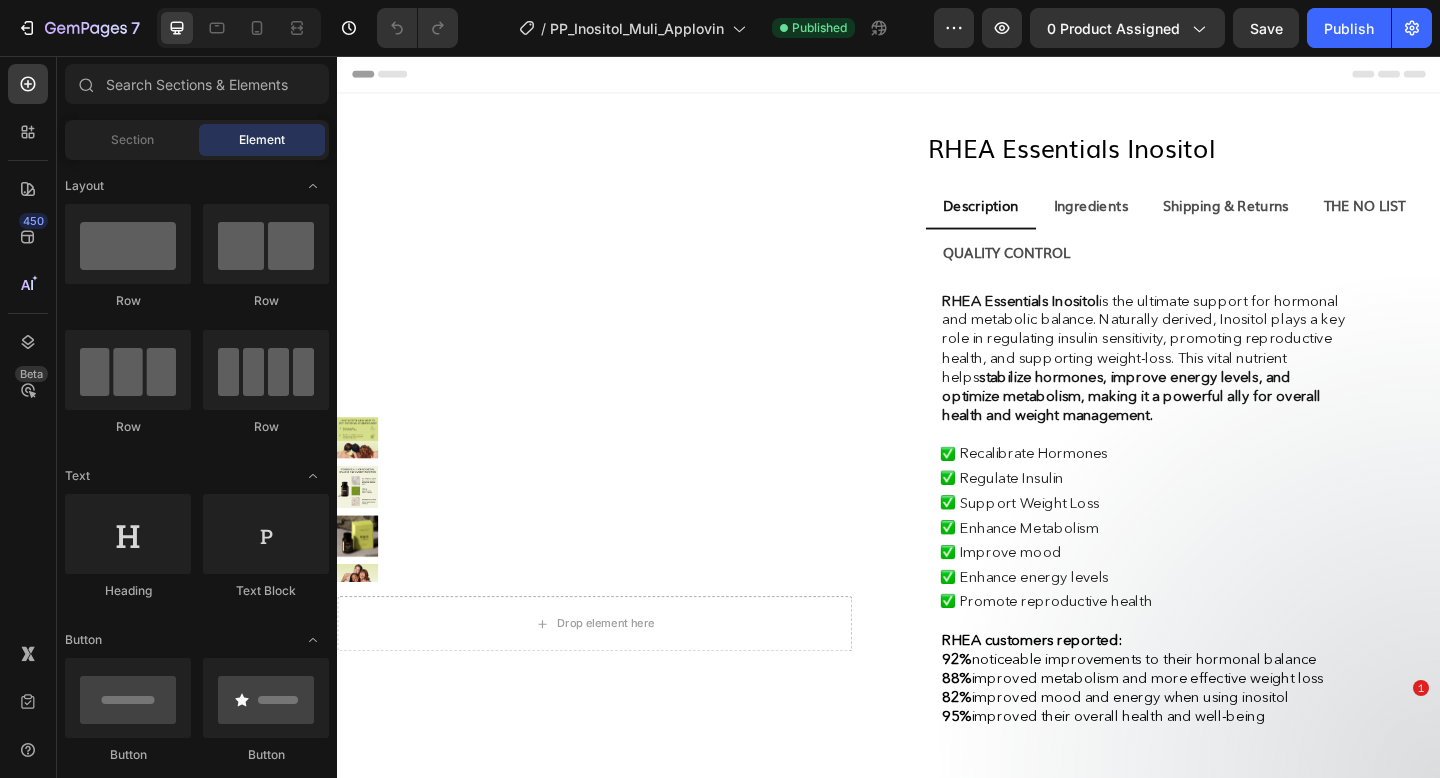 scroll, scrollTop: 0, scrollLeft: 0, axis: both 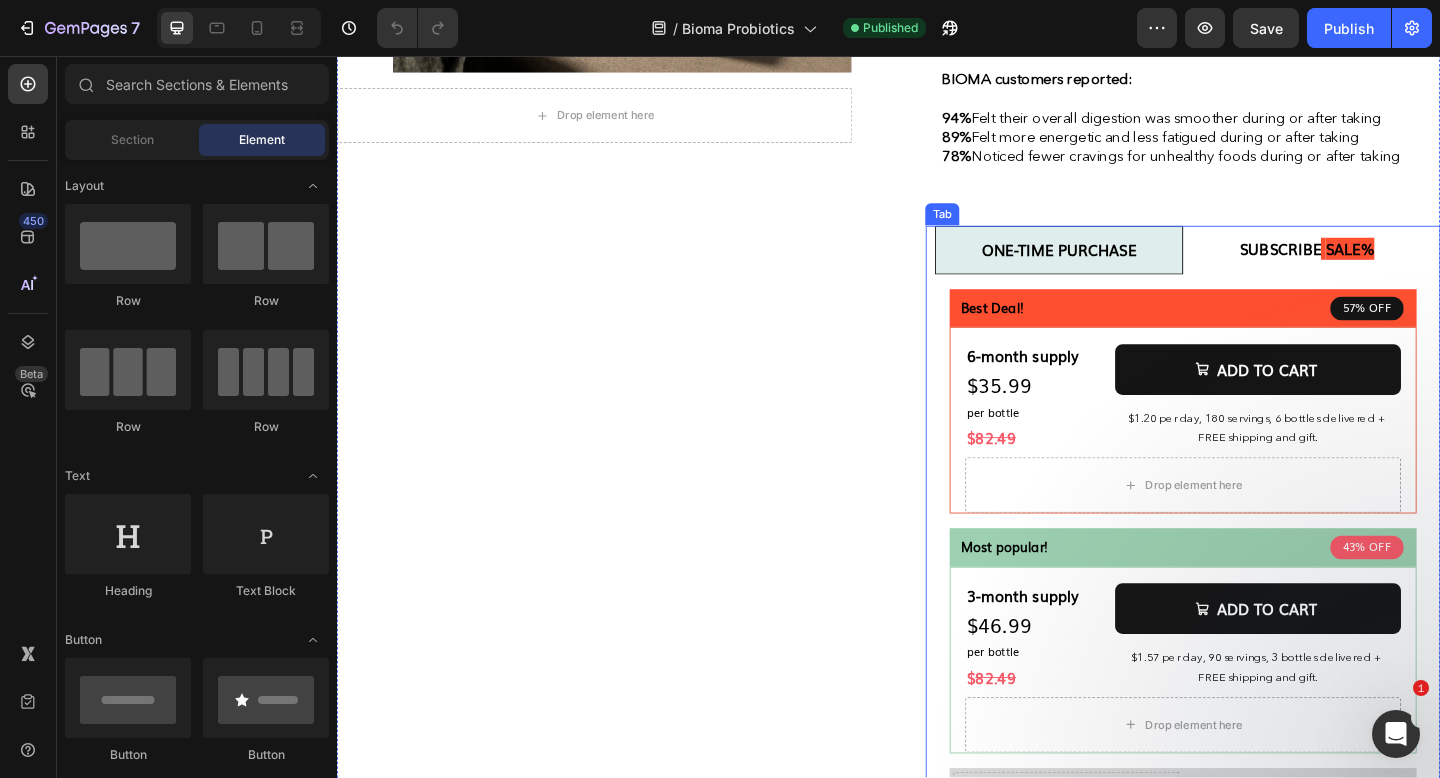 click on "Subscribe    saLE%" at bounding box center (1392, 267) 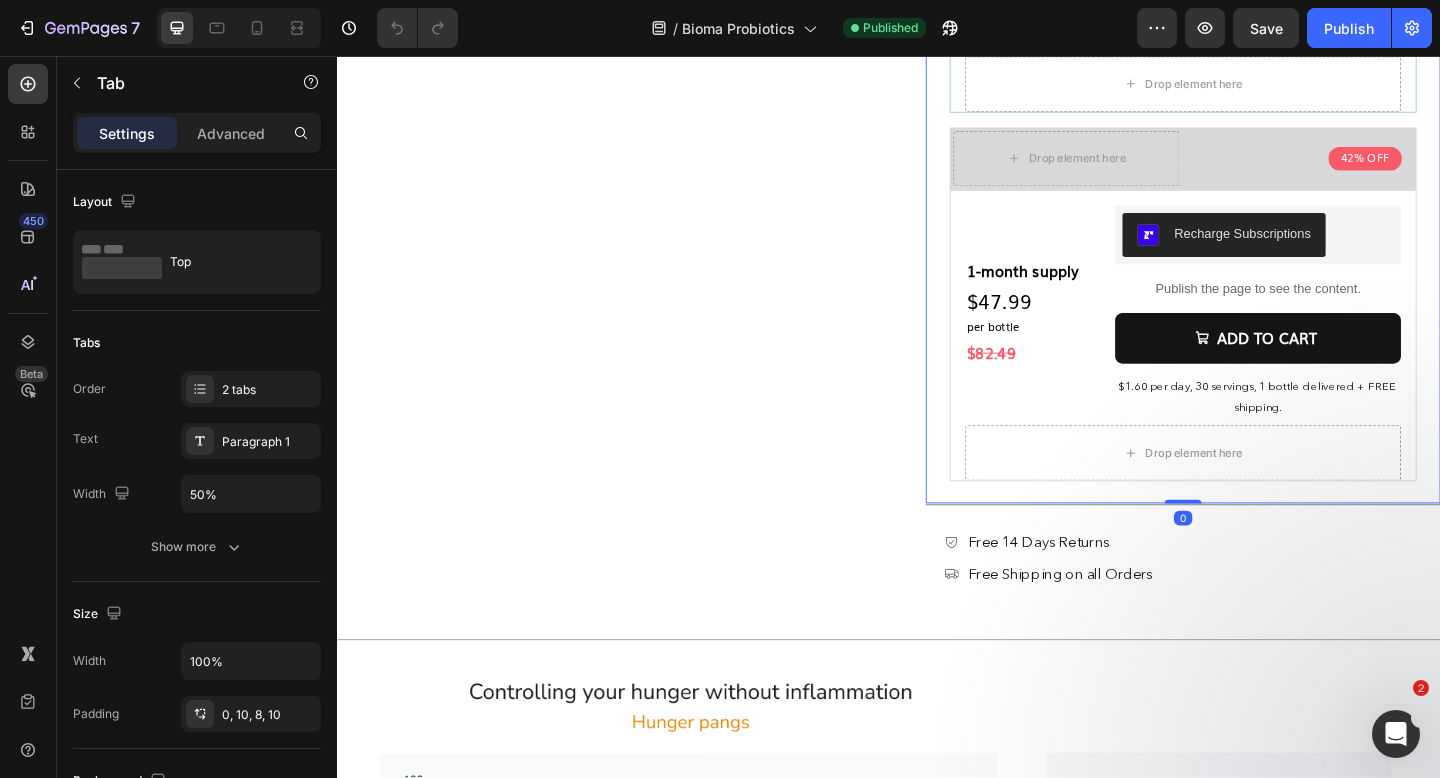scroll, scrollTop: 1531, scrollLeft: 0, axis: vertical 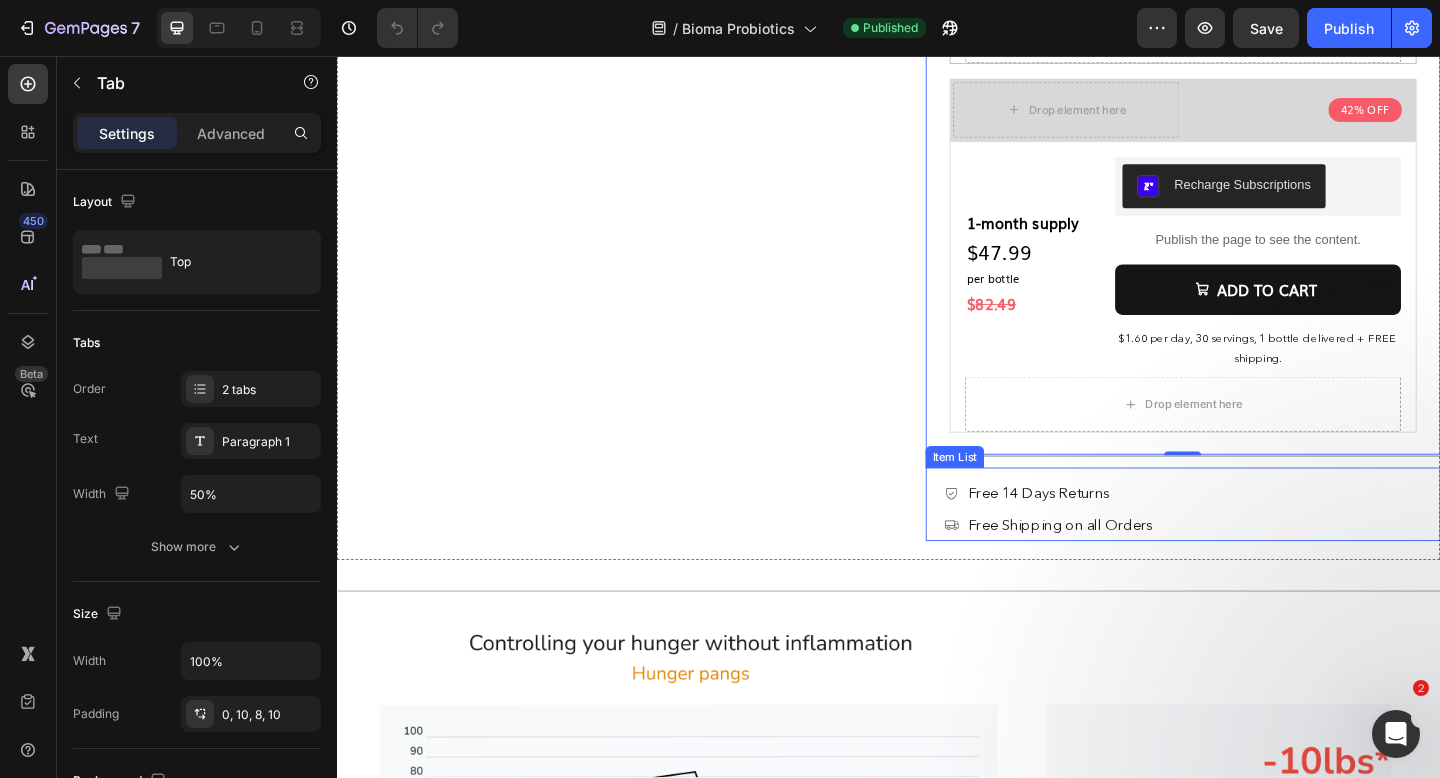 click on "Free Shipping on all Orders" at bounding box center [1124, 566] 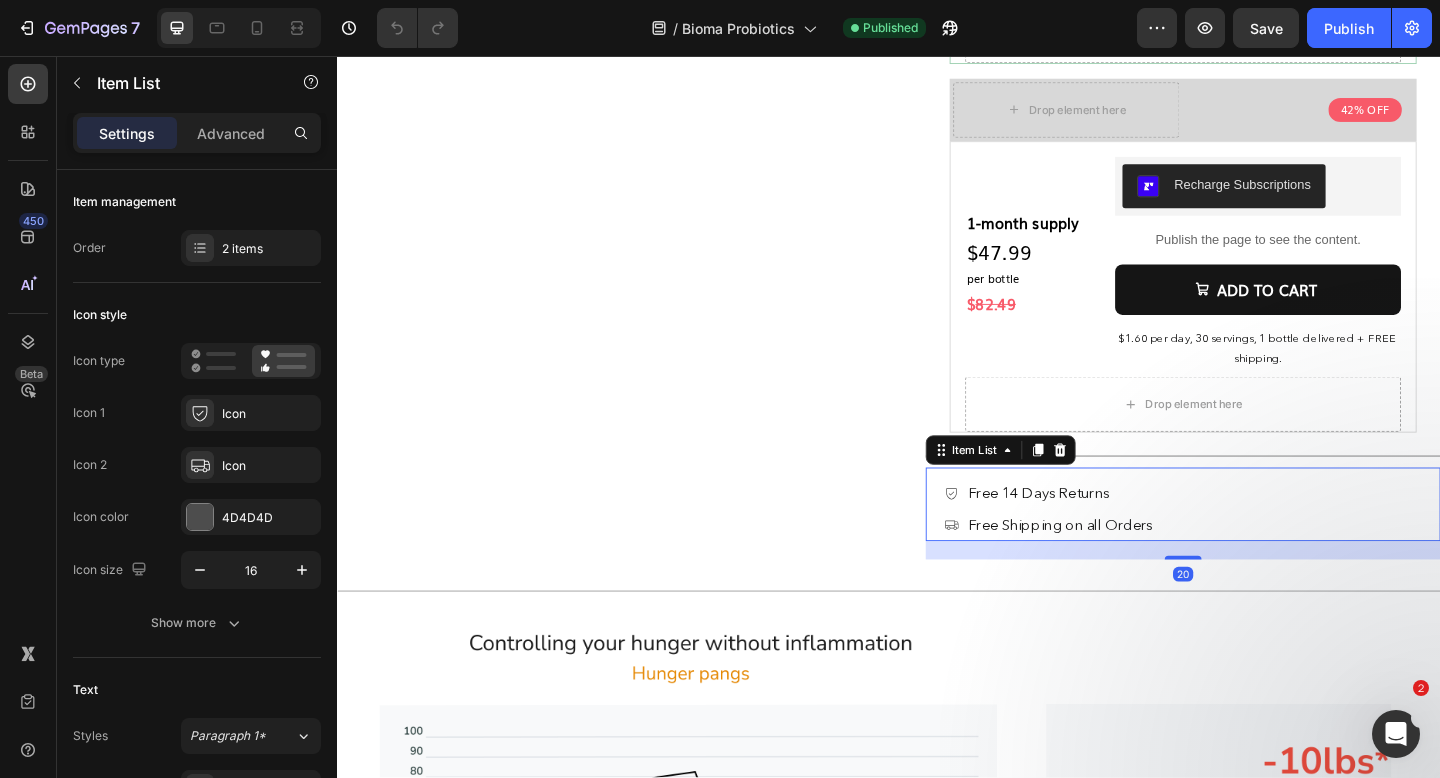 click on "Free Shipping on all Orders" at bounding box center [1124, 566] 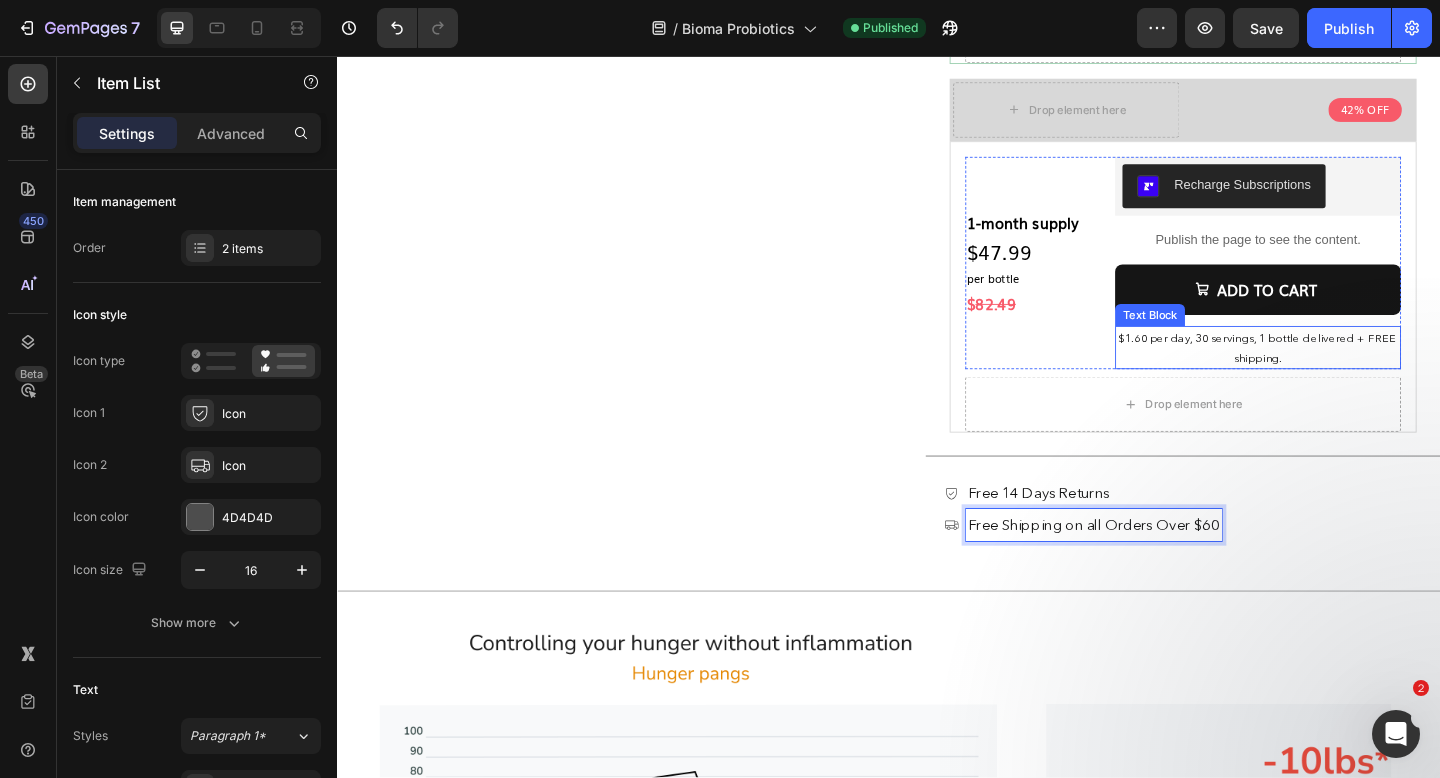 click on "$1.60 per day, 30 servings, 1 bottle delivered + FREE shipping." at bounding box center [1339, 373] 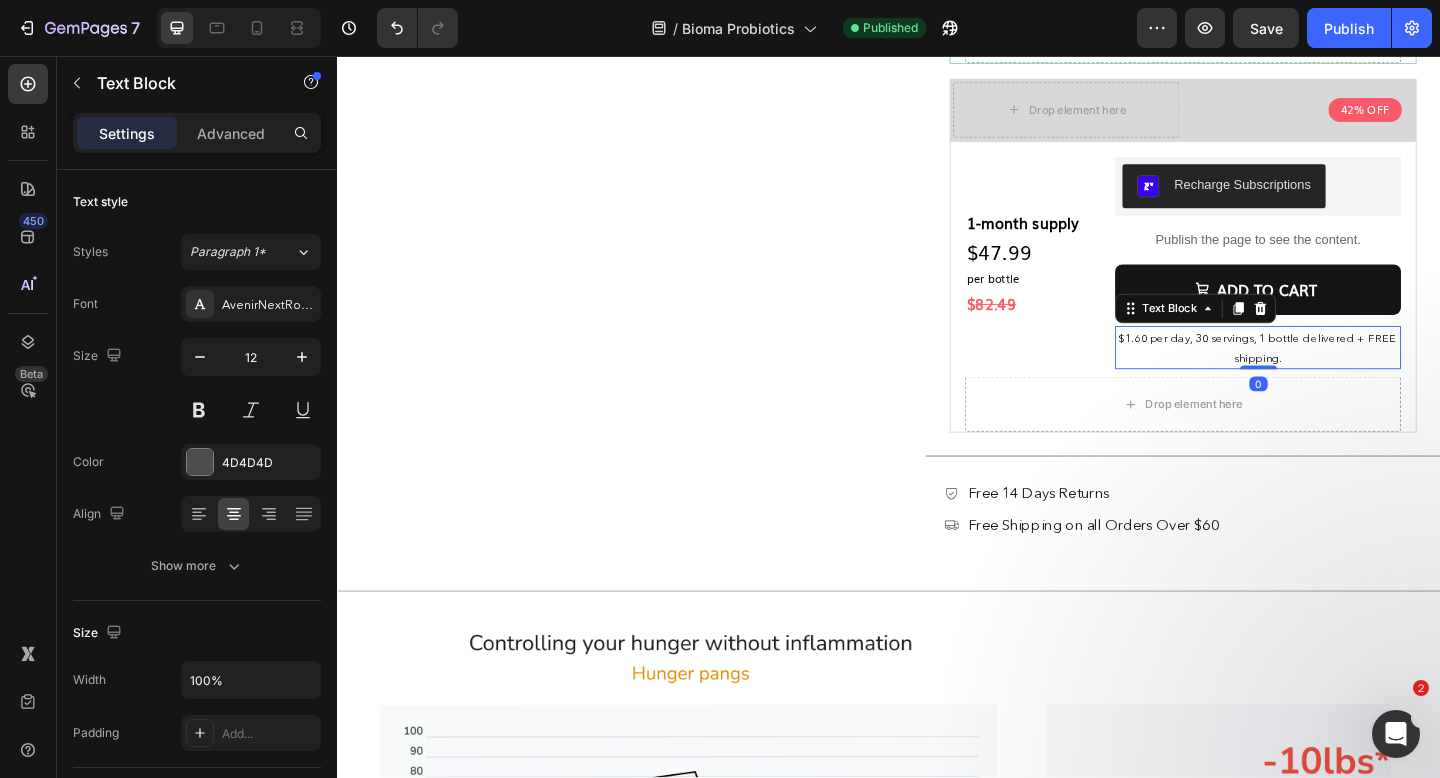 click on "$1.60 per day, 30 servings, 1 bottle delivered + FREE shipping." at bounding box center (1339, 373) 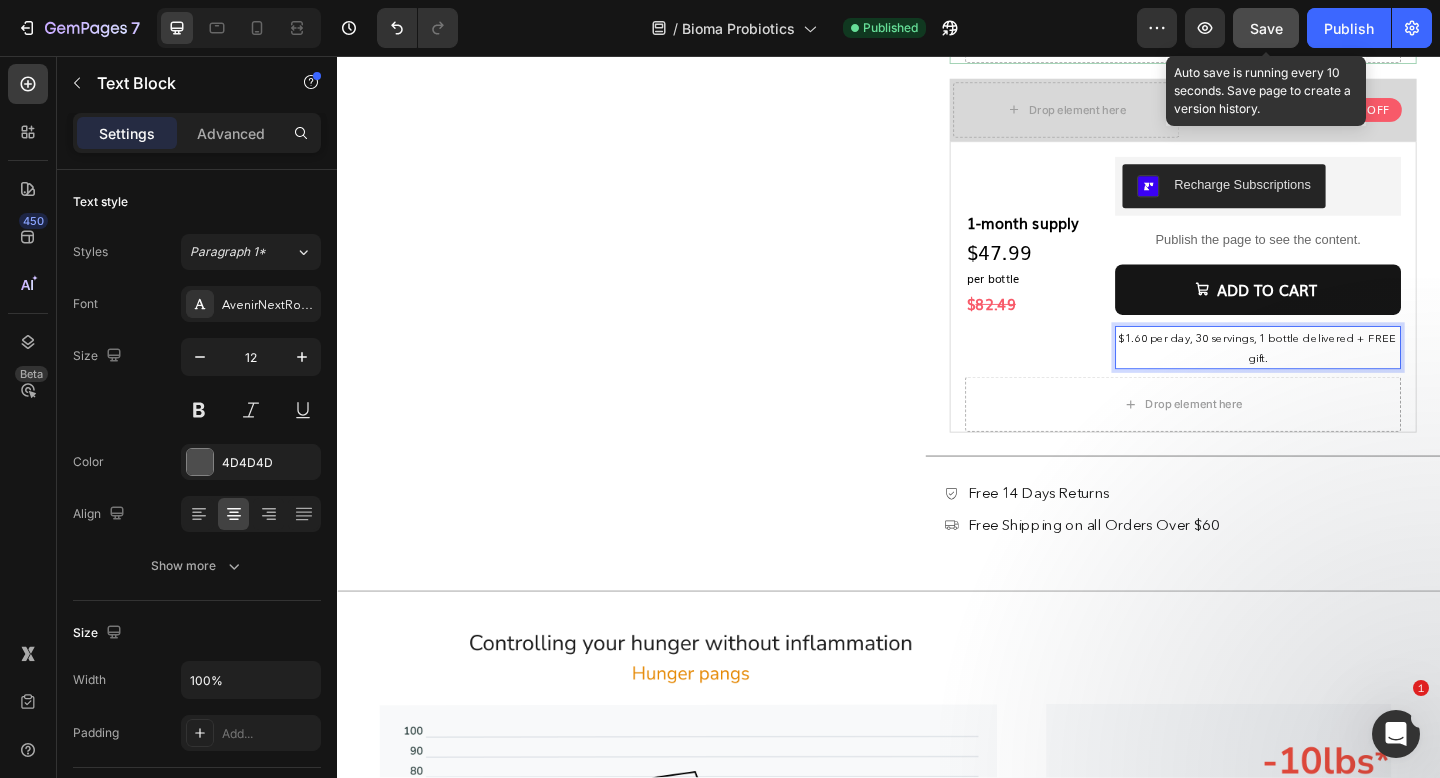 click on "Save" 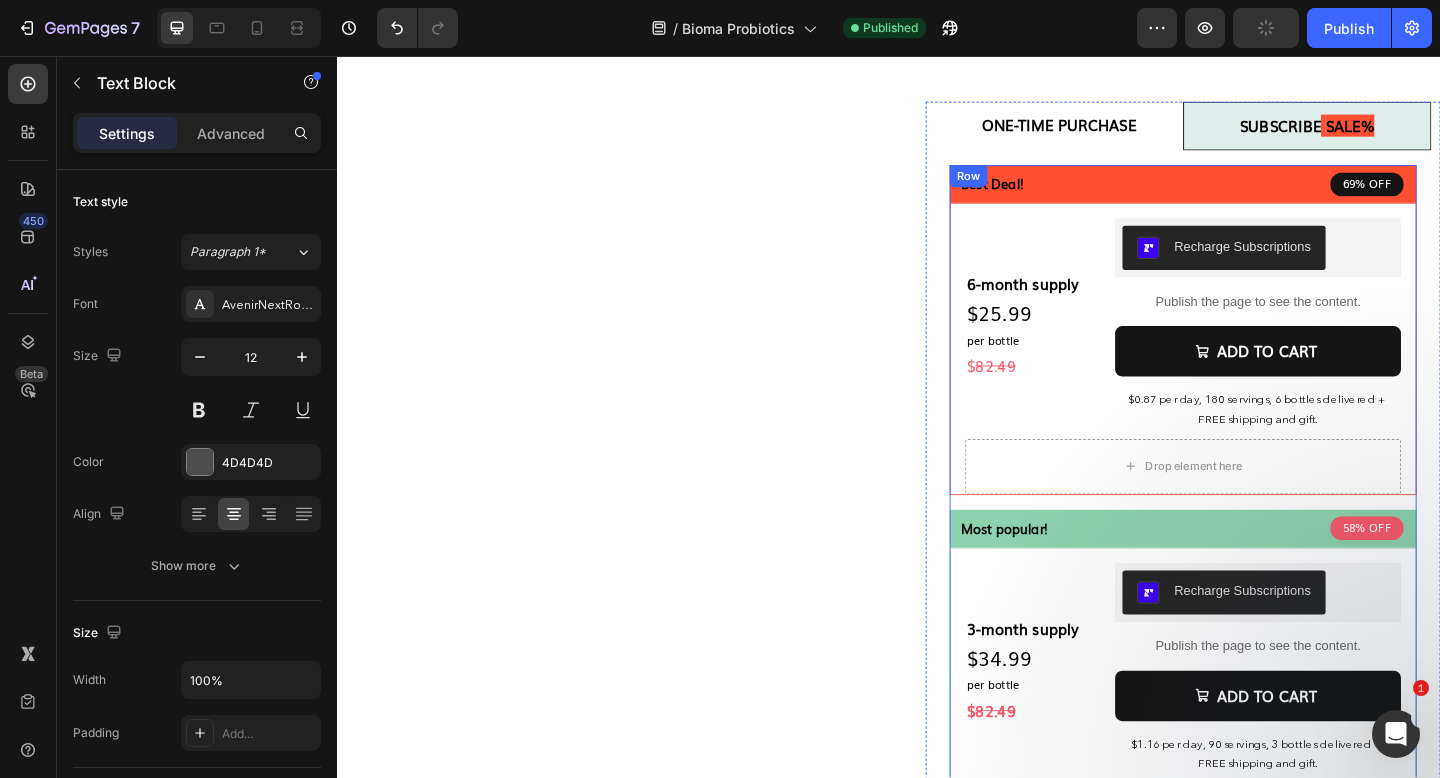 scroll, scrollTop: 646, scrollLeft: 0, axis: vertical 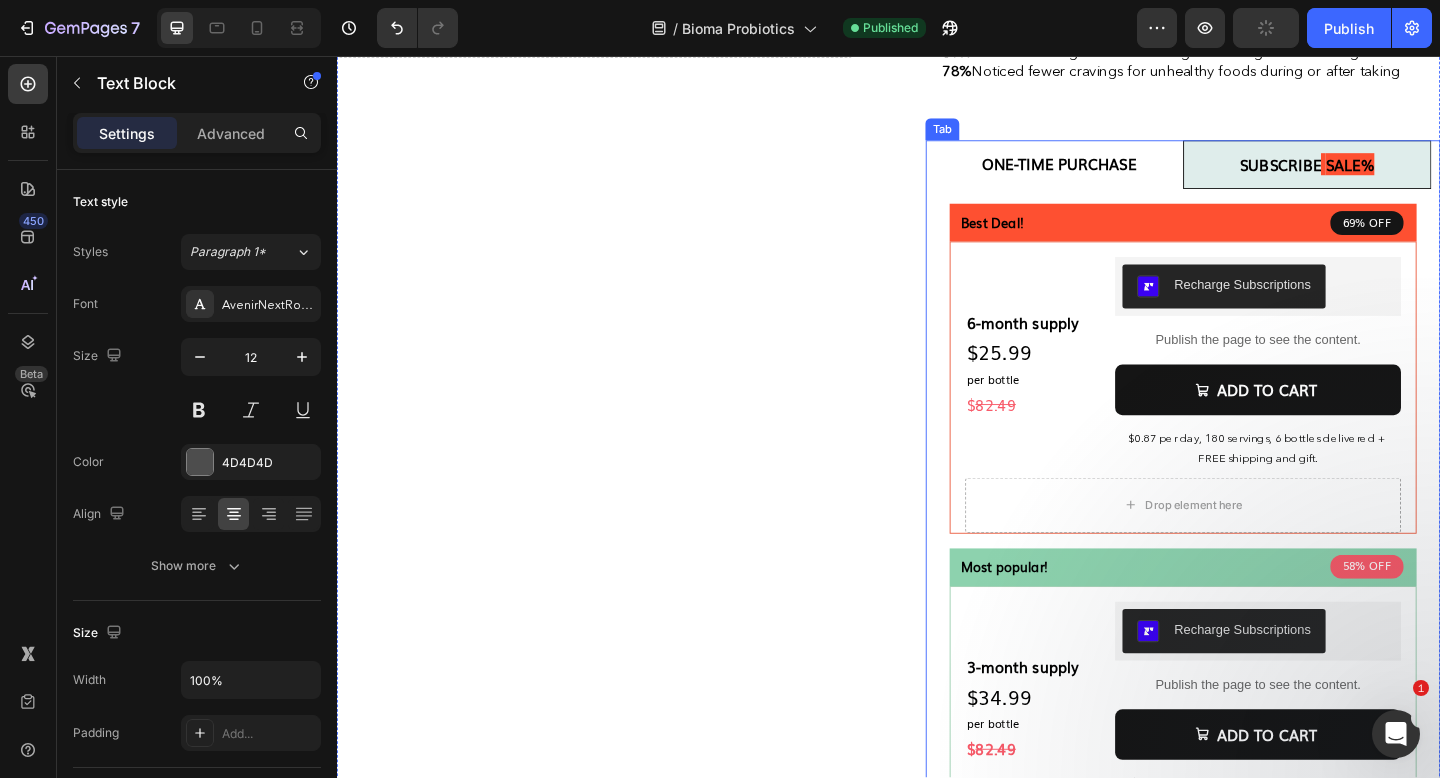 click on "One-time purchase" at bounding box center (1122, 174) 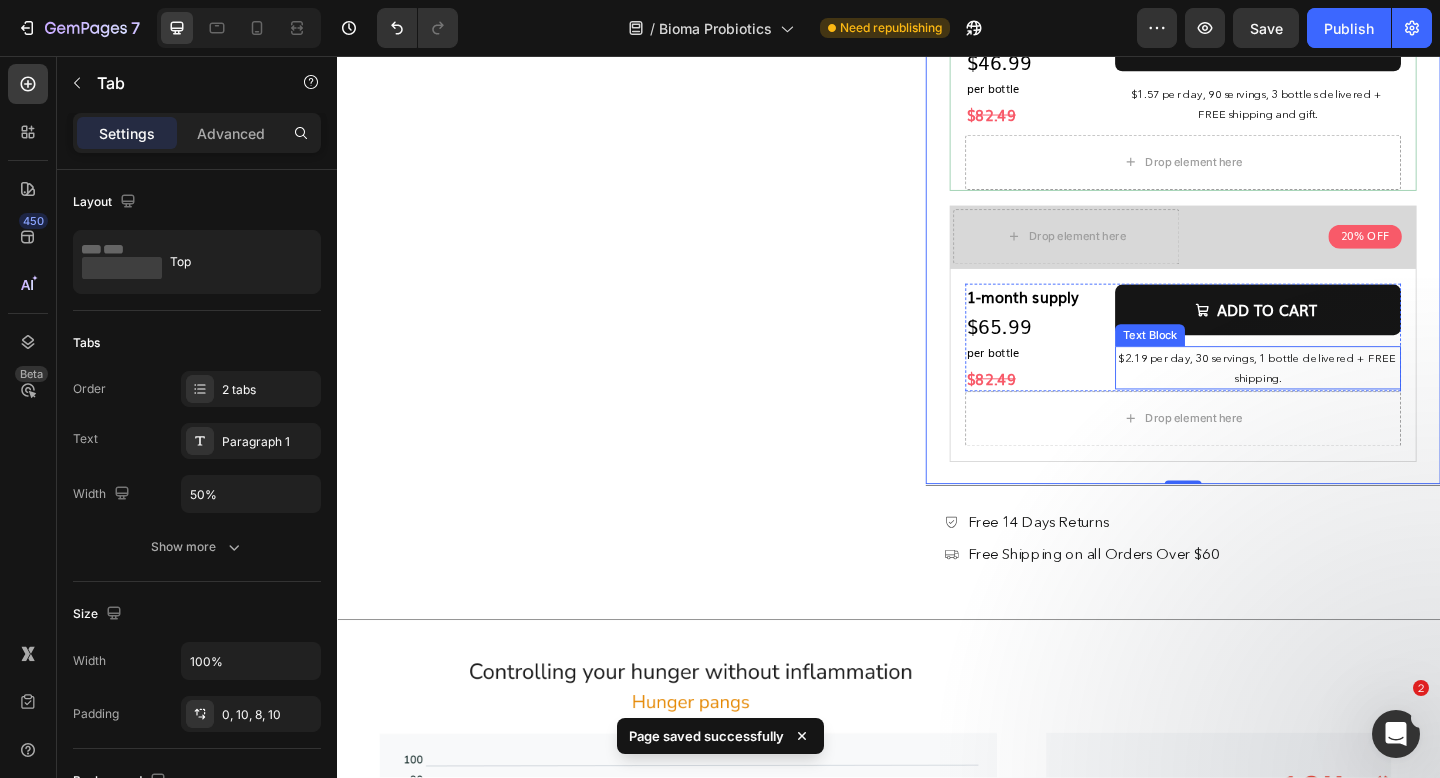 scroll, scrollTop: 1152, scrollLeft: 0, axis: vertical 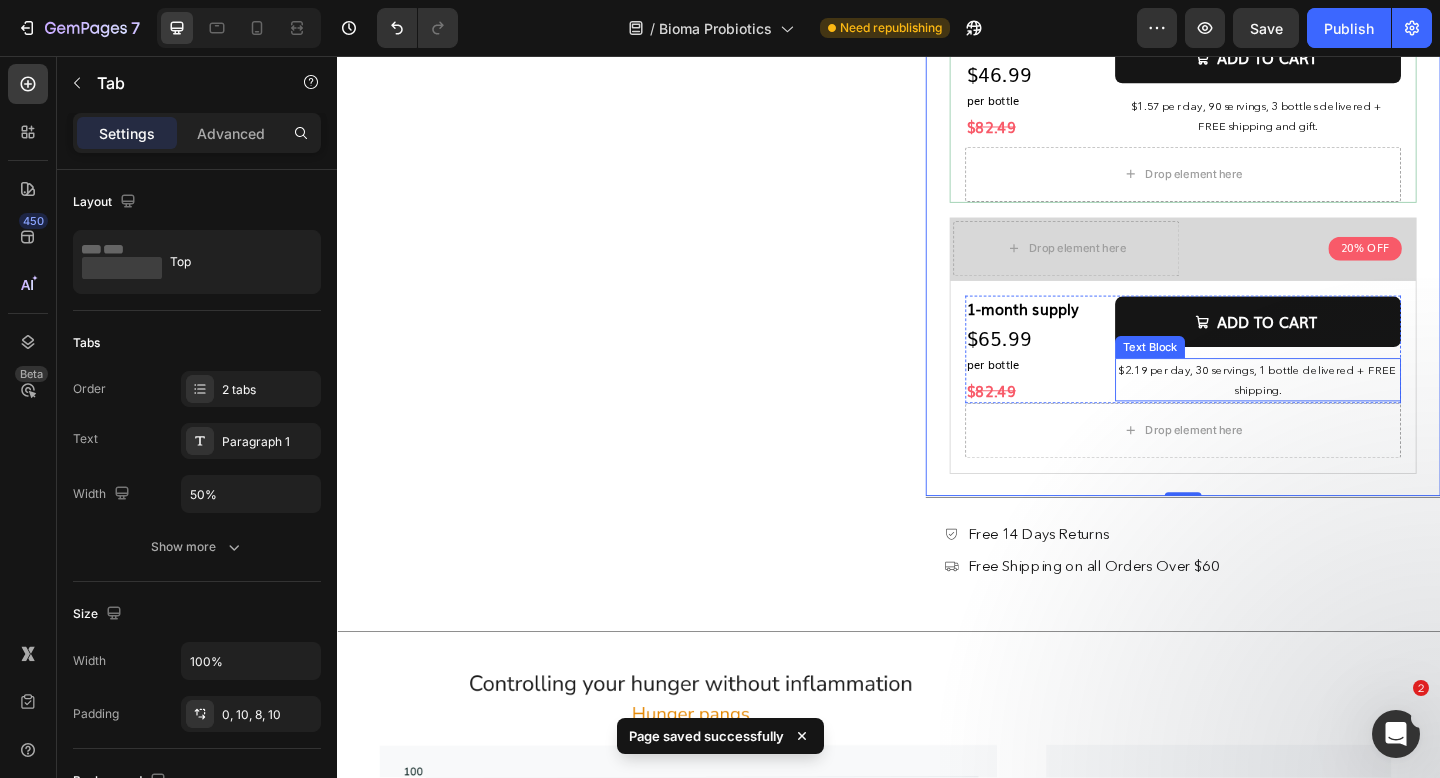 click on "$2.19 per day, 30 servings, 1 bottle delivered + FREE shipping." at bounding box center (1339, 408) 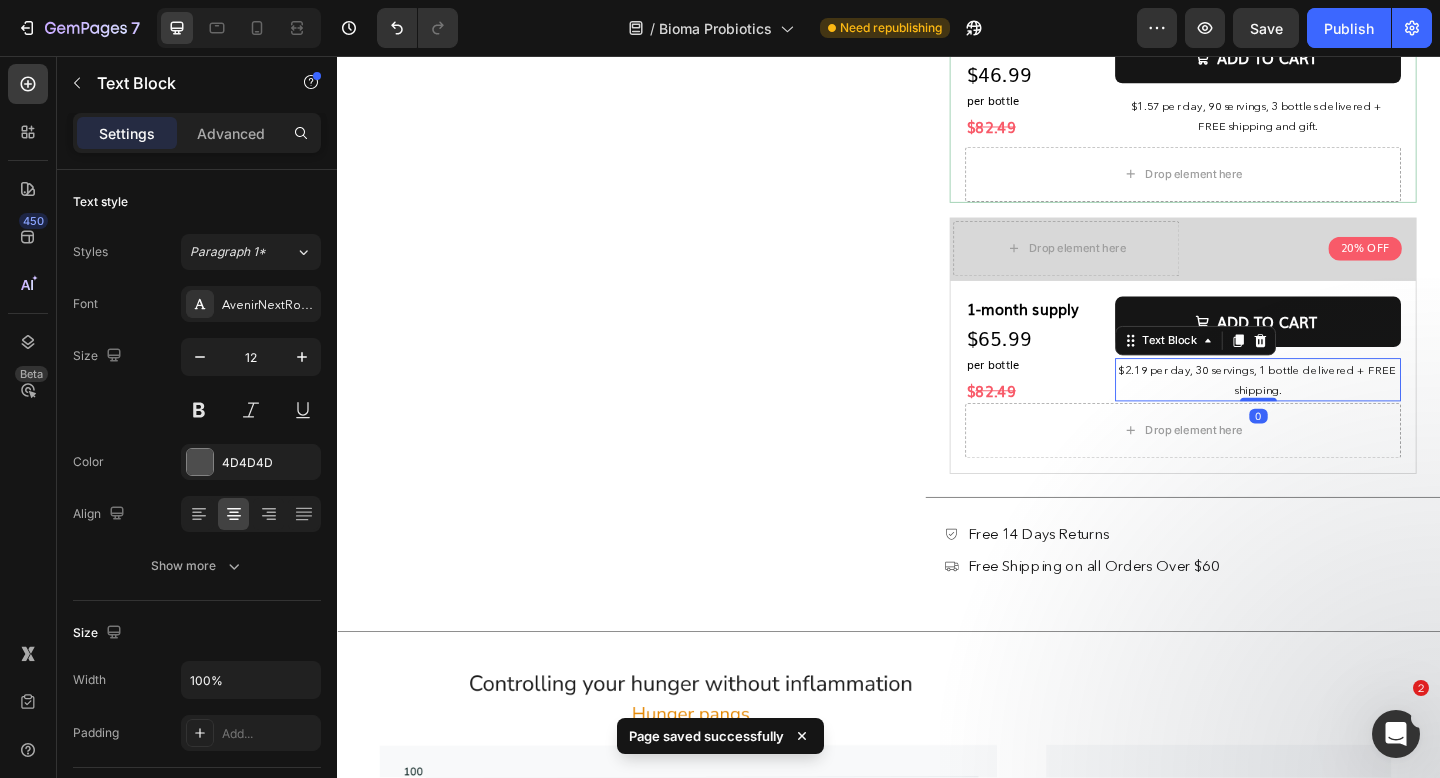 click on "$2.19 per day, 30 servings, 1 bottle delivered + FREE shipping." at bounding box center [1339, 408] 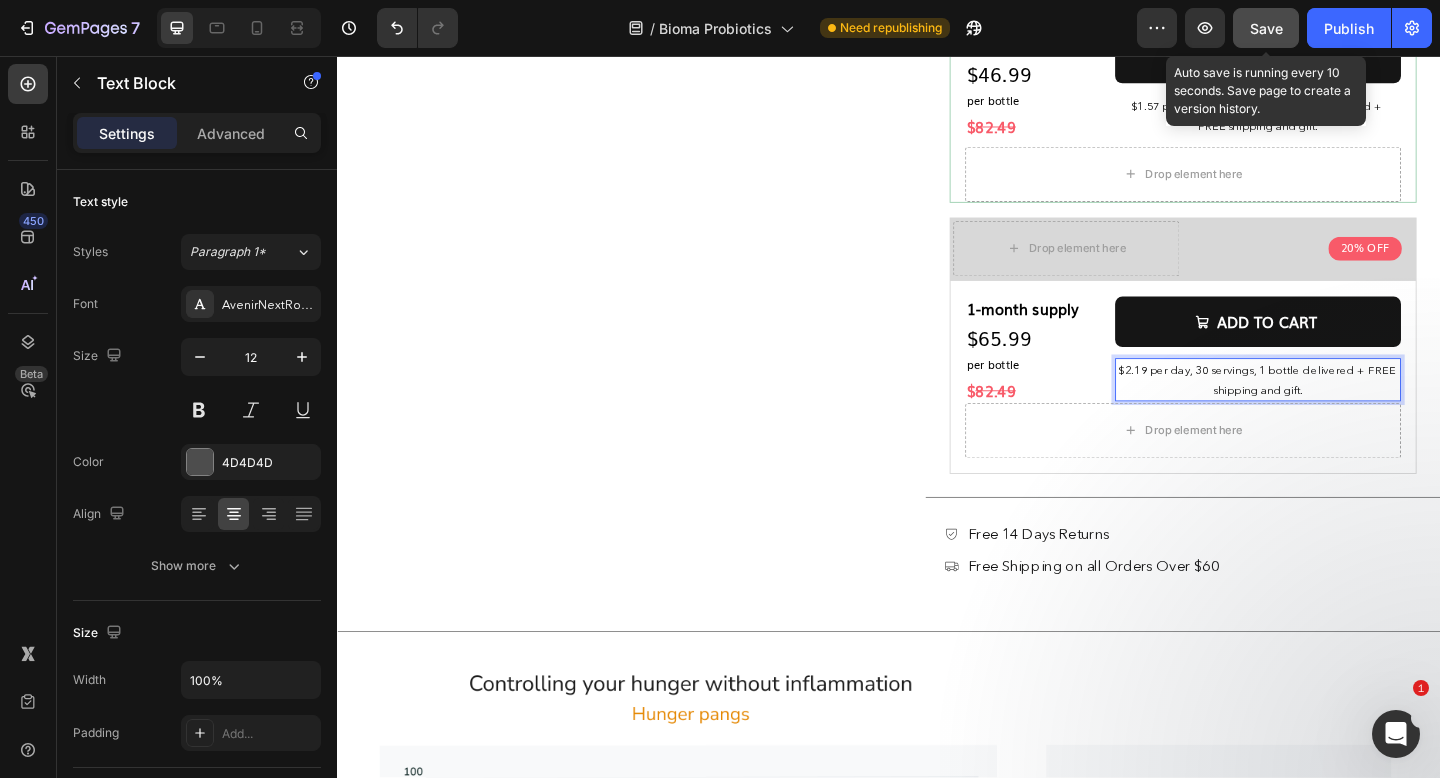 click on "Save" at bounding box center (1266, 28) 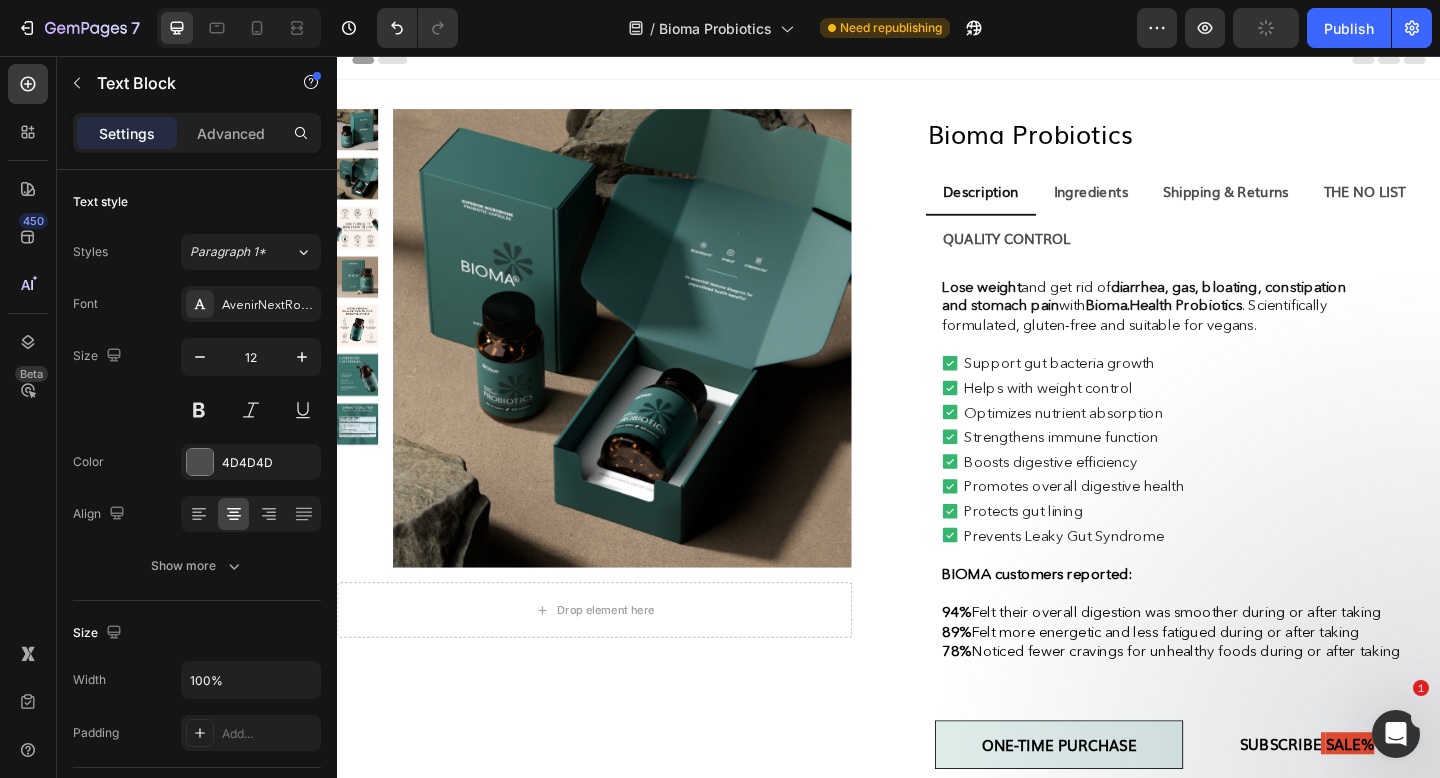 scroll, scrollTop: 0, scrollLeft: 0, axis: both 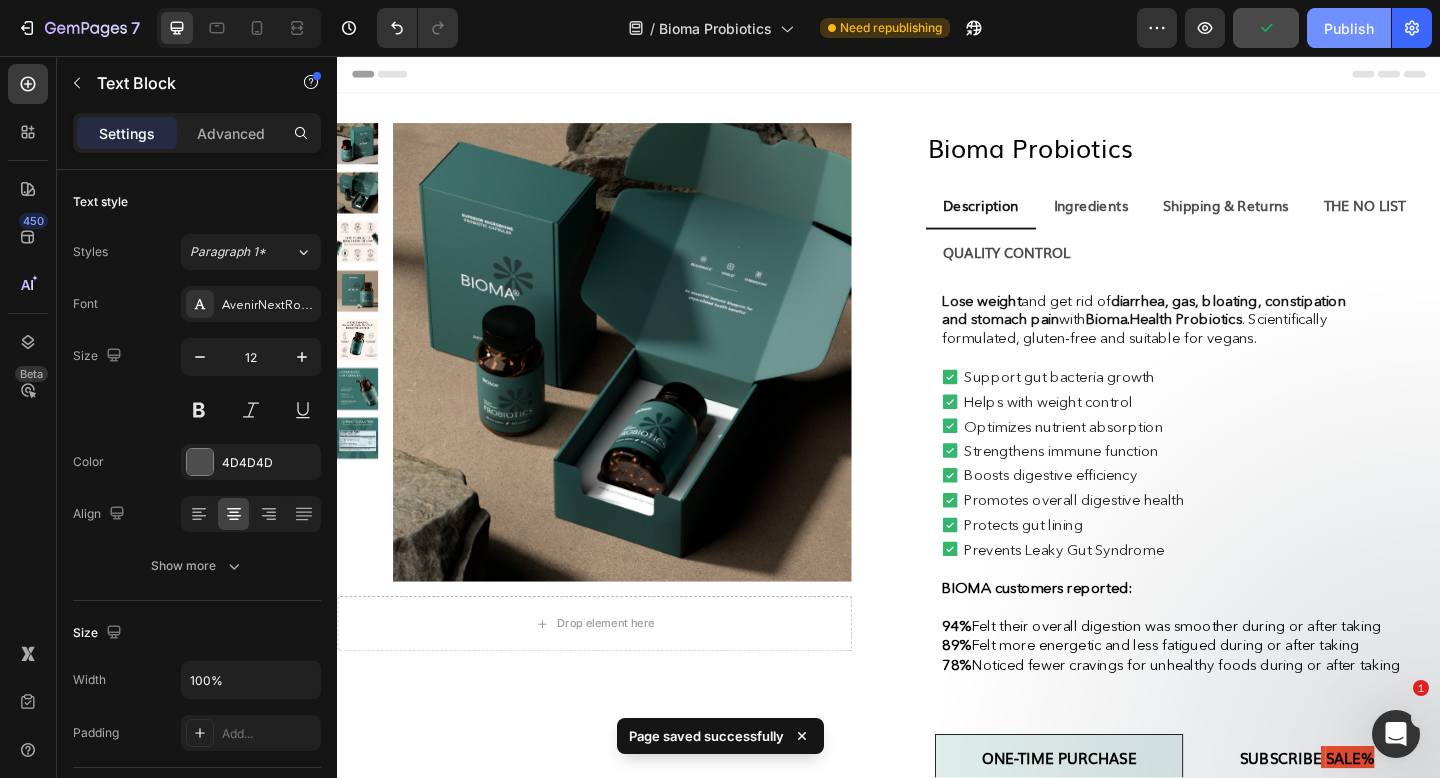 click on "Publish" at bounding box center (1349, 28) 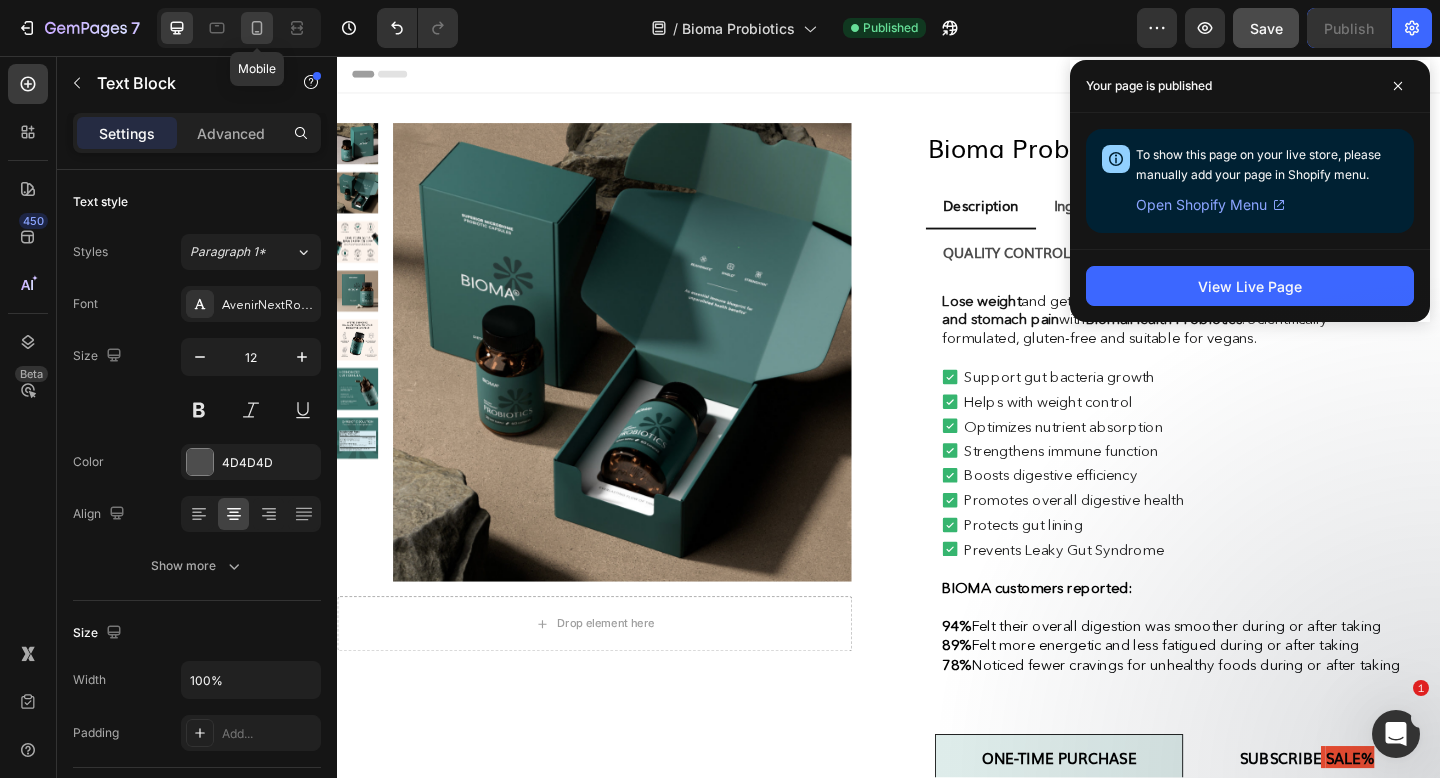 click 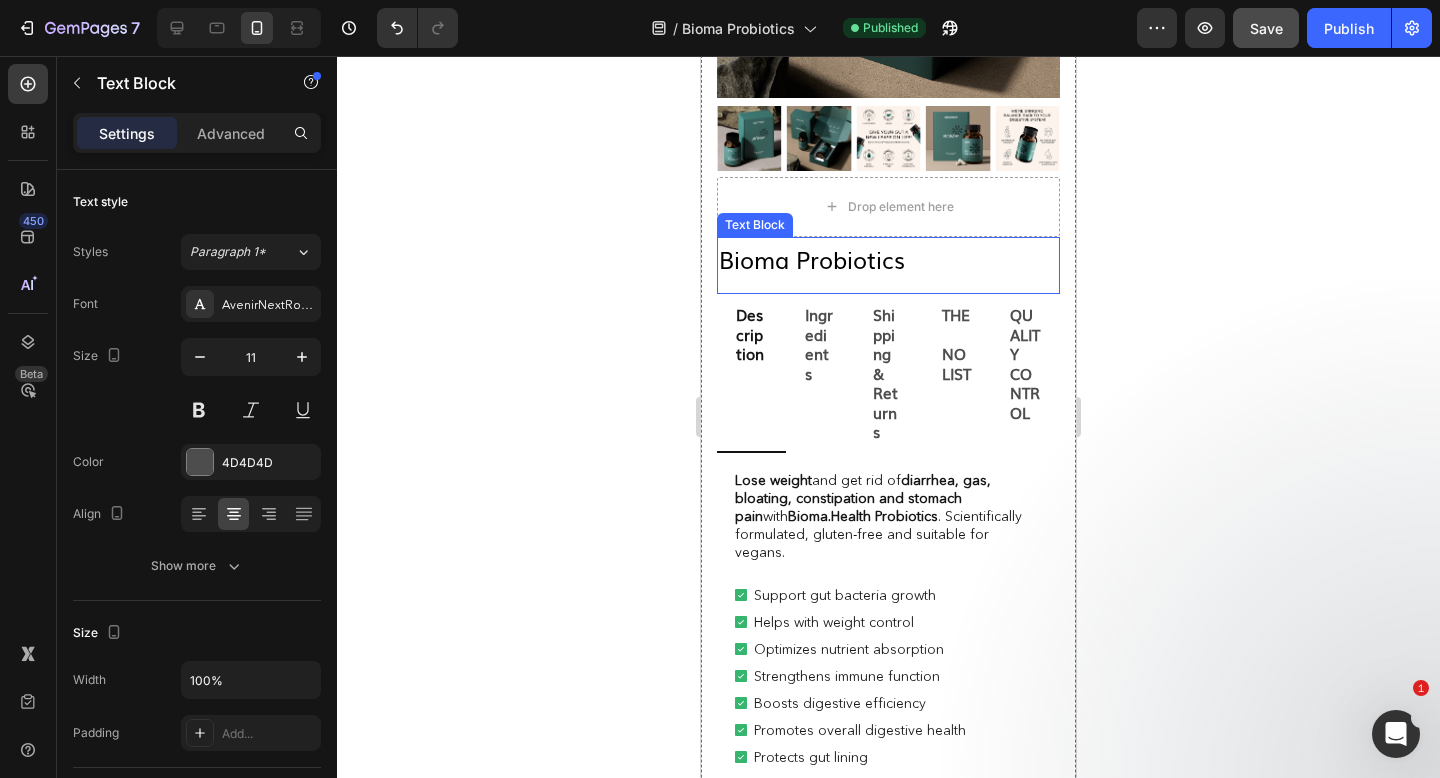 scroll, scrollTop: 360, scrollLeft: 0, axis: vertical 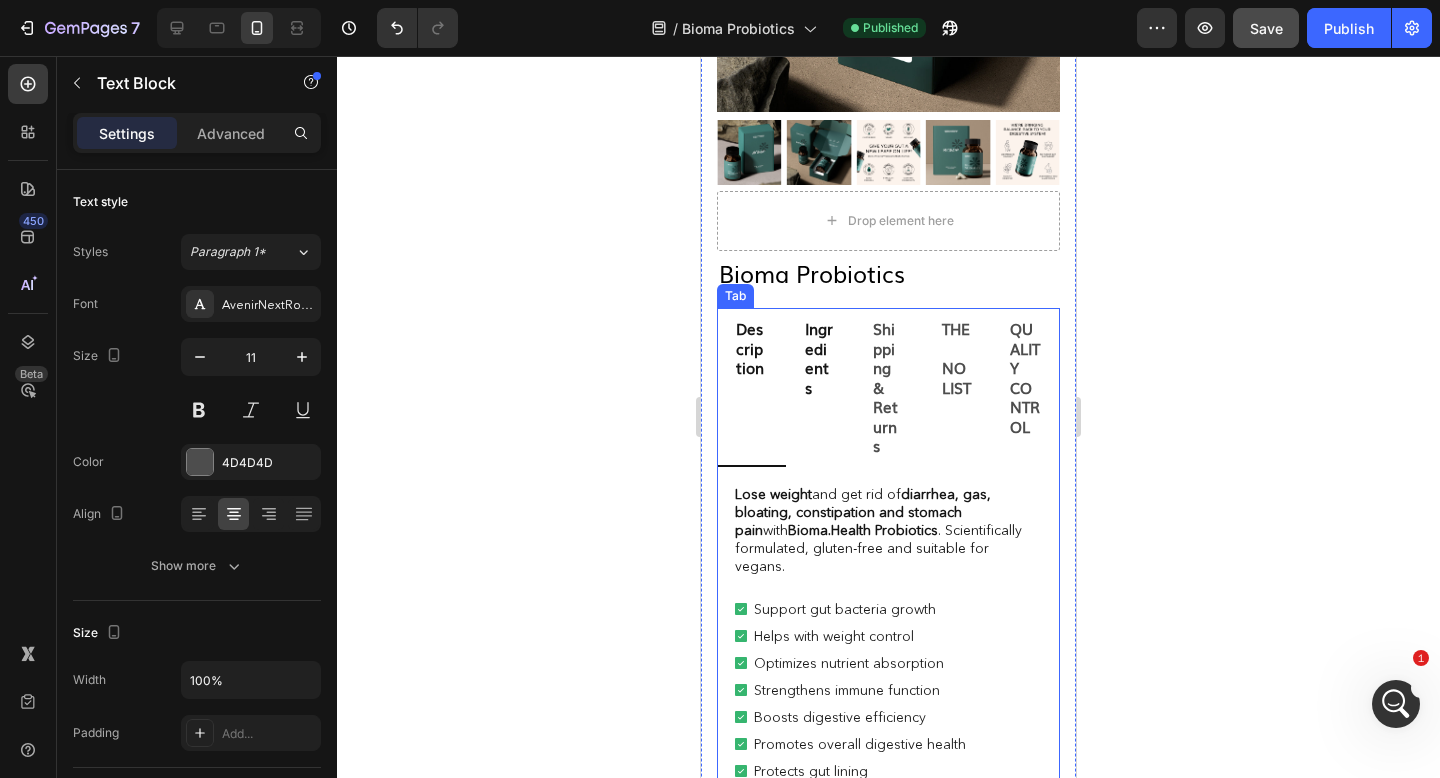 click on "Ingredients" at bounding box center (820, 387) 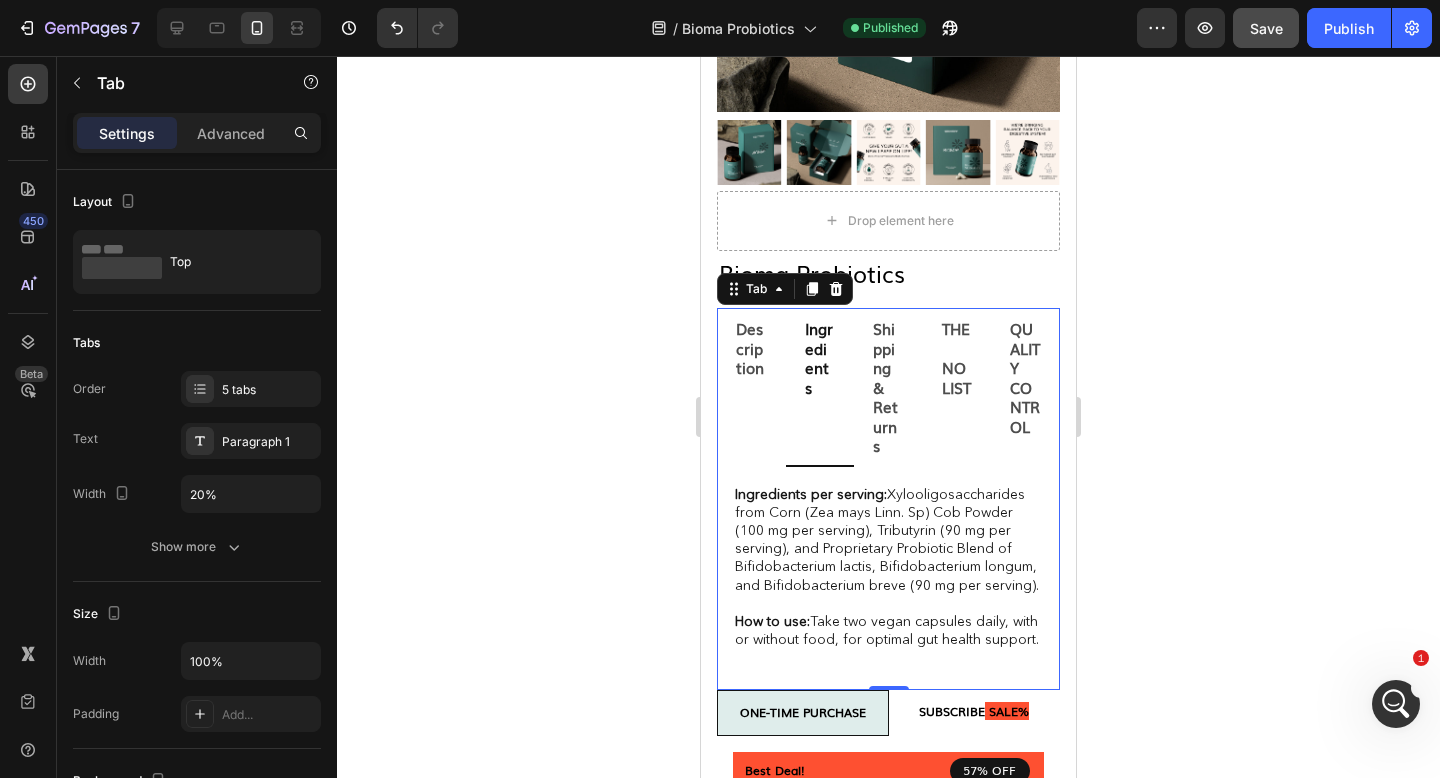 click 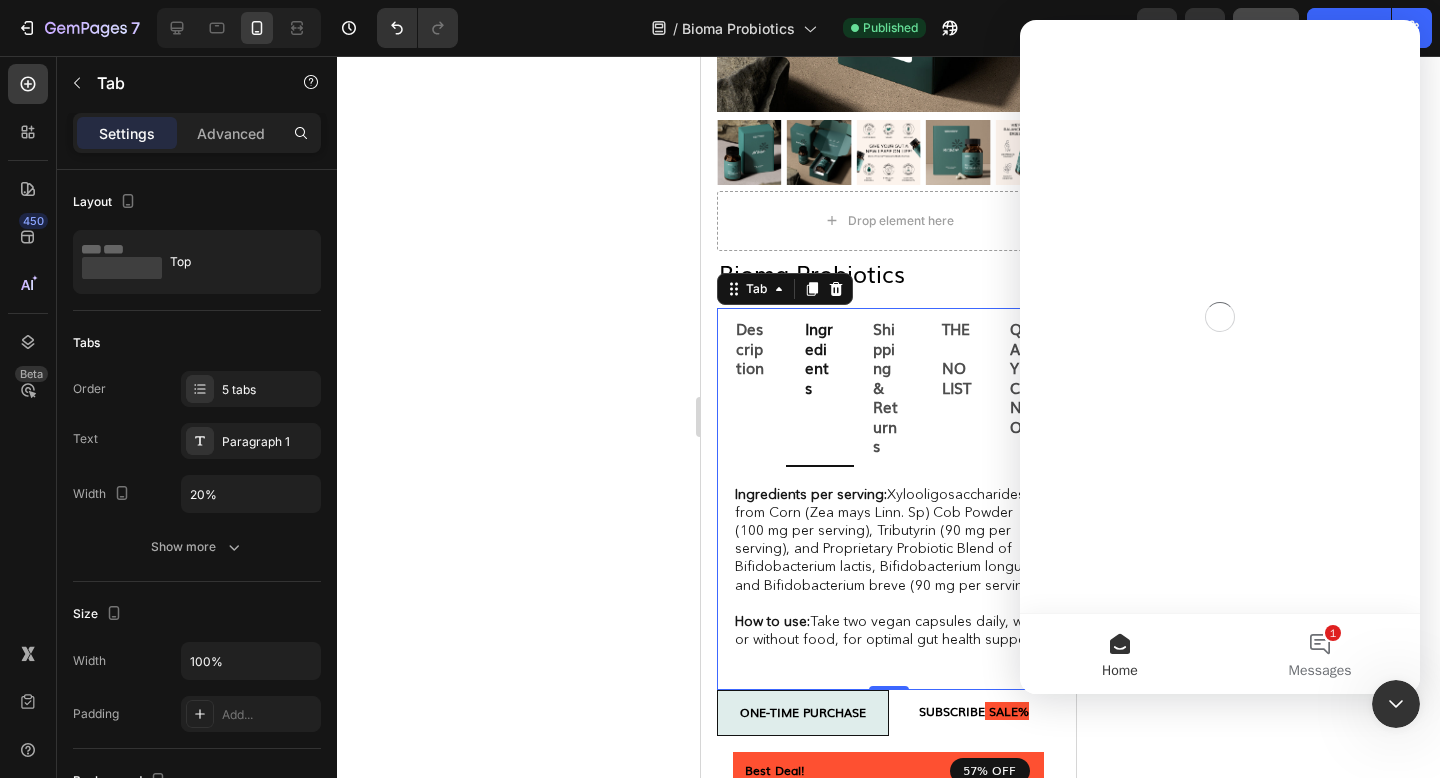 scroll, scrollTop: 0, scrollLeft: 0, axis: both 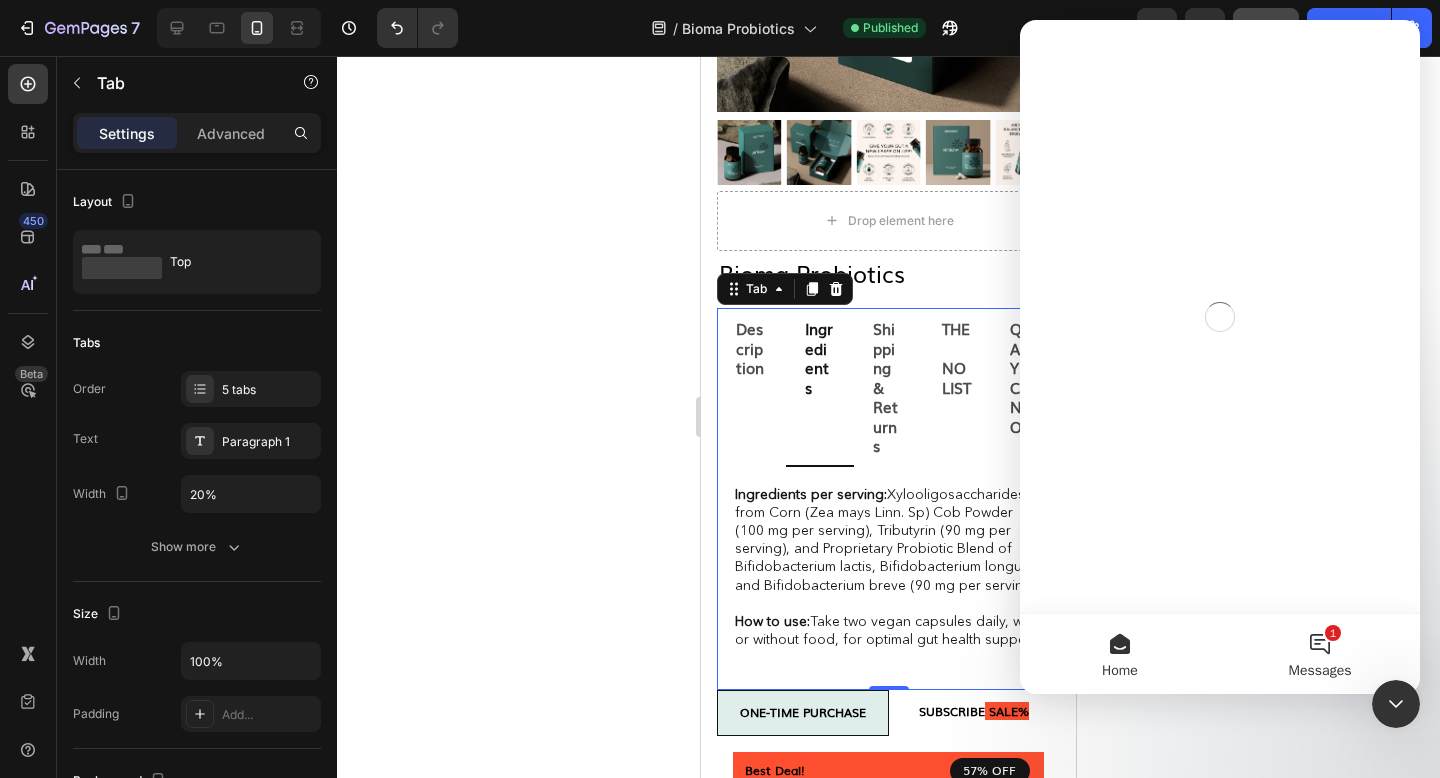 click on "1 Messages" at bounding box center (1320, 654) 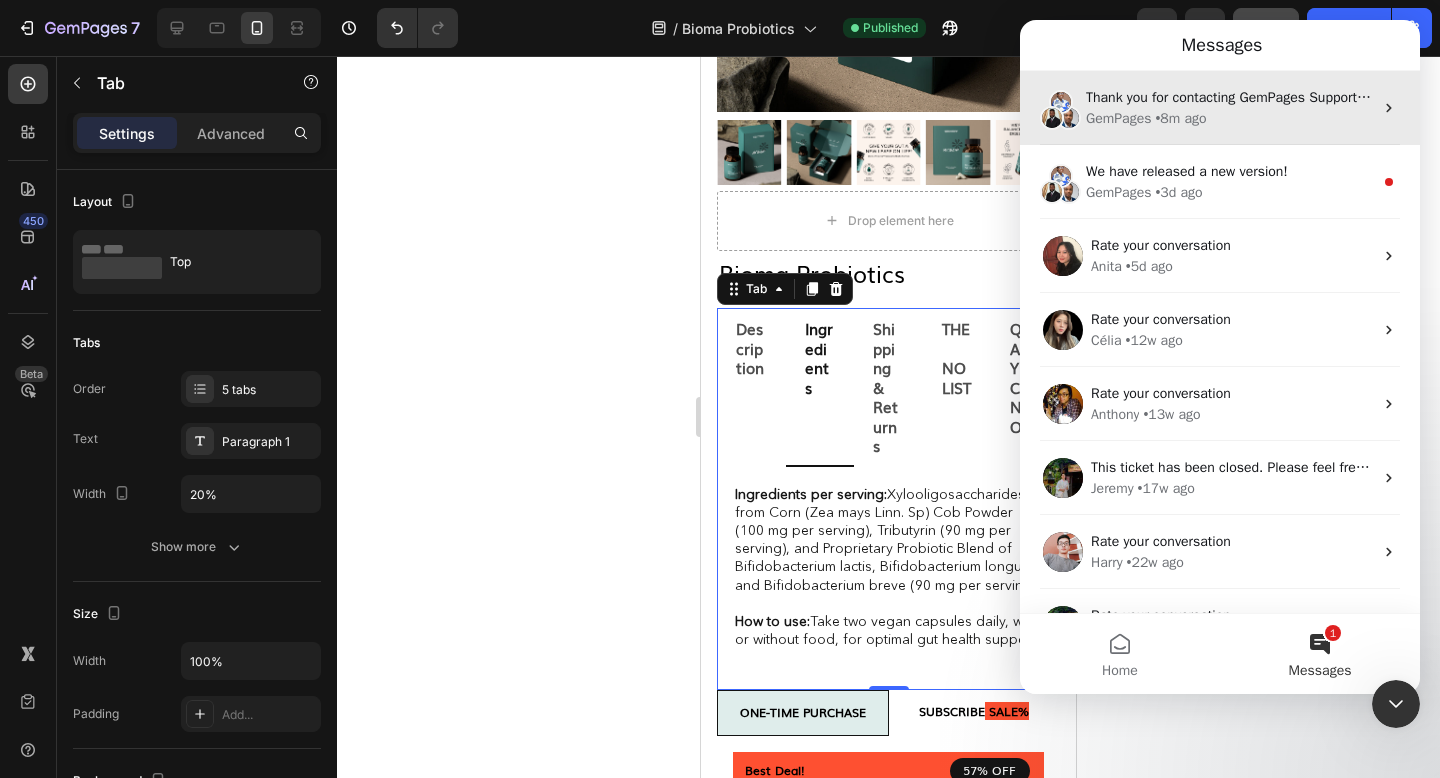 click on "GemPages •  8m ago" at bounding box center [1229, 118] 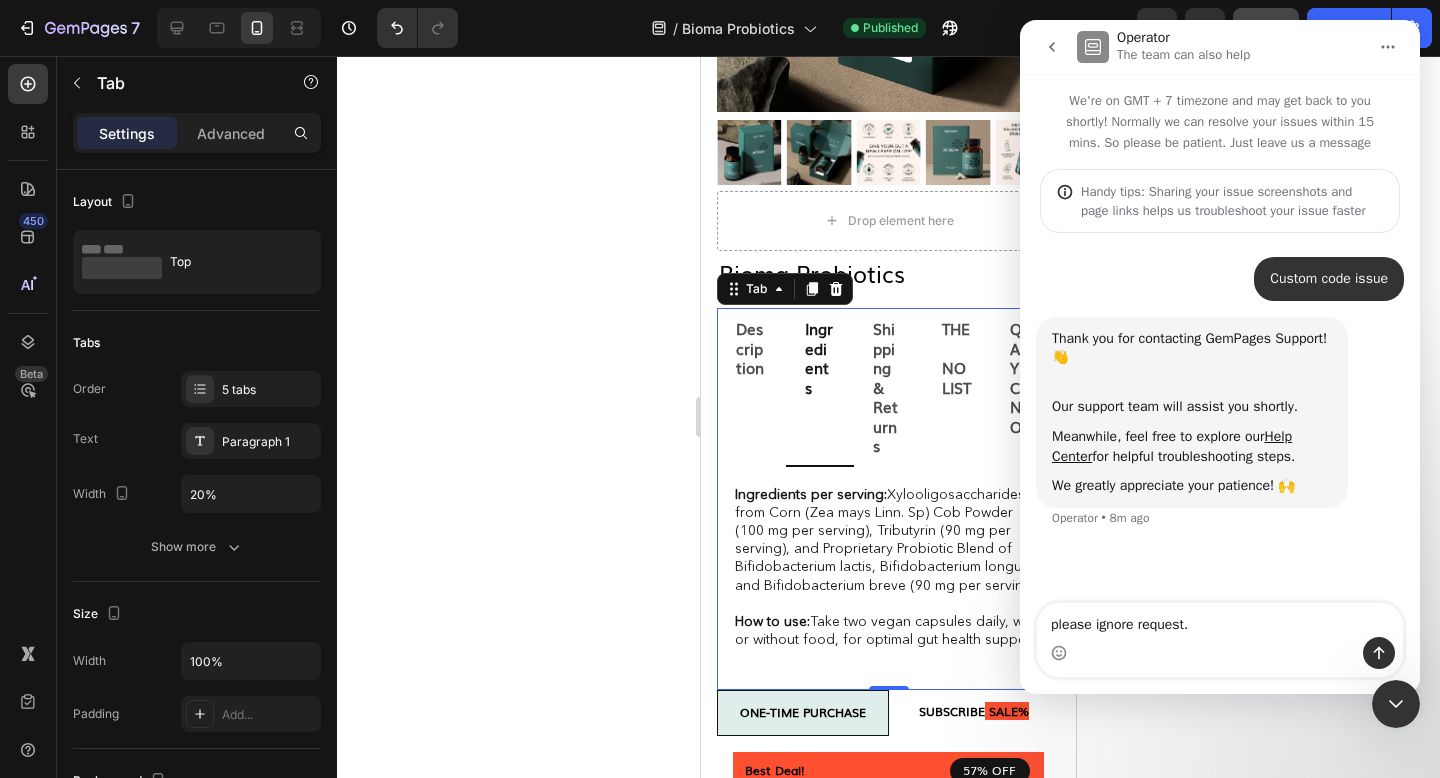 type on "please ignore request." 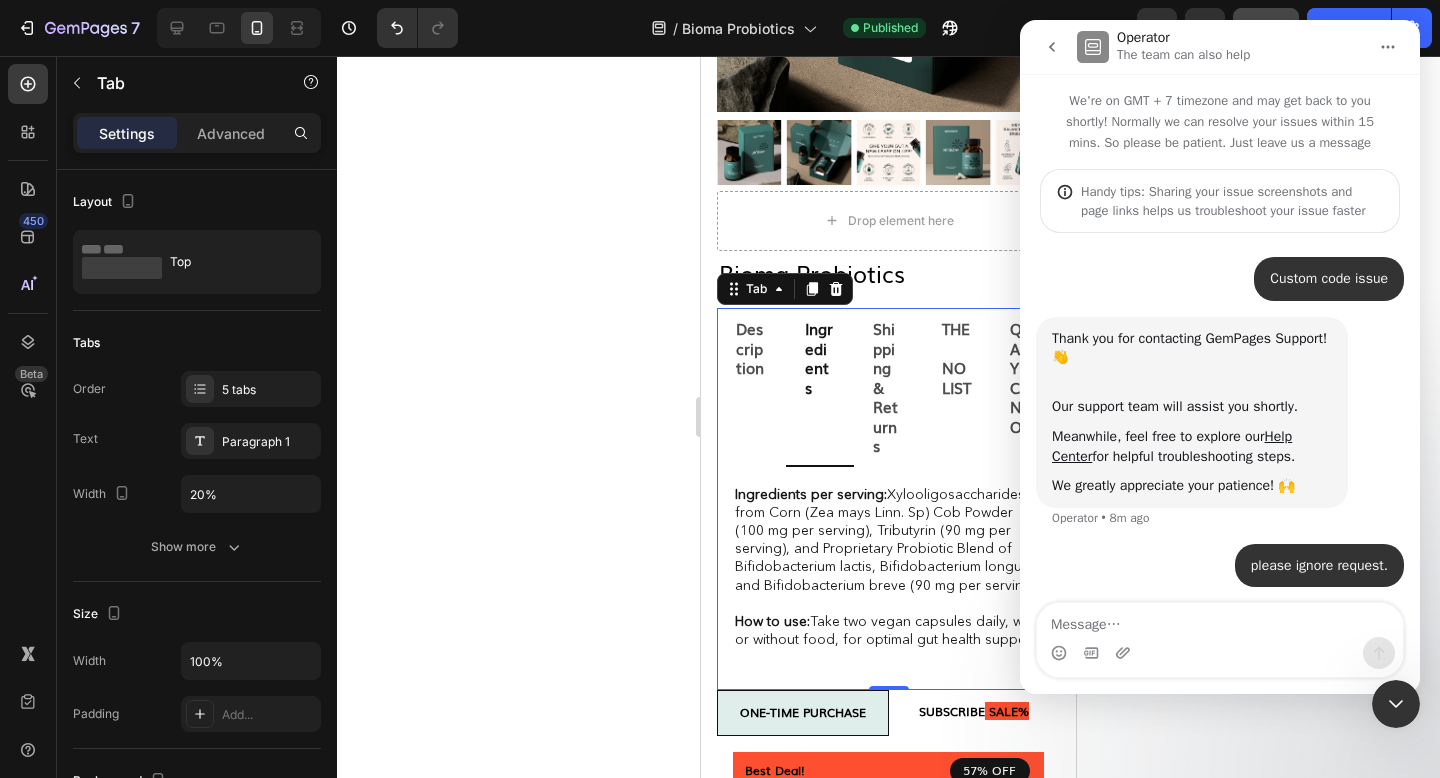 scroll, scrollTop: 6, scrollLeft: 0, axis: vertical 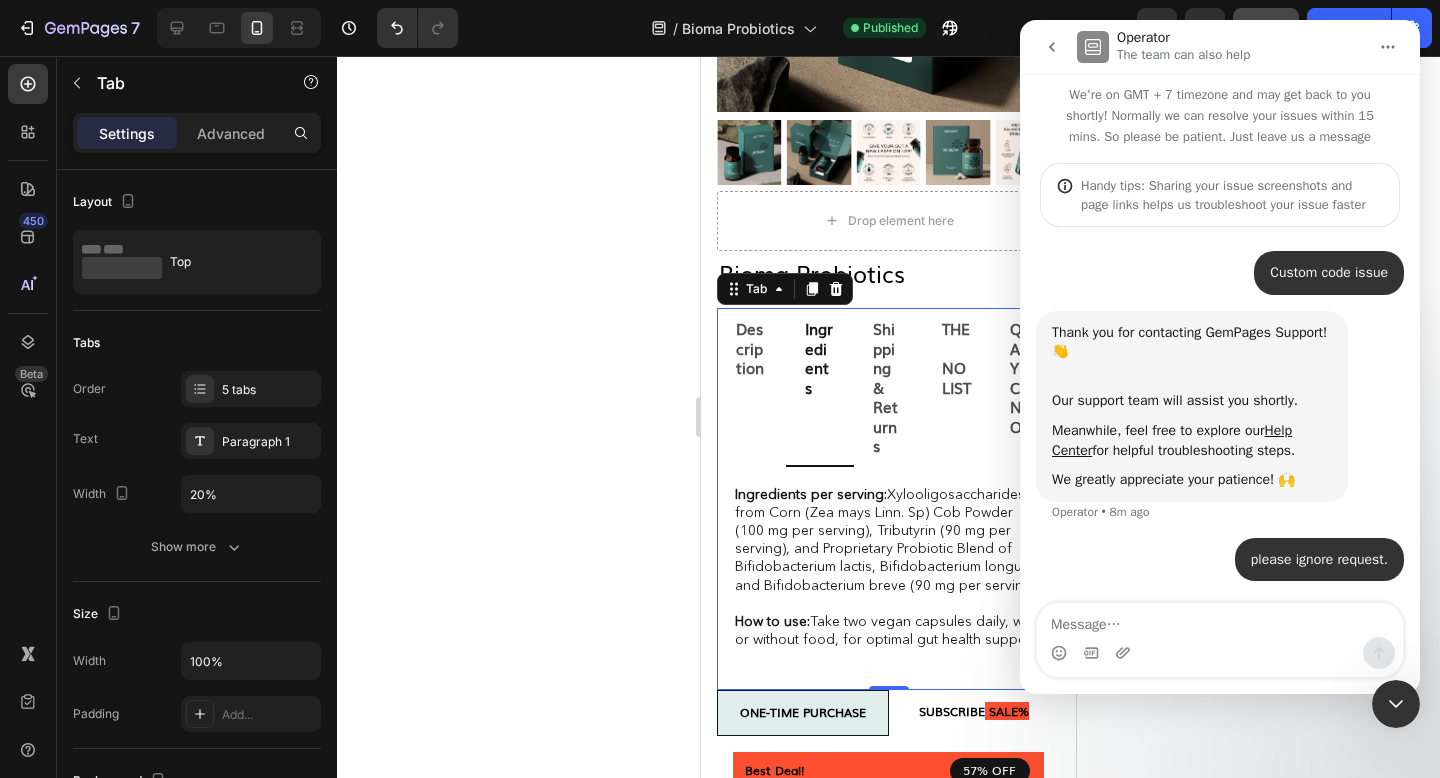 click 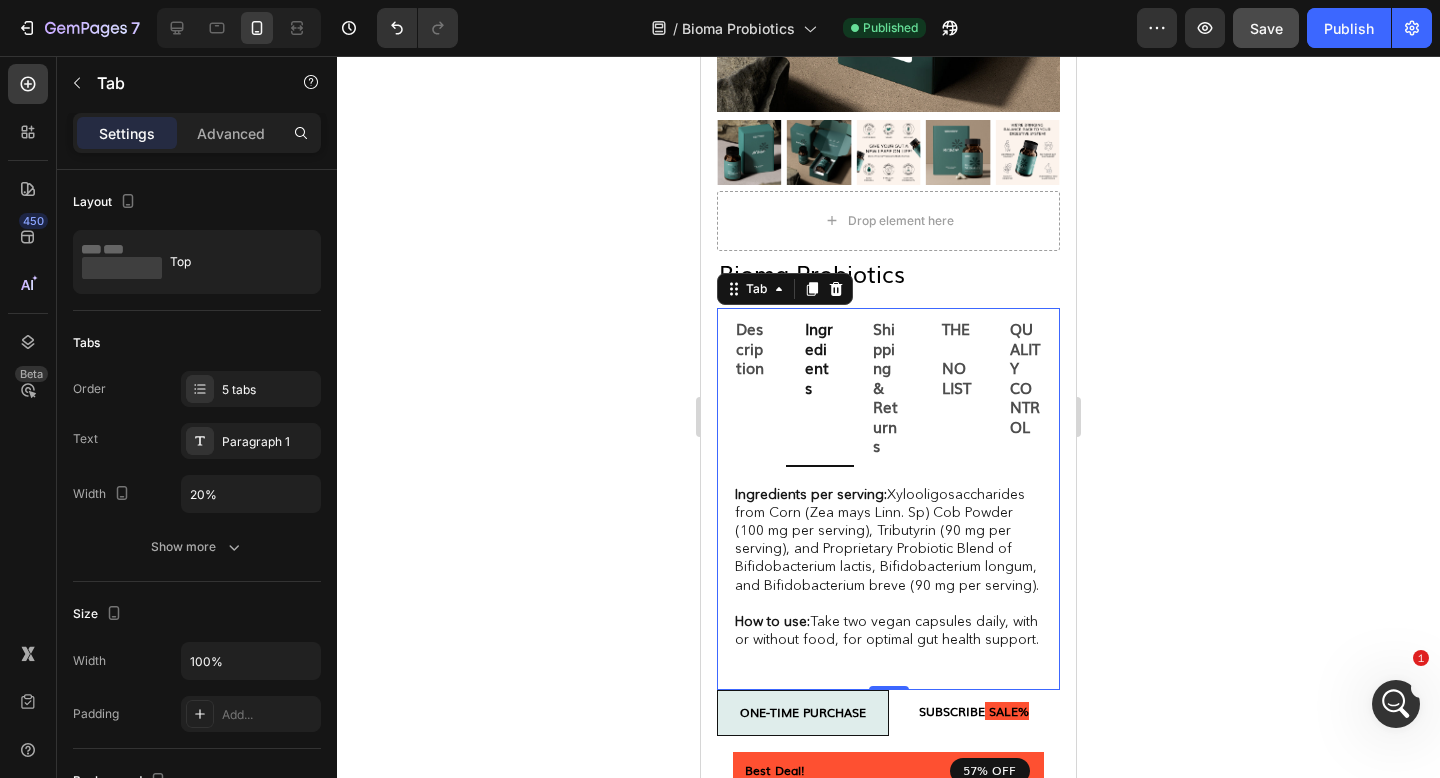 scroll, scrollTop: 0, scrollLeft: 0, axis: both 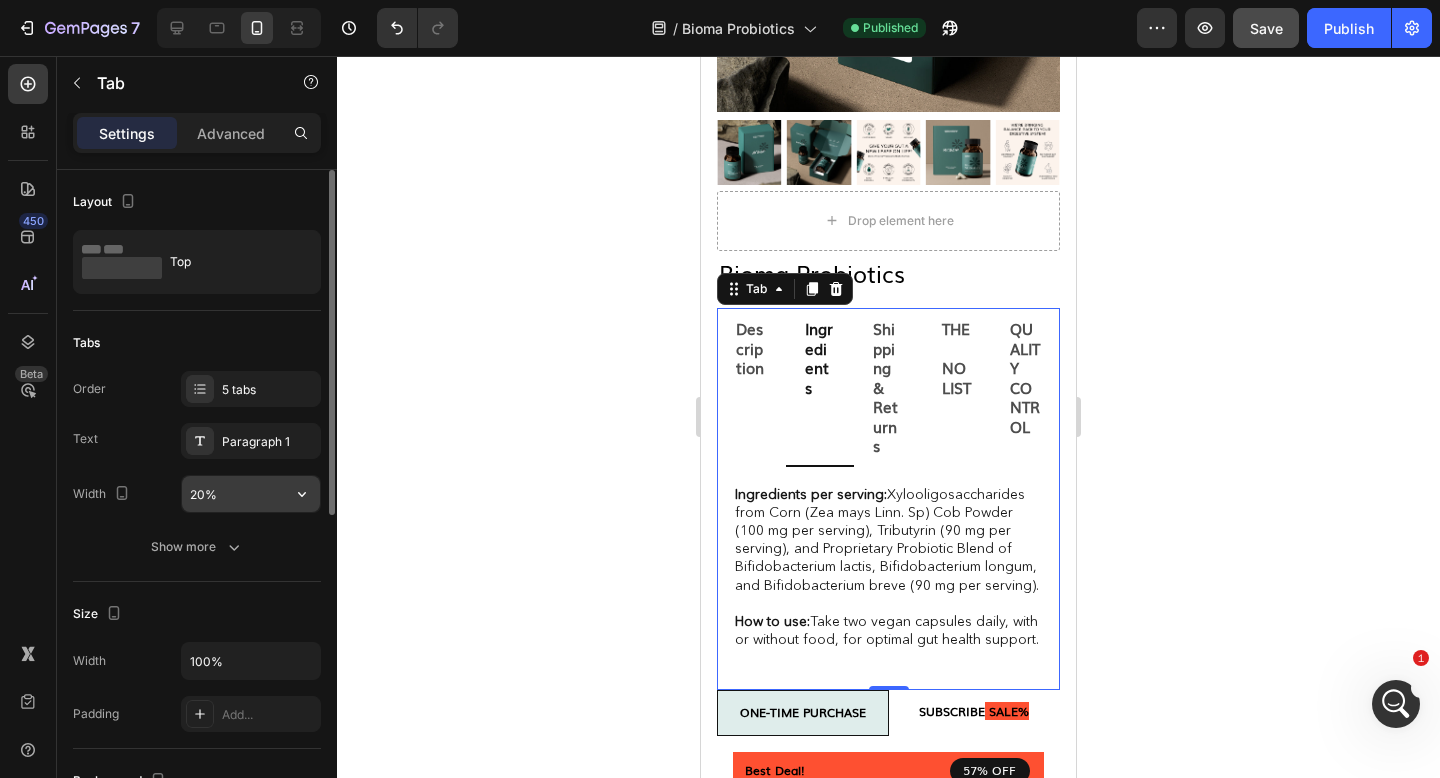 click on "20%" at bounding box center [251, 494] 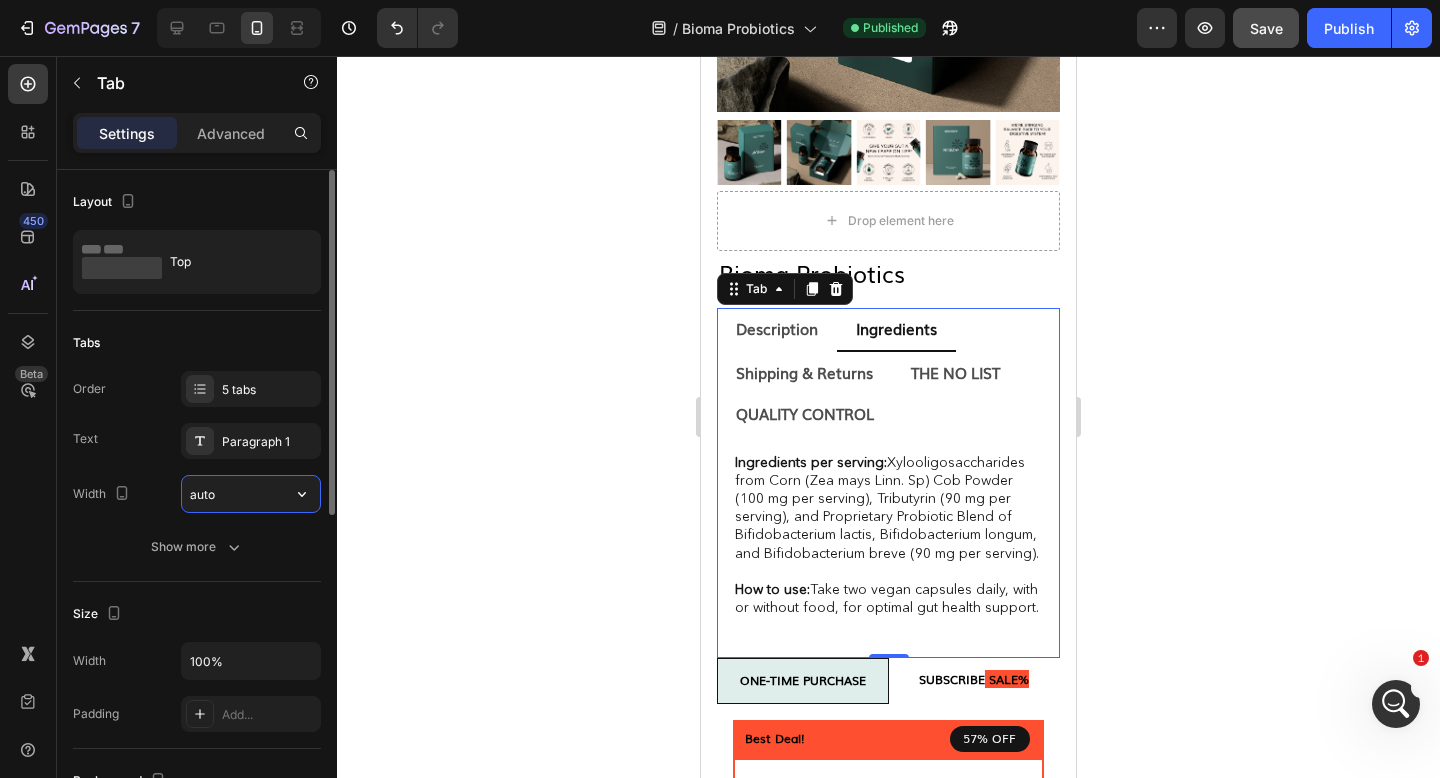 type on "Auto" 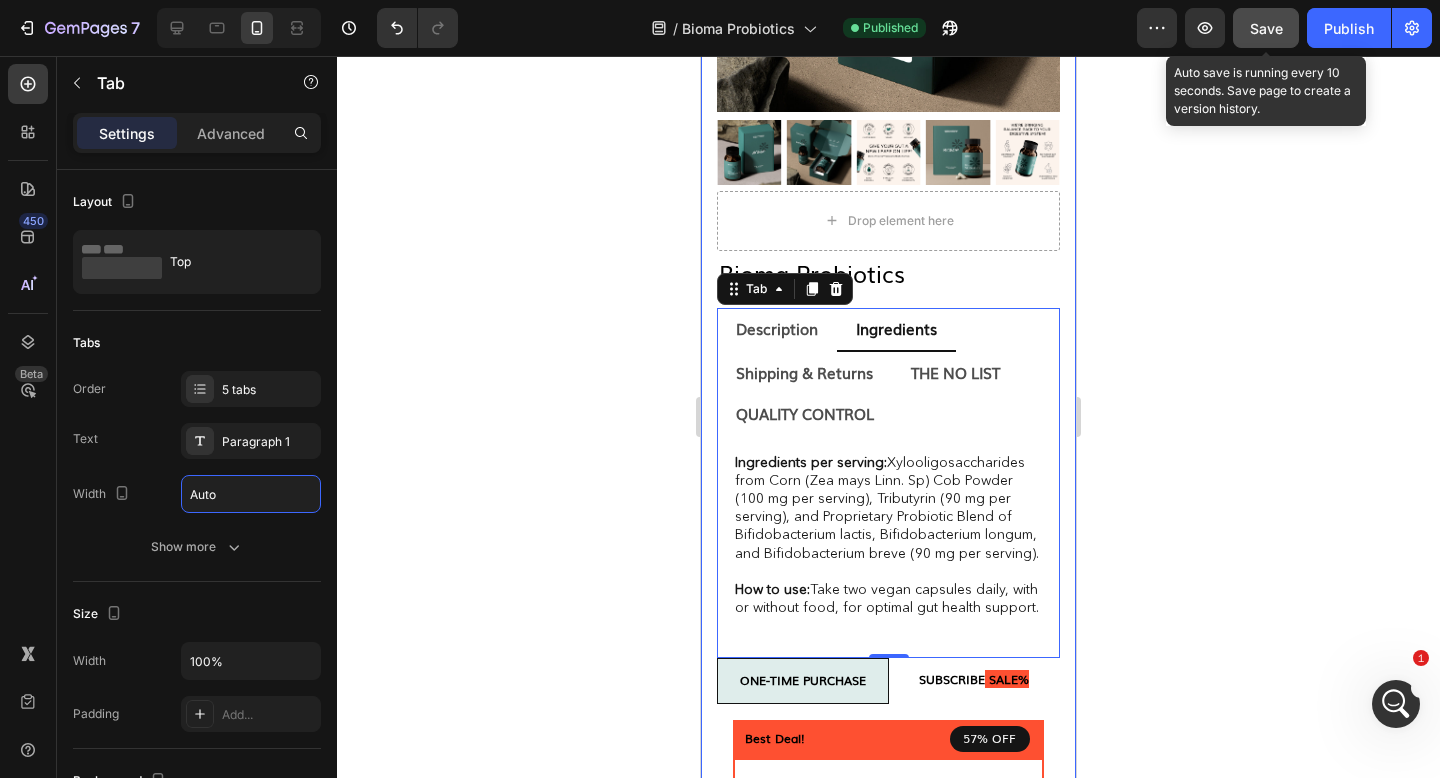 click on "Save" at bounding box center [1266, 28] 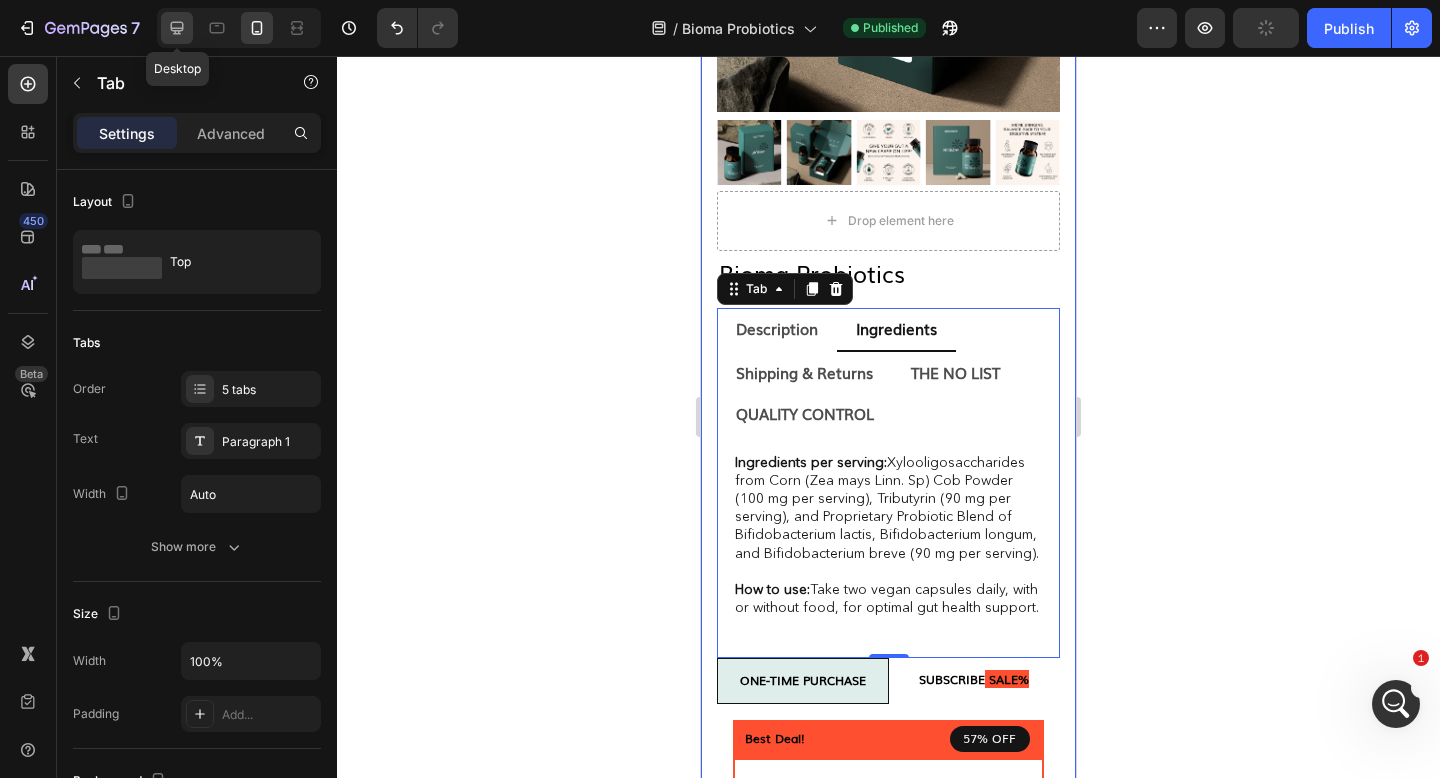 click 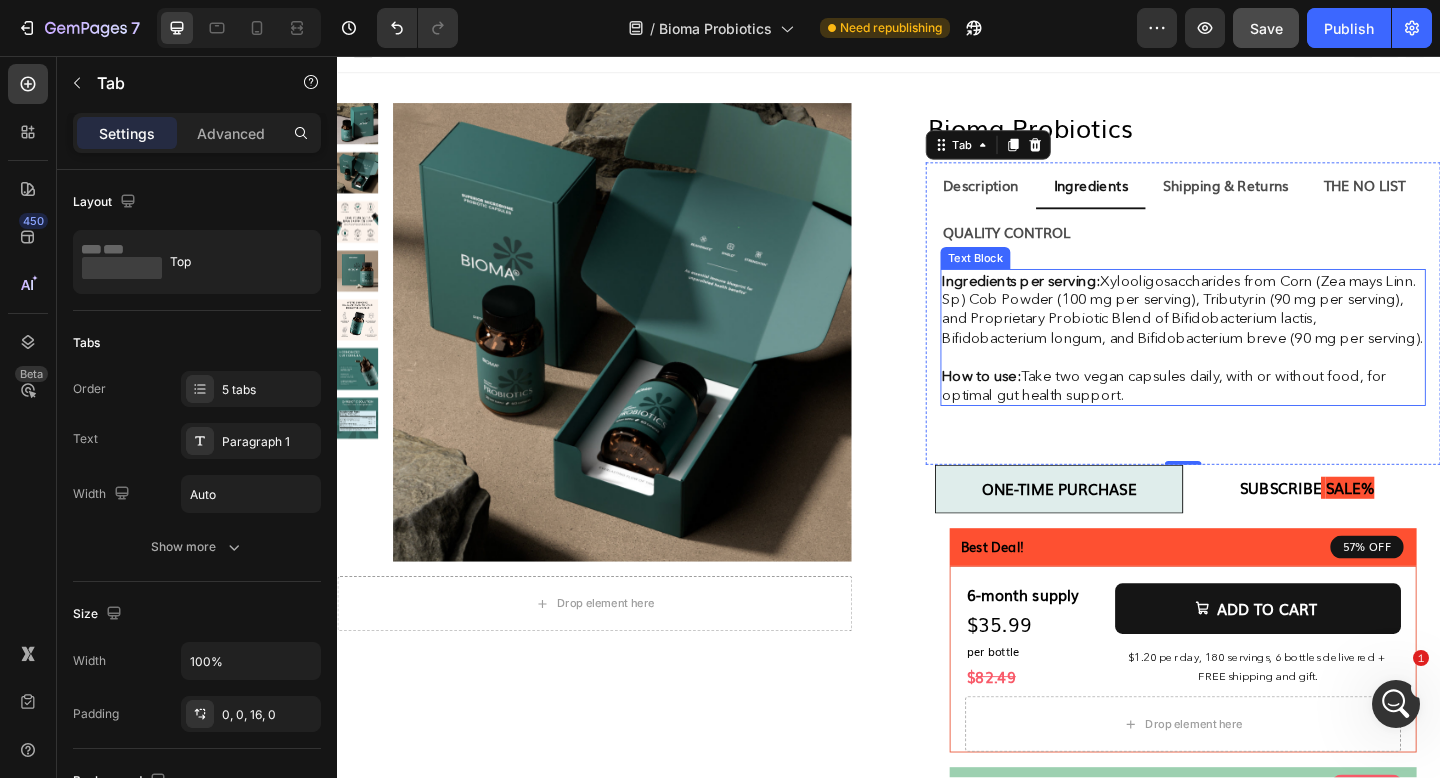 scroll, scrollTop: 0, scrollLeft: 0, axis: both 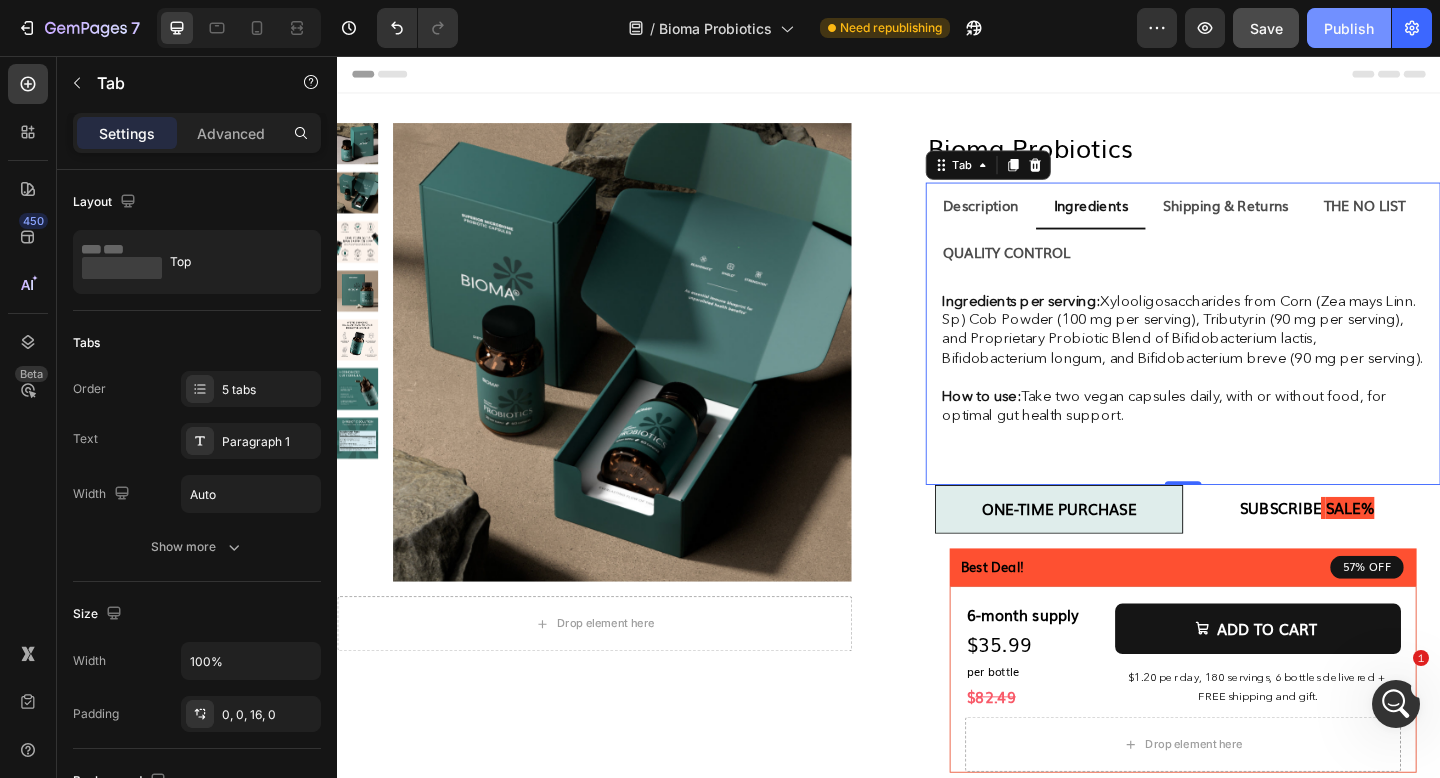 click on "Publish" at bounding box center (1349, 28) 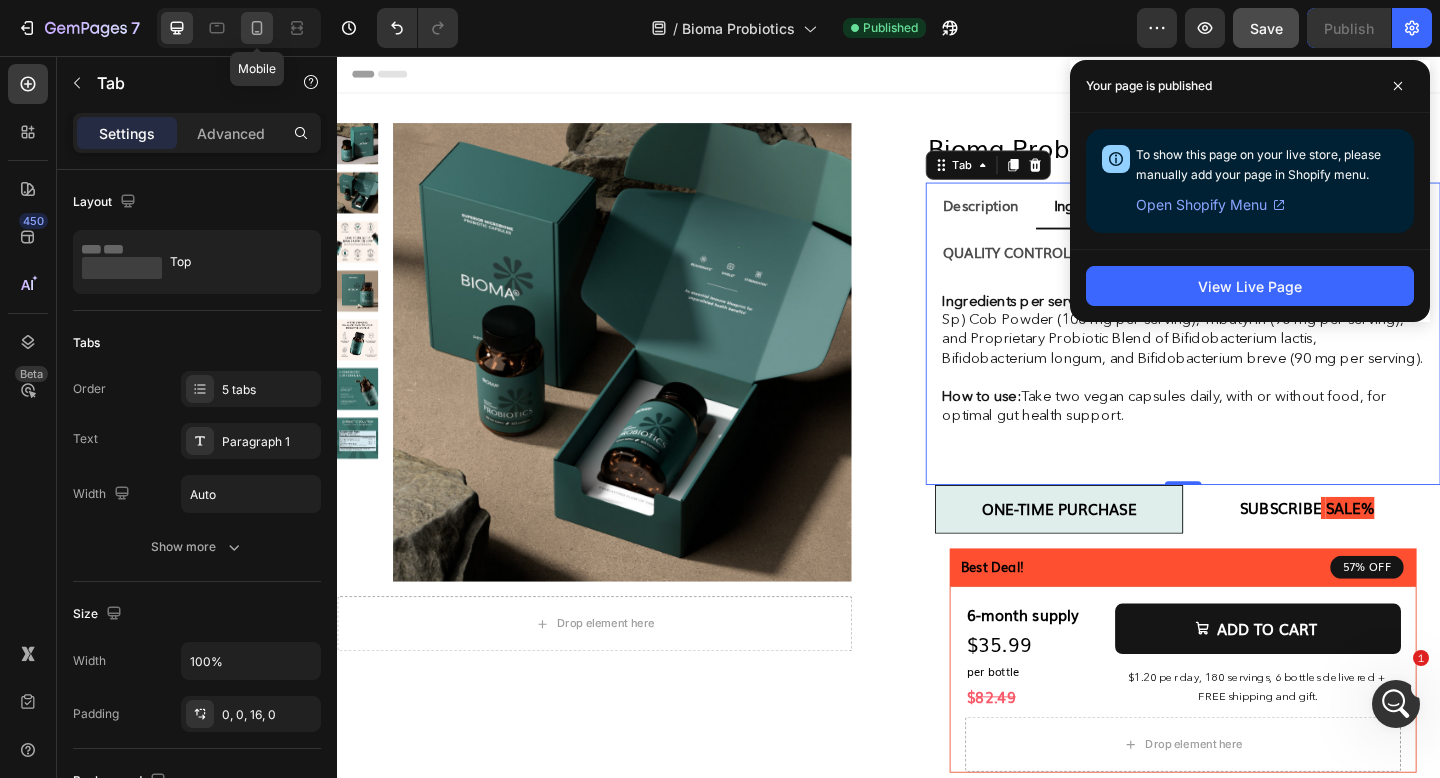 click 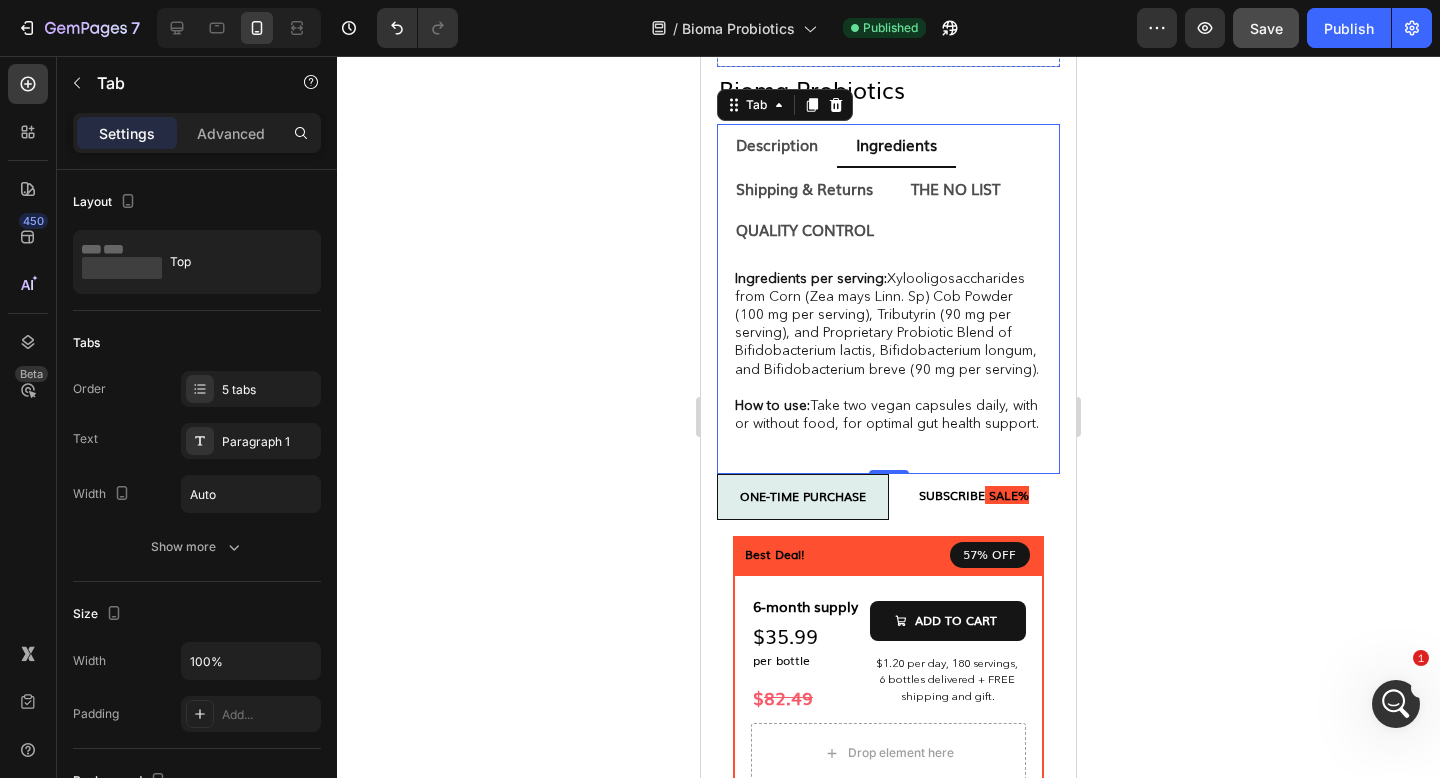 scroll, scrollTop: 545, scrollLeft: 0, axis: vertical 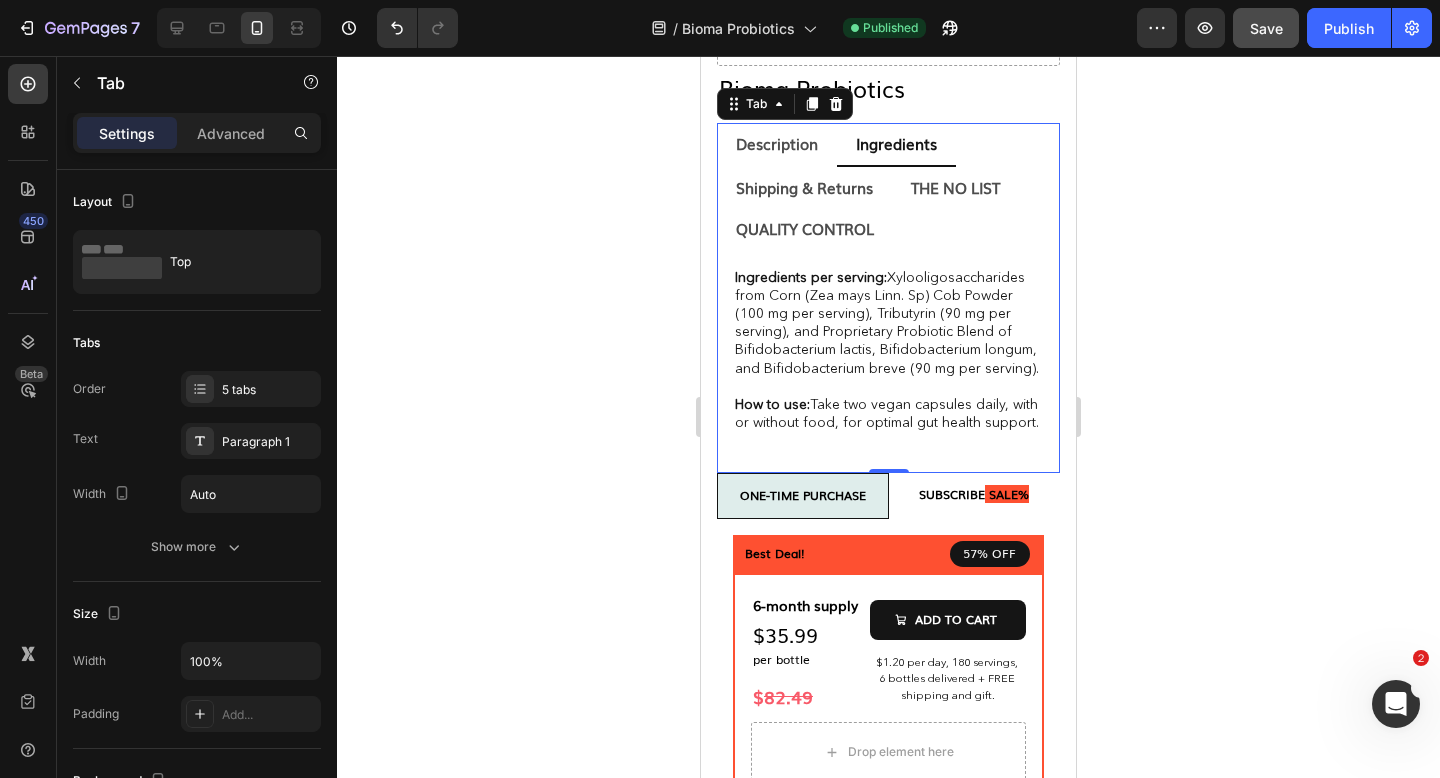 click 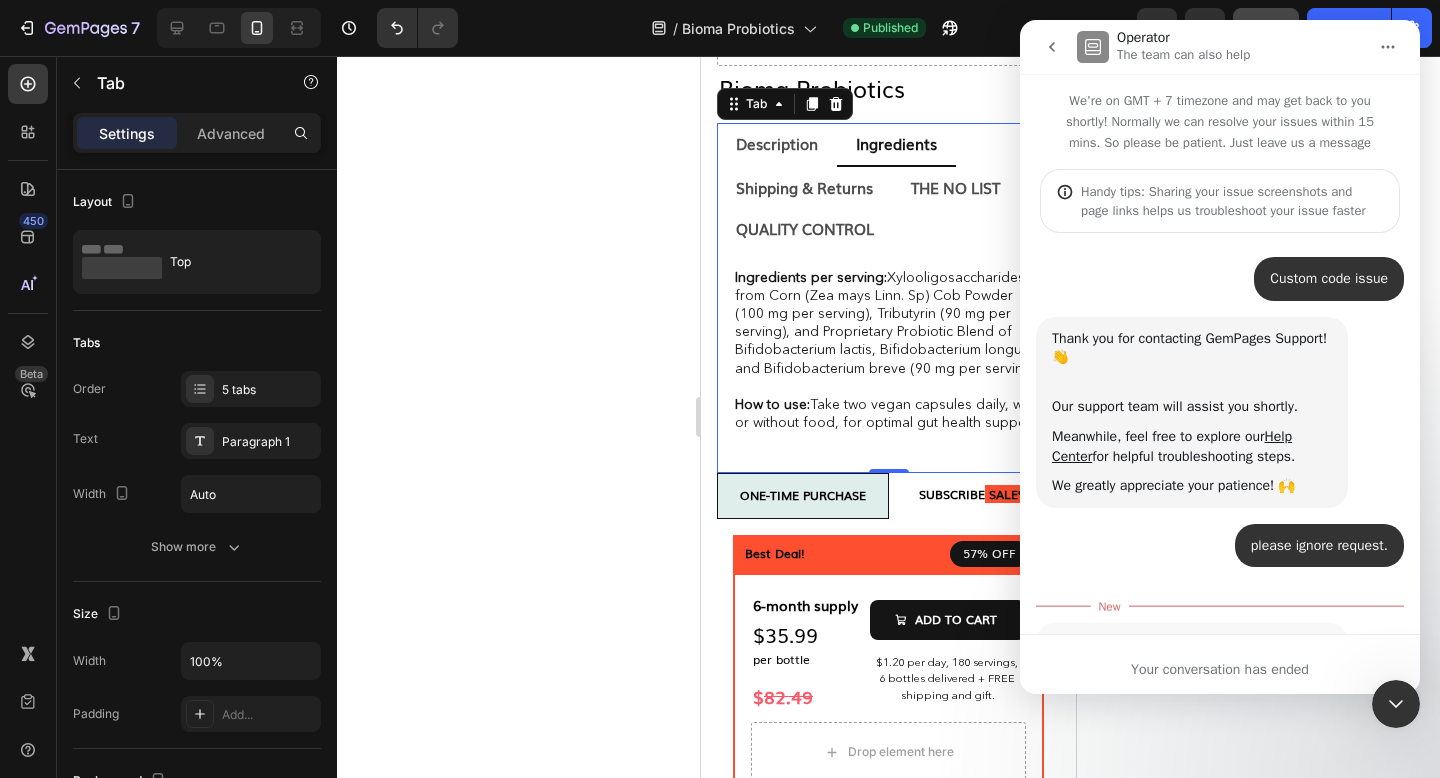 scroll, scrollTop: 15, scrollLeft: 0, axis: vertical 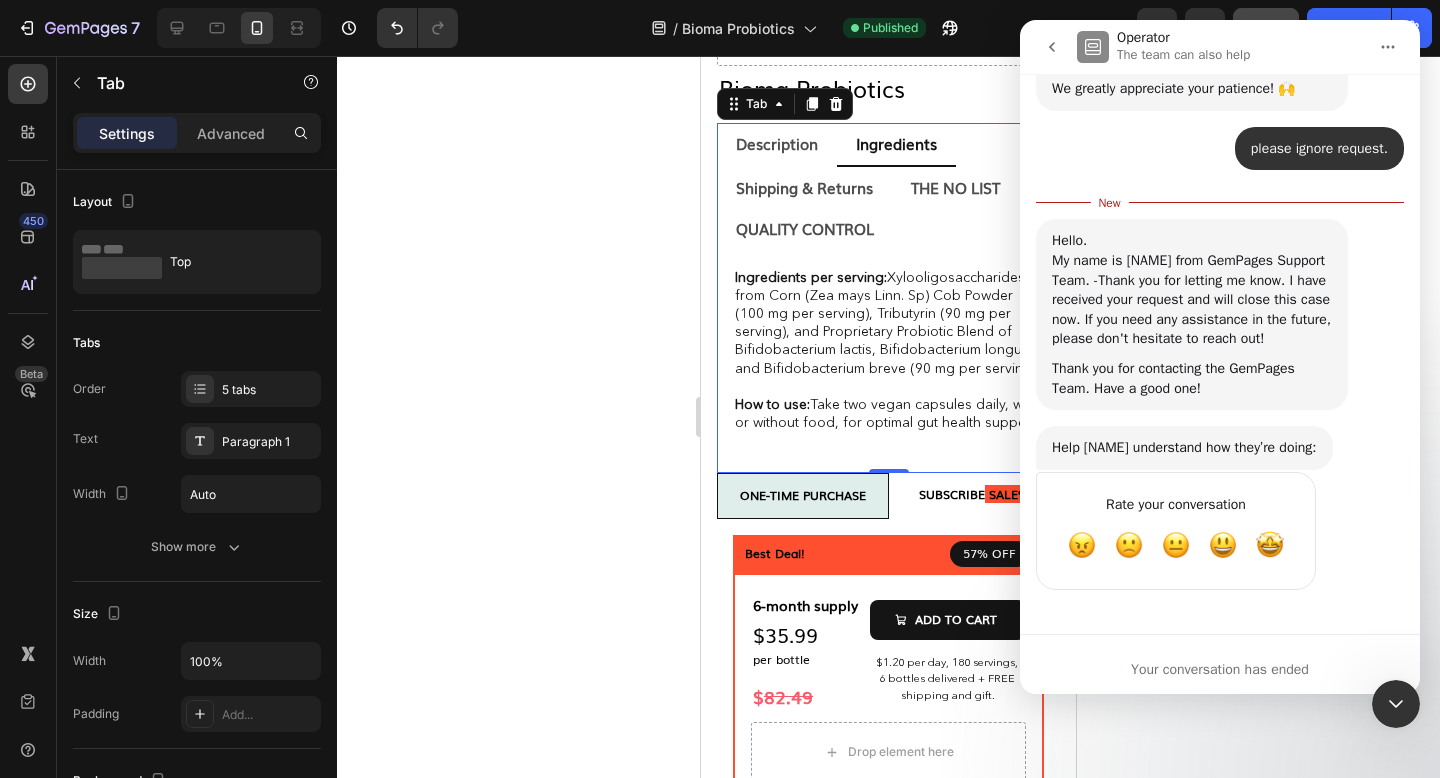 click at bounding box center [1396, 704] 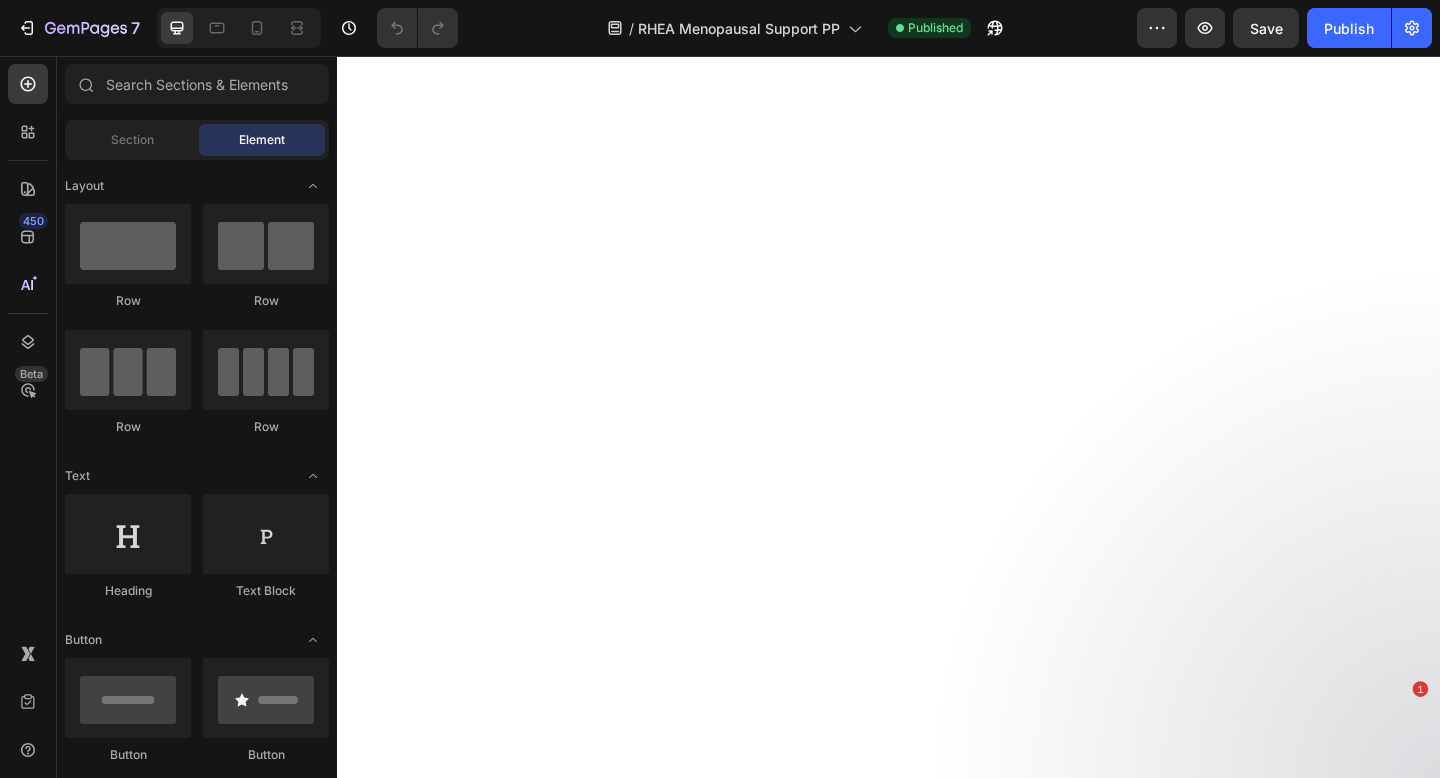 scroll, scrollTop: 0, scrollLeft: 0, axis: both 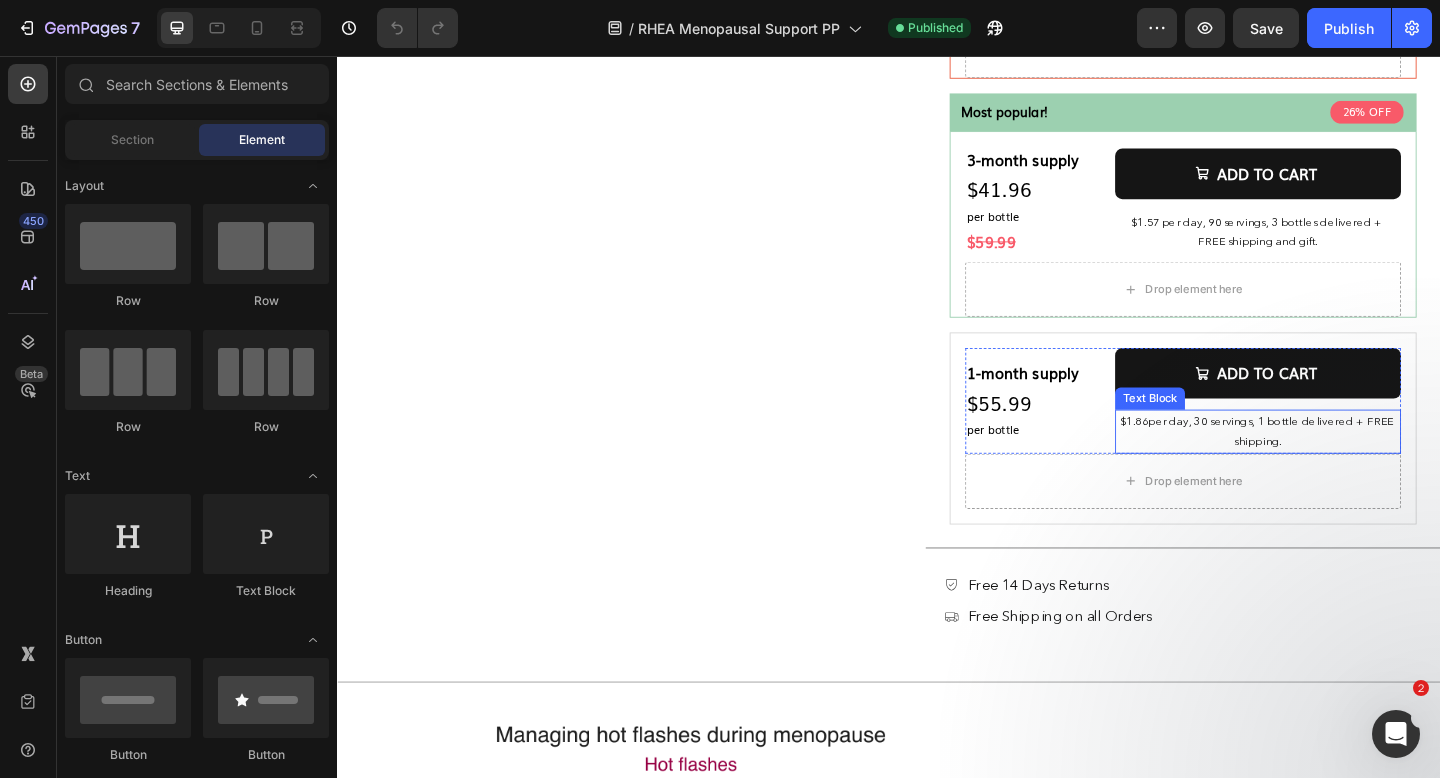 click on "per day, 30 servings, 1 bottle delivered + FREE shipping." at bounding box center (1354, 464) 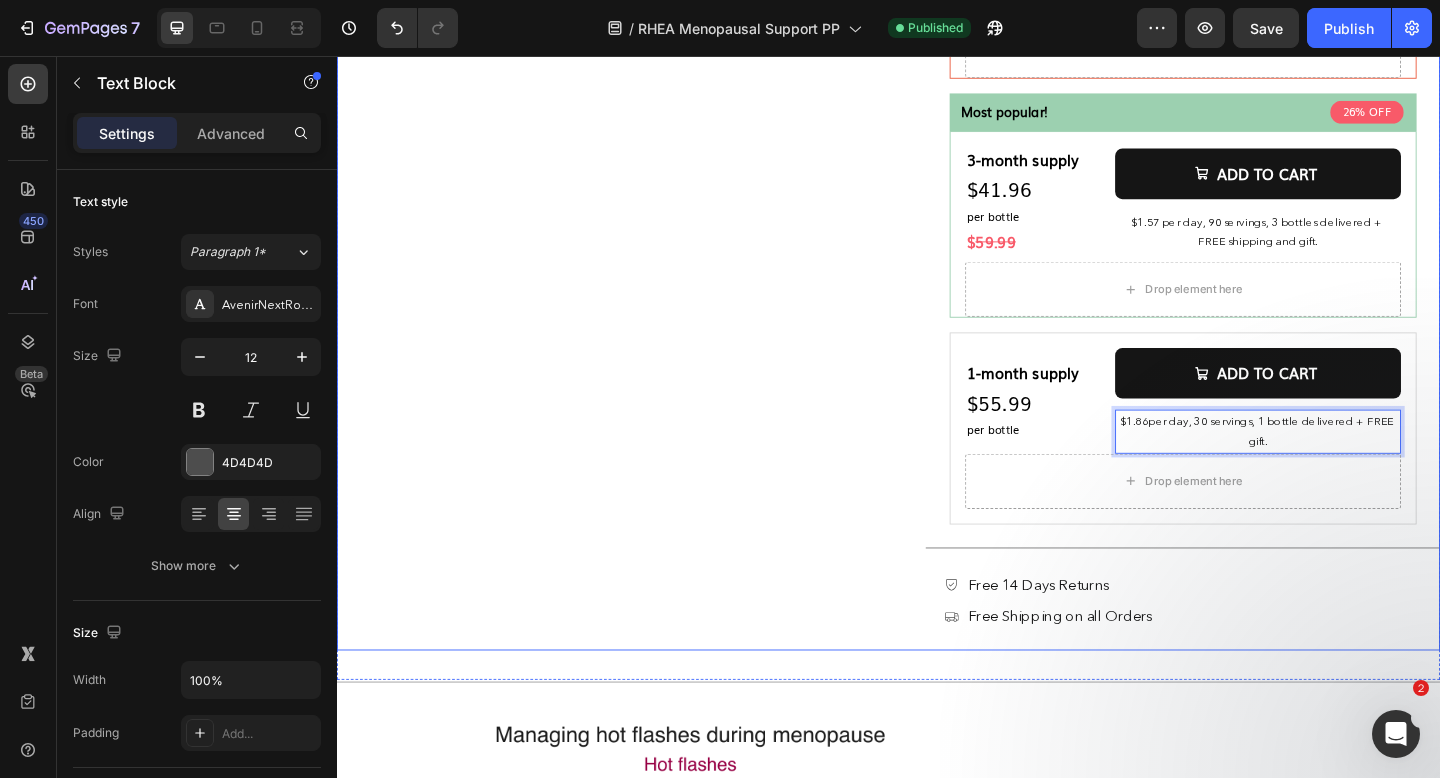 click on "Product Images
Drop element here Product" at bounding box center (617, -167) 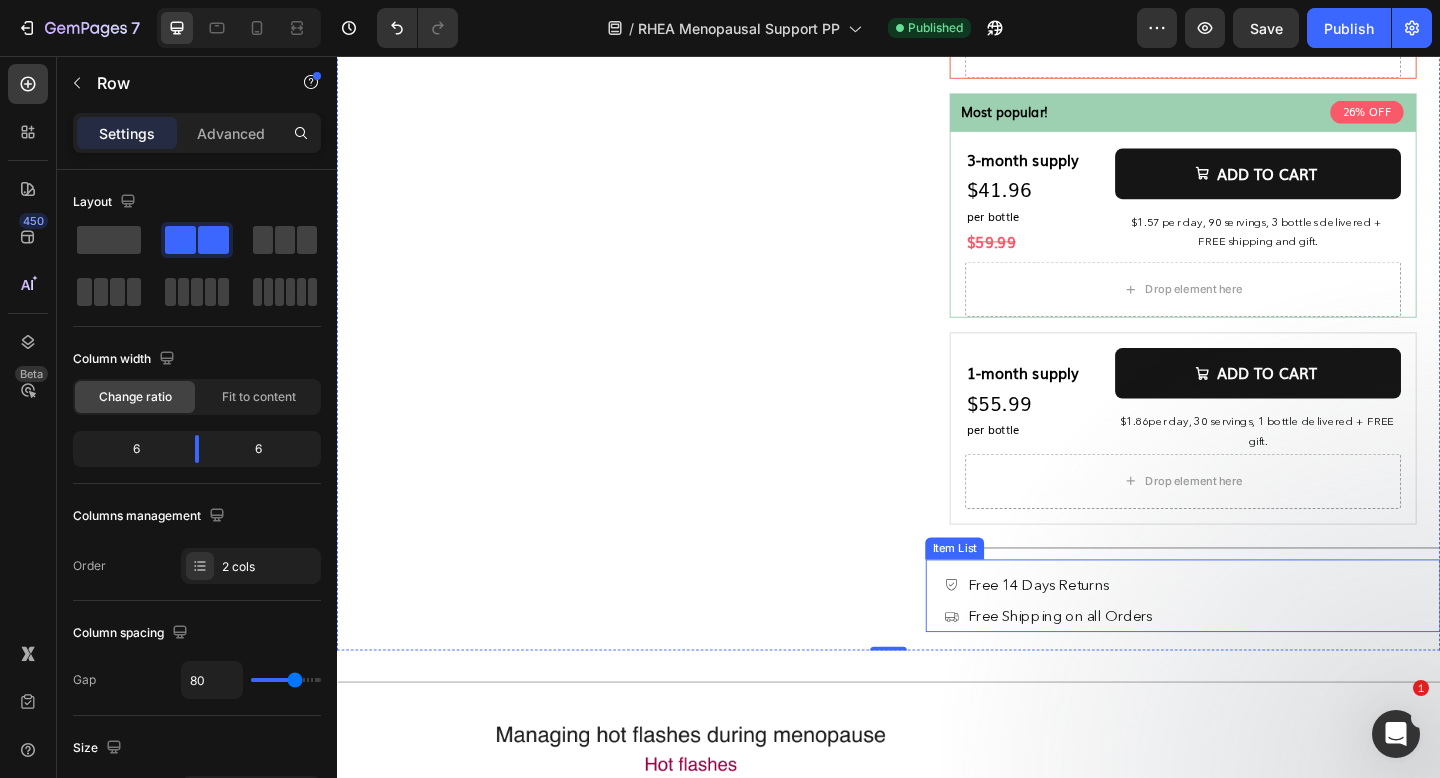 click on "Free Shipping on all Orders" at bounding box center (1124, 665) 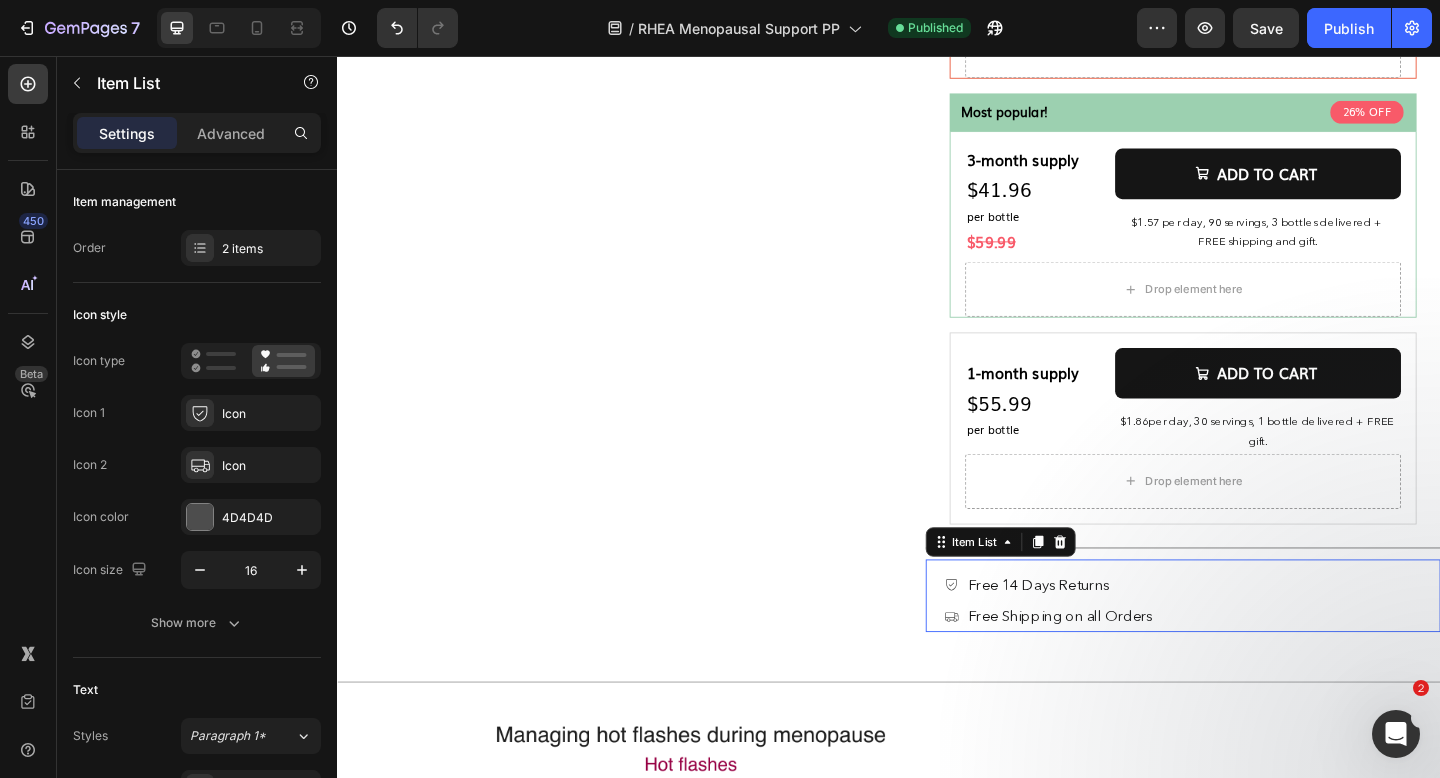 click on "Free Shipping on all Orders" at bounding box center [1124, 665] 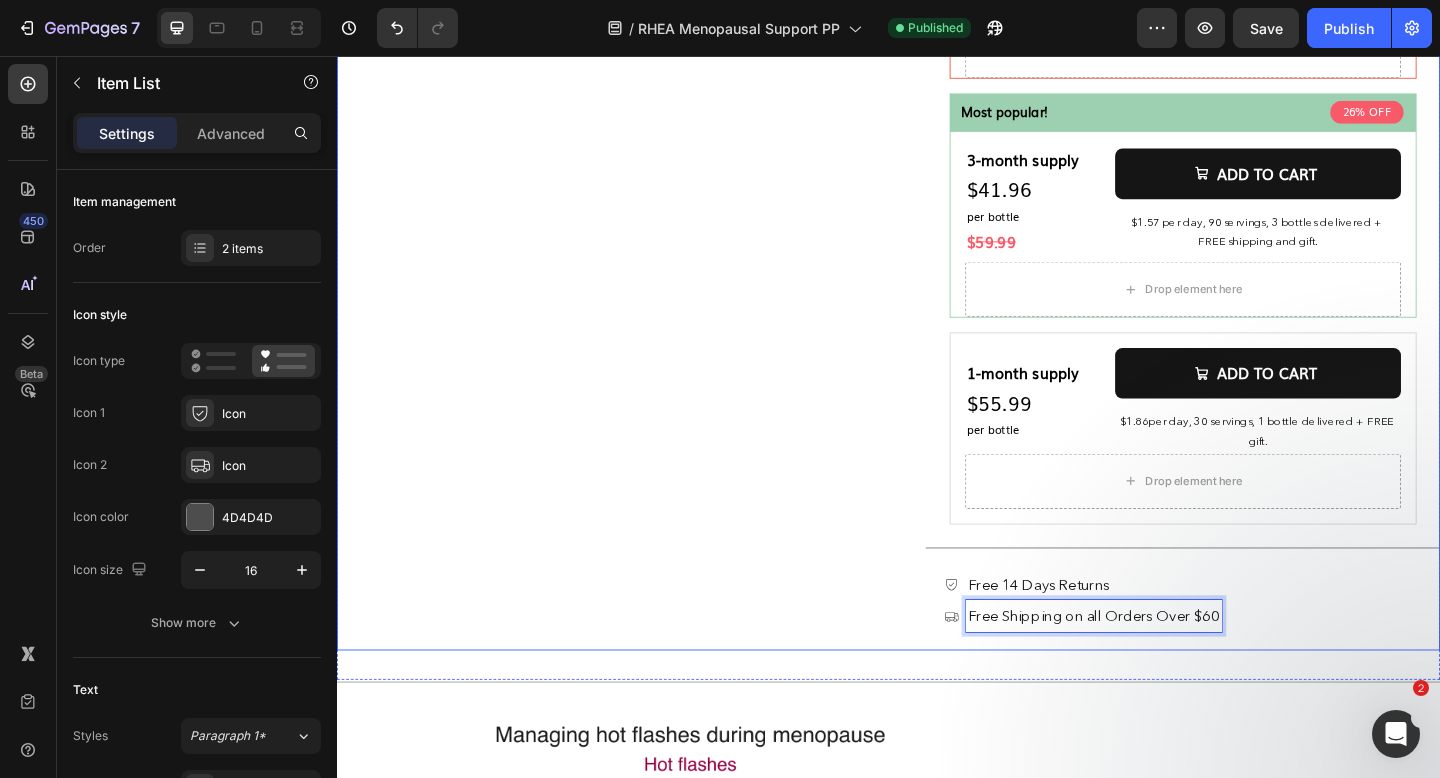 click on "Product Images
Drop element here Product" at bounding box center [617, -167] 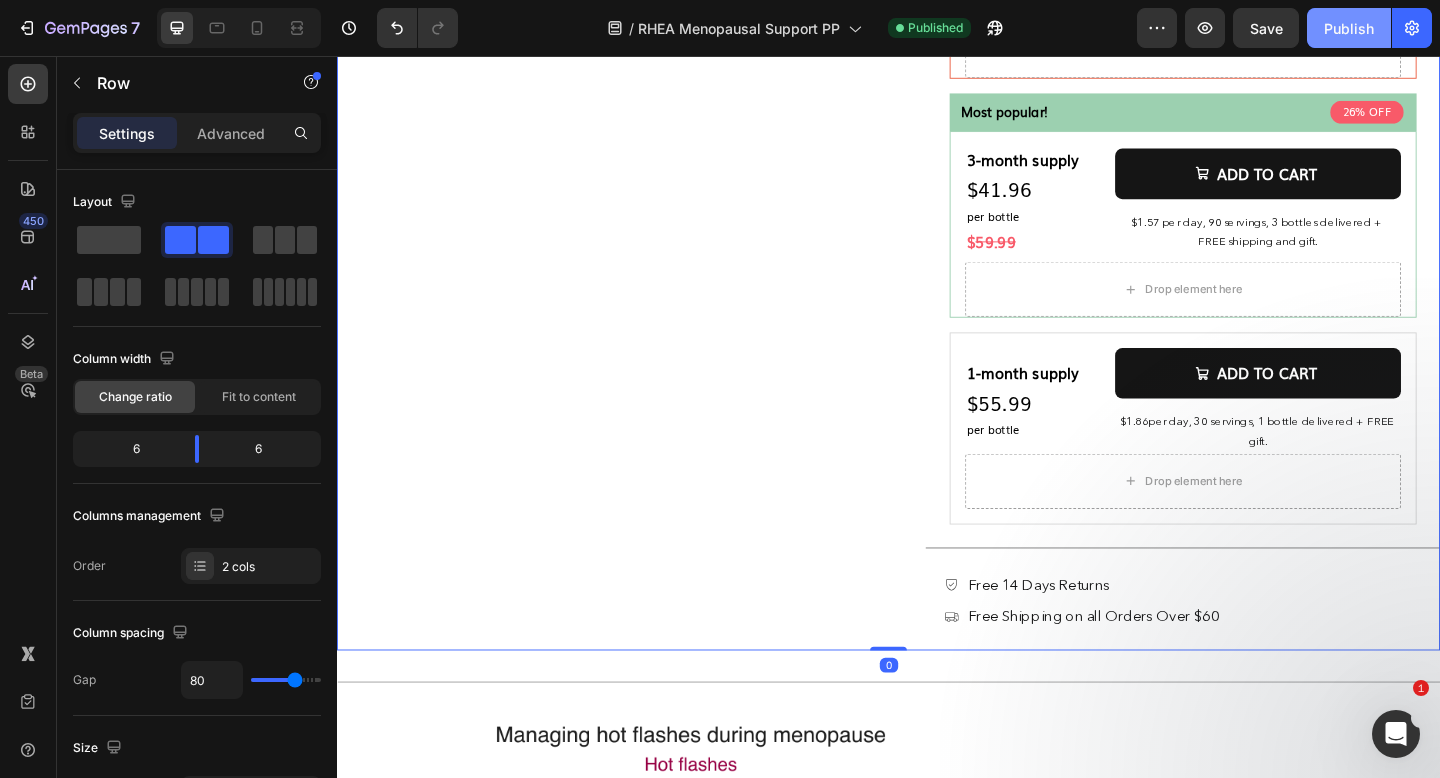 click on "Publish" at bounding box center [1349, 28] 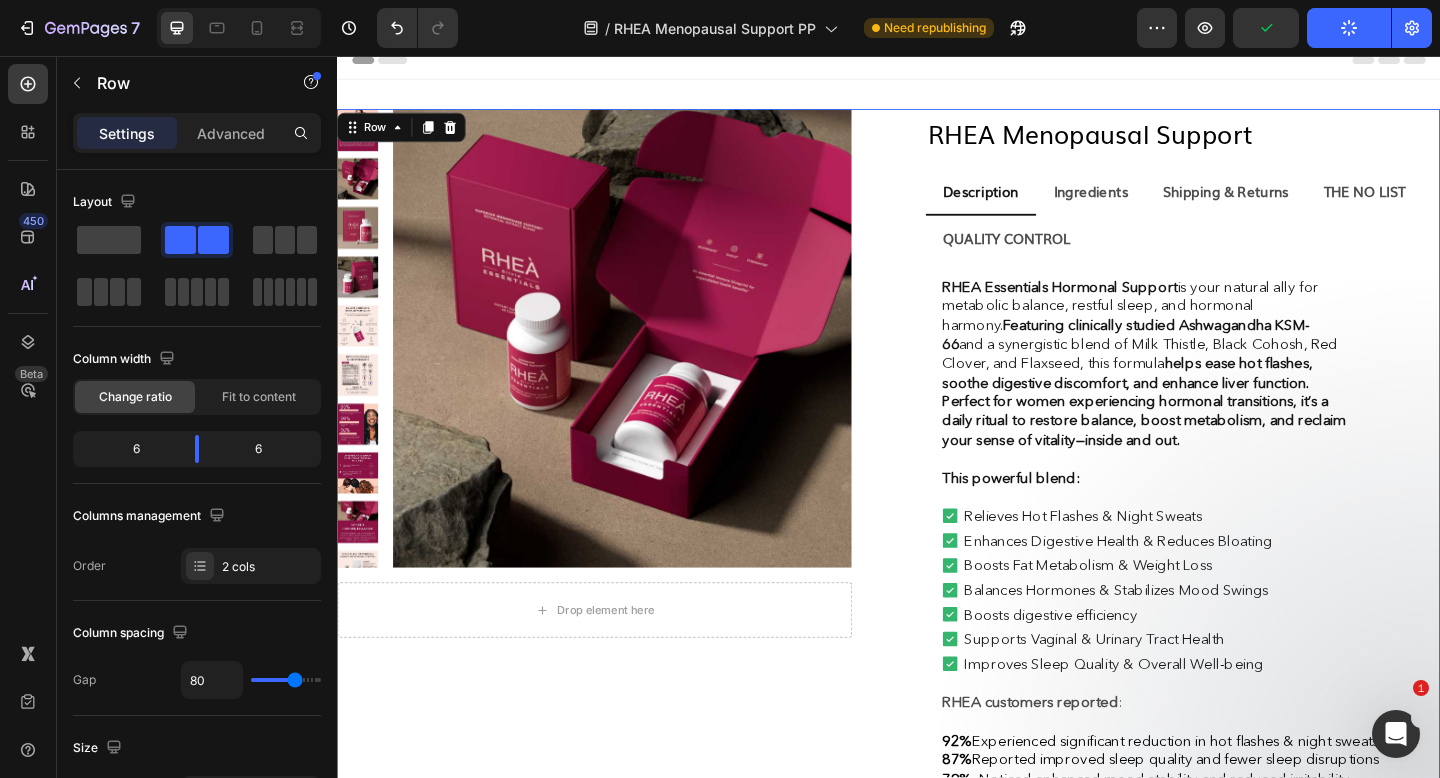 scroll, scrollTop: 0, scrollLeft: 0, axis: both 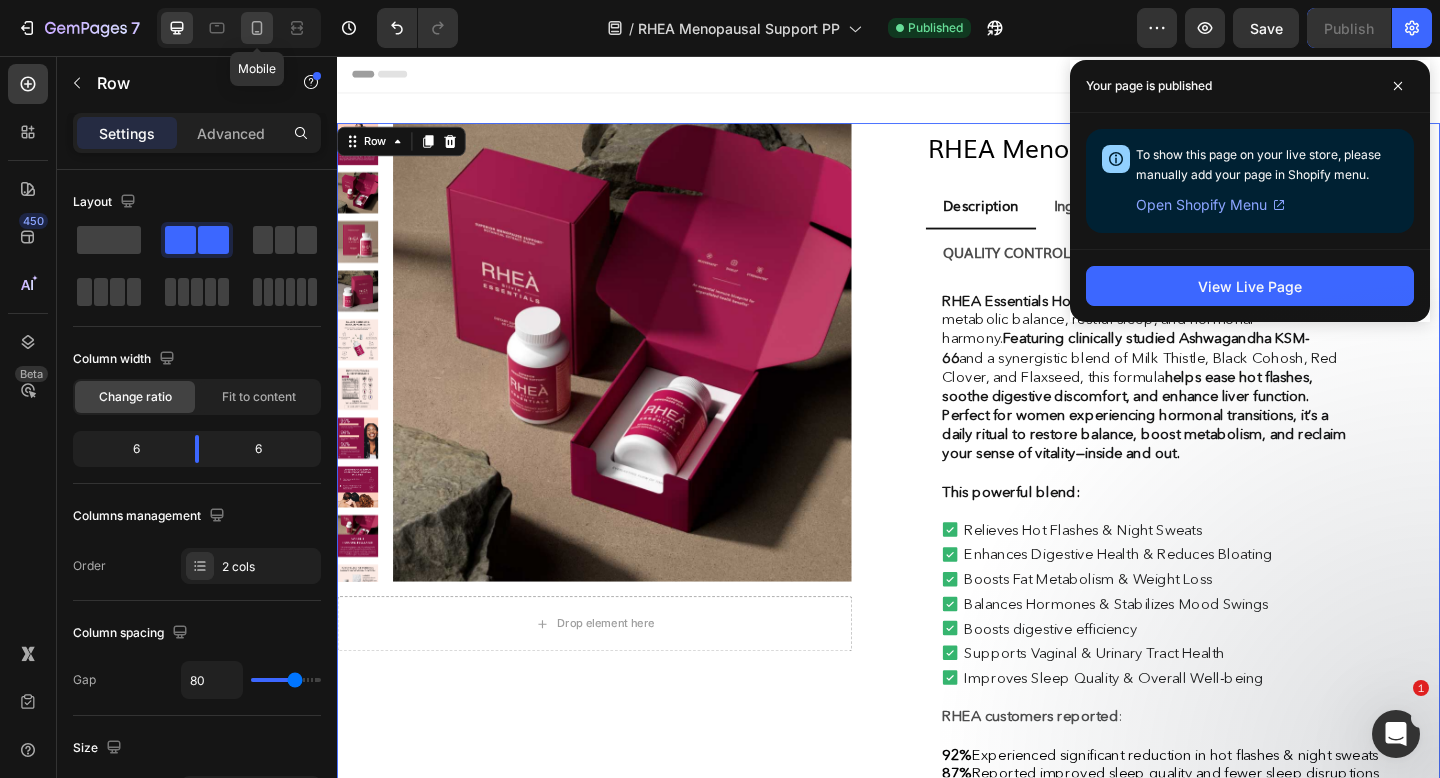 click 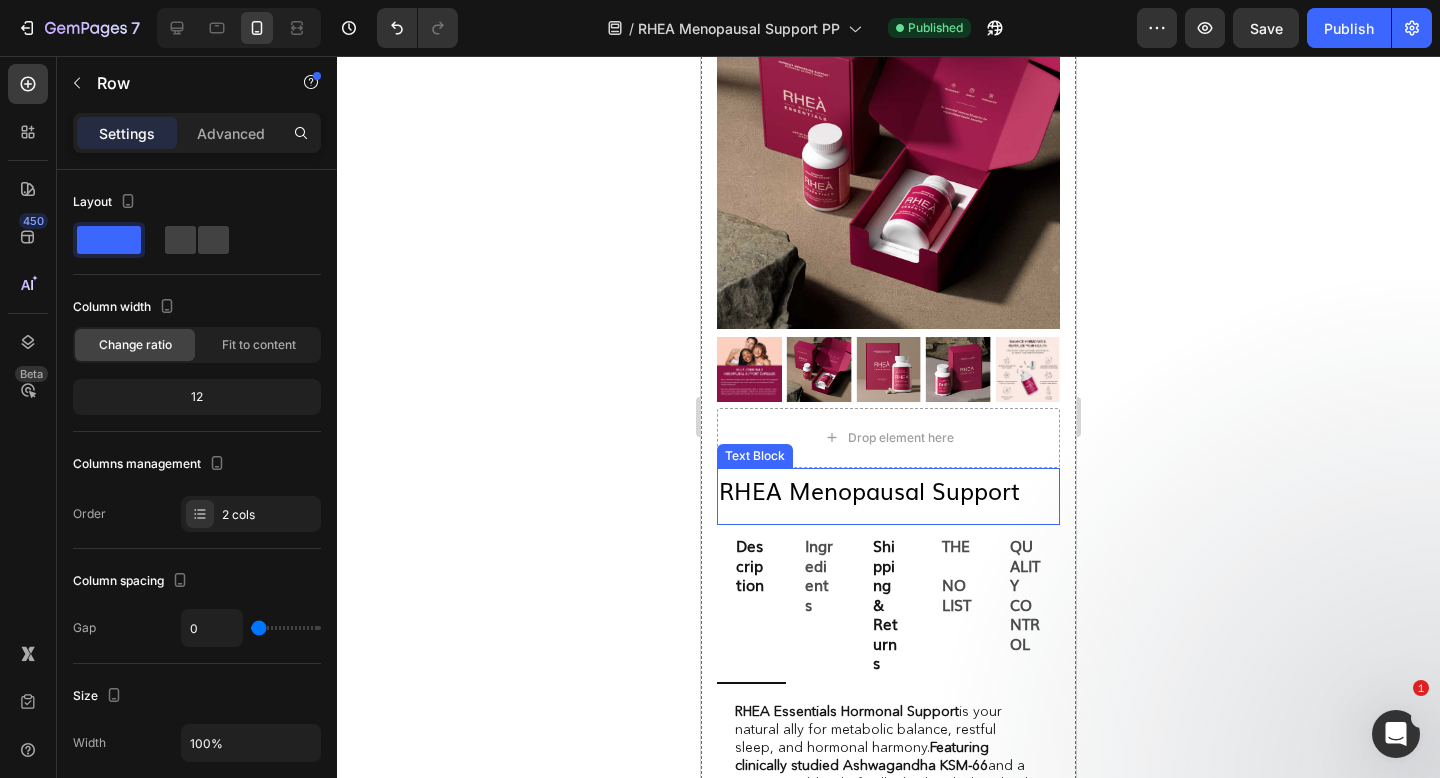 scroll, scrollTop: 175, scrollLeft: 0, axis: vertical 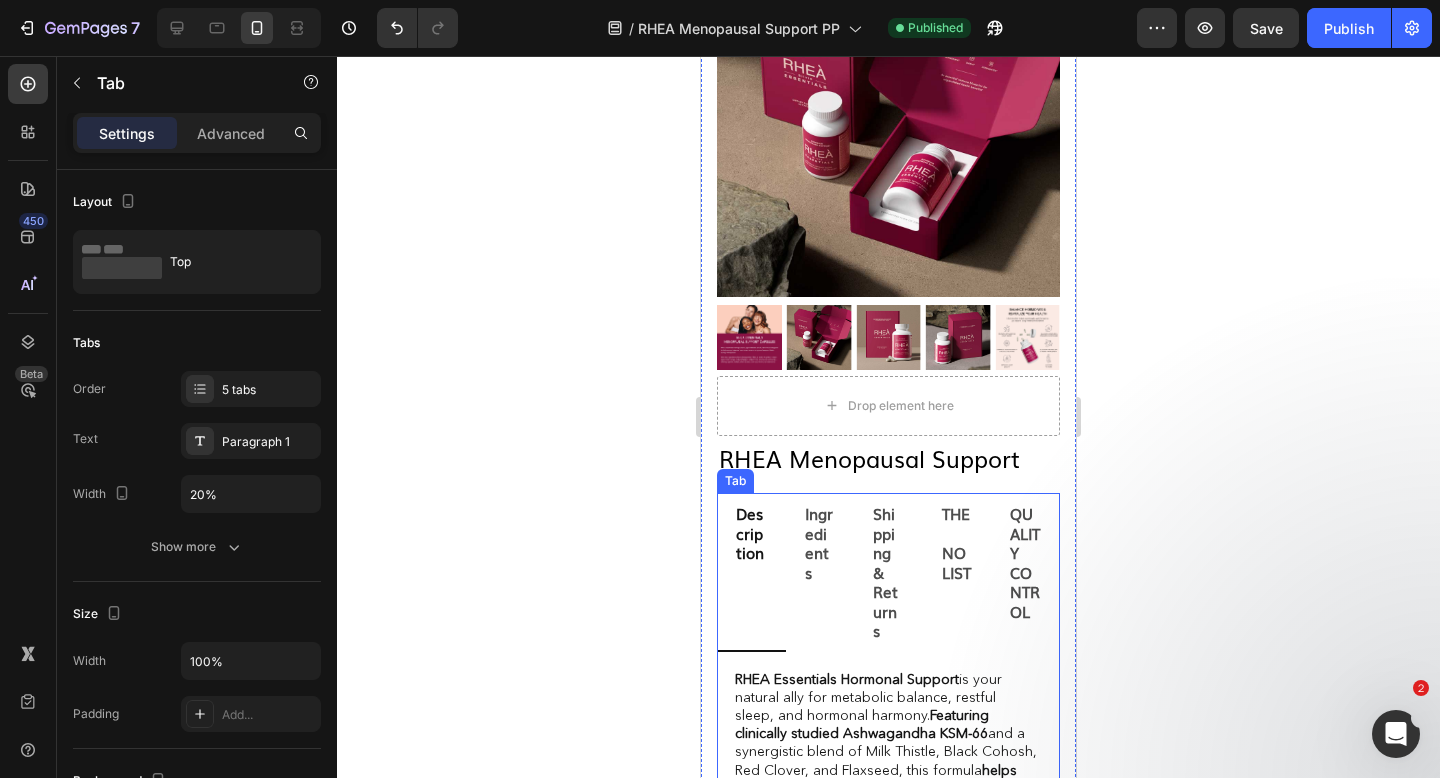 click on "Description" at bounding box center (751, 572) 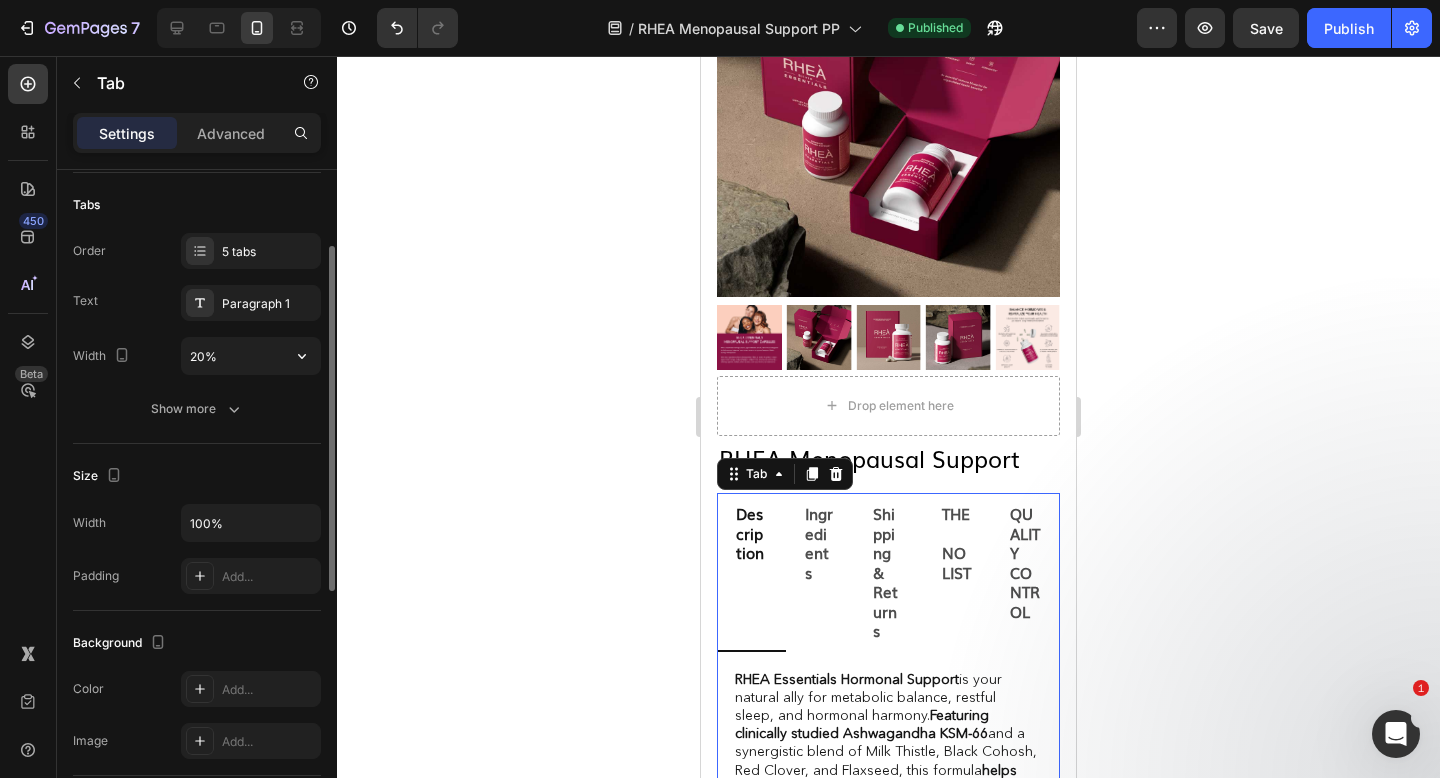 scroll, scrollTop: 144, scrollLeft: 0, axis: vertical 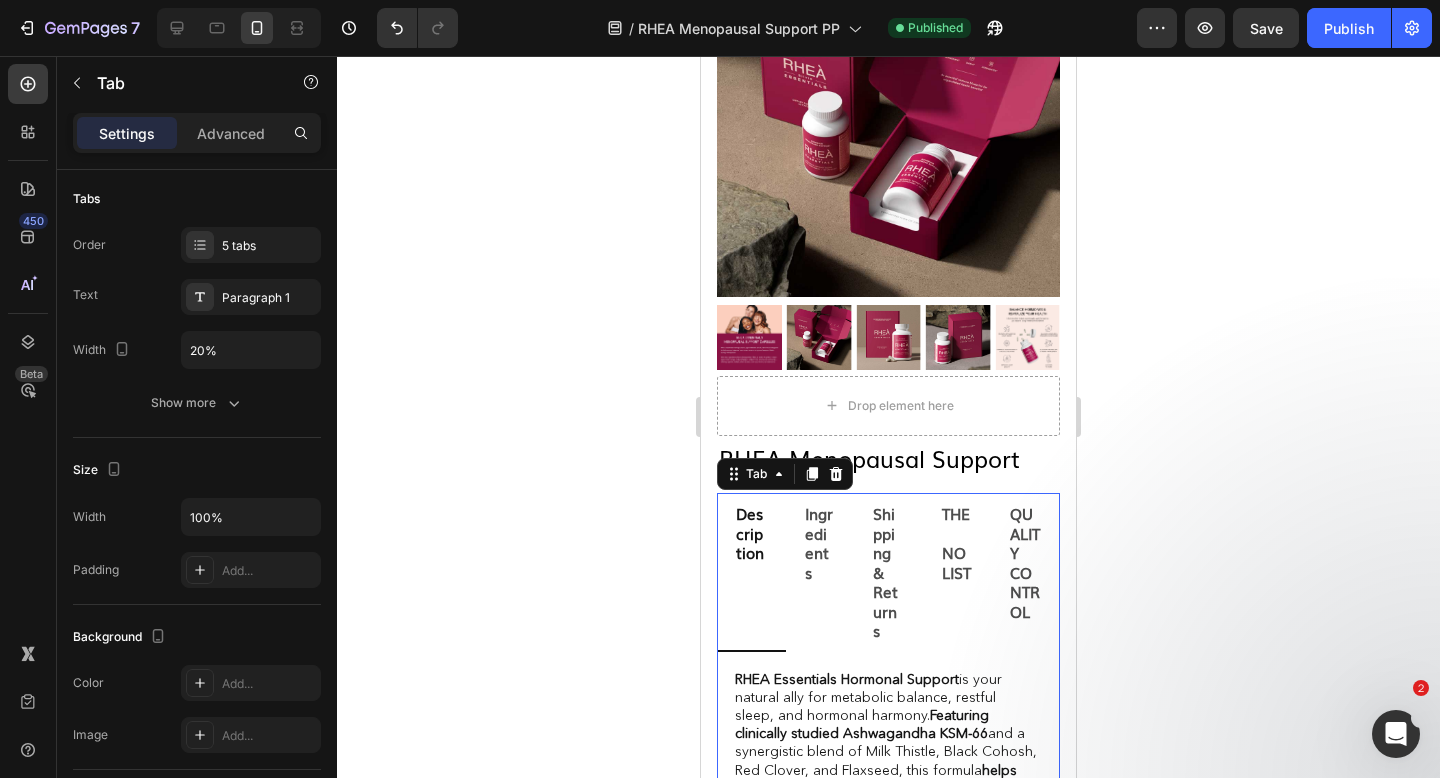 click on "Description" at bounding box center [751, 571] 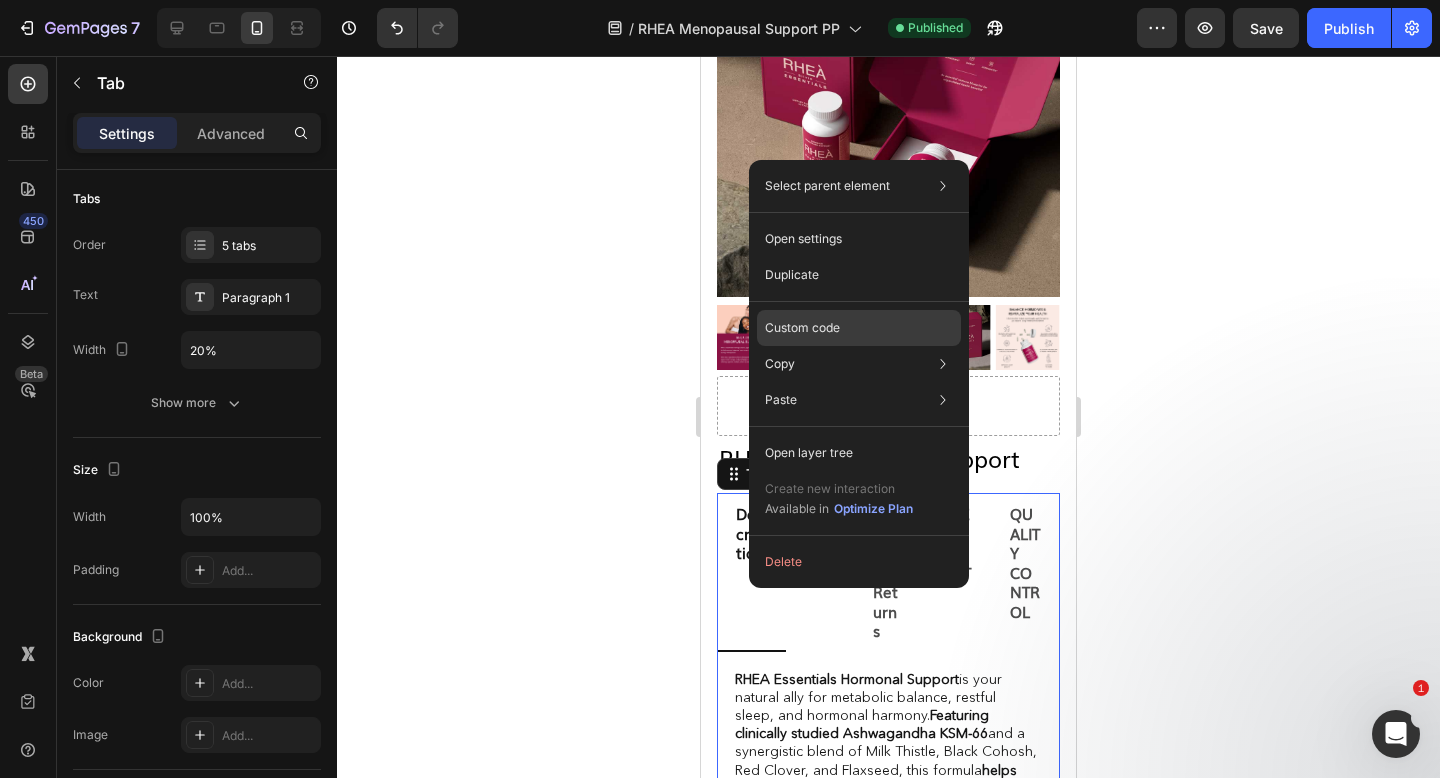 click on "Custom code" at bounding box center [802, 328] 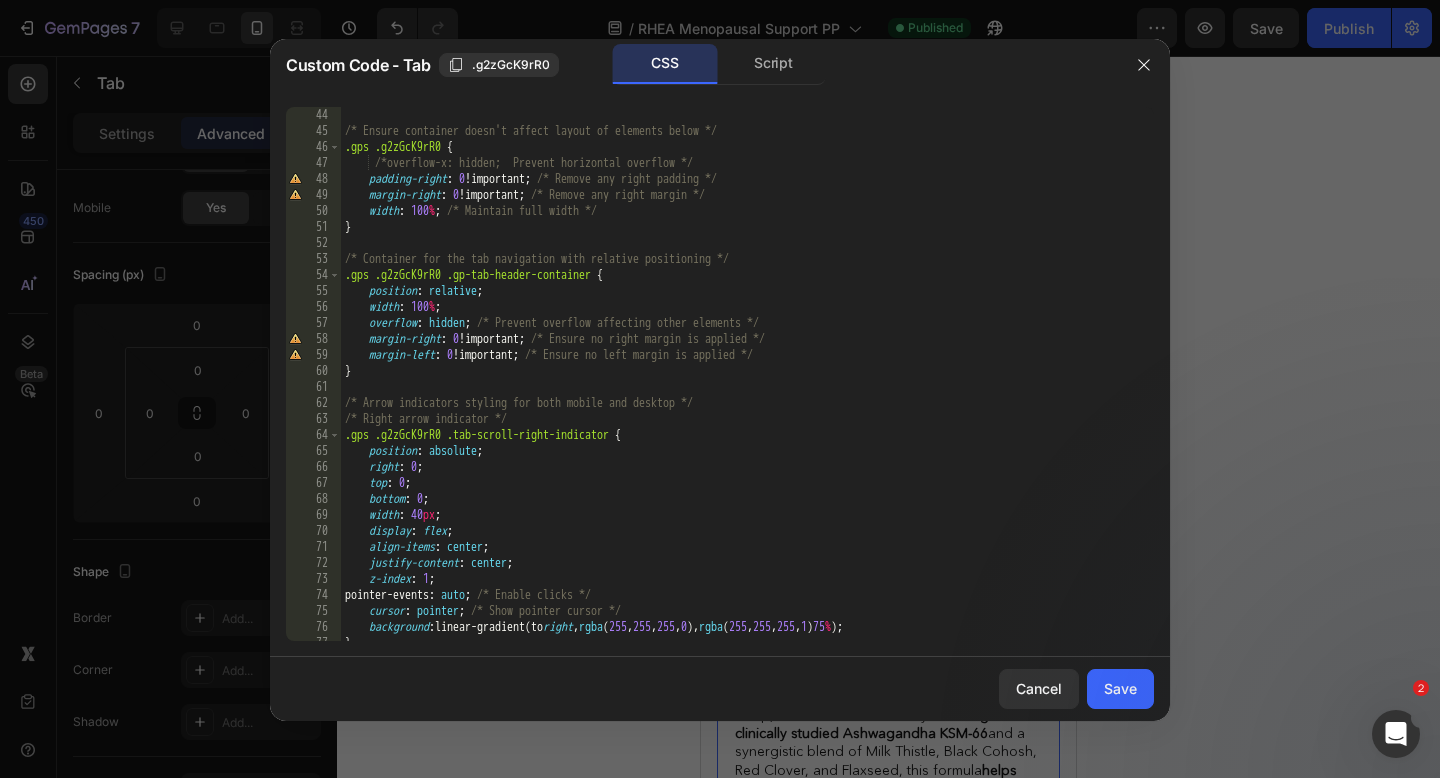 scroll, scrollTop: 0, scrollLeft: 0, axis: both 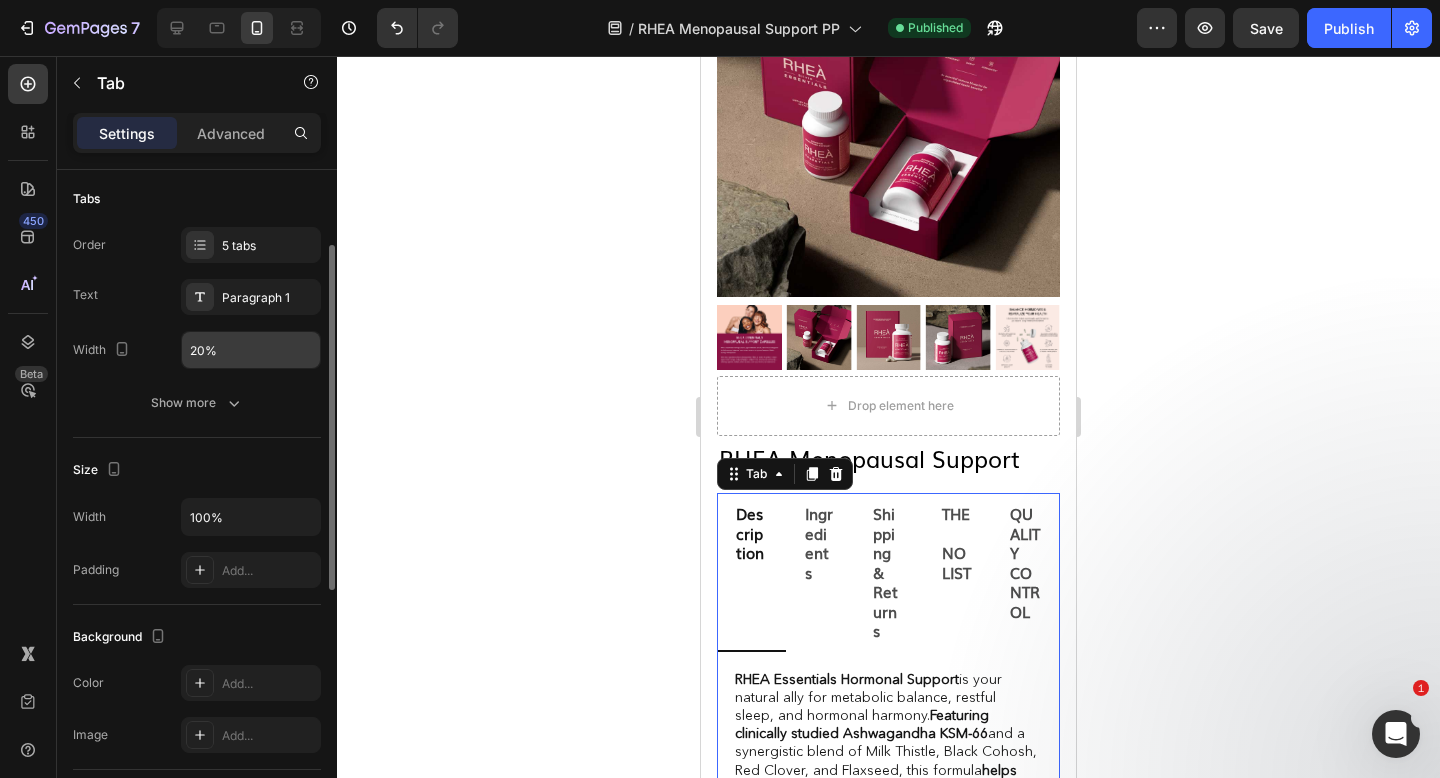 click on "20%" at bounding box center (251, 350) 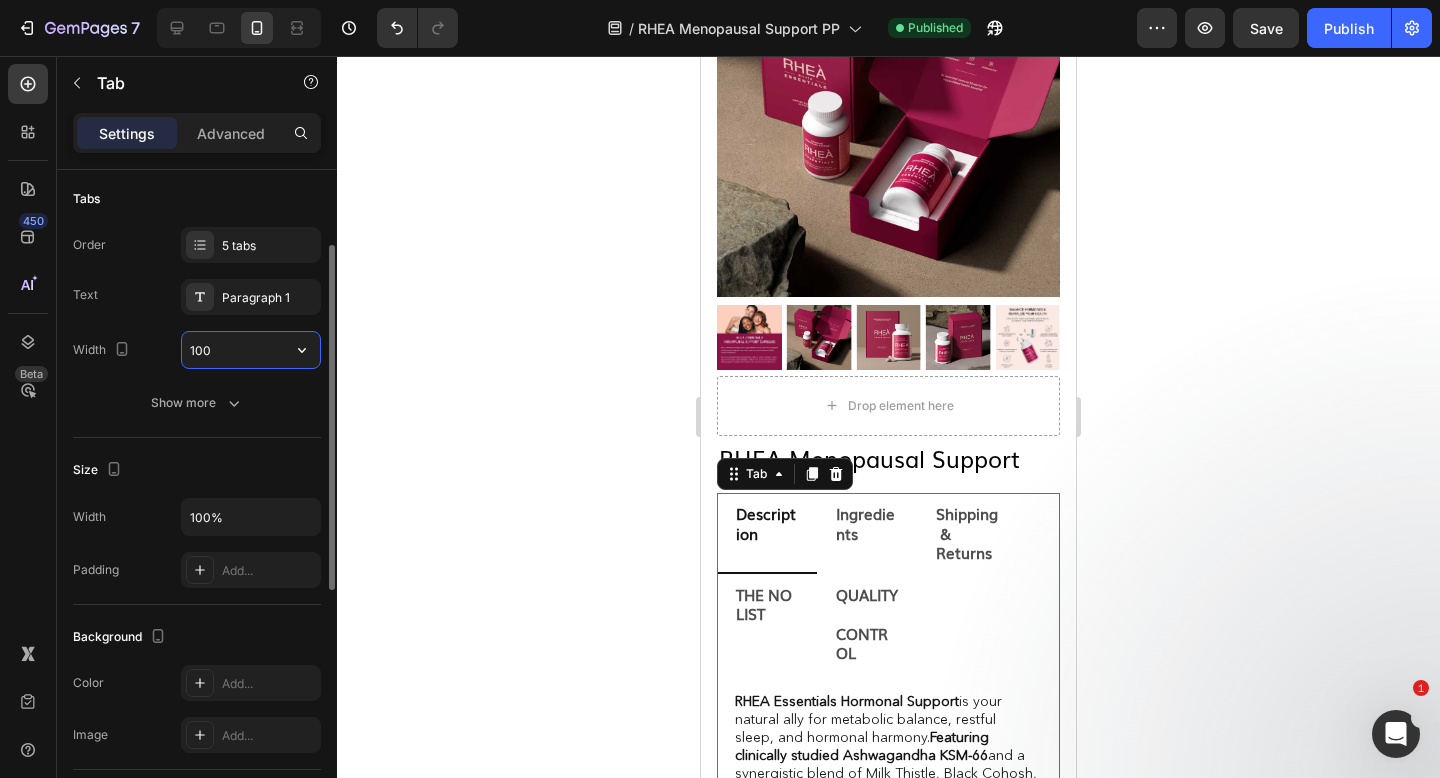 type on "20%" 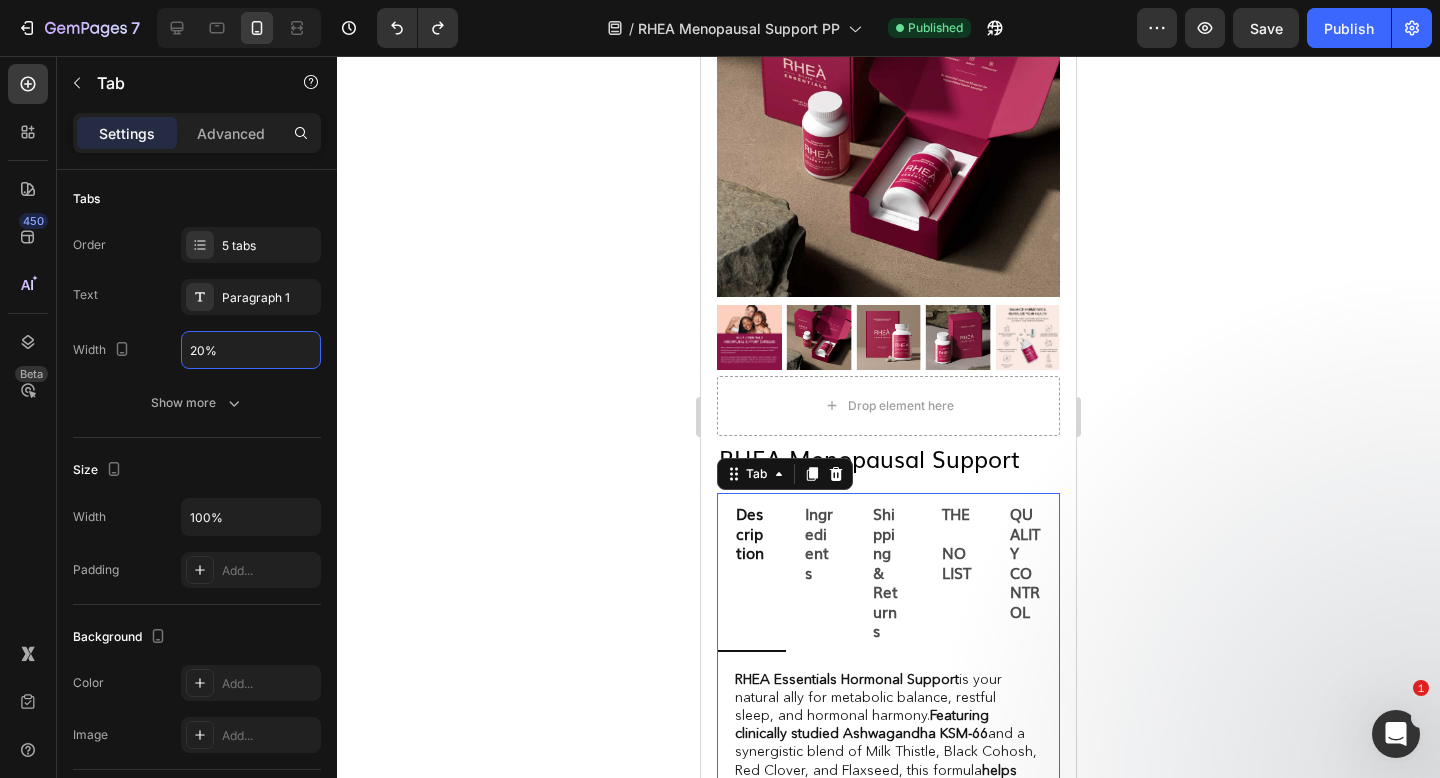 click 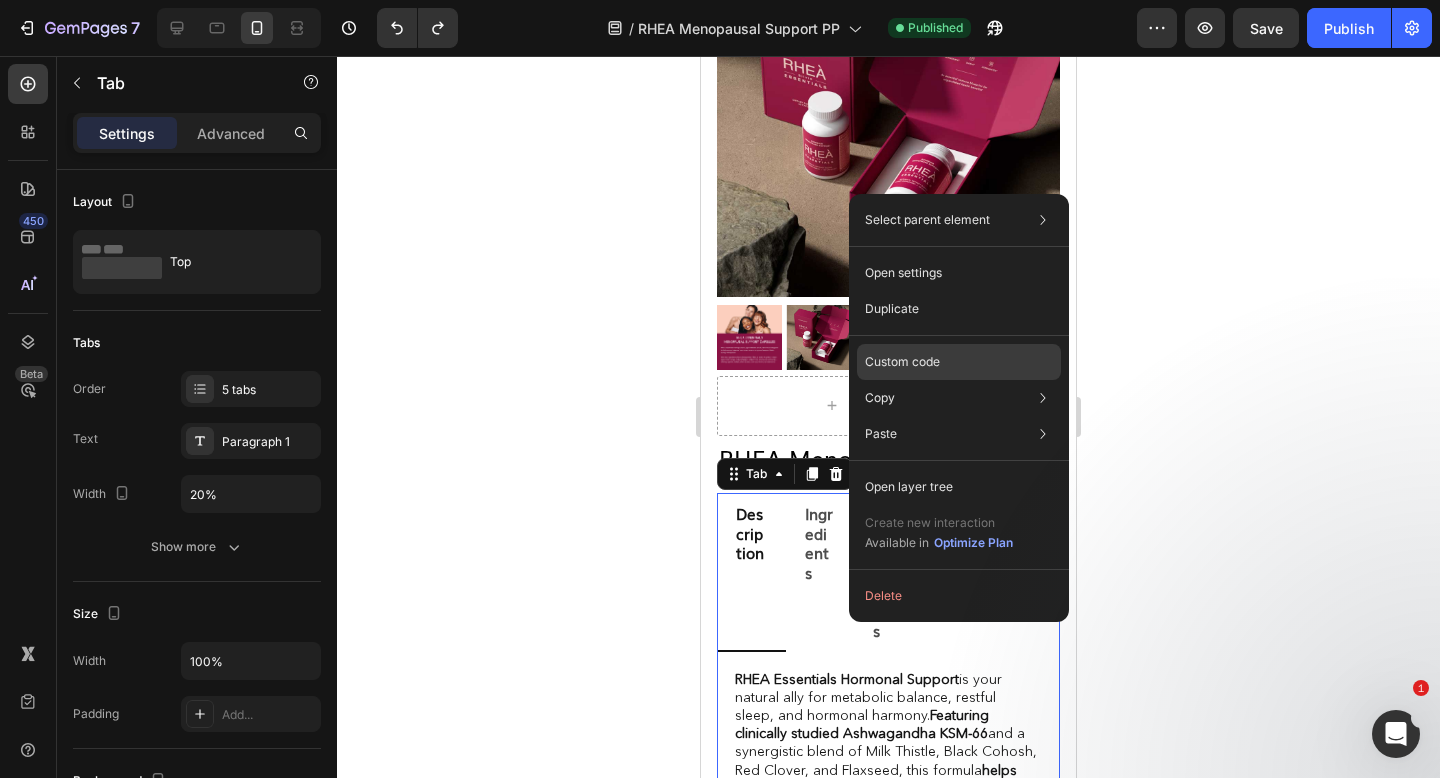 click on "Custom code" at bounding box center [902, 362] 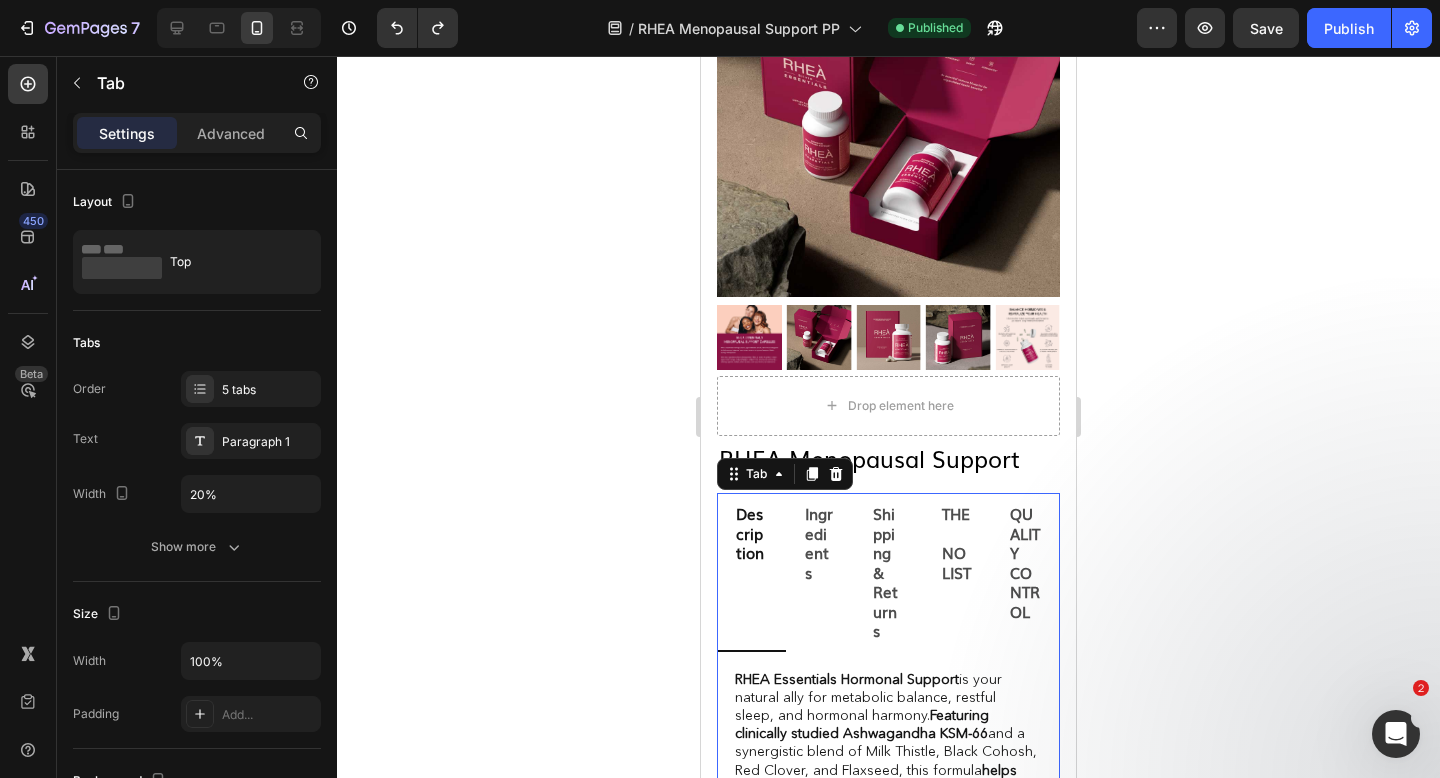click at bounding box center (1396, 734) 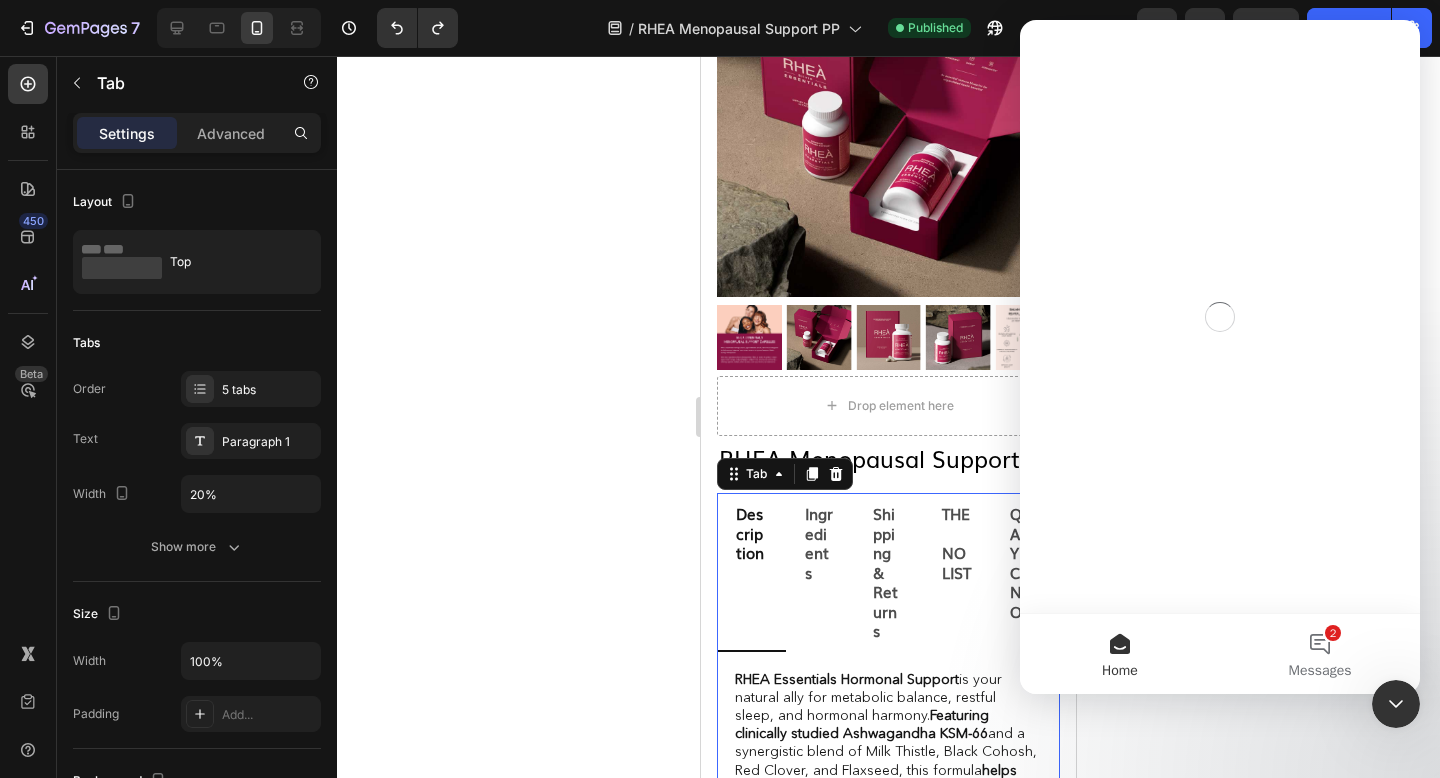 scroll, scrollTop: 0, scrollLeft: 0, axis: both 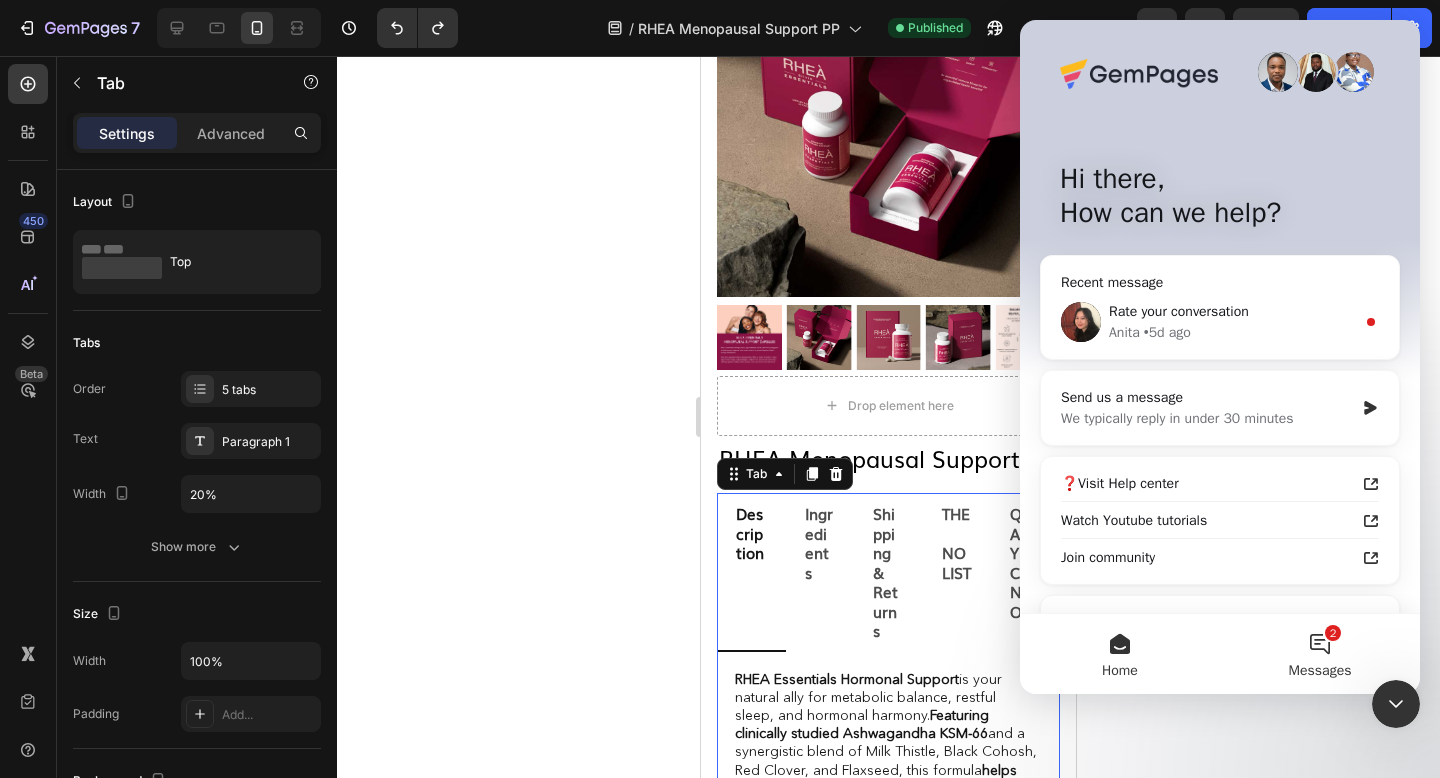 click on "2 Messages" at bounding box center [1320, 654] 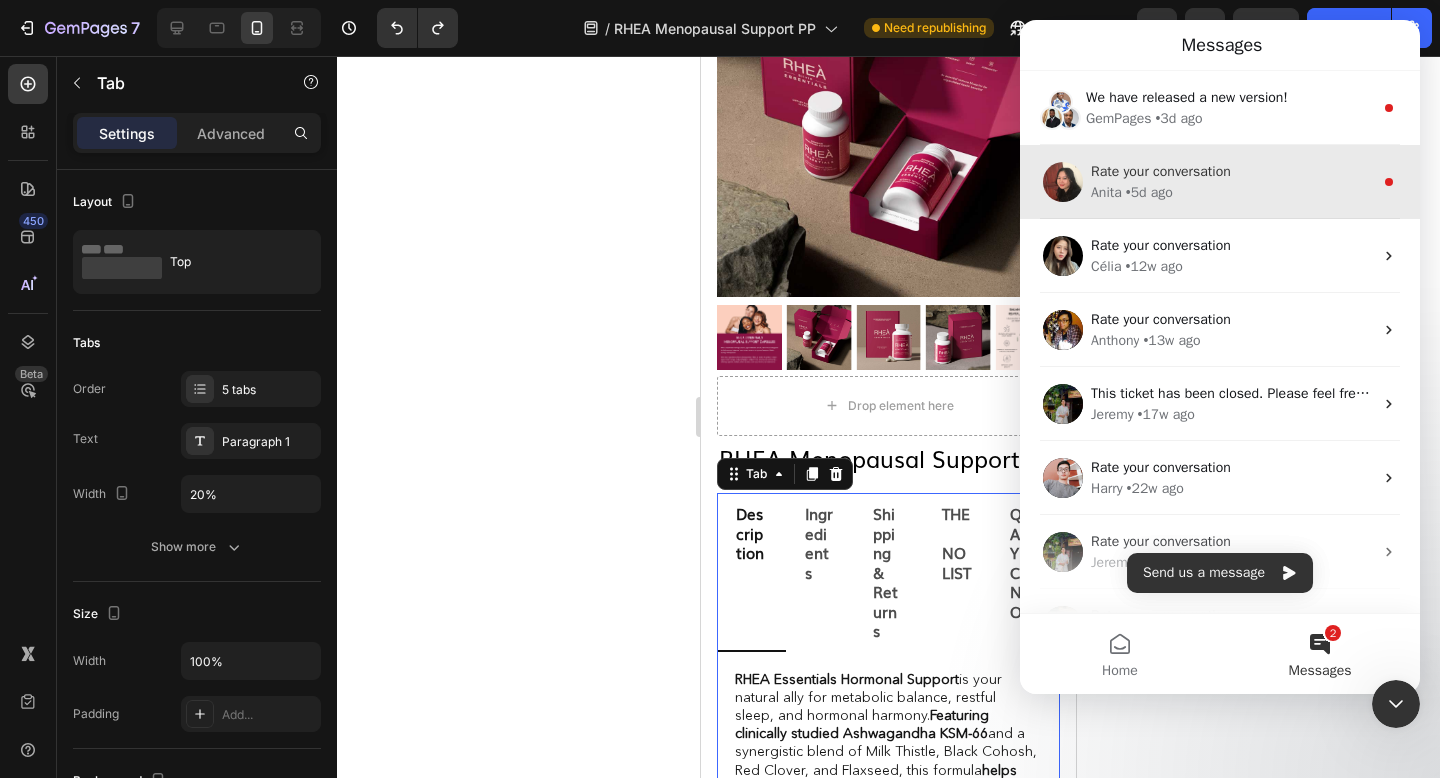 click on "Rate your conversation" at bounding box center (1161, 171) 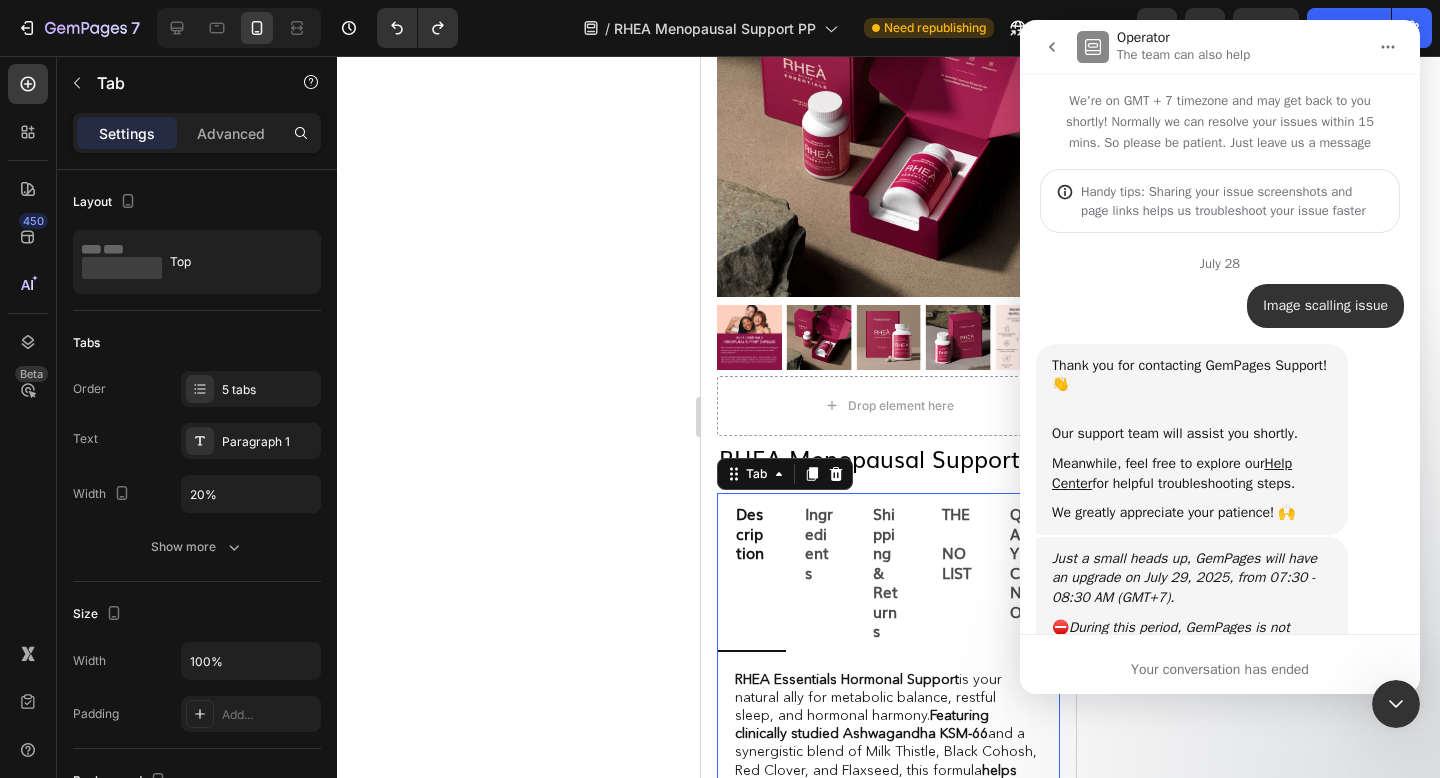 scroll, scrollTop: 3, scrollLeft: 0, axis: vertical 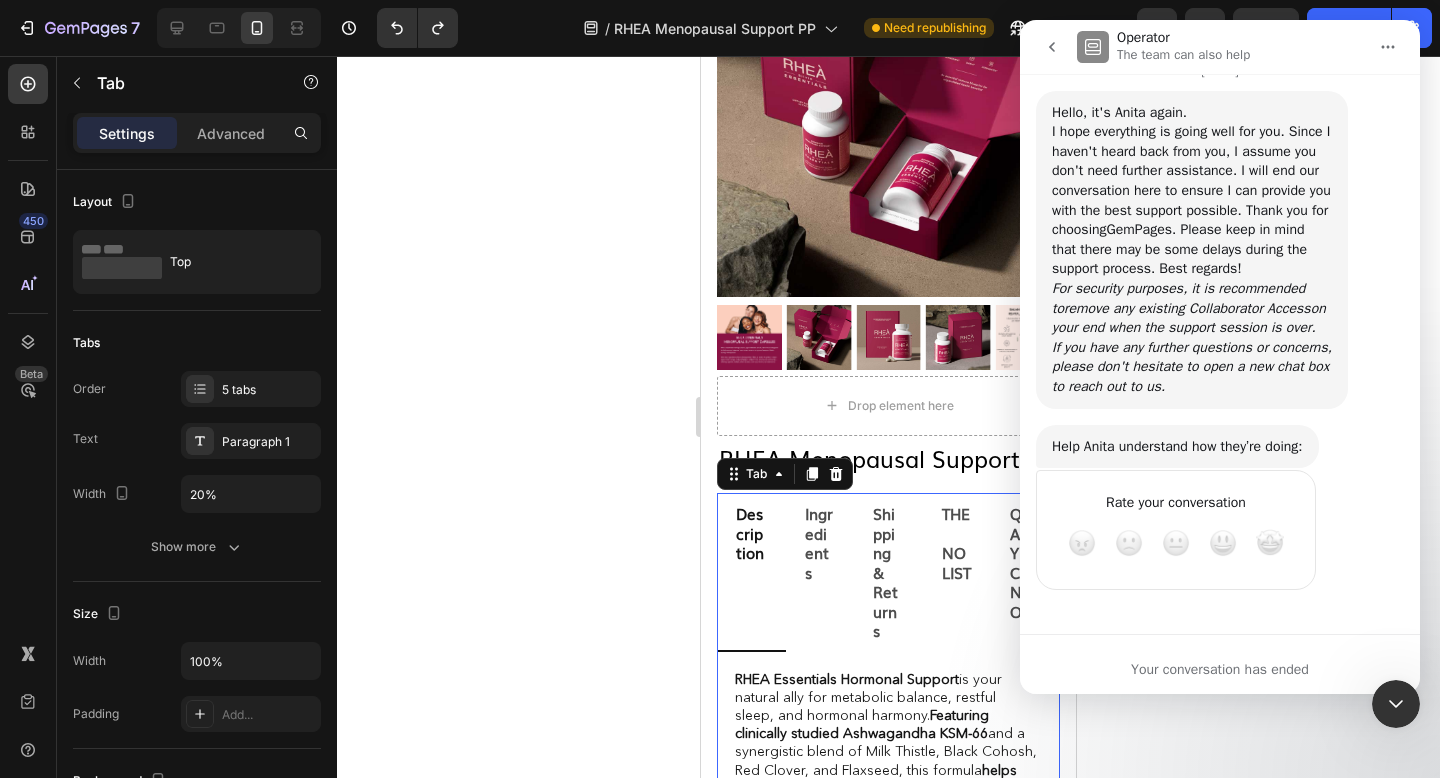 click 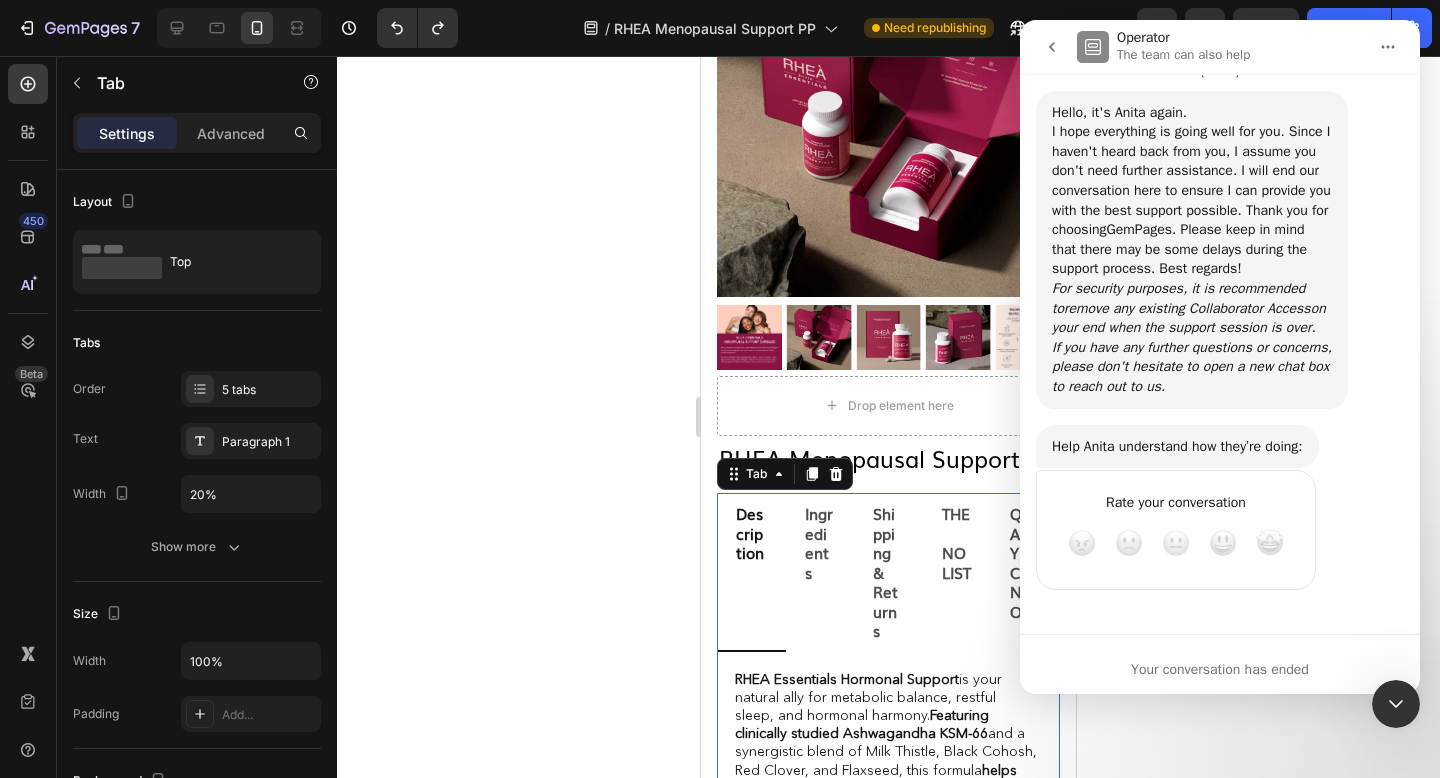 scroll, scrollTop: 0, scrollLeft: 0, axis: both 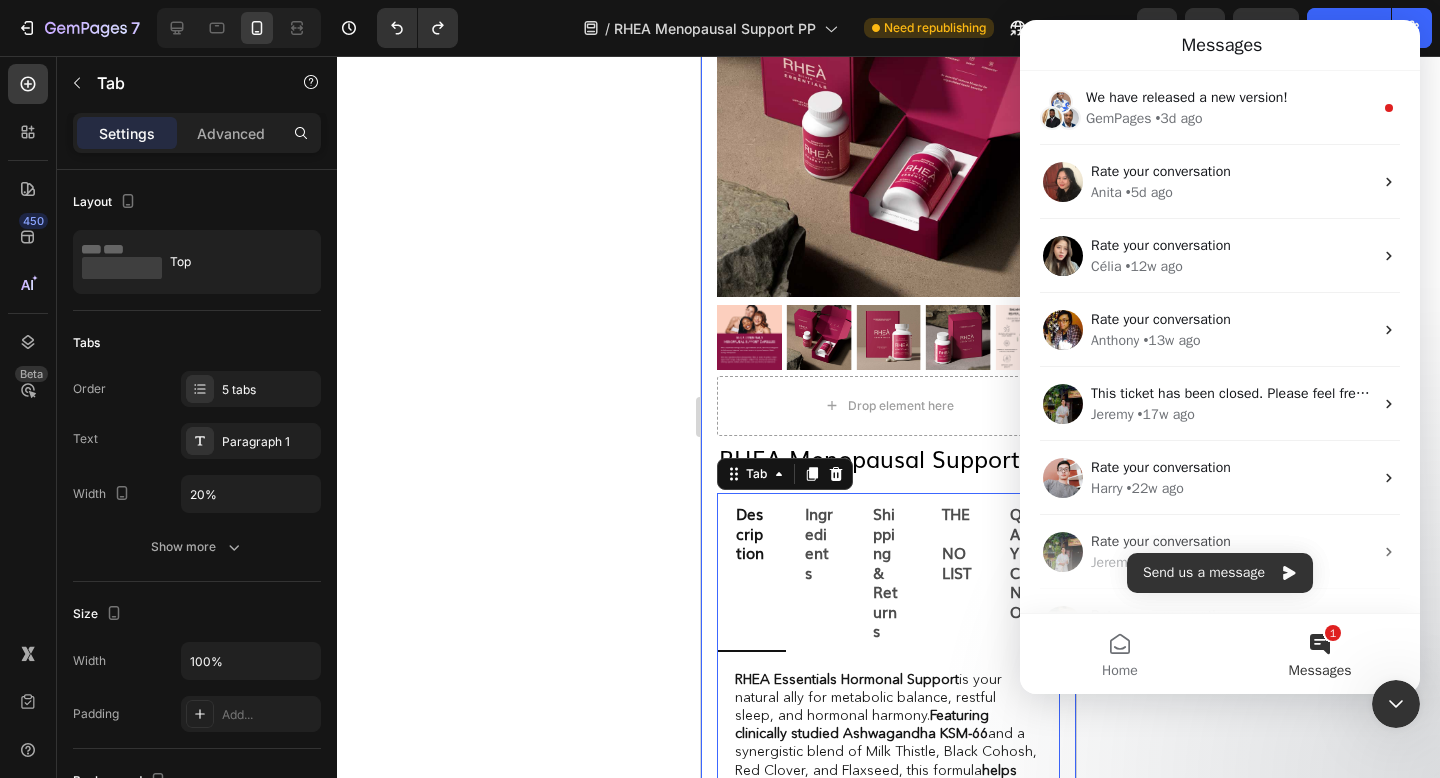 click 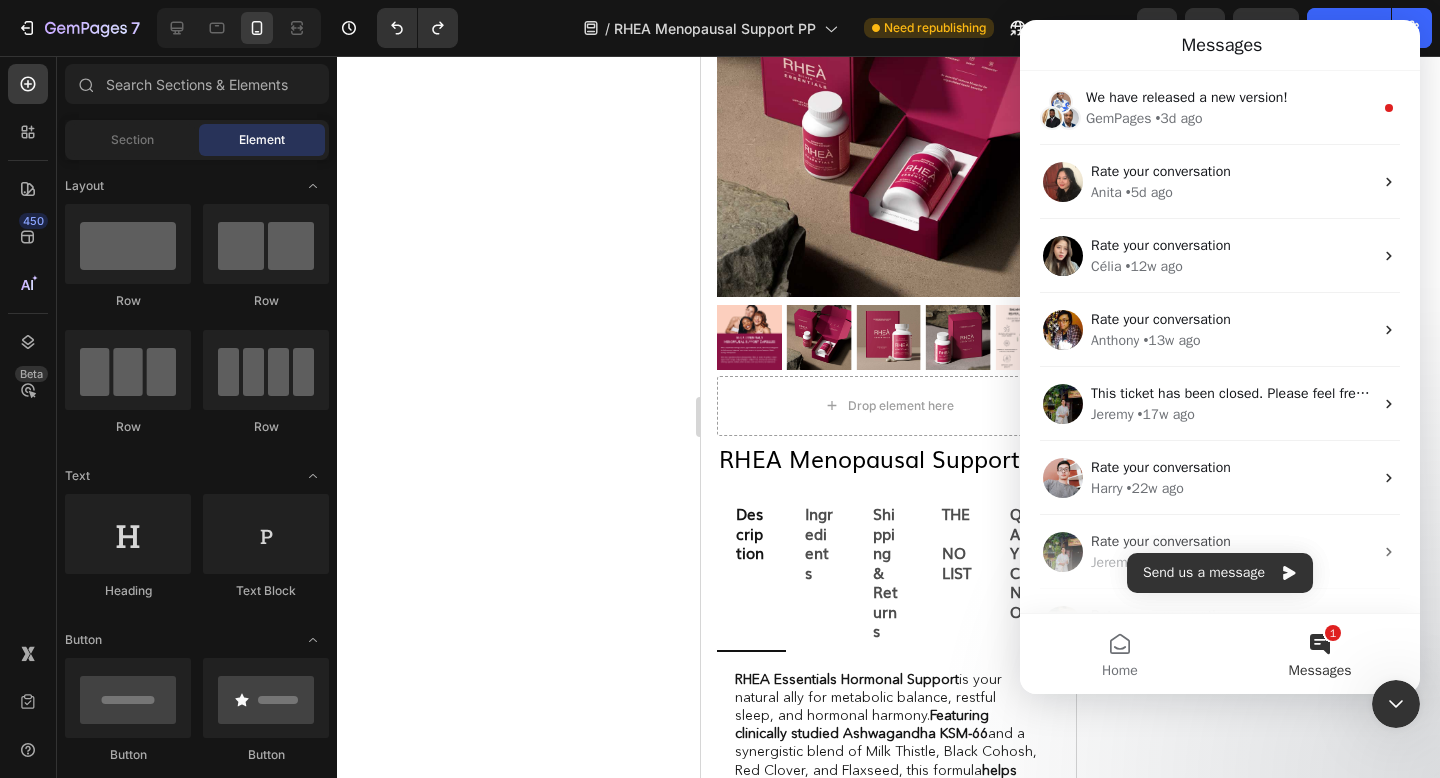 click on "1 Messages" at bounding box center [1320, 654] 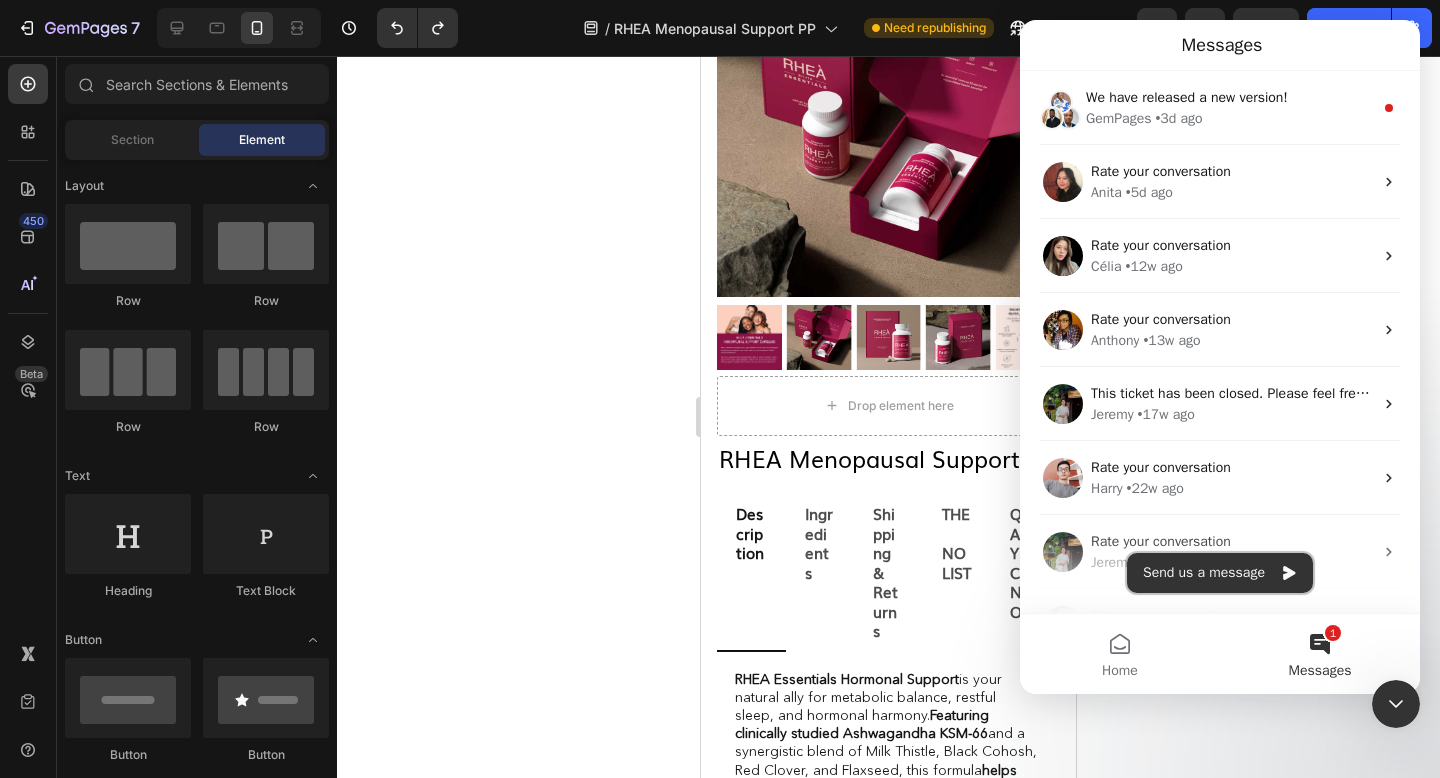 click on "Send us a message" at bounding box center (1220, 573) 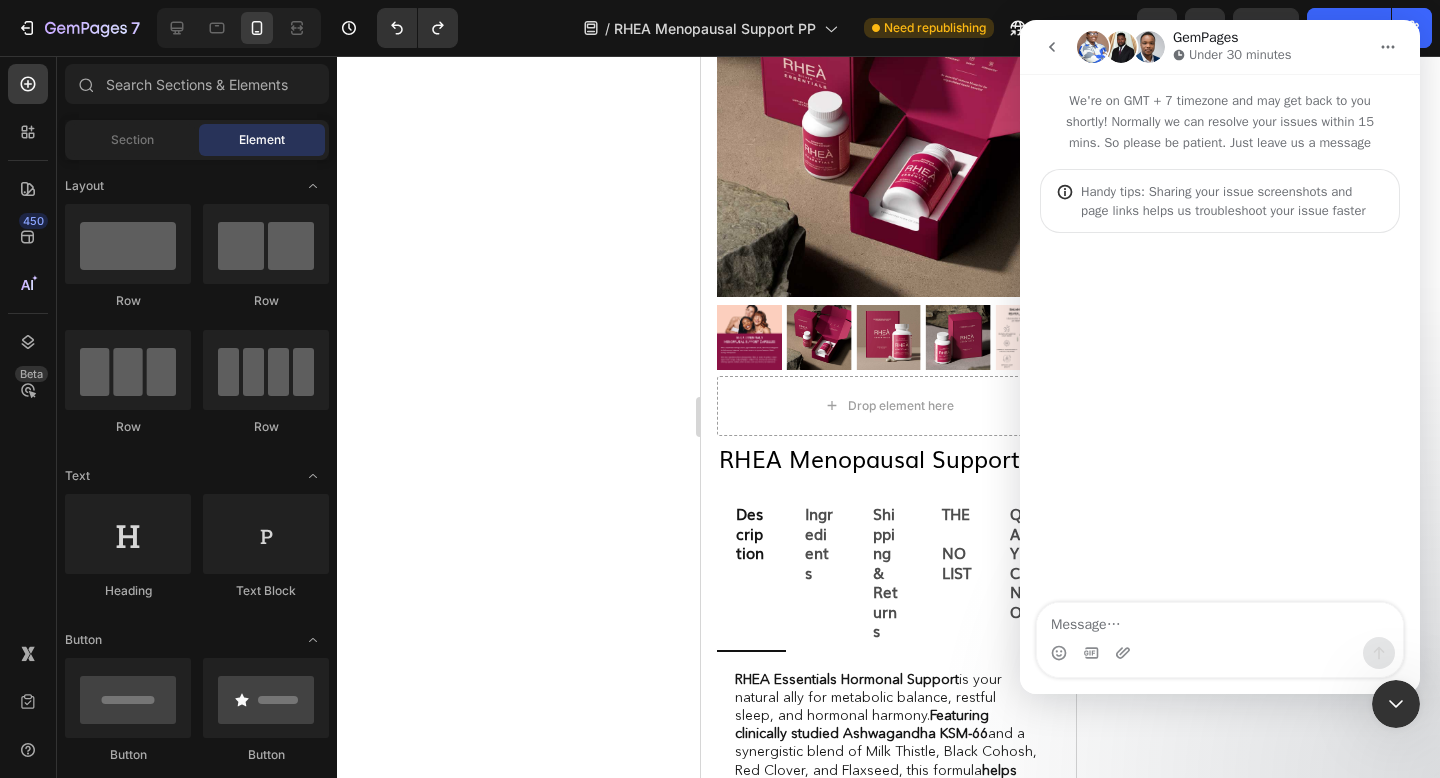 click at bounding box center [1220, 620] 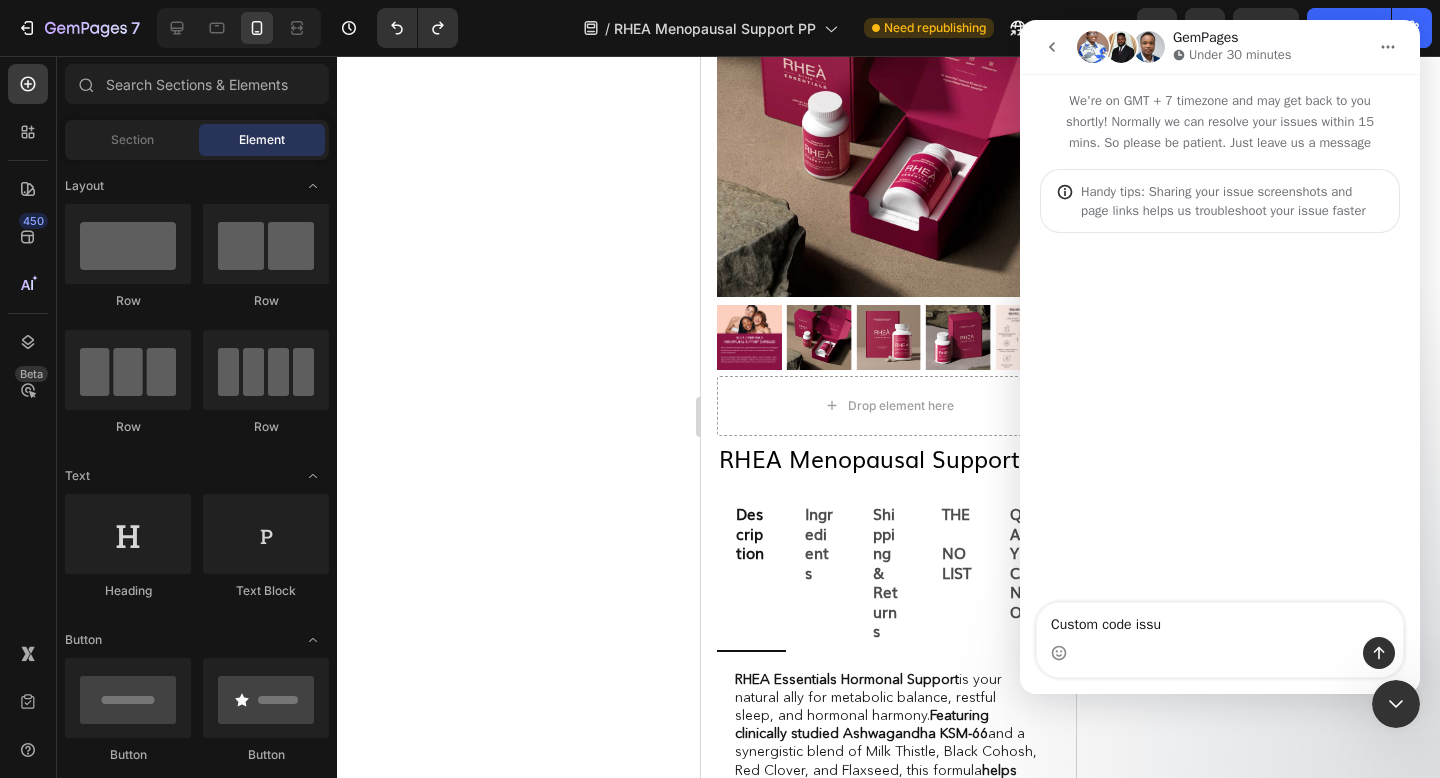 type on "Custom code issue" 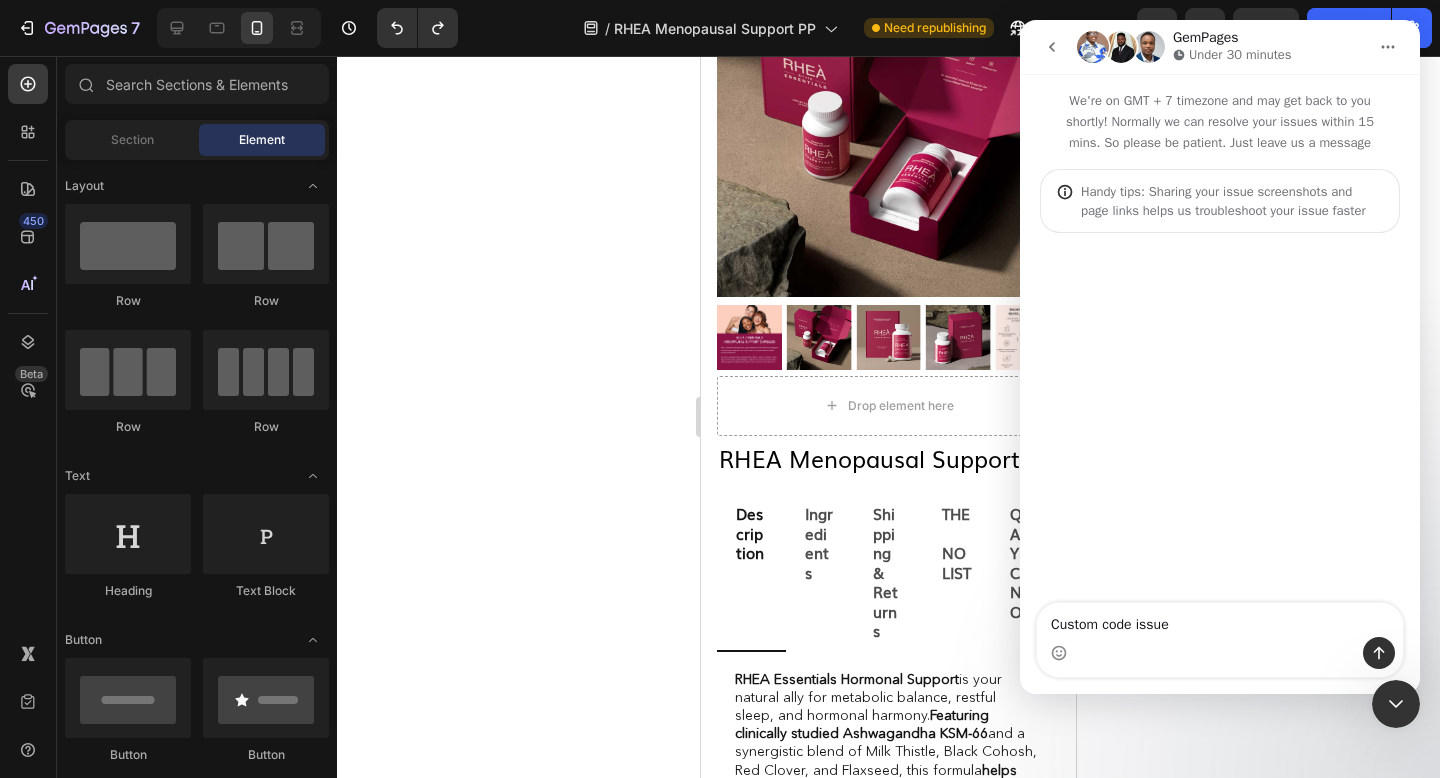 type 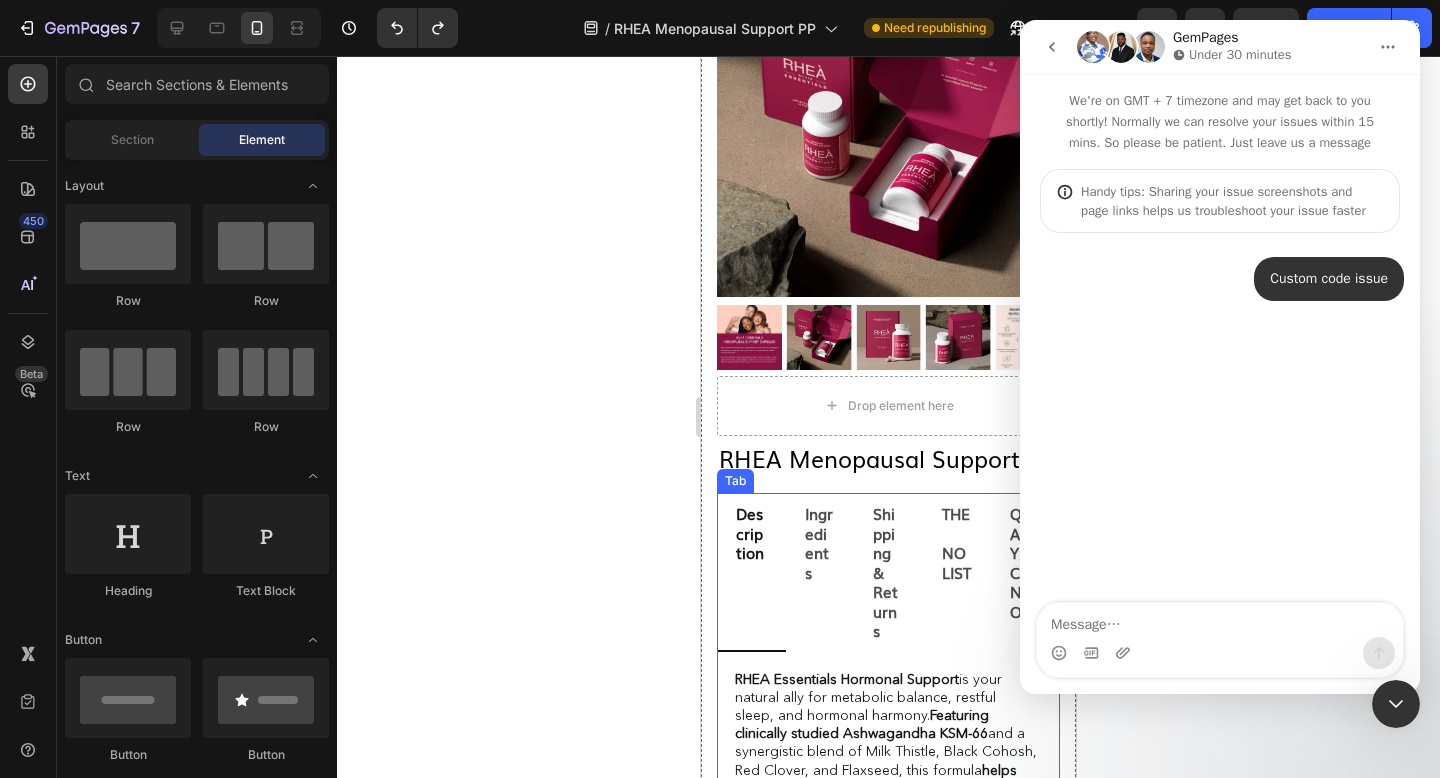 click on "Description" at bounding box center (751, 572) 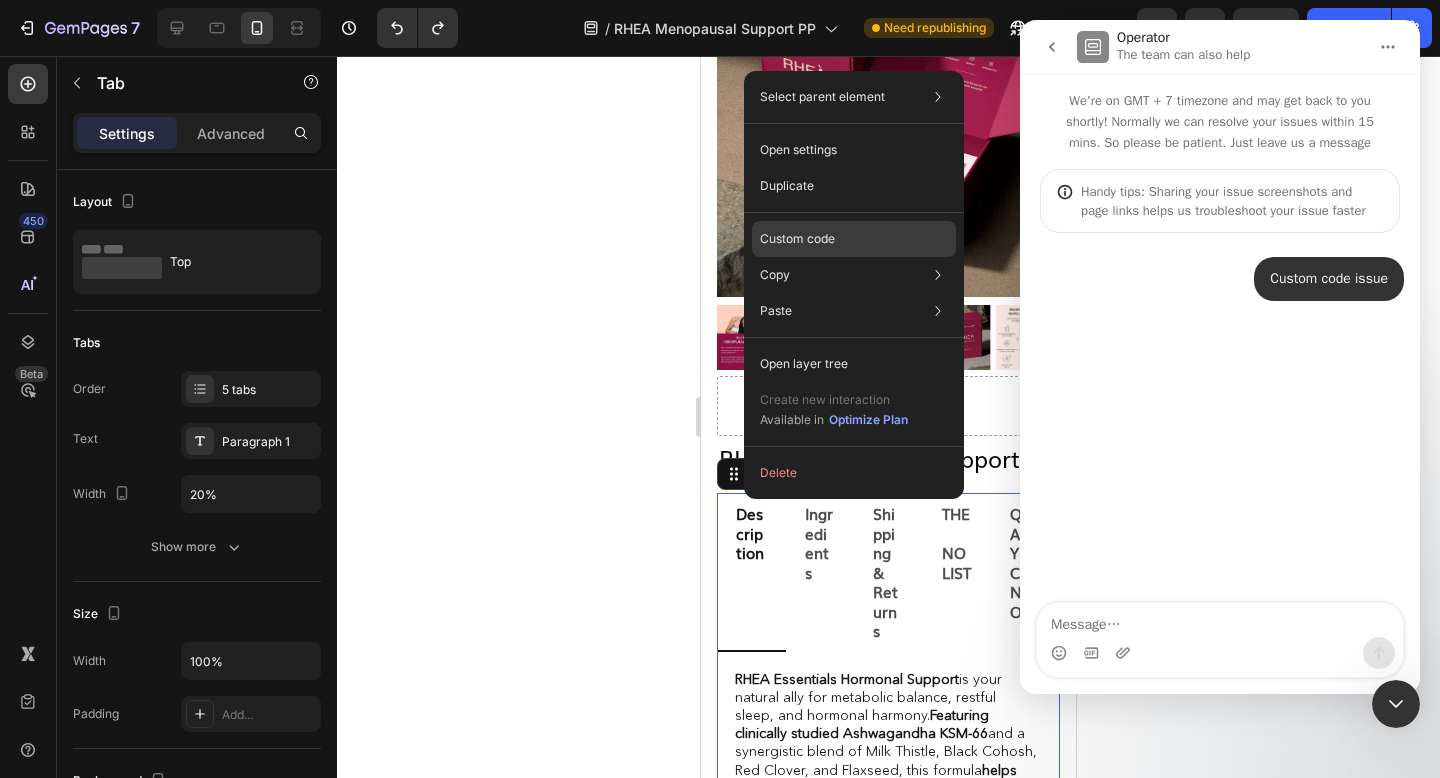 click on "Custom code" at bounding box center [797, 239] 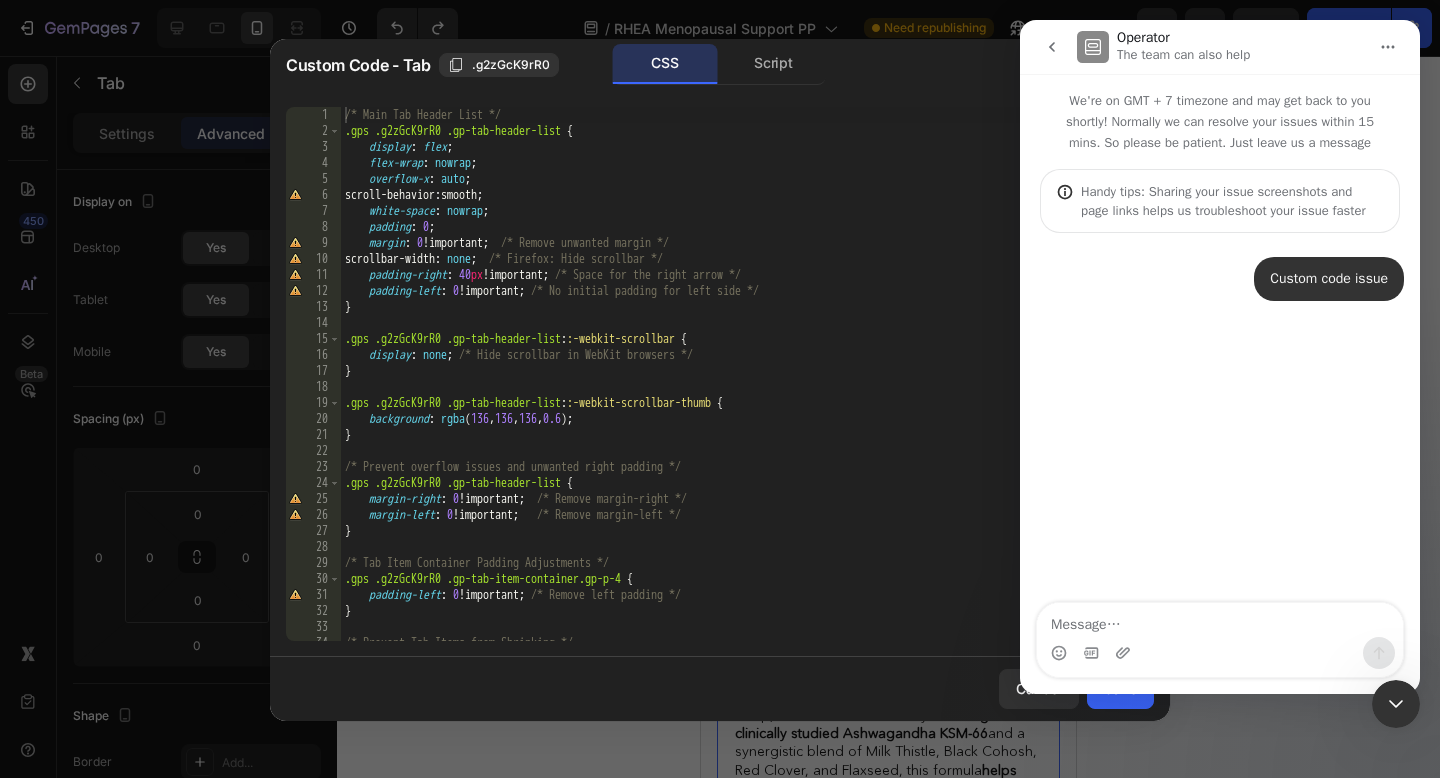 click on "/* Main Tab Header List */ .gps   .g2zGcK9rR0   .gp-tab-header-list   {      display :   flex ;      flex-wrap :   nowrap ;      overflow-x :   auto ;     scroll-behavior :  smooth ;      white-space :   nowrap ;      padding :   0 ;      margin :   0  !important ;    /* Remove unwanted margin */     scrollbar-width :   none ;    /* Firefox: Hide scrollbar */      padding-right :   40 px  !important ;   /* Space for the right arrow */      padding-left :   0  !important ;   /* No initial padding for left side */ } .gps   .g2zGcK9rR0   .gp-tab-header-list : :-webkit-scrollbar   {      display :   none ;   /* Hide scrollbar in WebKit browsers */ } .gps   .g2zGcK9rR0   .gp-tab-header-list : :-webkit-scrollbar-thumb   {      background :   rgba ( 136 ,  136 ,  136 ,  0.6 ) ; } /* Prevent overflow issues and unwanted right padding */ .gps   .g2zGcK9rR0   .gp-tab-header-list   {      margin-right :   0  !important ;    /* Remove margin-right */      margin-left :   0  !important ;     /* Remove margin-left */ }" at bounding box center [747, 390] 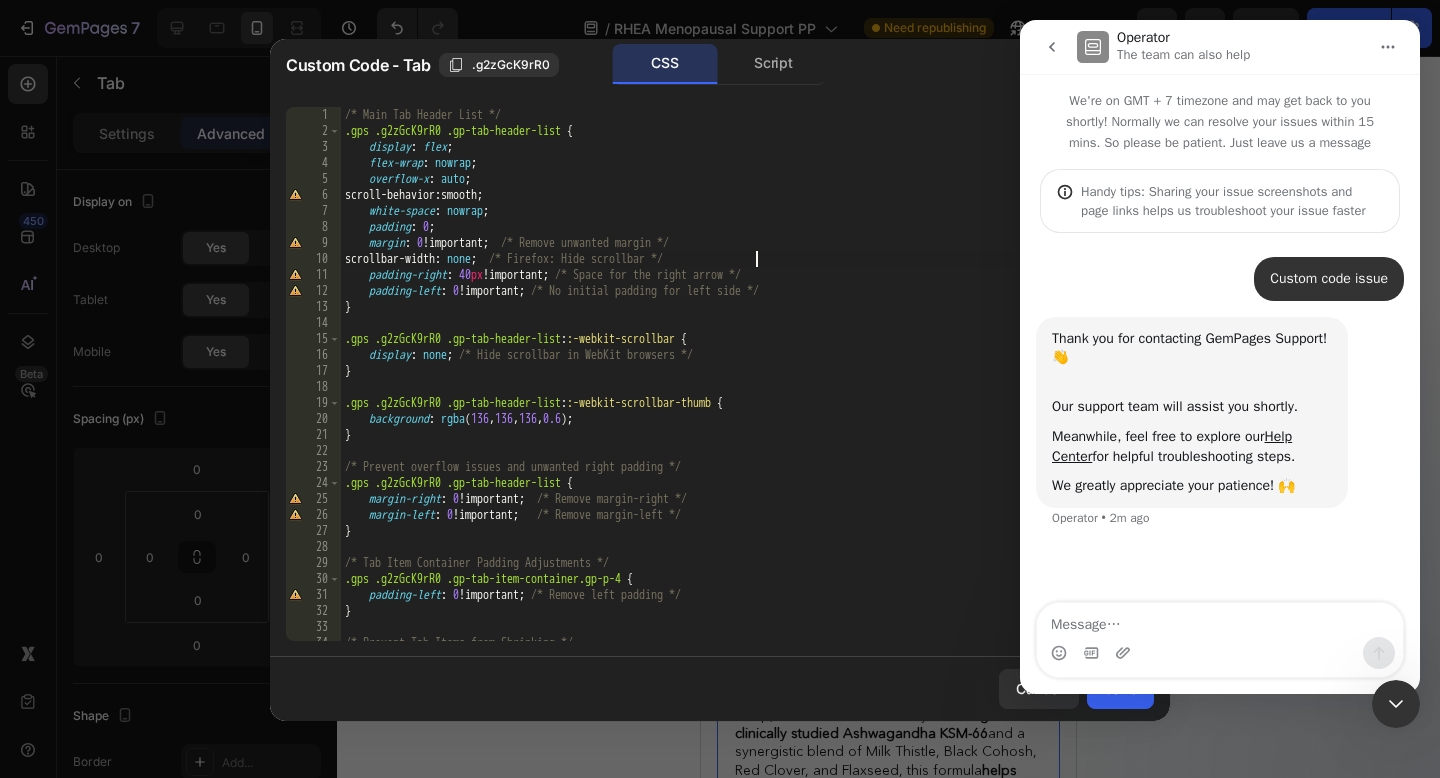 click on "/* Main Tab Header List */ .gps   .g2zGcK9rR0   .gp-tab-header-list   {      display :   flex ;      flex-wrap :   nowrap ;      overflow-x :   auto ;     scroll-behavior :  smooth ;      white-space :   nowrap ;      padding :   0 ;      margin :   0  !important ;    /* Remove unwanted margin */     scrollbar-width :   none ;    /* Firefox: Hide scrollbar */      padding-right :   40 px  !important ;   /* Space for the right arrow */      padding-left :   0  !important ;   /* No initial padding for left side */ } .gps   .g2zGcK9rR0   .gp-tab-header-list : :-webkit-scrollbar   {      display :   none ;   /* Hide scrollbar in WebKit browsers */ } .gps   .g2zGcK9rR0   .gp-tab-header-list : :-webkit-scrollbar-thumb   {      background :   rgba ( 136 ,  136 ,  136 ,  0.6 ) ; } /* Prevent overflow issues and unwanted right padding */ .gps   .g2zGcK9rR0   .gp-tab-header-list   {      margin-right :   0  !important ;    /* Remove margin-right */      margin-left :   0  !important ;     /* Remove margin-left */ }" at bounding box center (747, 390) 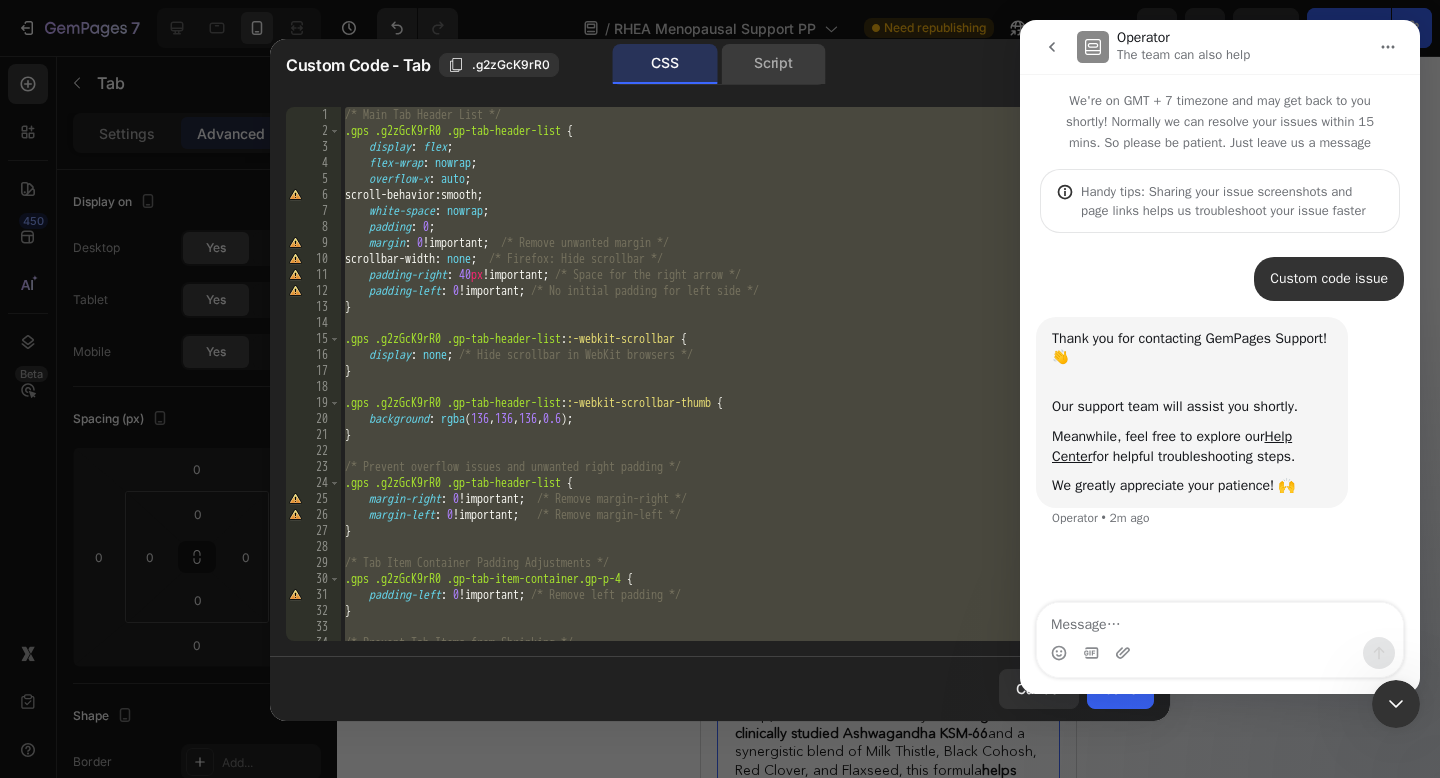 click on "Script" 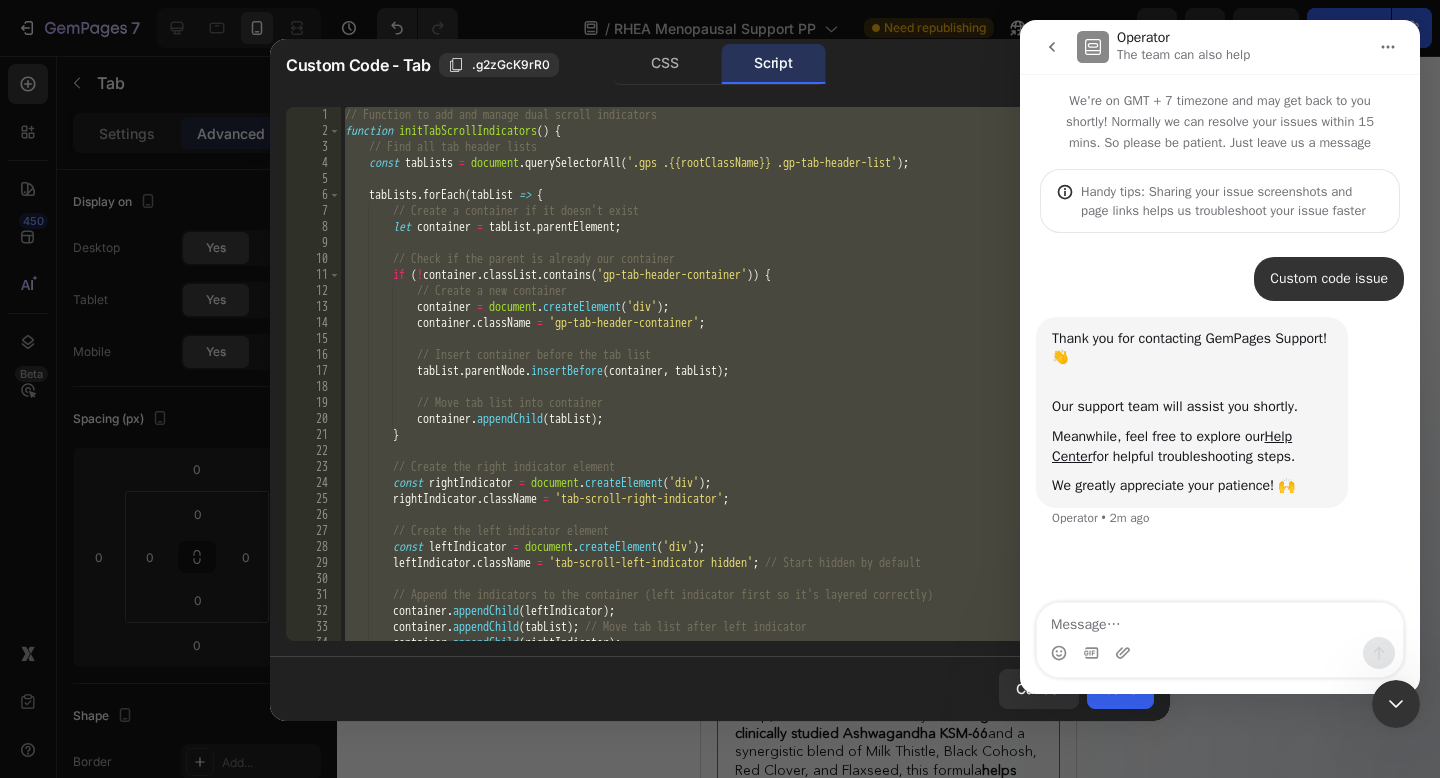 click on "// Function to add and manage dual scroll indicators function   initTabScrollIndicators ( )   {      // Find all tab header lists      const   tabLists   =   document . querySelectorAll ( '.gps .{{rootClassName}} .gp-tab-header-list' ) ;           tabLists . forEach ( tabList   =>   {           // Create a container if it doesn't exist           let   container   =   tabList . parentElement ;                     // Check if the parent is already our container           if   ( ! container . classList . contains ( 'gp-tab-header-container' ))   {                // Create a new container                container   =   document . createElement ( 'div' ) ;                container . className   =   'gp-tab-header-container' ;                               // Insert container before the tab list                tabList . parentNode . insertBefore ( container ,   tabList ) ;                               // Move tab list into container                container . appendChild ( tabList ) ;           }" at bounding box center [747, 390] 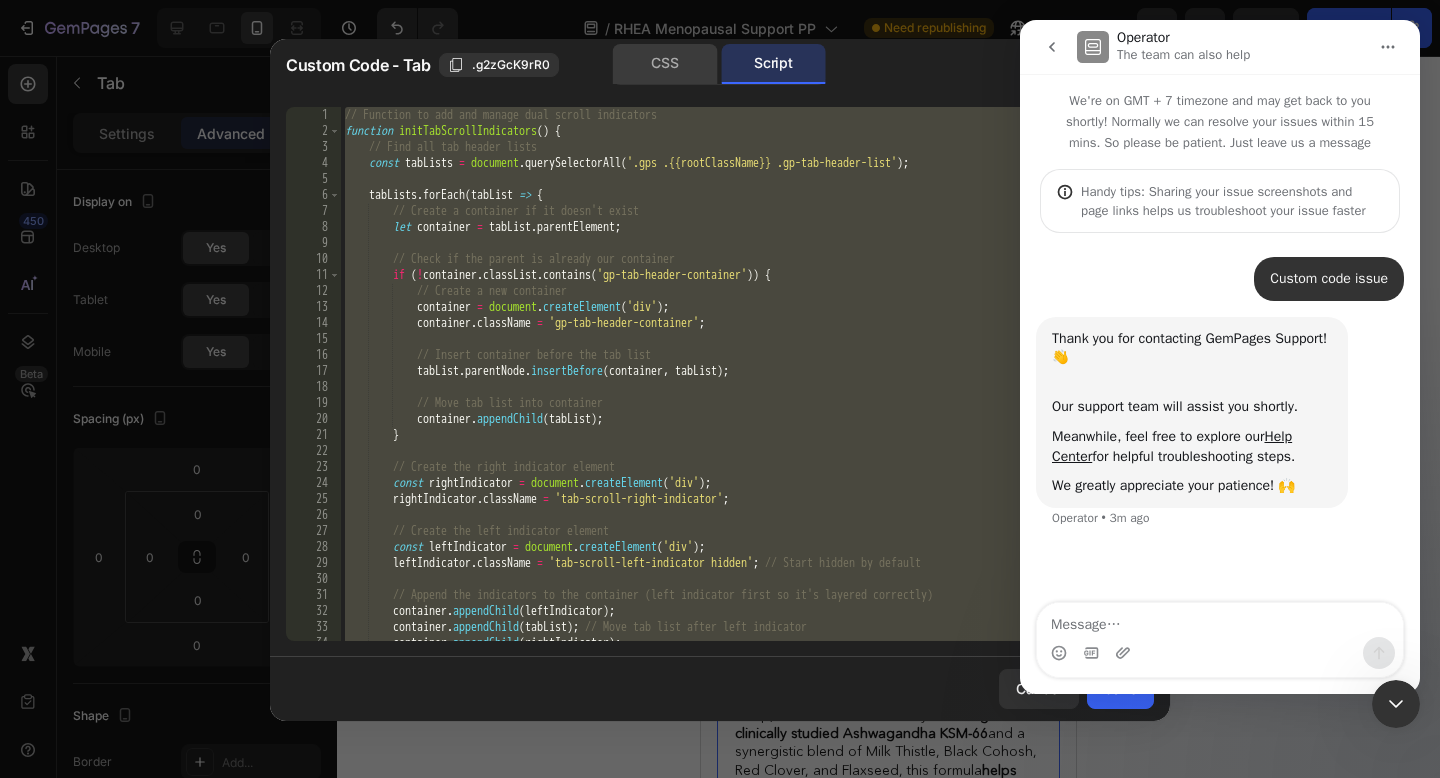 click on "CSS" 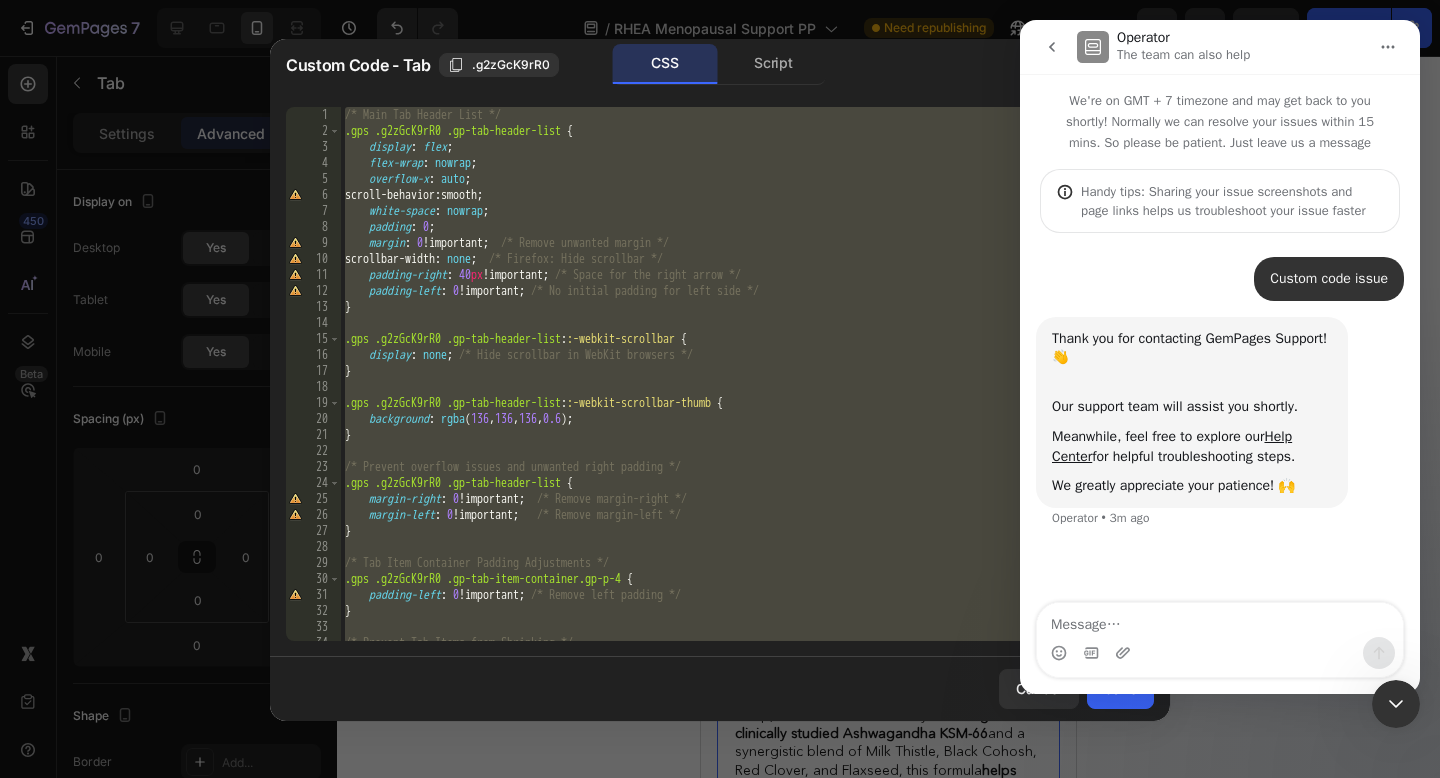 click on "/* Main Tab Header List */ .gps   .g2zGcK9rR0   .gp-tab-header-list   {      display :   flex ;      flex-wrap :   nowrap ;      overflow-x :   auto ;     scroll-behavior :  smooth ;      white-space :   nowrap ;      padding :   0 ;      margin :   0  !important ;    /* Remove unwanted margin */     scrollbar-width :   none ;    /* Firefox: Hide scrollbar */      padding-right :   40 px  !important ;   /* Space for the right arrow */      padding-left :   0  !important ;   /* No initial padding for left side */ } .gps   .g2zGcK9rR0   .gp-tab-header-list : :-webkit-scrollbar   {      display :   none ;   /* Hide scrollbar in WebKit browsers */ } .gps   .g2zGcK9rR0   .gp-tab-header-list : :-webkit-scrollbar-thumb   {      background :   rgba ( 136 ,  136 ,  136 ,  0.6 ) ; } /* Prevent overflow issues and unwanted right padding */ .gps   .g2zGcK9rR0   .gp-tab-header-list   {      margin-right :   0  !important ;    /* Remove margin-right */      margin-left :   0  !important ;     /* Remove margin-left */ }" at bounding box center [747, 390] 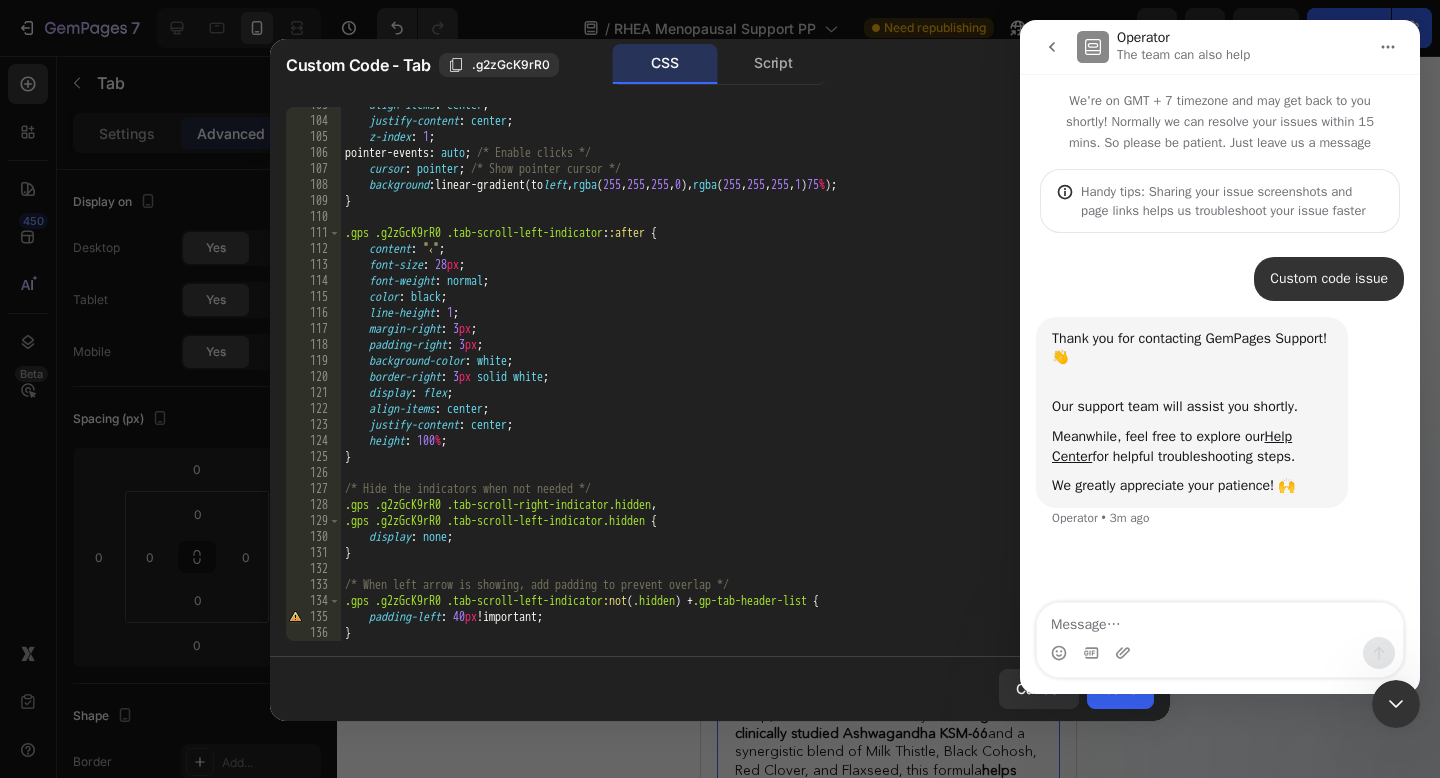 scroll, scrollTop: 1642, scrollLeft: 0, axis: vertical 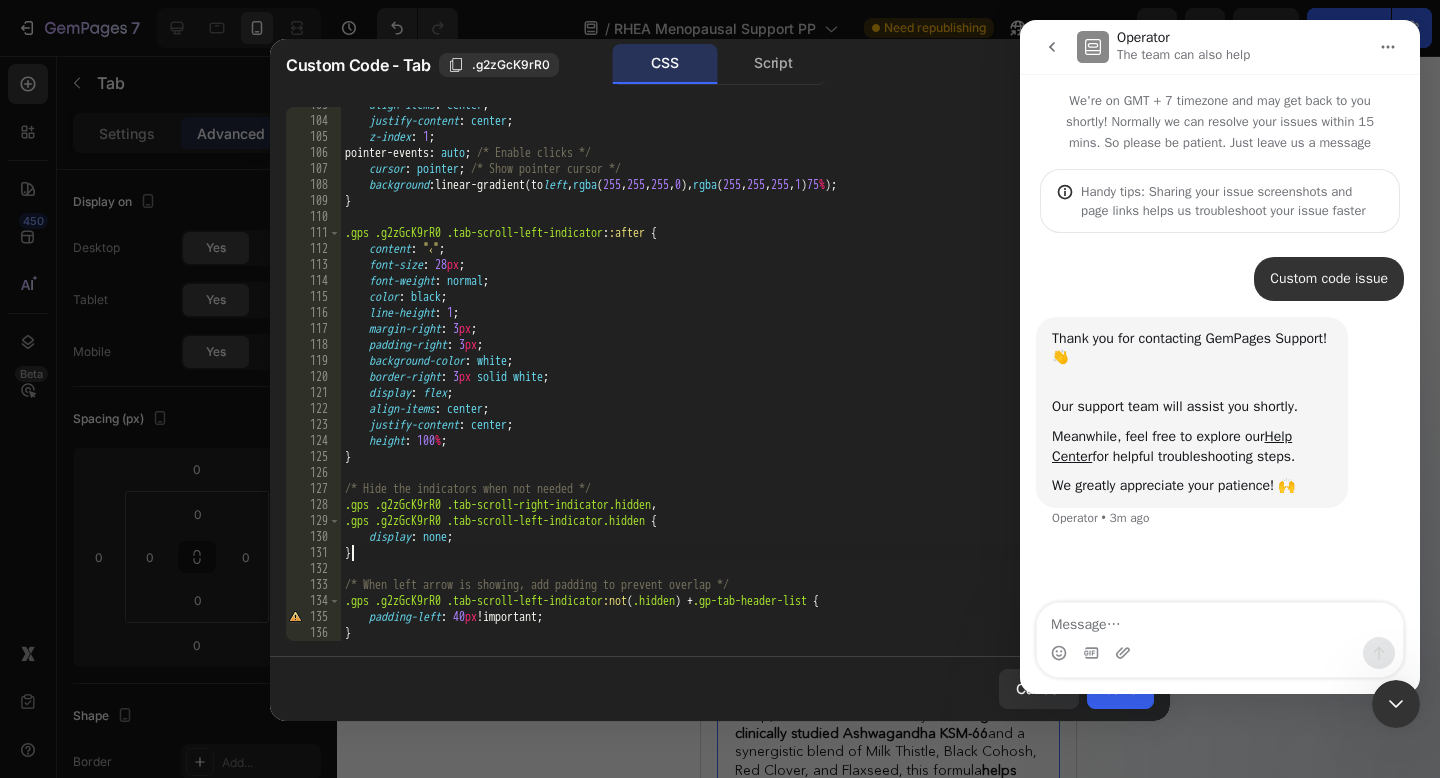 click on "align-items :   center ;      justify-content :   center ;      z-index :   1 ;     pointer-events :   auto ;   /* Enable clicks */      cursor :   pointer ;   /* Show pointer cursor */      background :  linear-gradient(to  left ,  rgba ( 255 , 255 , 255 , 0 ),  rgba ( 255 , 255 , 255 , 1 )  75 % ) ; } .gps   .g2zGcK9rR0   .tab-scroll-left-indicator : :after   {      content :   " ‹ " ;      font-size :   28 px ;      font-weight :   normal ;      color :   black ;      line-height :   1 ;      margin-right :   3 px ;      padding-right :   3 px ;      background-color :   white ;      border-right :   3 px   solid   white ;      display :   flex ;      align-items :   center ;      justify-content :   center ;      height :   100 % ; } /* Hide the indicators when not needed */ .gps   .g2zGcK9rR0   .tab-scroll-right-indicator.hidden , .gps   .g2zGcK9rR0   .tab-scroll-left-indicator.hidden   {      display :   none ; } /* When left arrow is showing, add padding to prevent overlap */ .gps   .g2zGcK9rR0" at bounding box center (747, 380) 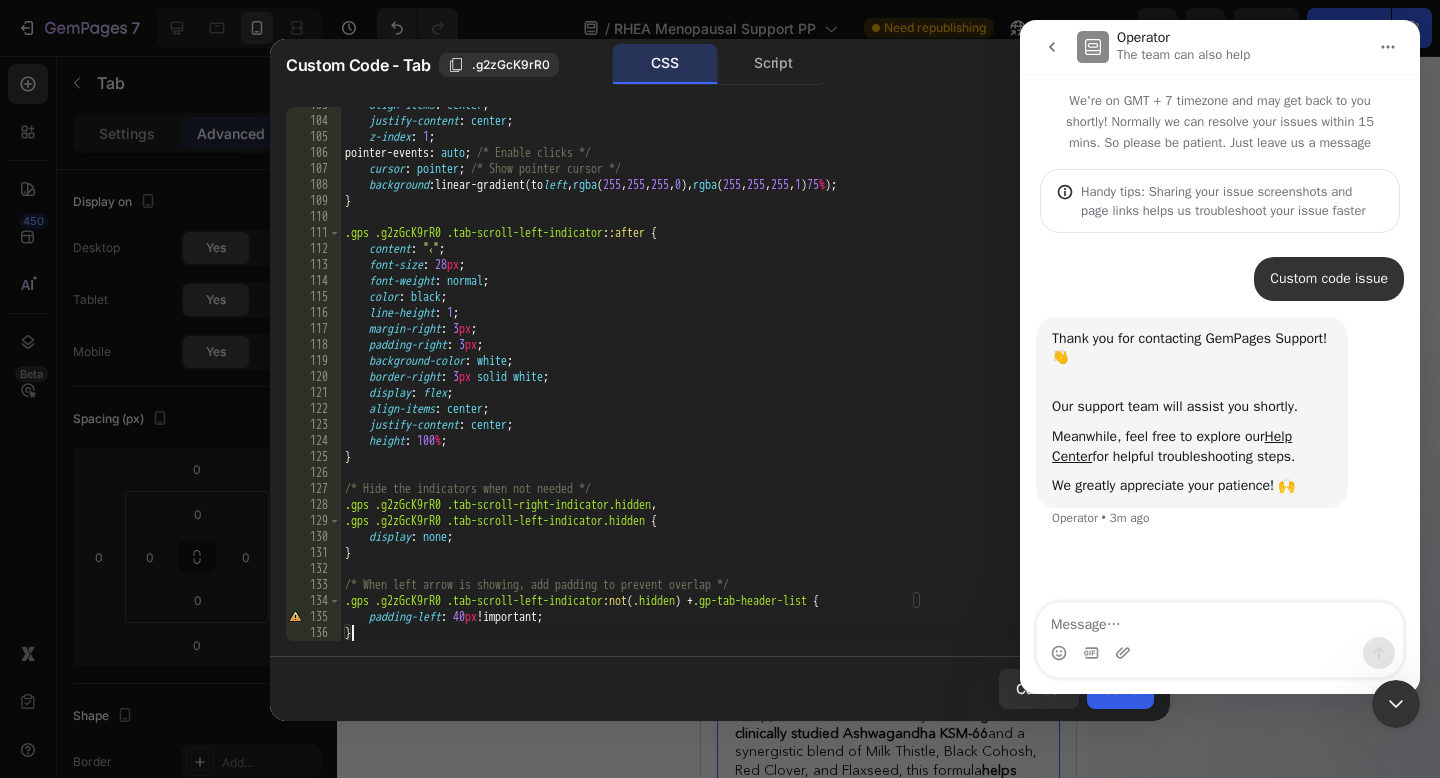click on "align-items :   center ;      justify-content :   center ;      z-index :   1 ;     pointer-events :   auto ;   /* Enable clicks */      cursor :   pointer ;   /* Show pointer cursor */      background :  linear-gradient(to  left ,  rgba ( 255 , 255 , 255 , 0 ),  rgba ( 255 , 255 , 255 , 1 )  75 % ) ; } .gps   .g2zGcK9rR0   .tab-scroll-left-indicator : :after   {      content :   " ‹ " ;      font-size :   28 px ;      font-weight :   normal ;      color :   black ;      line-height :   1 ;      margin-right :   3 px ;      padding-right :   3 px ;      background-color :   white ;      border-right :   3 px   solid   white ;      display :   flex ;      align-items :   center ;      justify-content :   center ;      height :   100 % ; } /* Hide the indicators when not needed */ .gps   .g2zGcK9rR0   .tab-scroll-right-indicator.hidden , .gps   .g2zGcK9rR0   .tab-scroll-left-indicator.hidden   {      display :   none ; } /* When left arrow is showing, add padding to prevent overlap */ .gps   .g2zGcK9rR0" at bounding box center [747, 380] 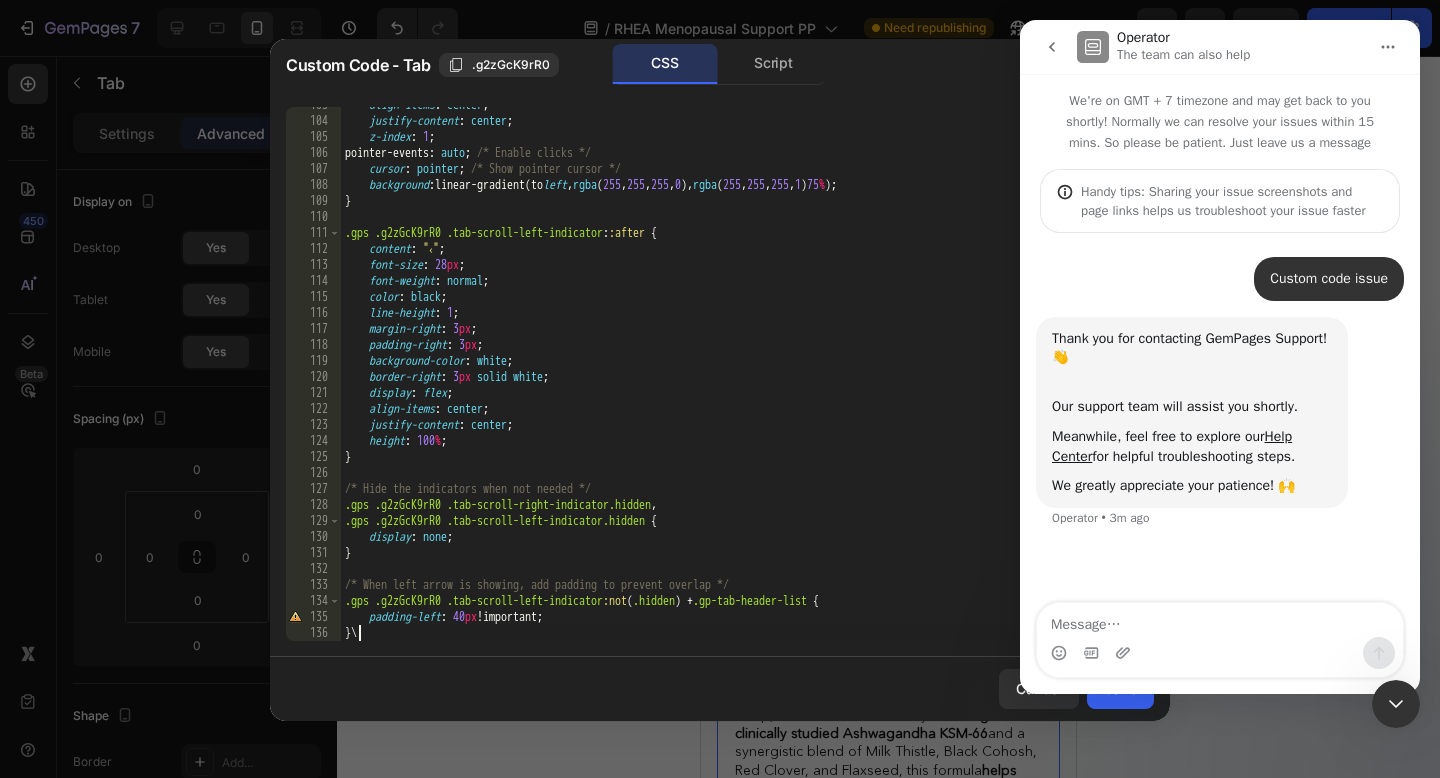 type on "}" 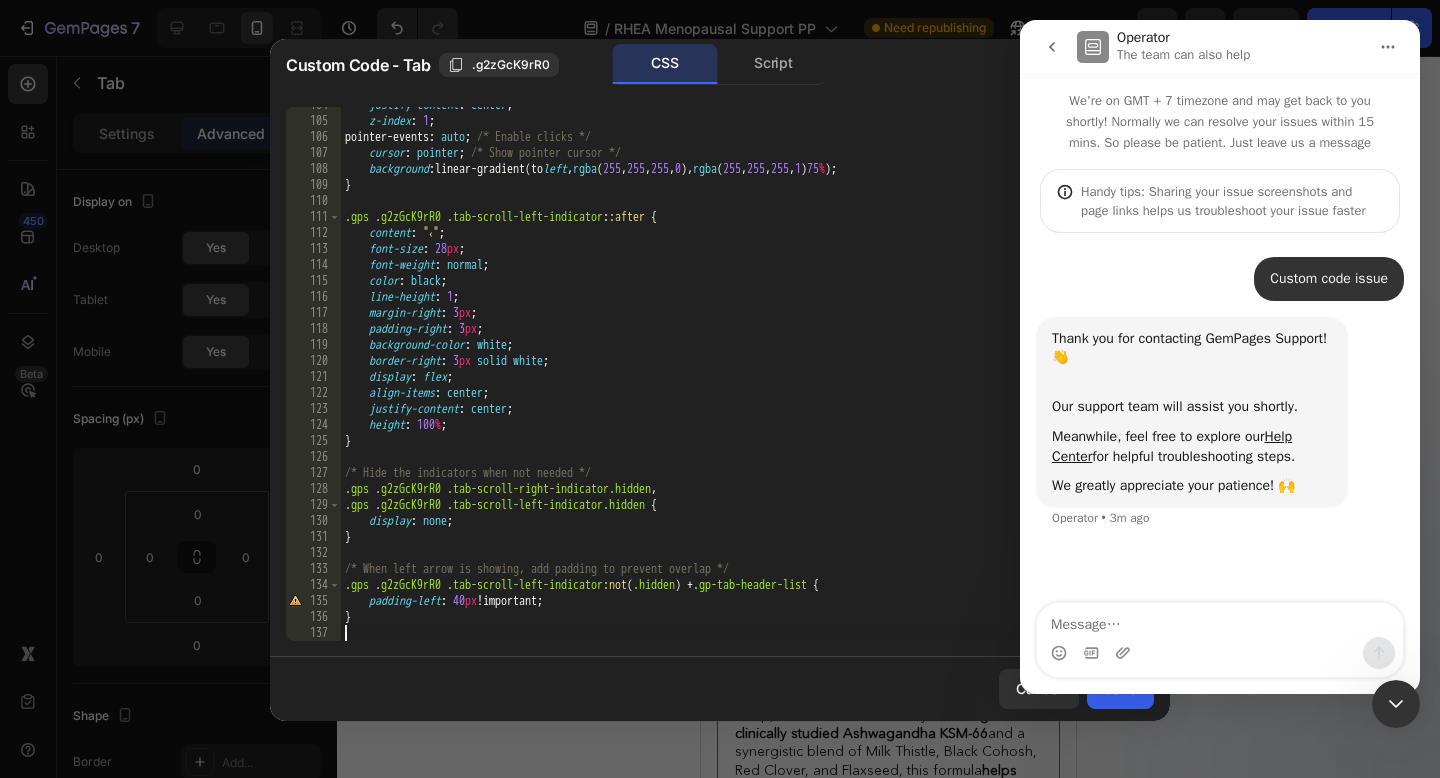 paste 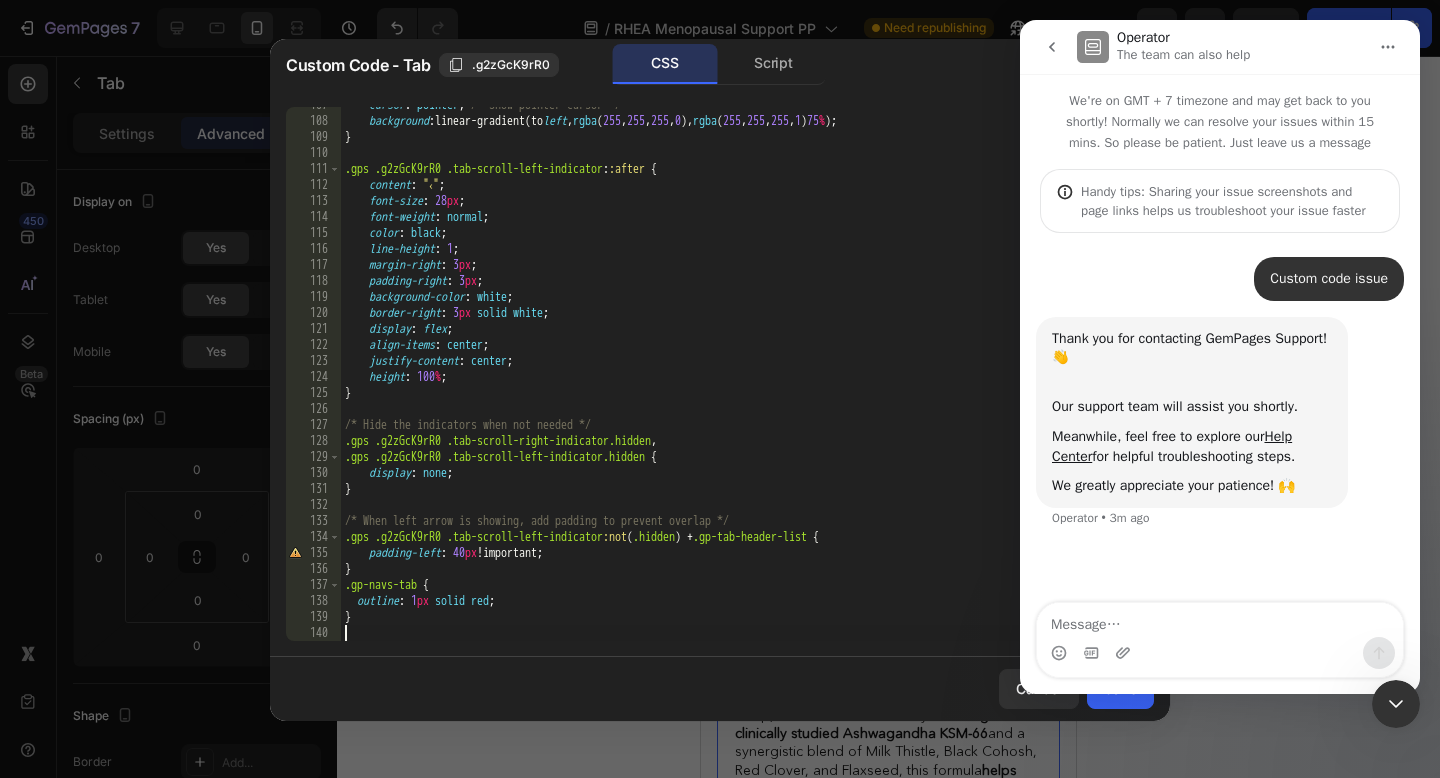 scroll, scrollTop: 1706, scrollLeft: 0, axis: vertical 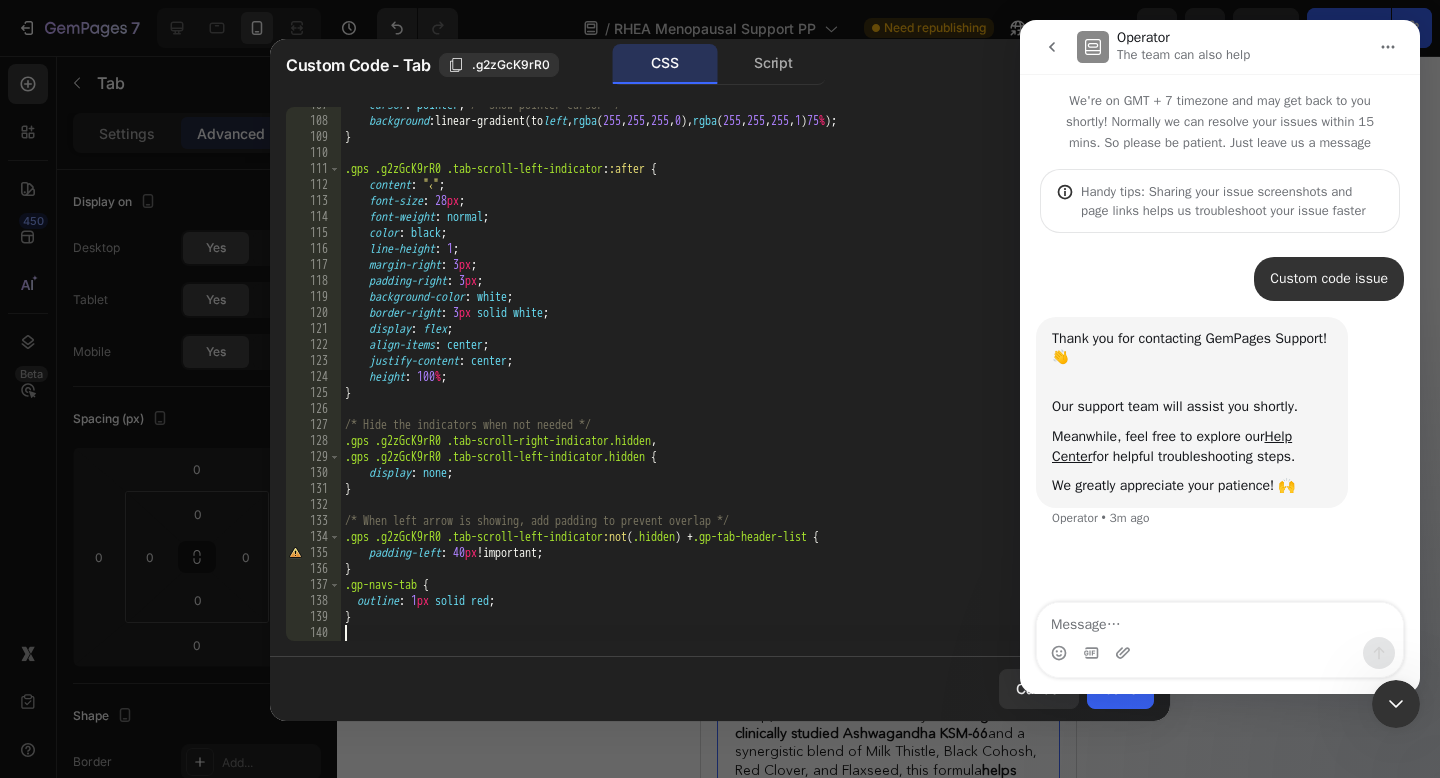 type 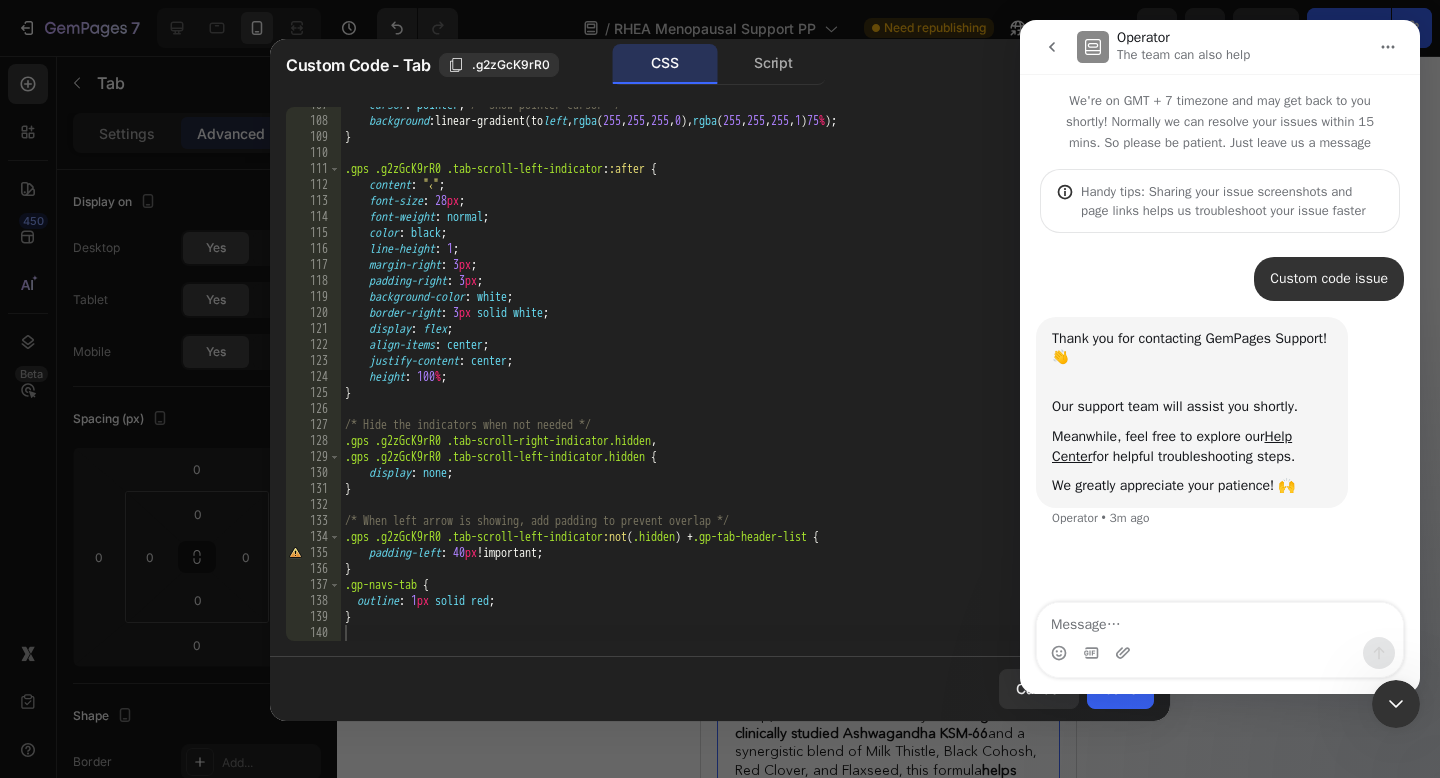 click 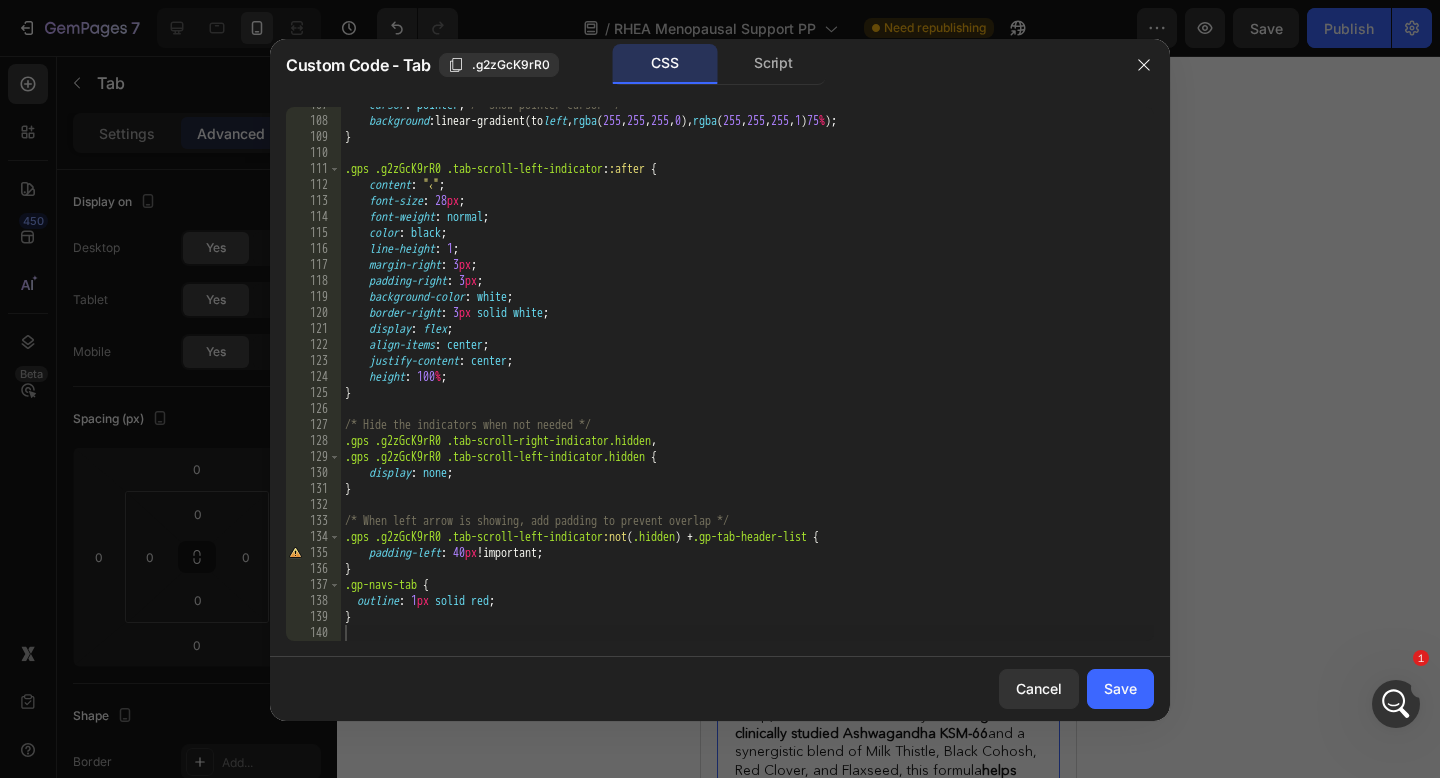 scroll, scrollTop: 0, scrollLeft: 0, axis: both 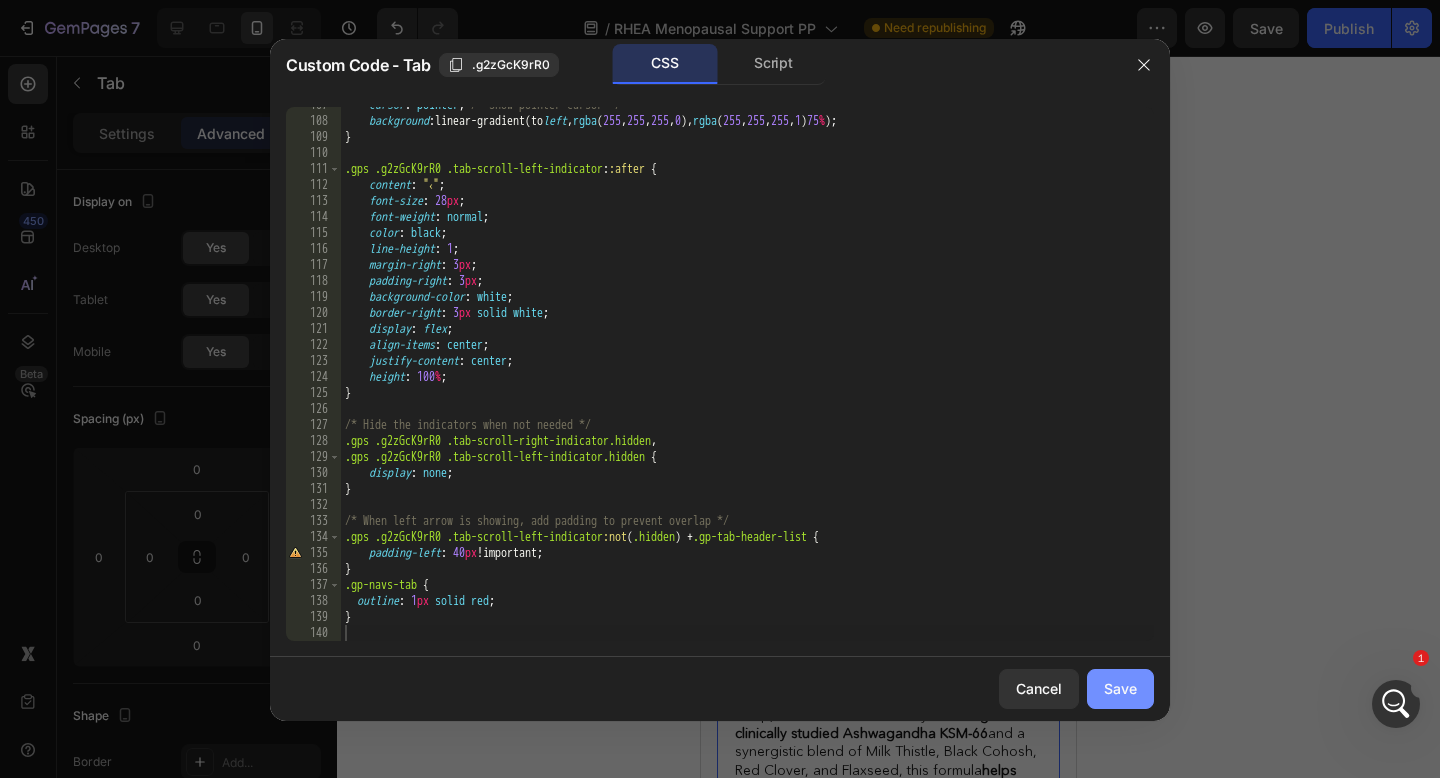 click on "Save" at bounding box center (1120, 688) 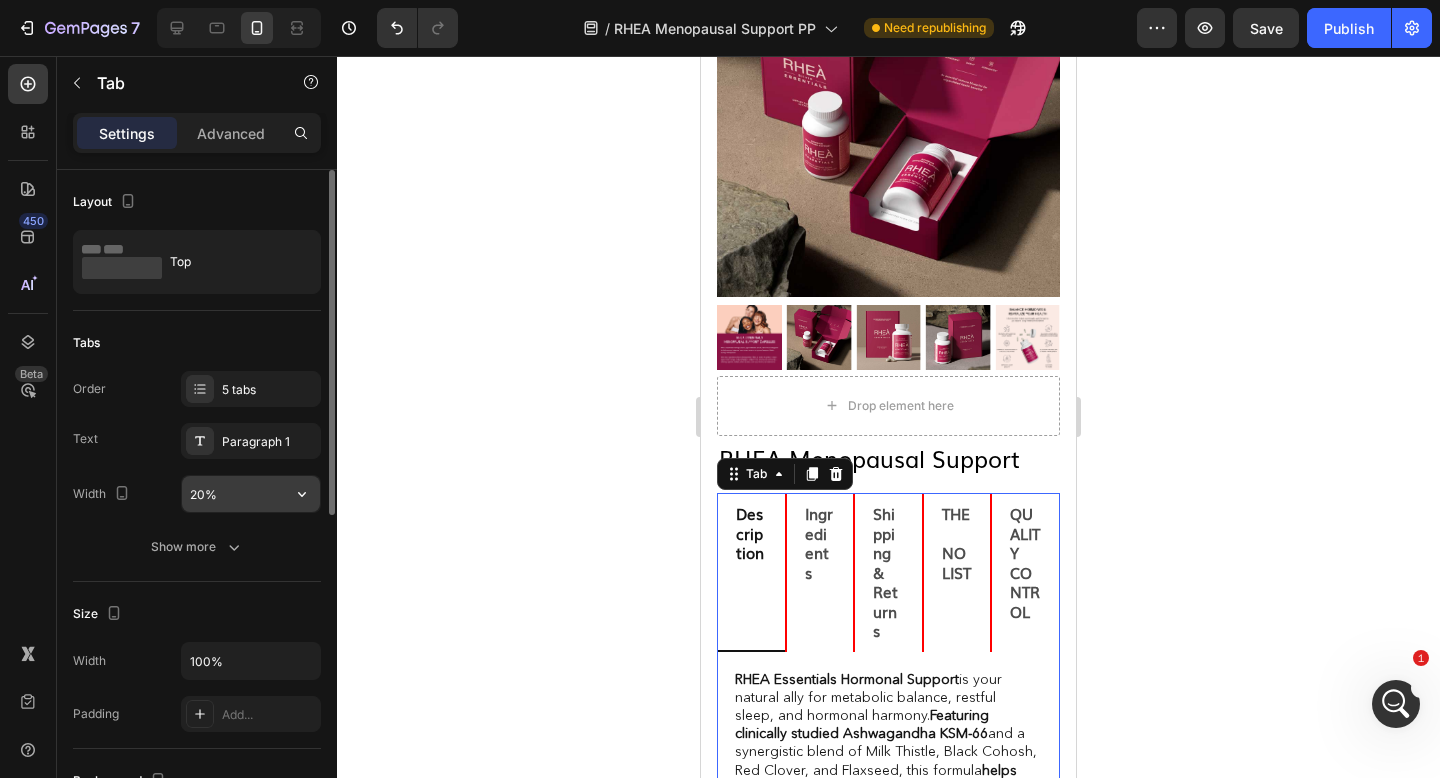 click on "20%" at bounding box center [251, 494] 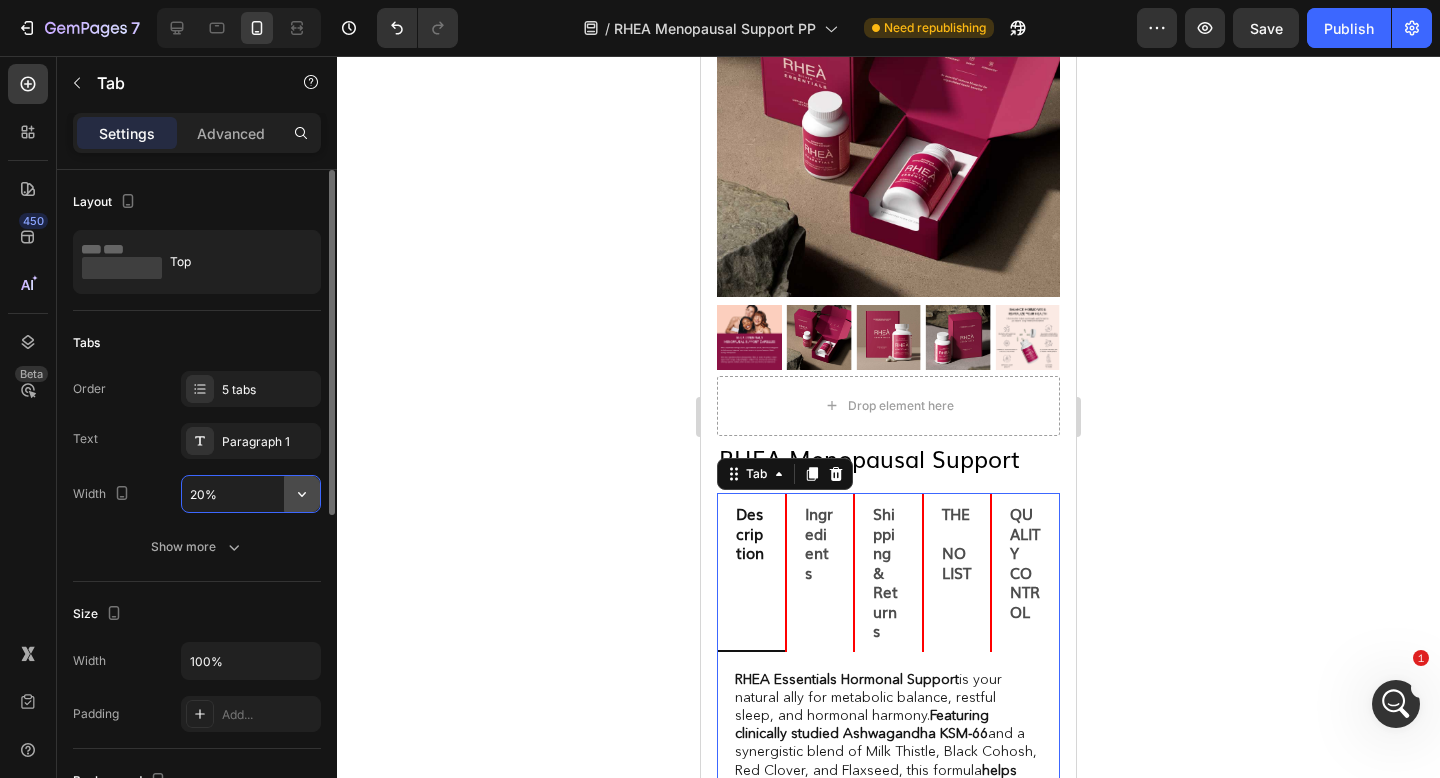 click 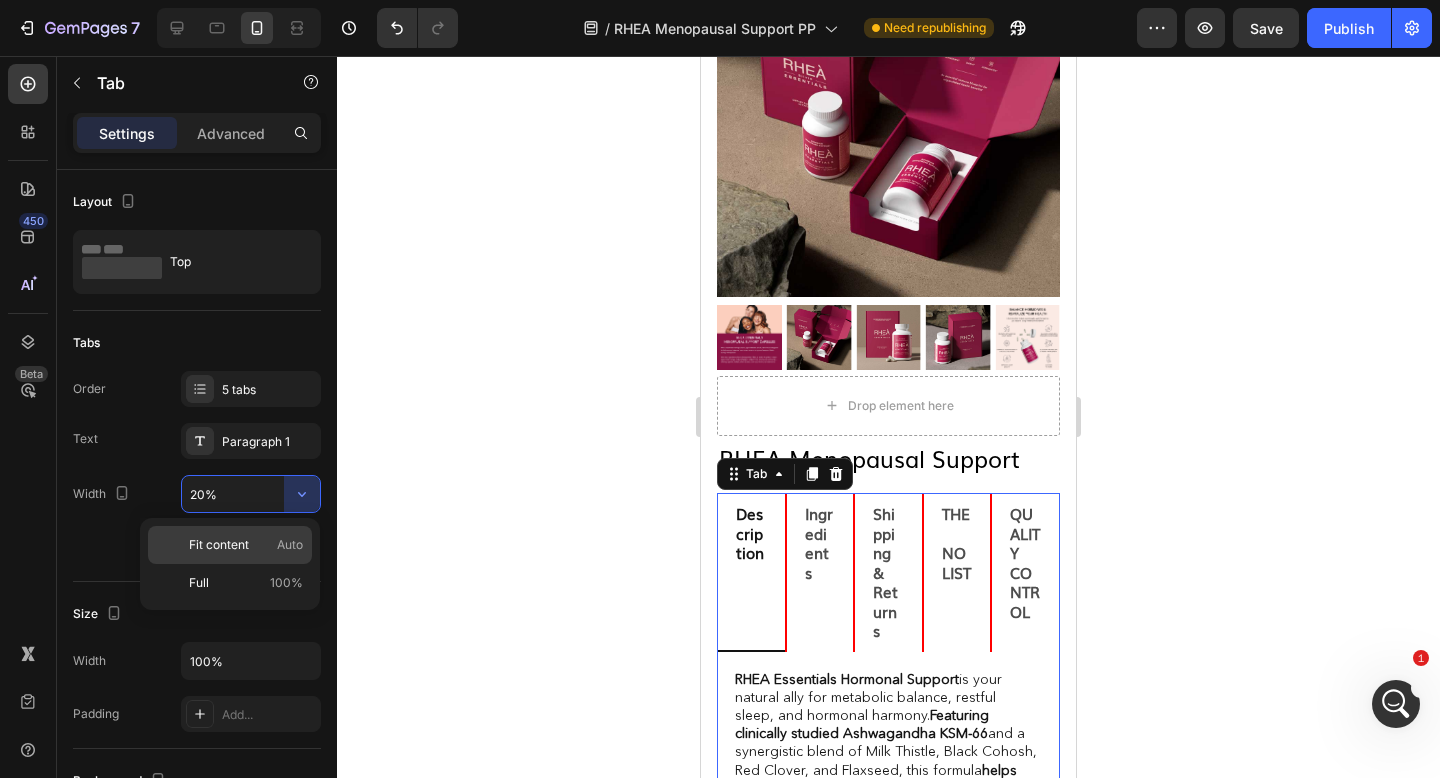 click on "Fit content" at bounding box center [219, 545] 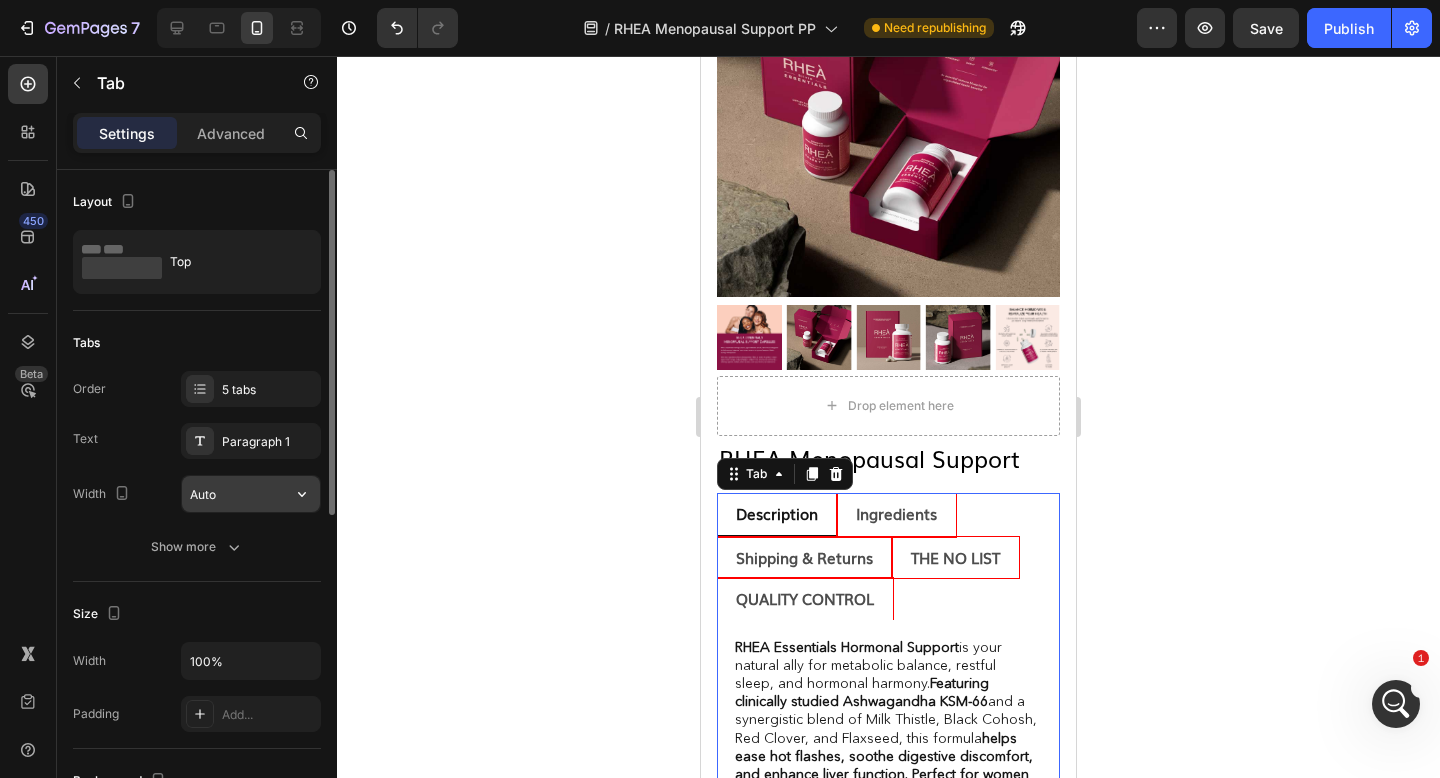 click on "Auto" at bounding box center (251, 494) 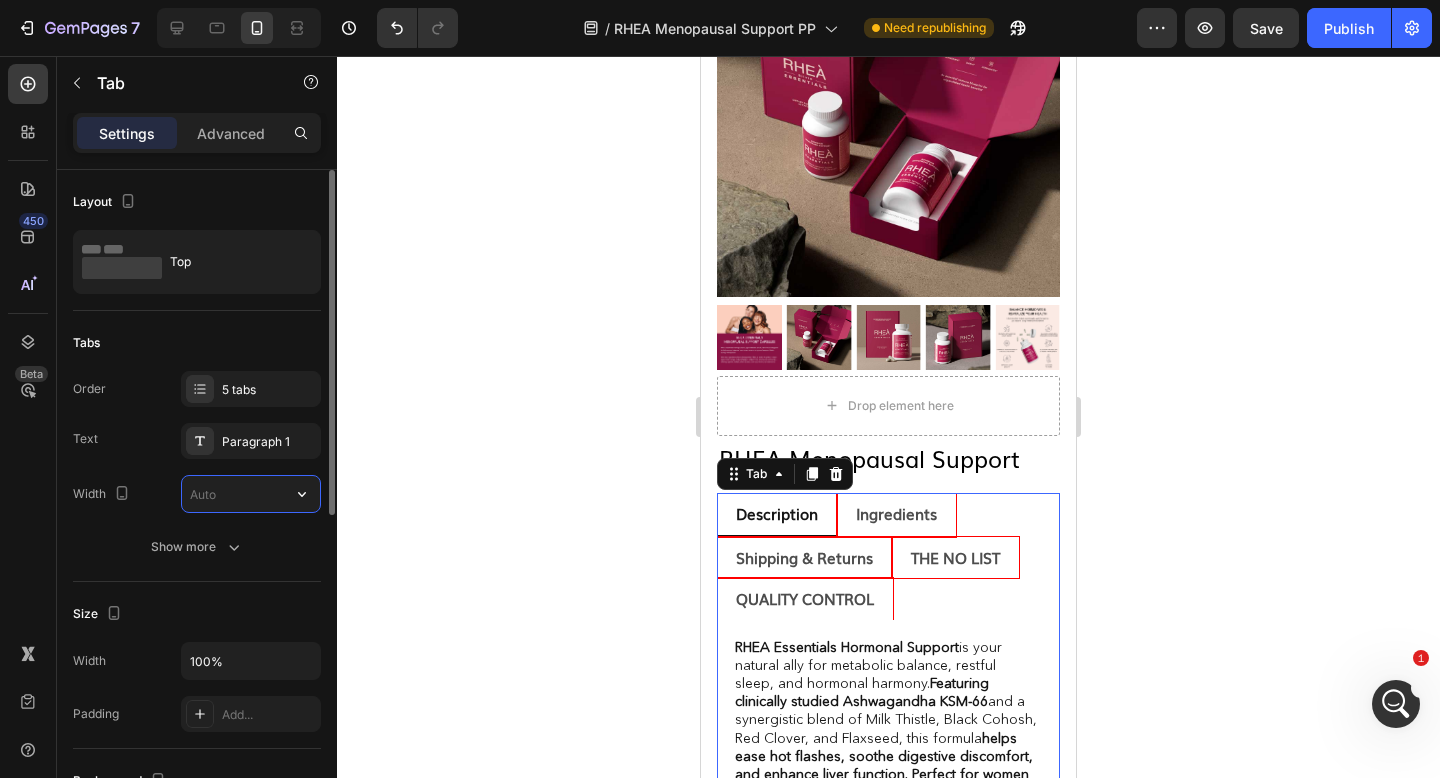 type 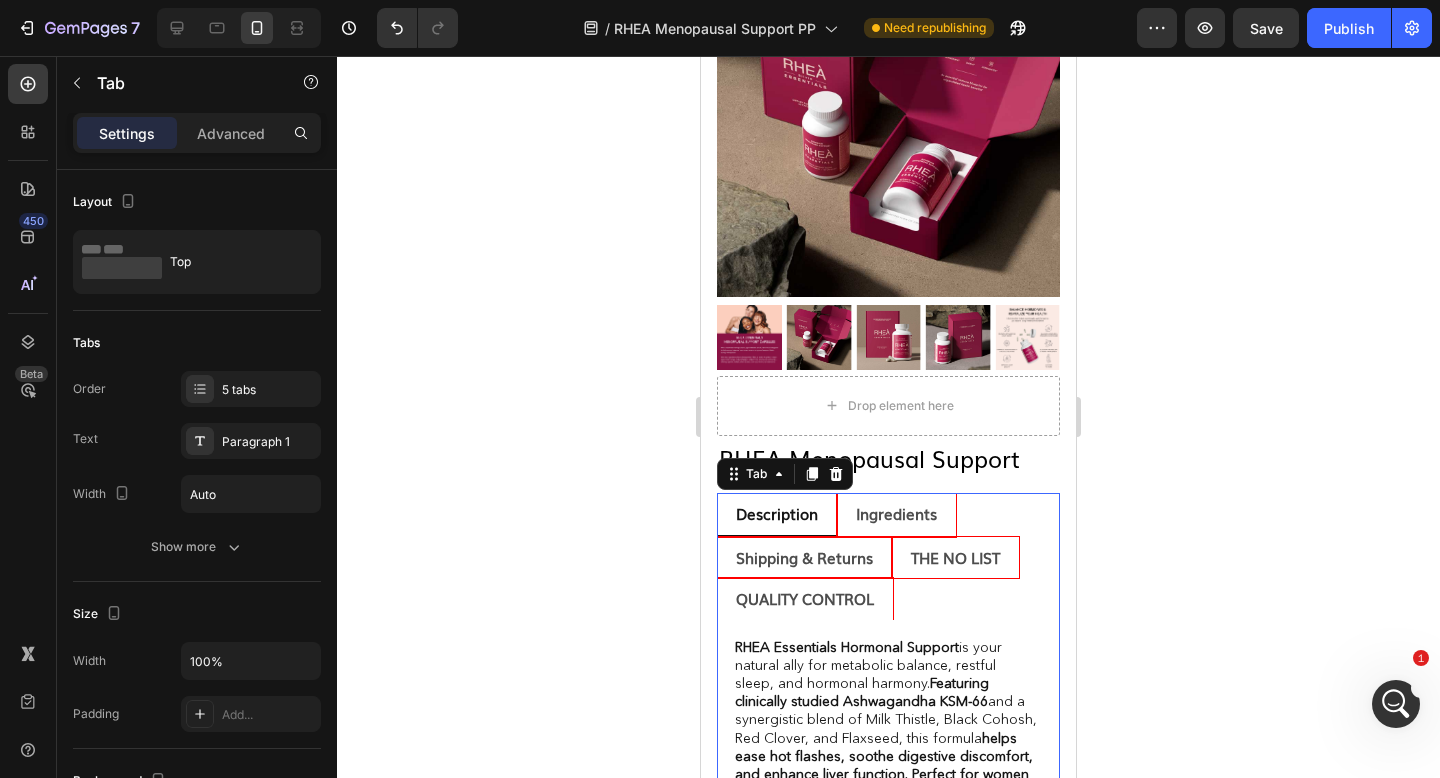 click 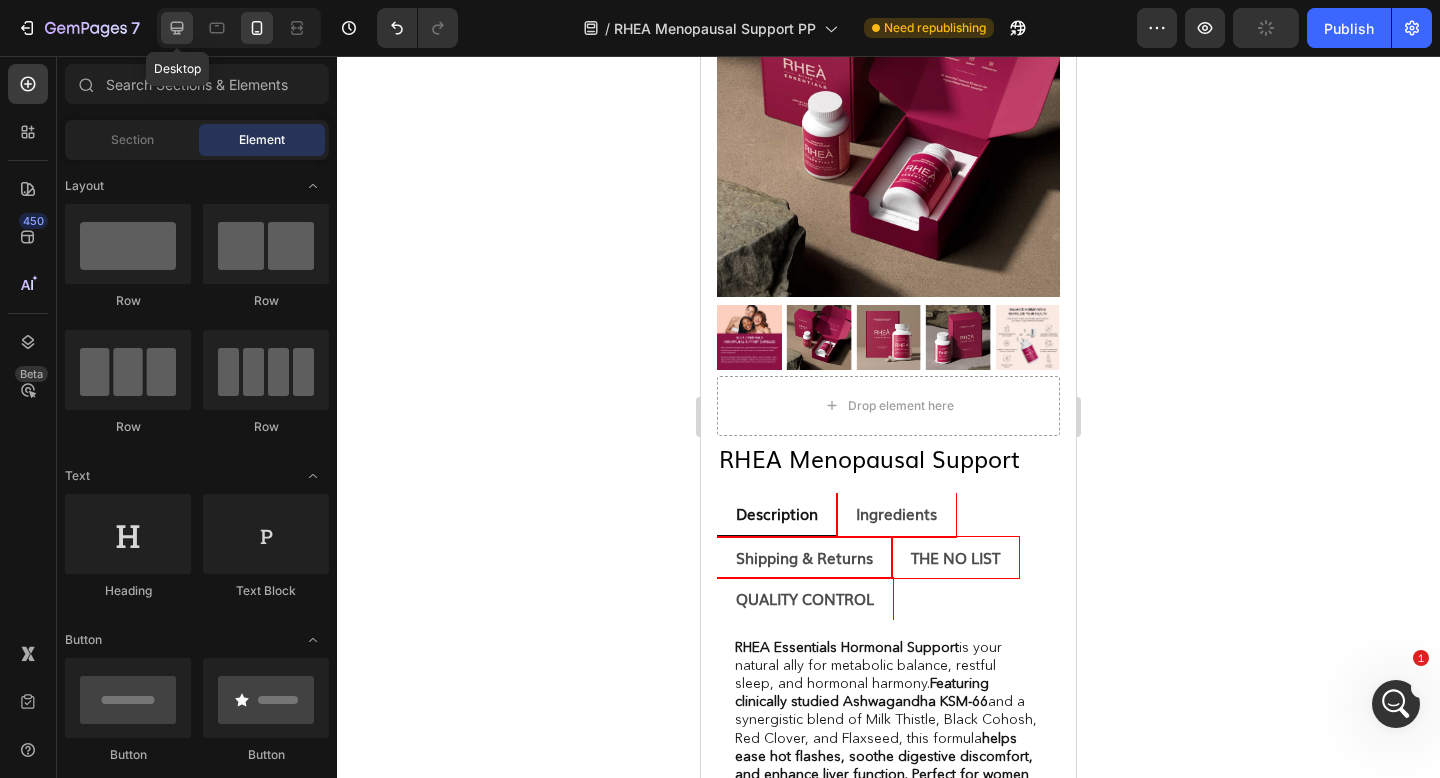 click 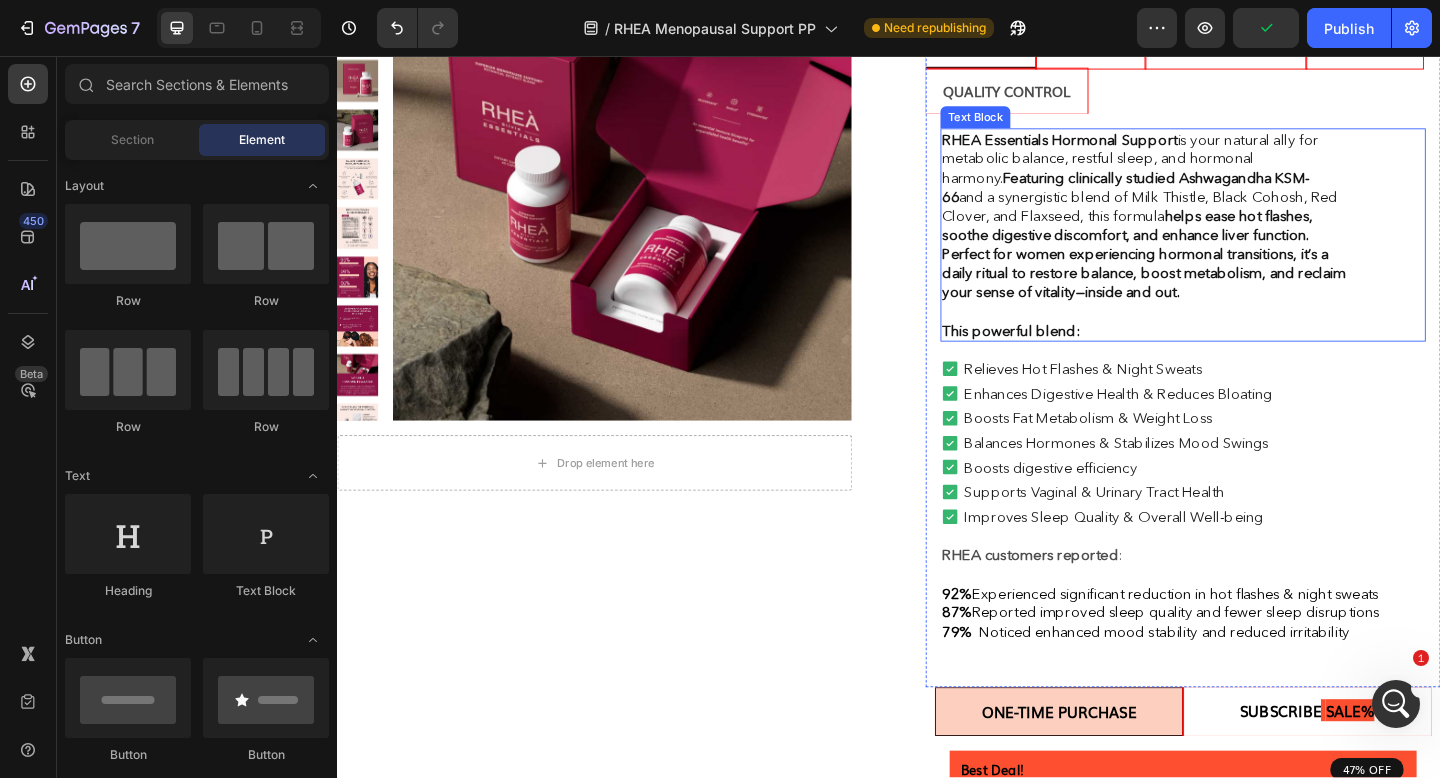 scroll, scrollTop: 0, scrollLeft: 0, axis: both 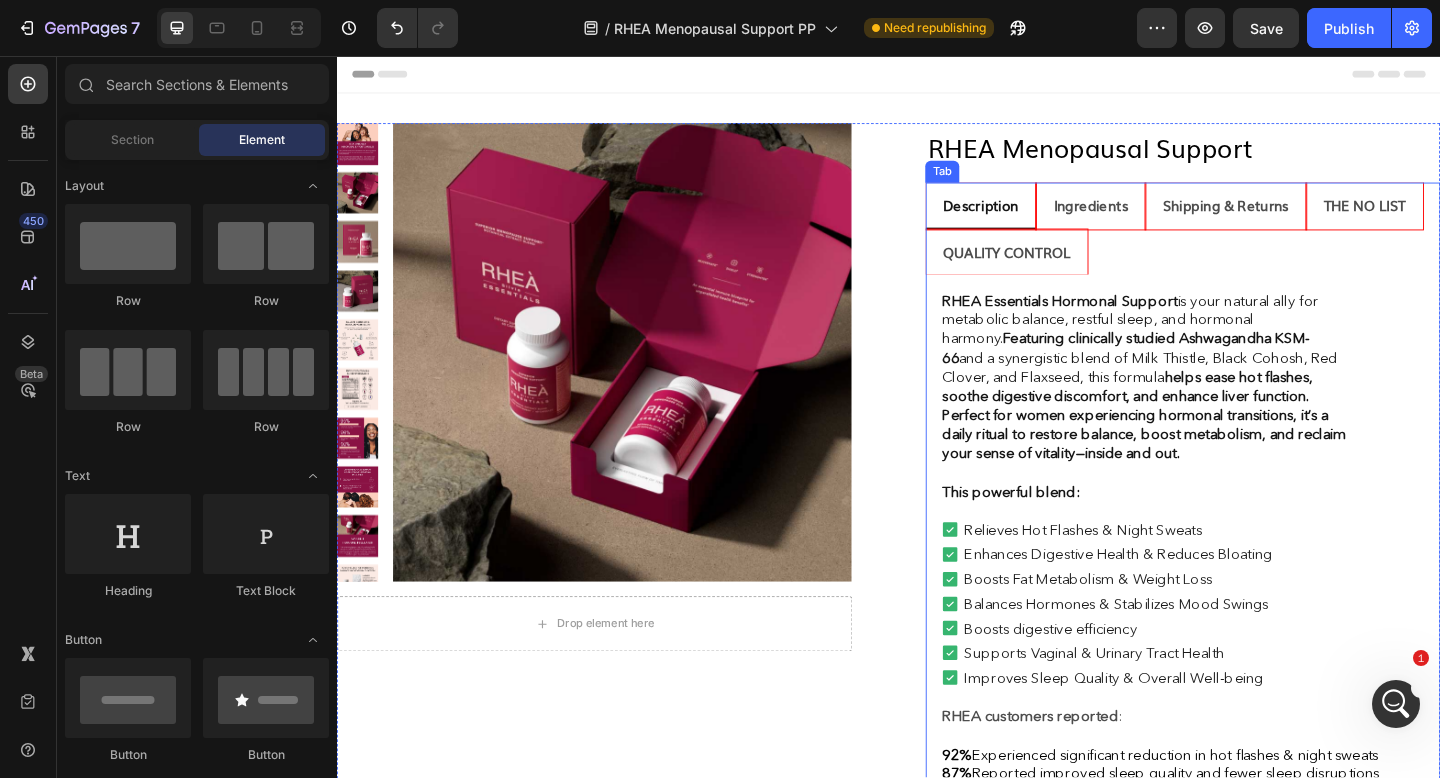 click on "Description Ingredients Shipping & Returns THE NO LIST QUALITY CONTROL" at bounding box center [1257, 244] 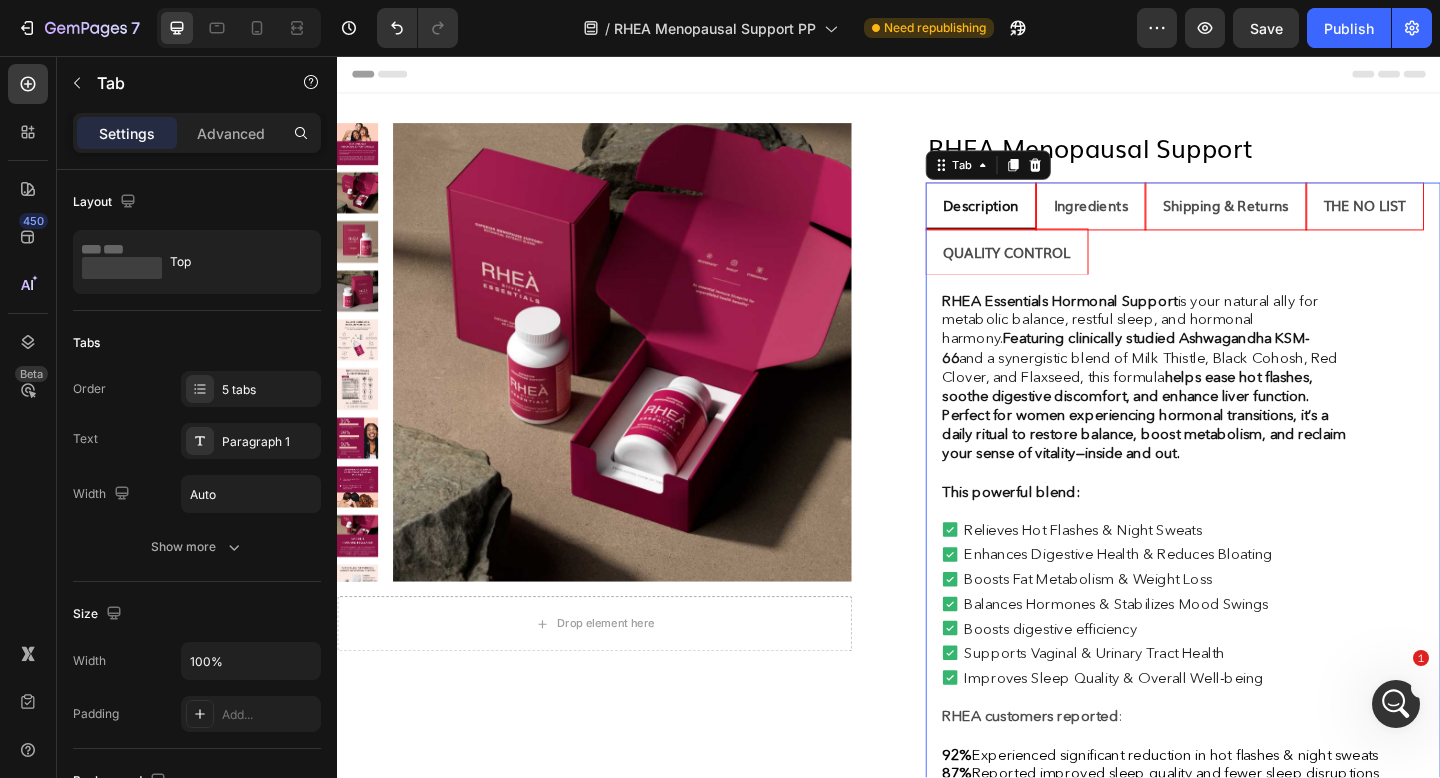 click on "Description Ingredients Shipping & Returns THE NO LIST QUALITY CONTROL" at bounding box center [1257, 244] 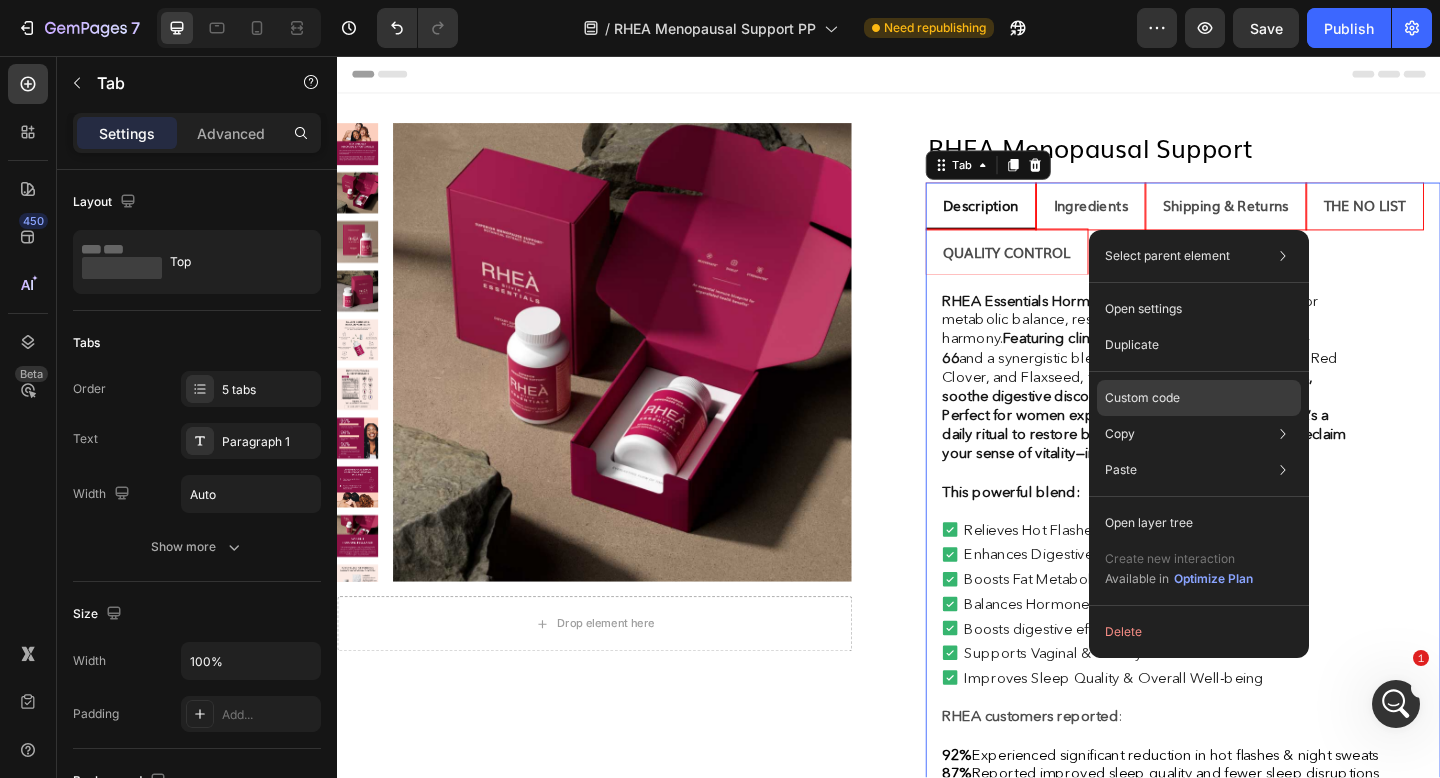 click on "Custom code" at bounding box center (1142, 398) 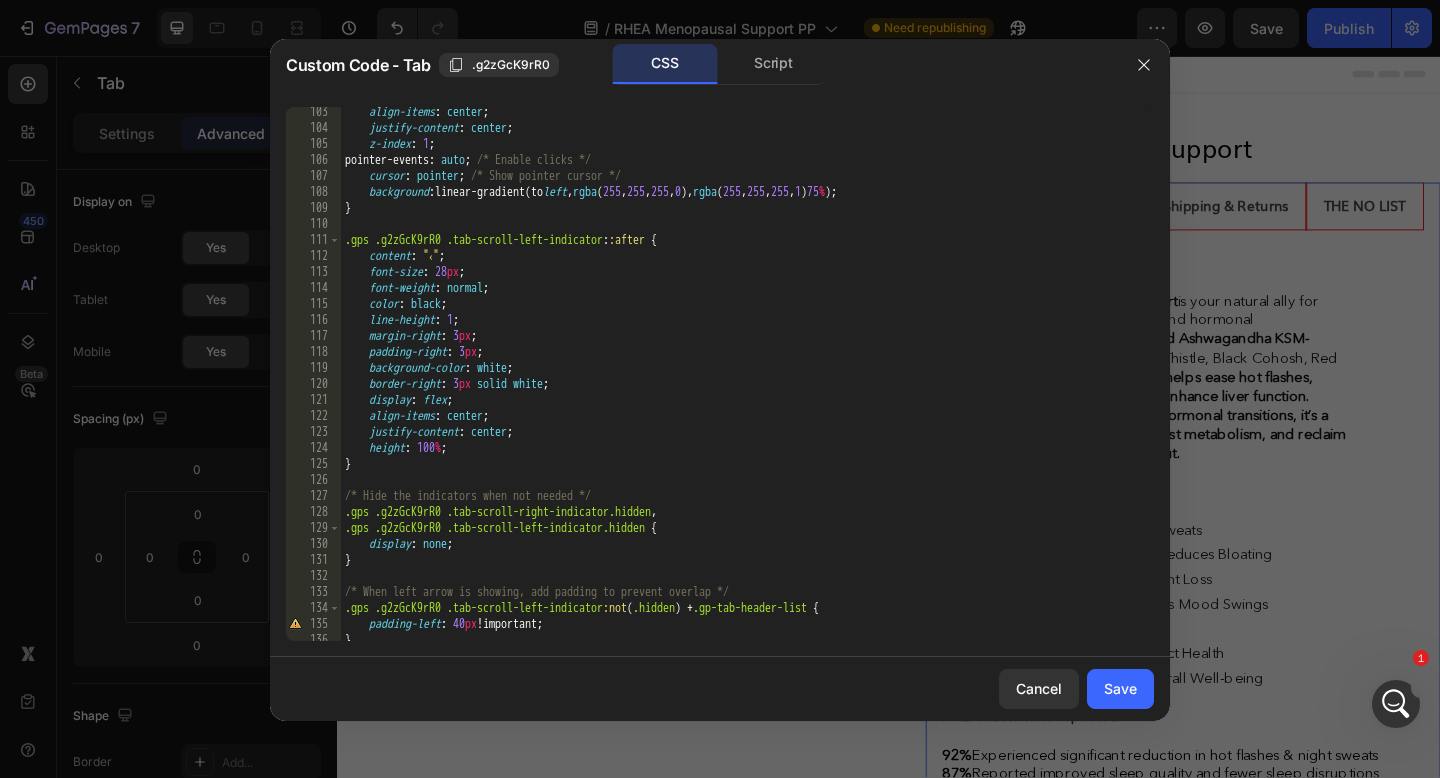 scroll, scrollTop: 1706, scrollLeft: 0, axis: vertical 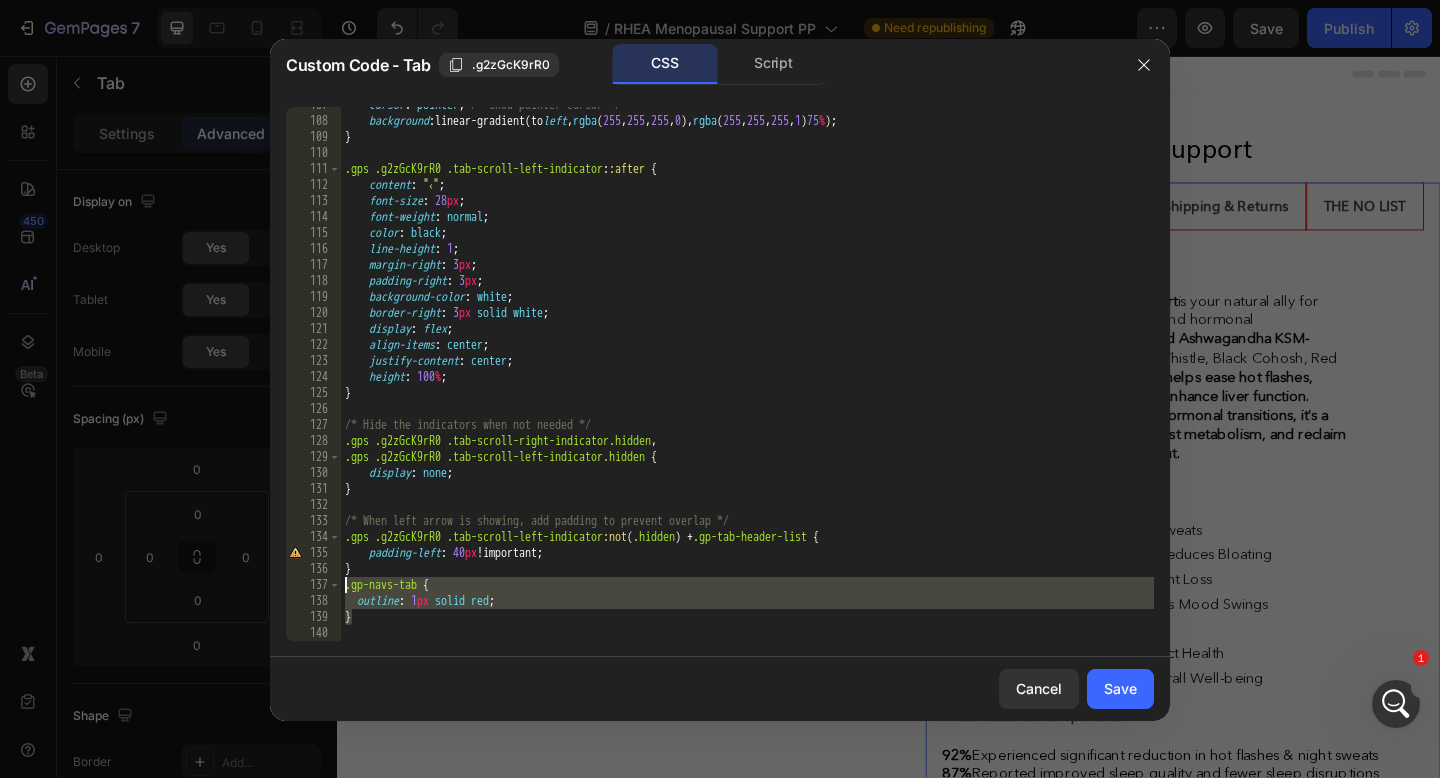 drag, startPoint x: 368, startPoint y: 624, endPoint x: 341, endPoint y: 592, distance: 41.868843 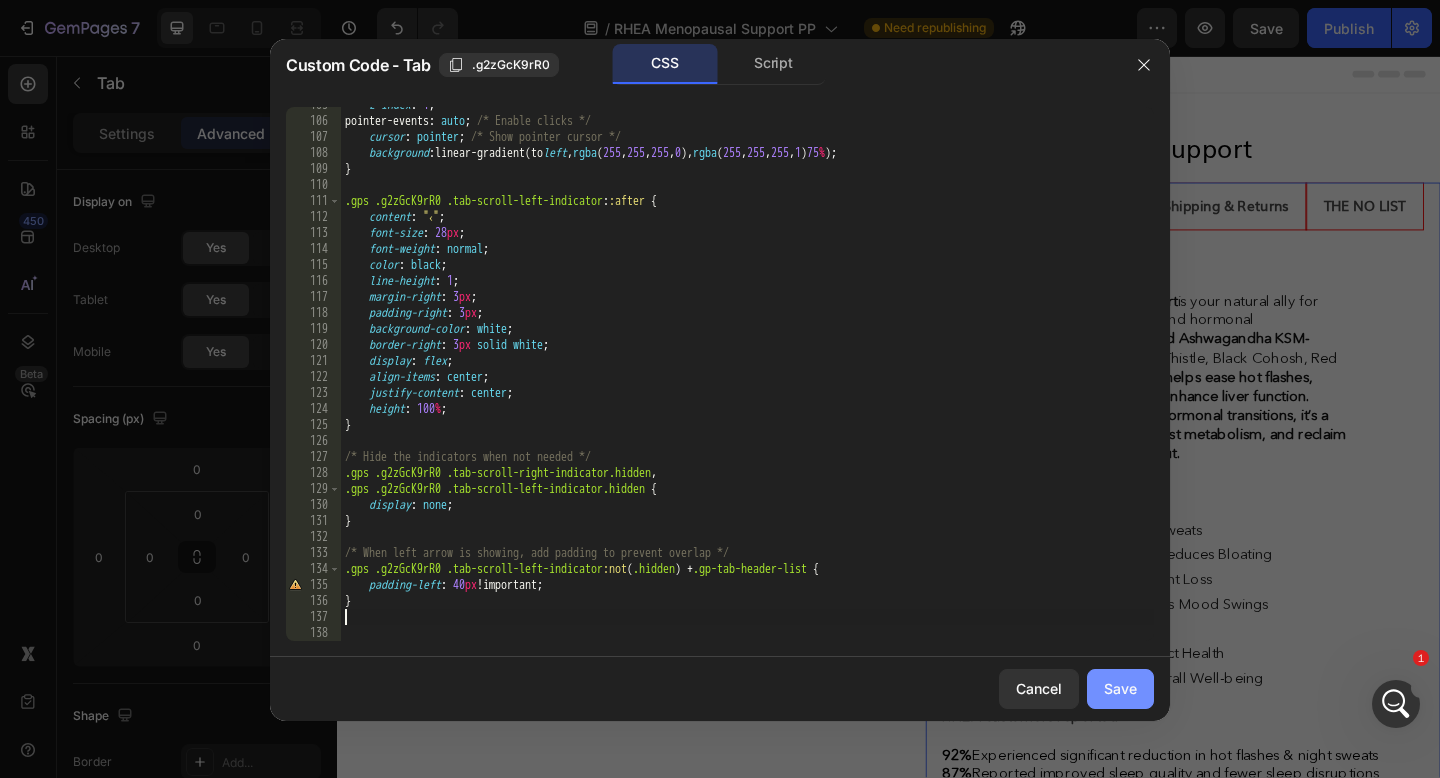 click on "Save" at bounding box center [1120, 688] 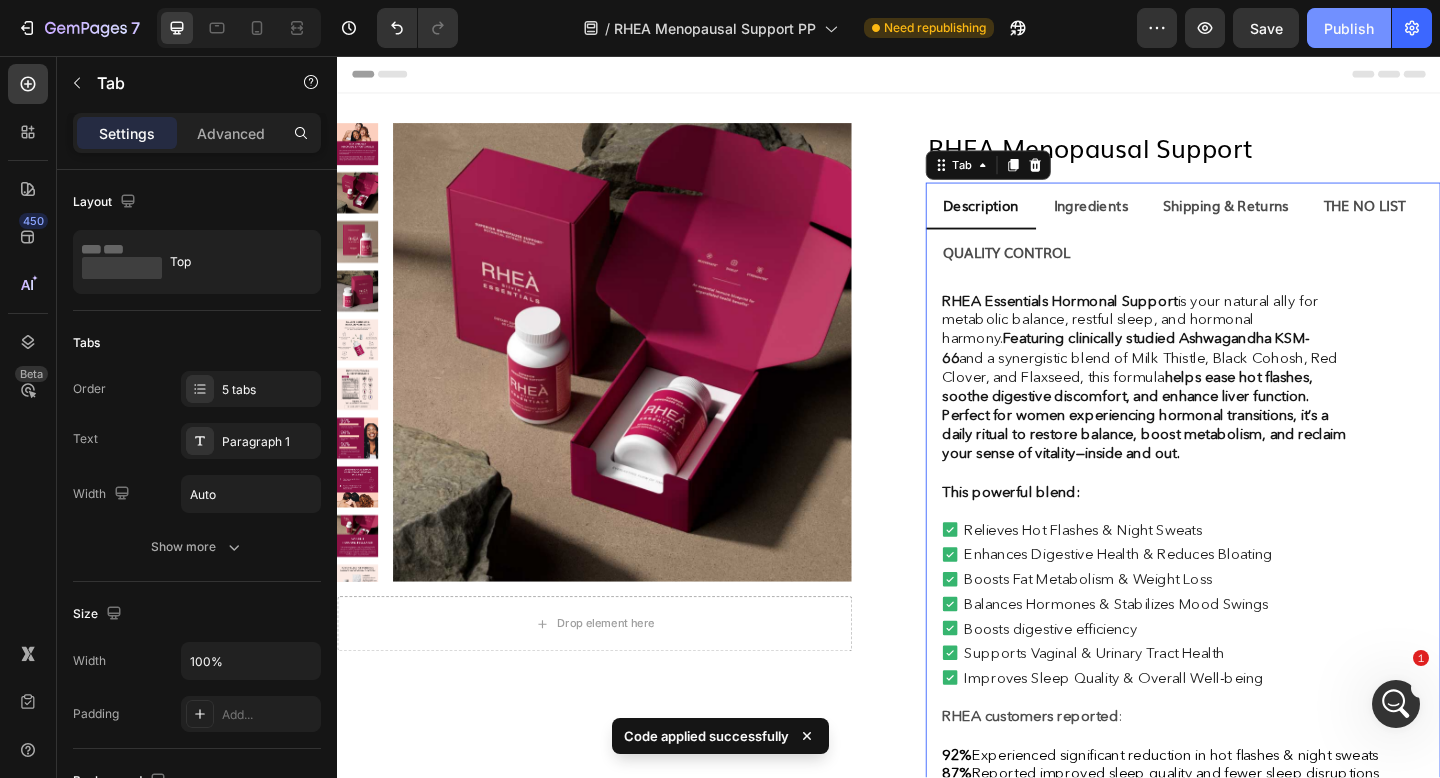 click on "Publish" at bounding box center [1349, 28] 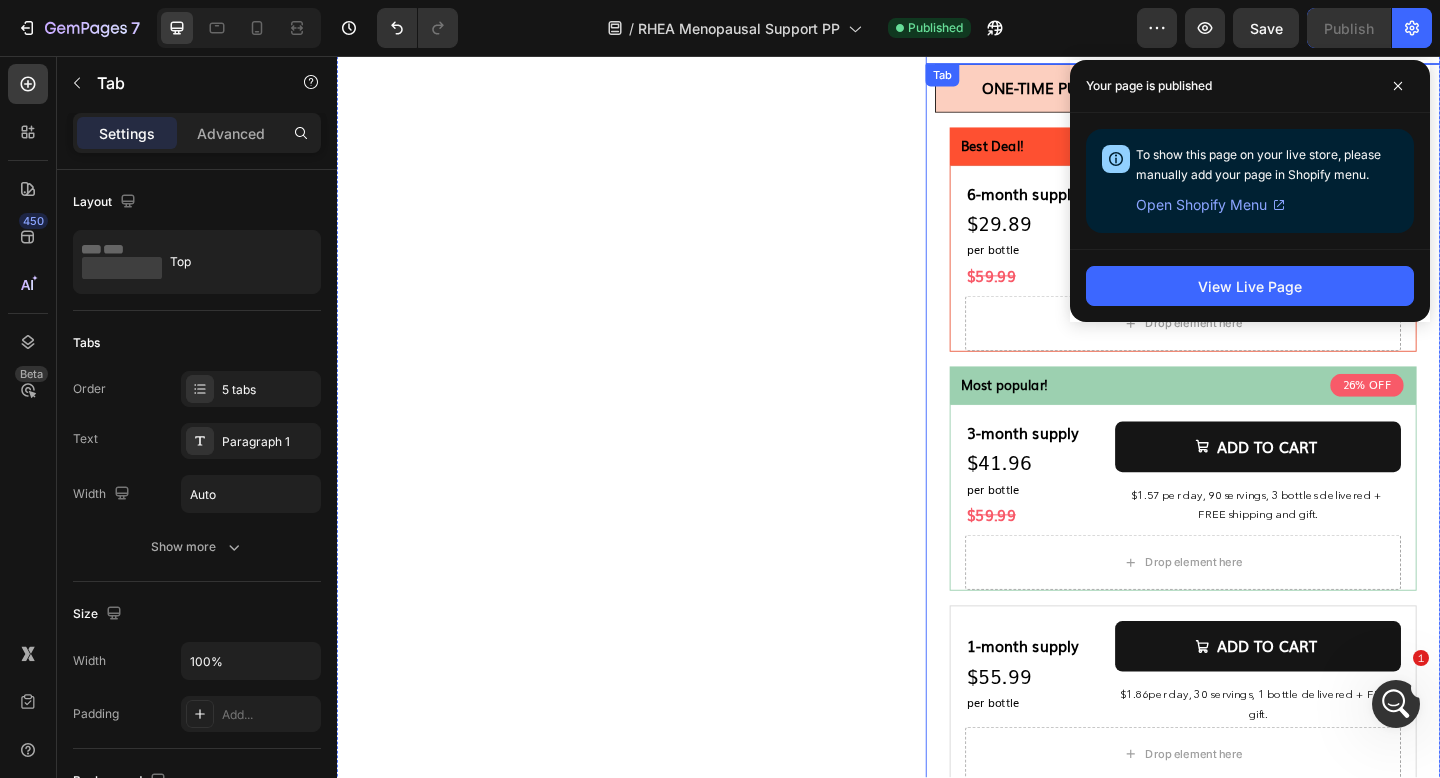 scroll, scrollTop: 862, scrollLeft: 0, axis: vertical 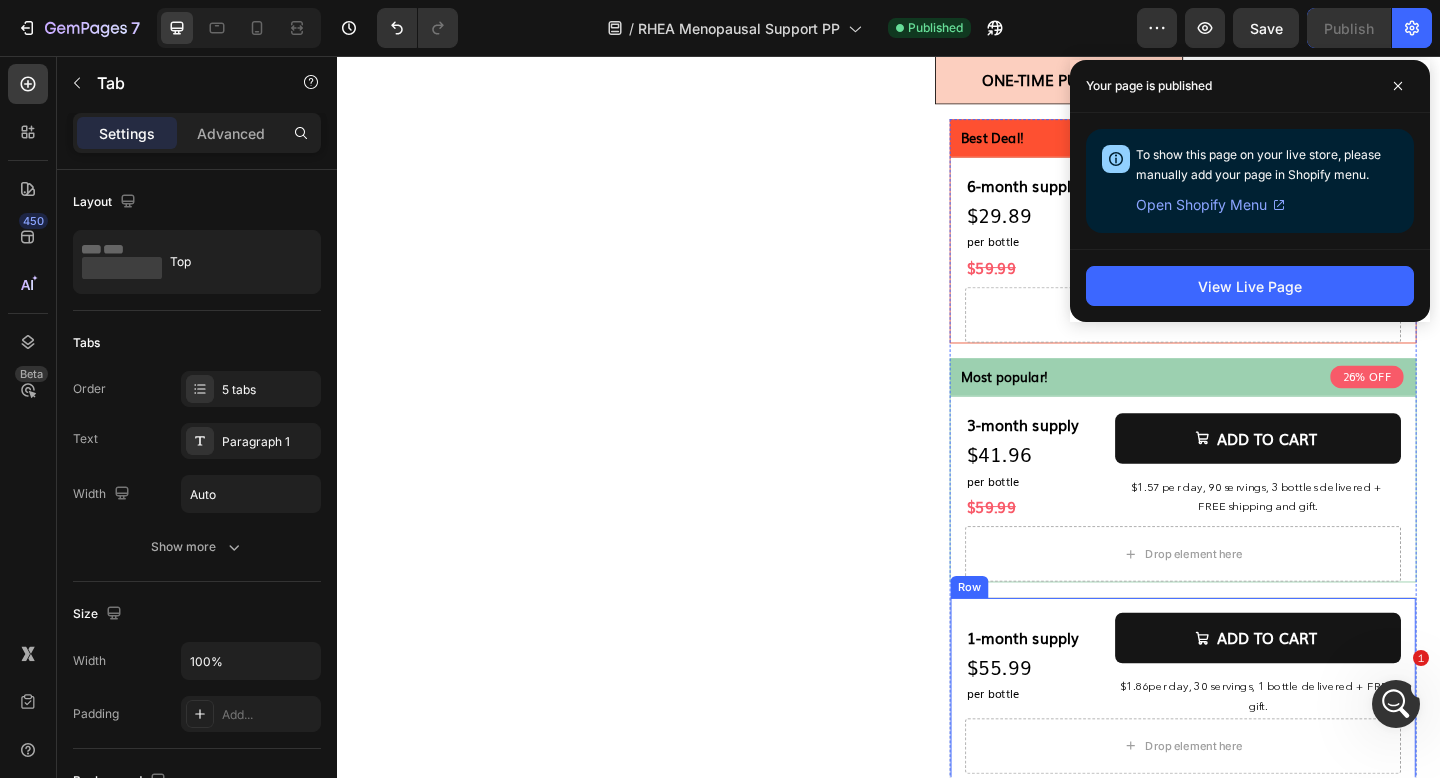 click on "1-month supply Text Block $55.99 Text Block per bottle   Text Block Row" at bounding box center (1097, 719) 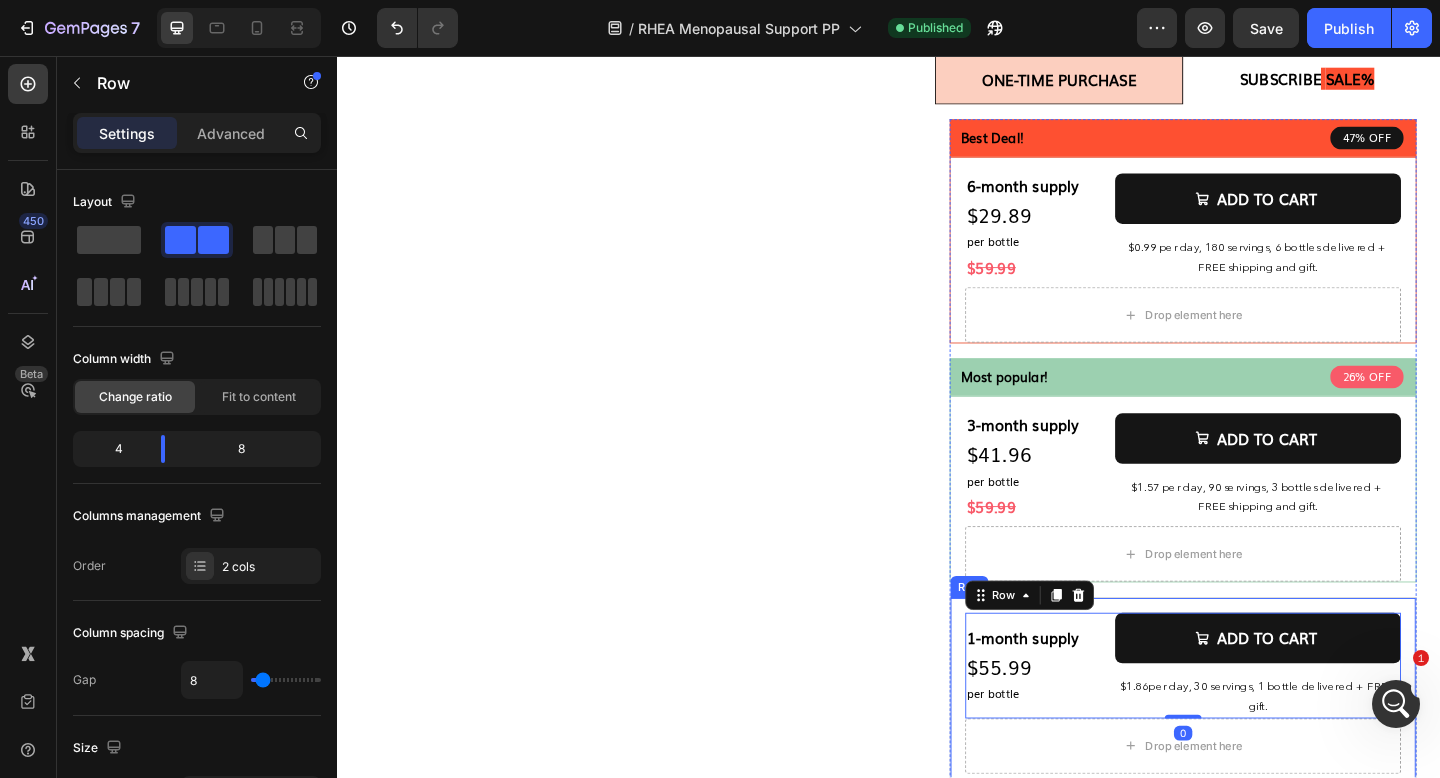 click on "1-month supply Text Block $55.99 Text Block per bottle   Text Block Row
ADD TO CART Add to Cart $1.86  per day, 30 servings, 1 bottle delivered + FREE gift.  Text Block Row   0
1
Product Quantity
Drop element here Product Row" at bounding box center (1257, 749) 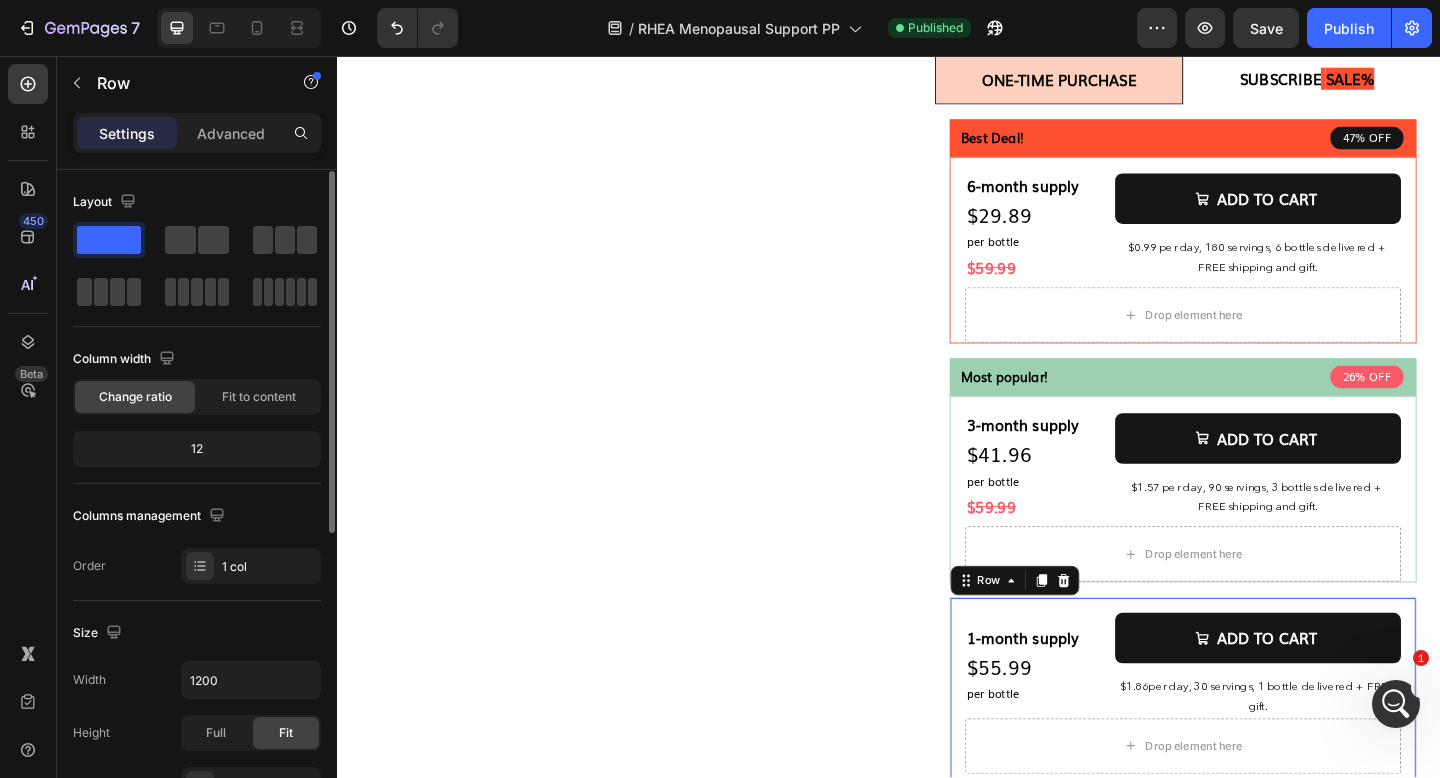 scroll, scrollTop: 54, scrollLeft: 0, axis: vertical 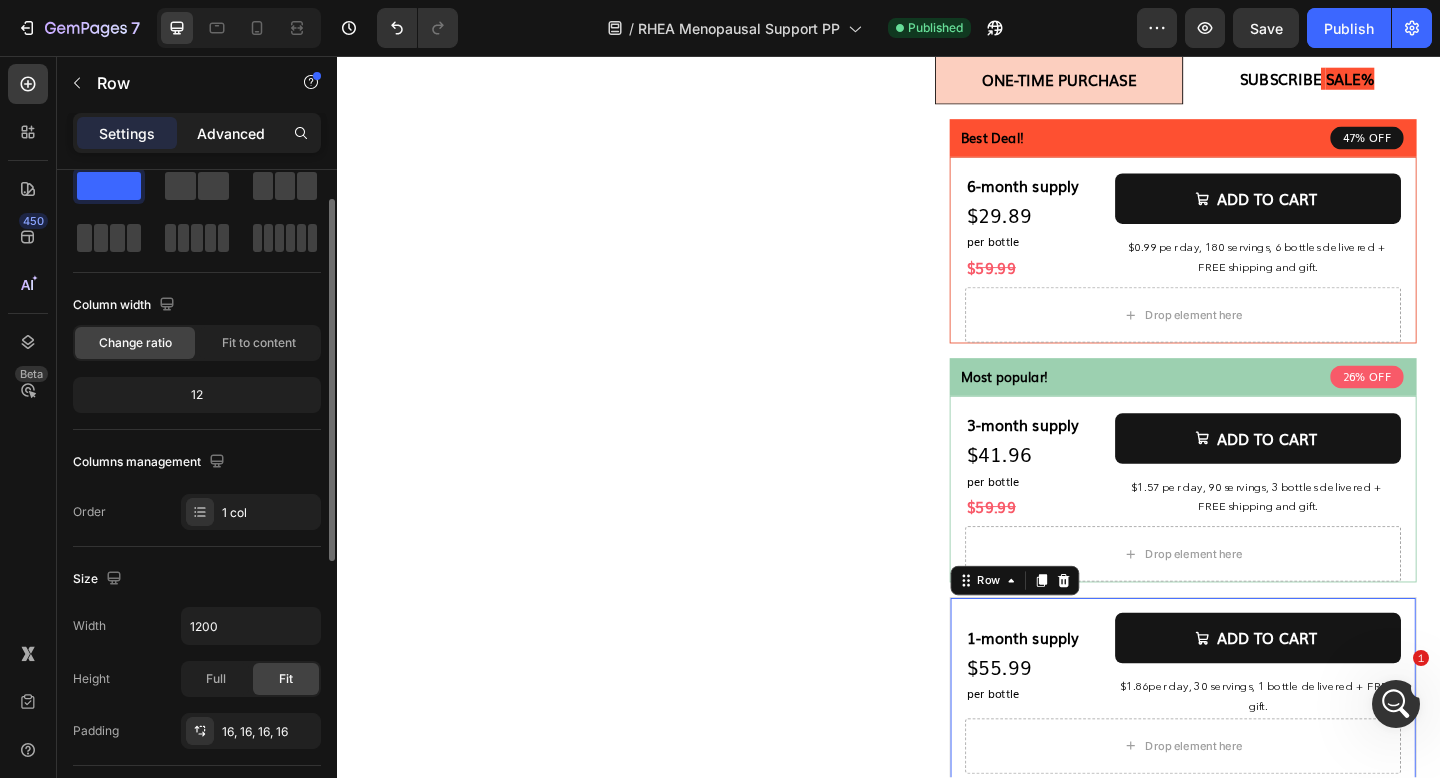 click on "Advanced" at bounding box center [231, 133] 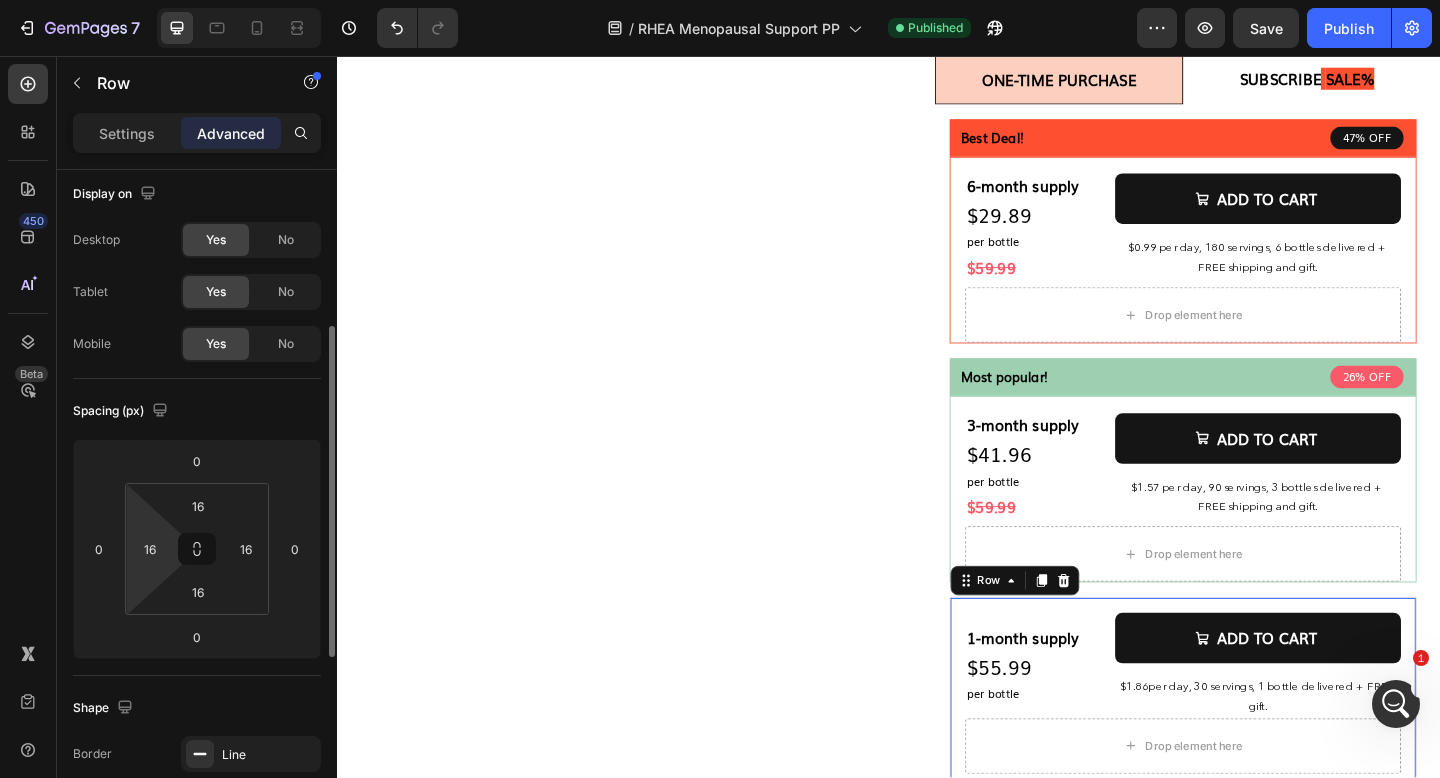 scroll, scrollTop: 0, scrollLeft: 0, axis: both 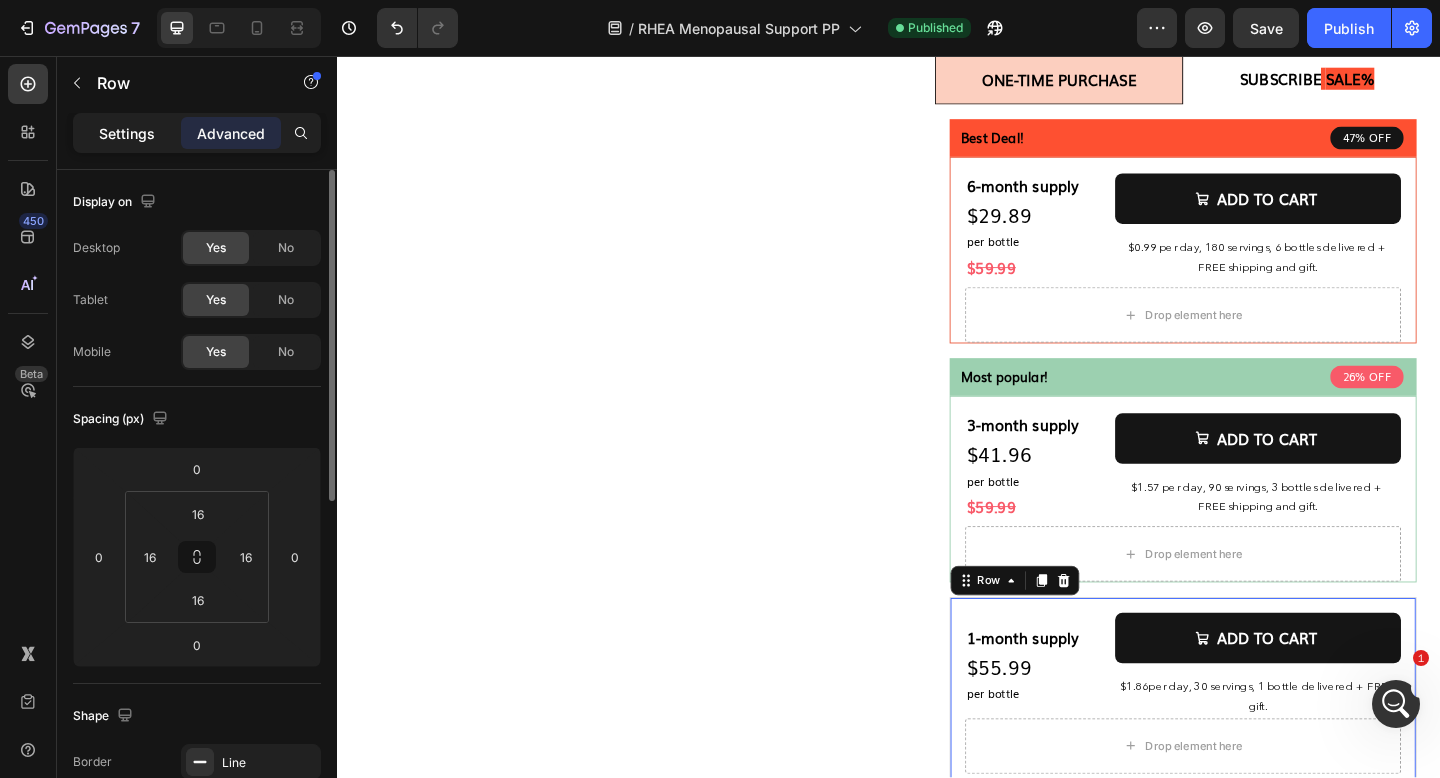 click on "Settings" at bounding box center (127, 133) 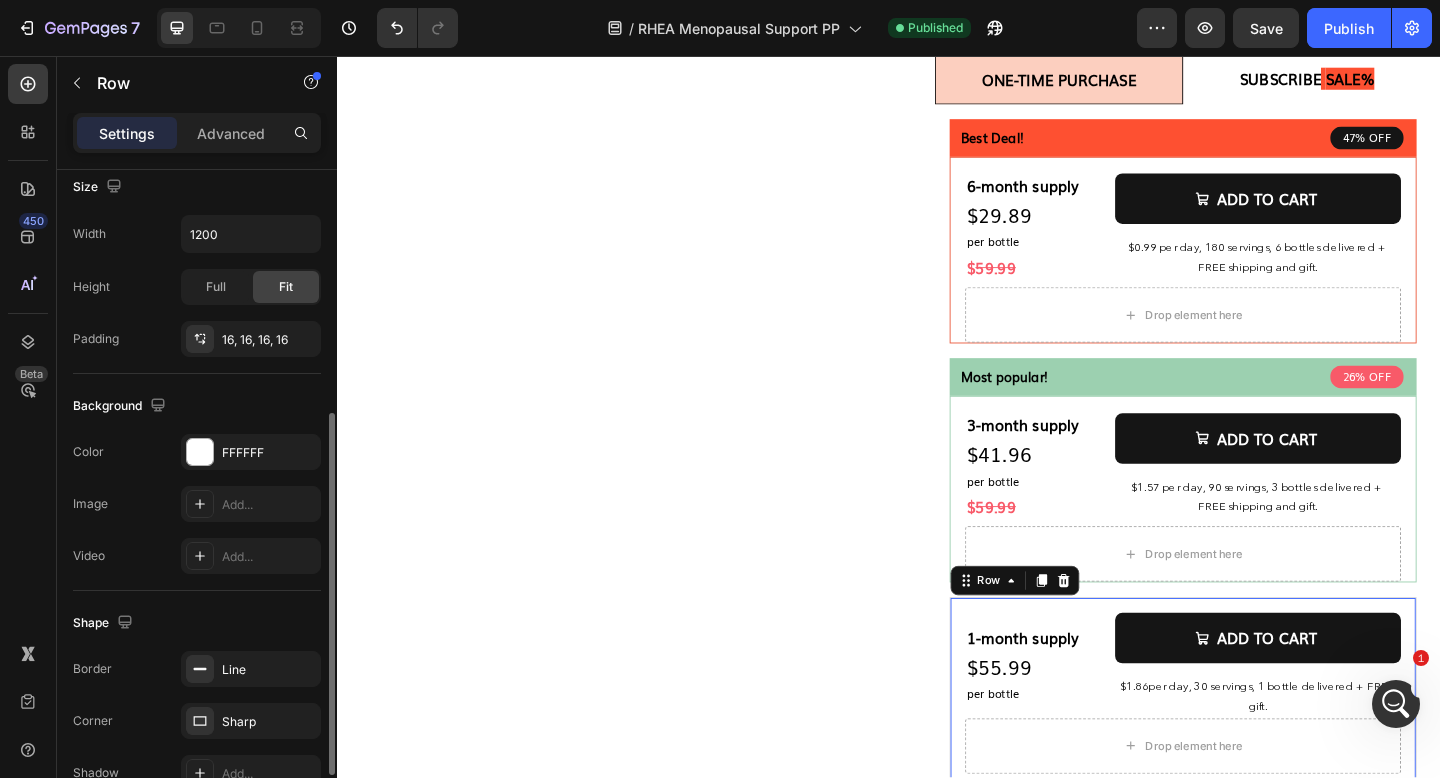 scroll, scrollTop: 555, scrollLeft: 0, axis: vertical 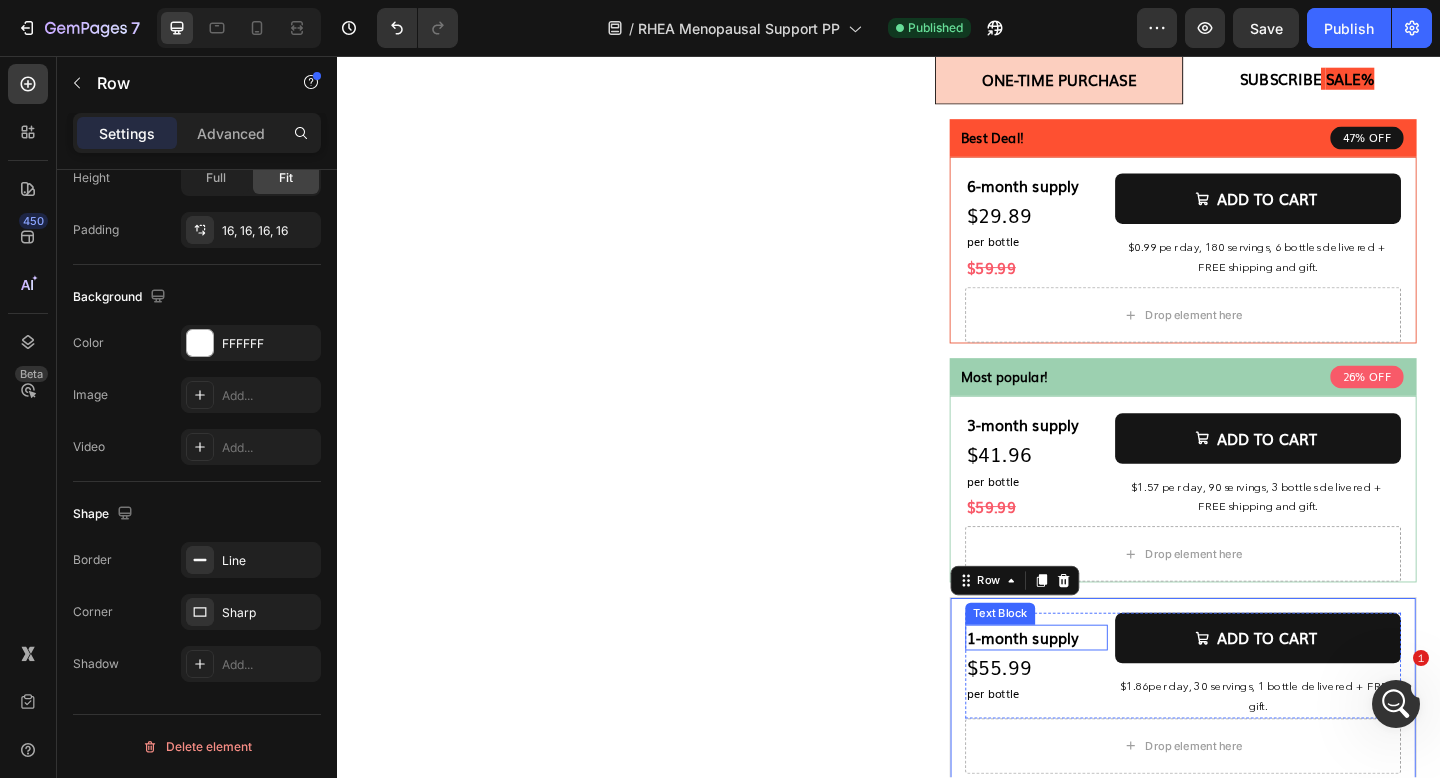 click on "1-month supply" at bounding box center [1097, 689] 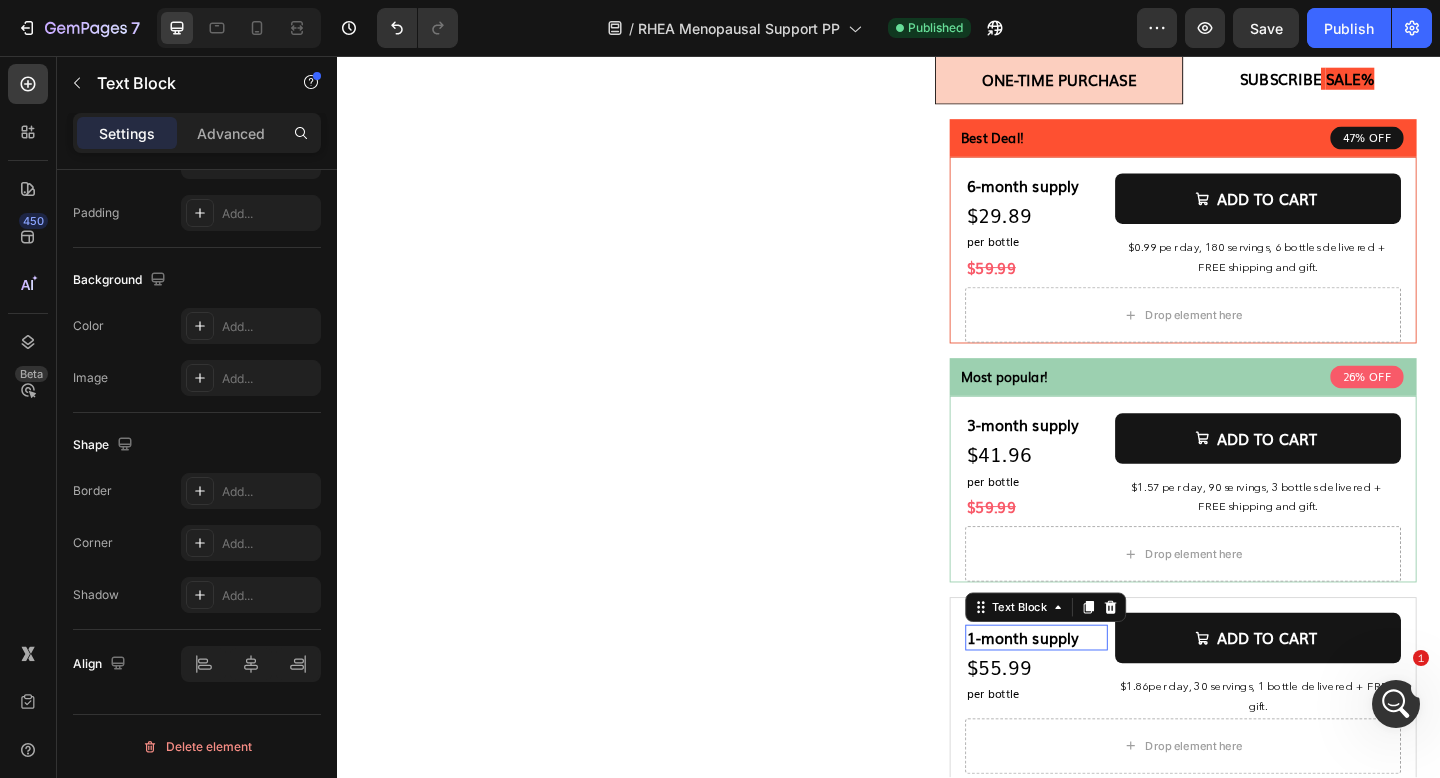 scroll, scrollTop: 0, scrollLeft: 0, axis: both 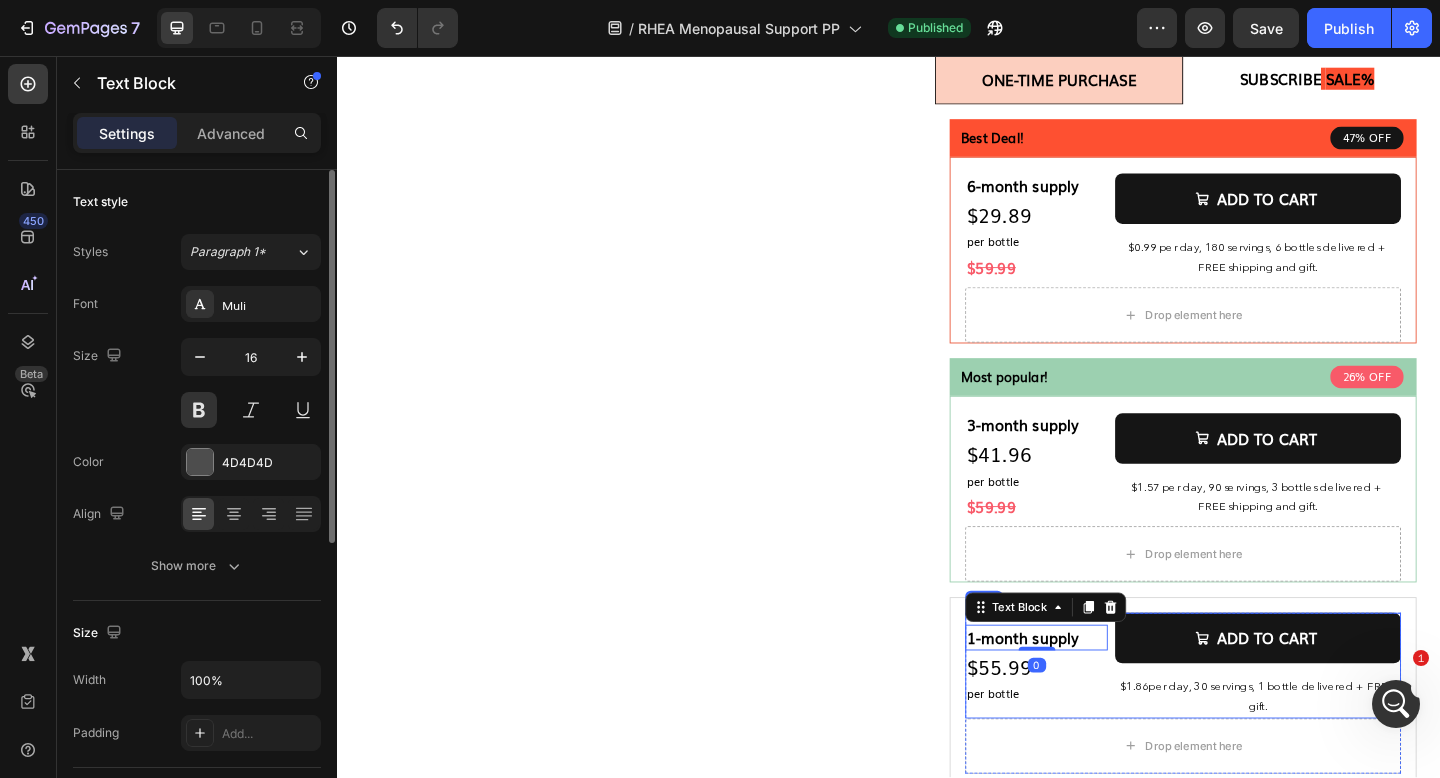 click on "1-month supply Text Block   0 $55.99 Text Block per bottle   Text Block Row" at bounding box center (1097, 719) 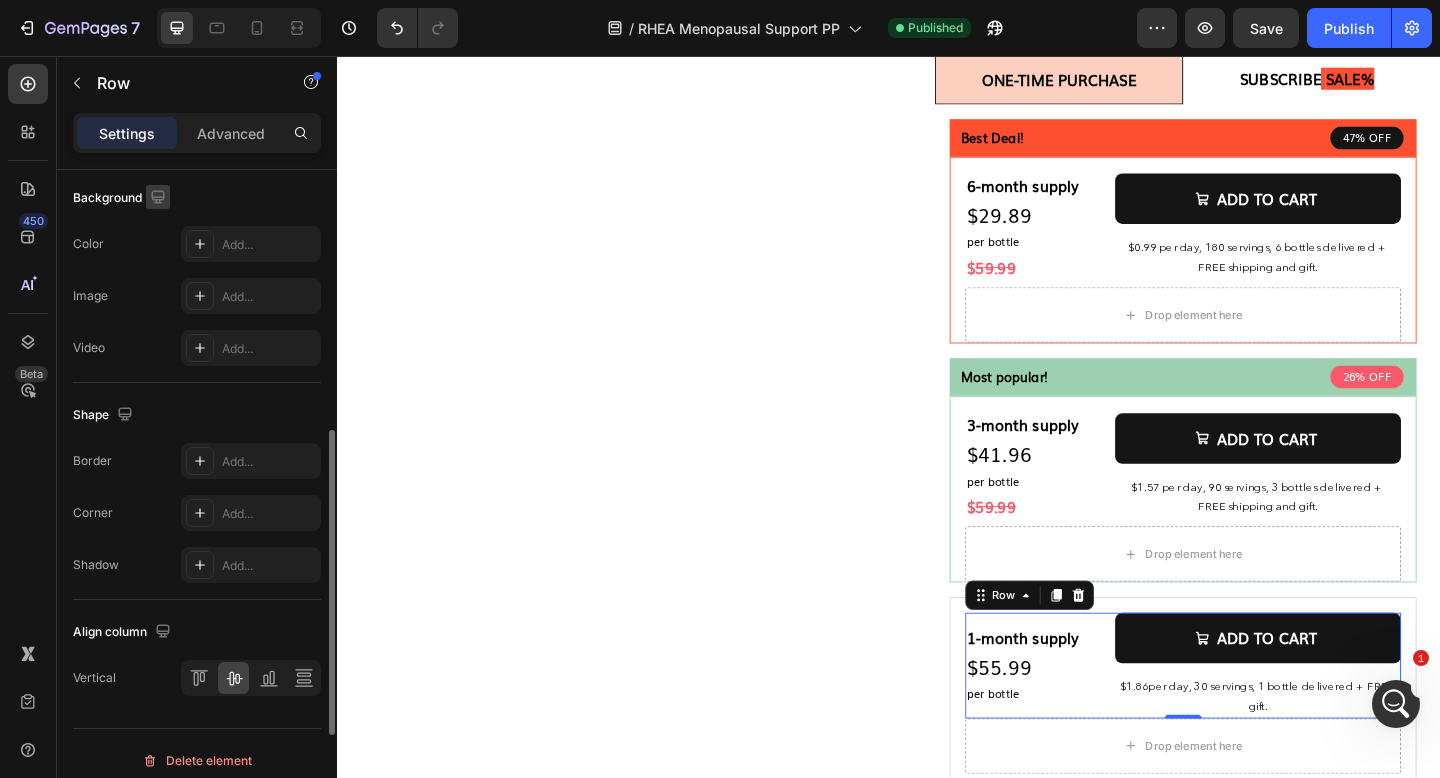 scroll, scrollTop: 783, scrollLeft: 0, axis: vertical 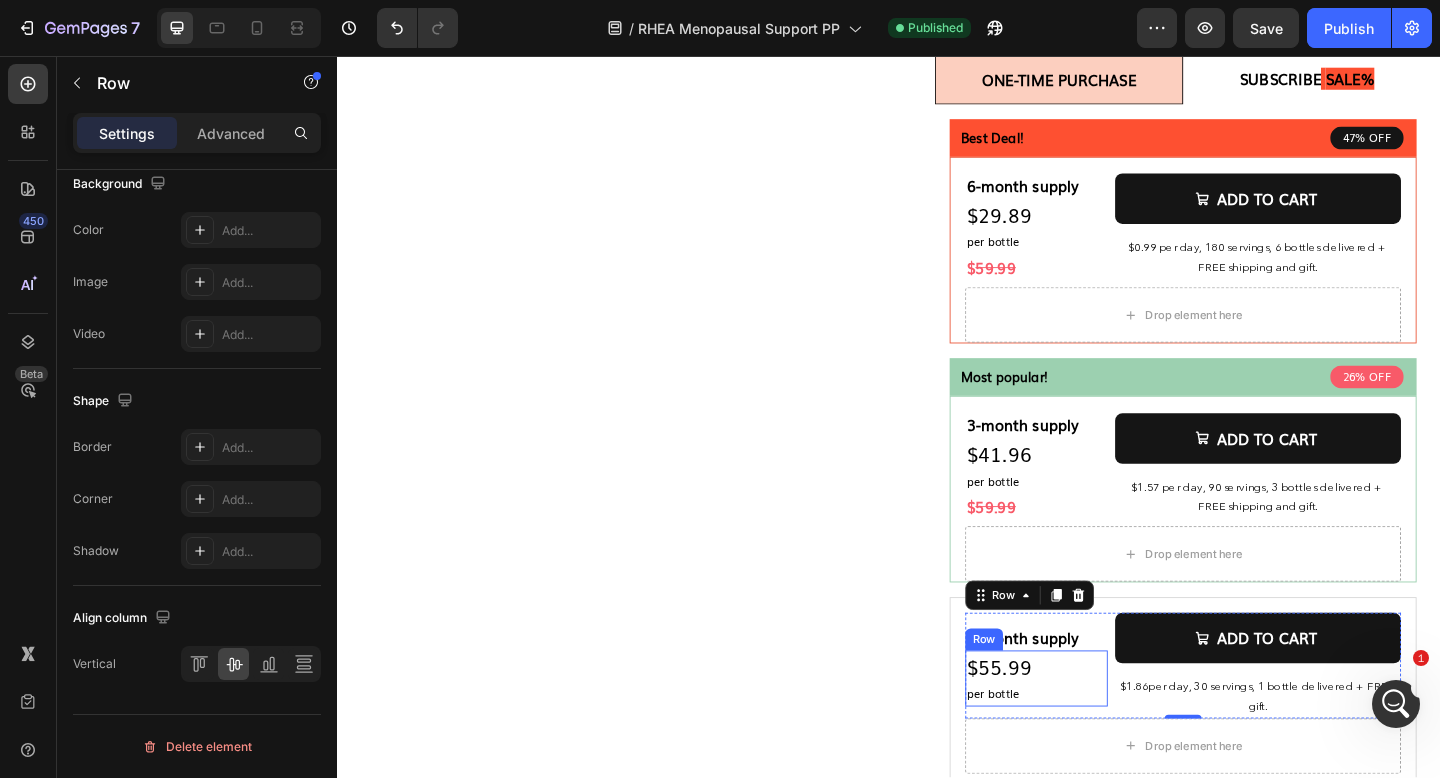 click on "$55.99 Text Block per bottle   Text Block Row" at bounding box center [1097, 733] 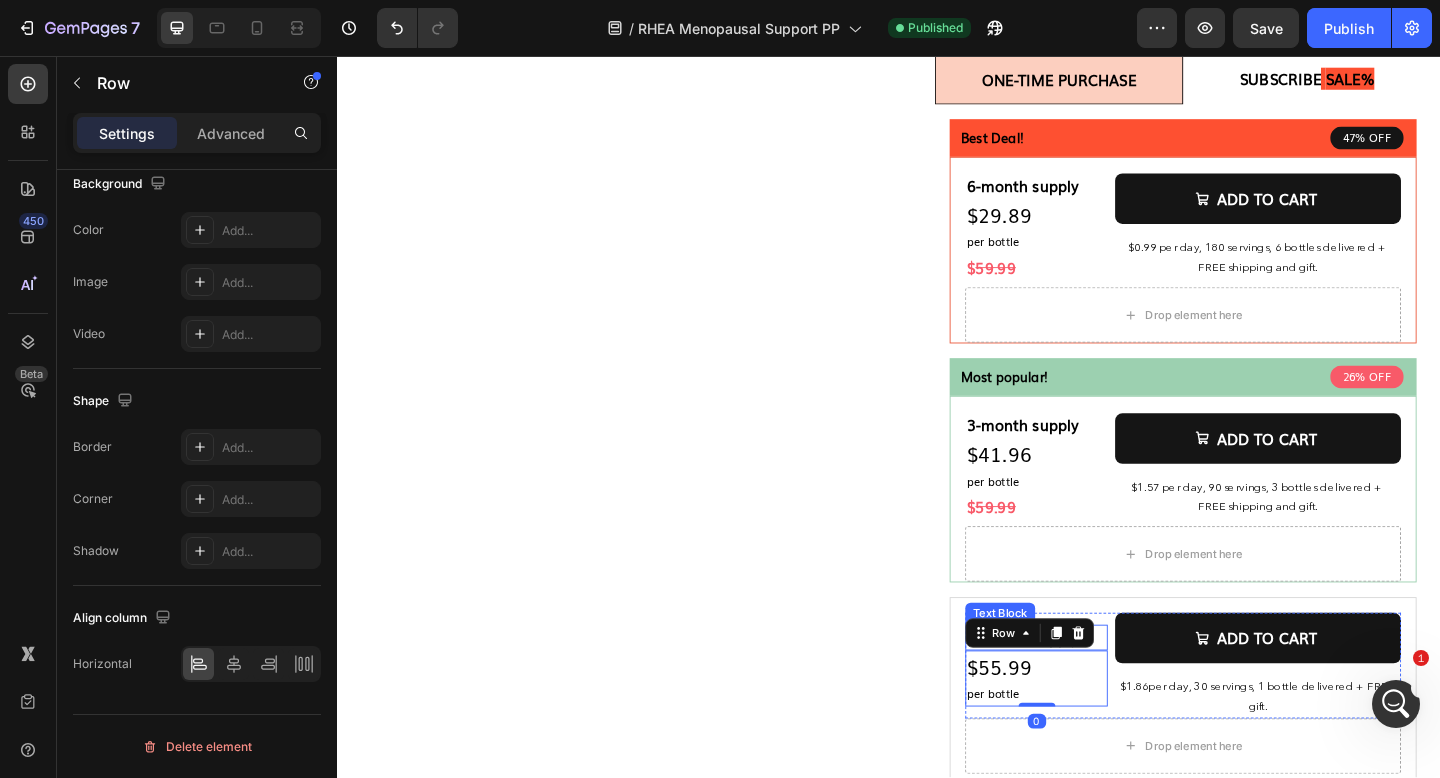 click on "1-month supply" at bounding box center [1097, 689] 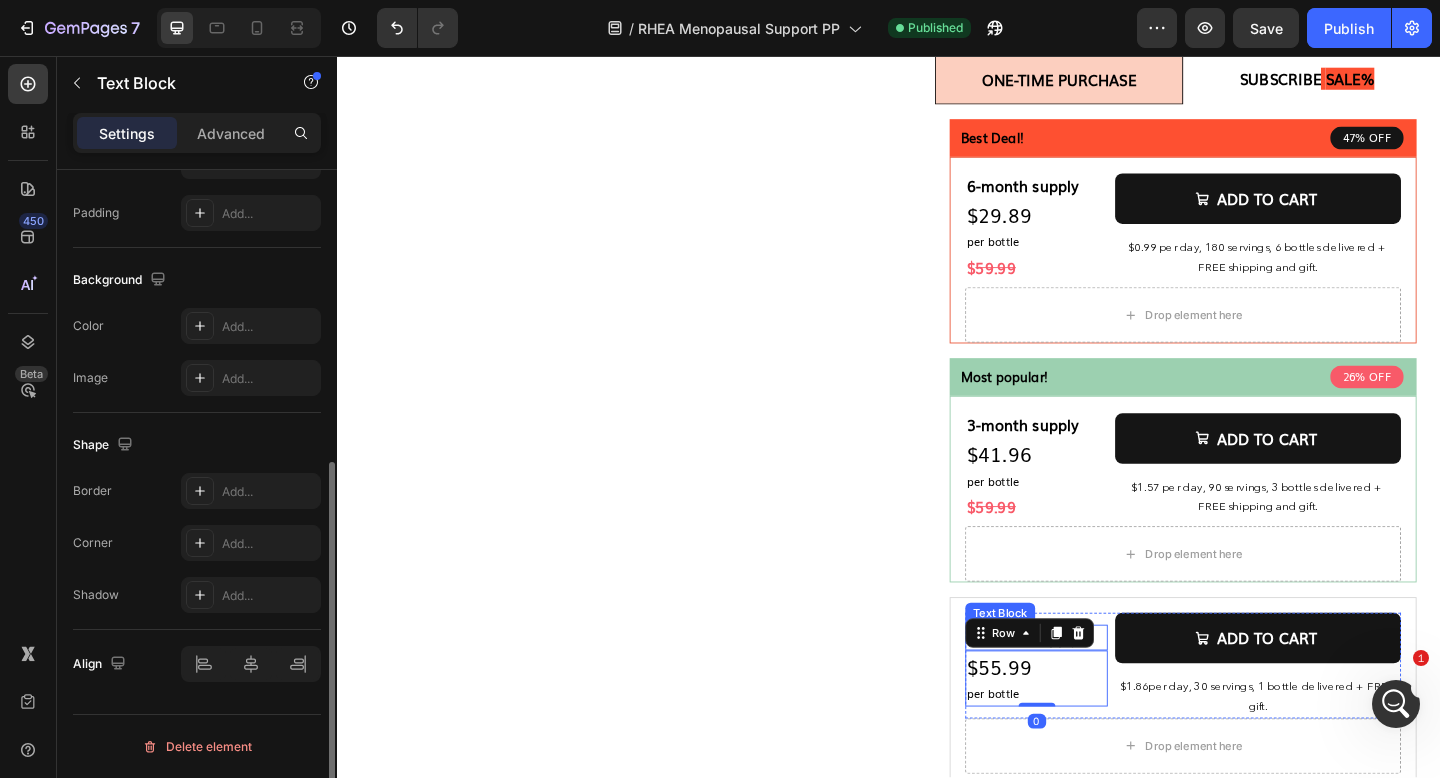 scroll, scrollTop: 0, scrollLeft: 0, axis: both 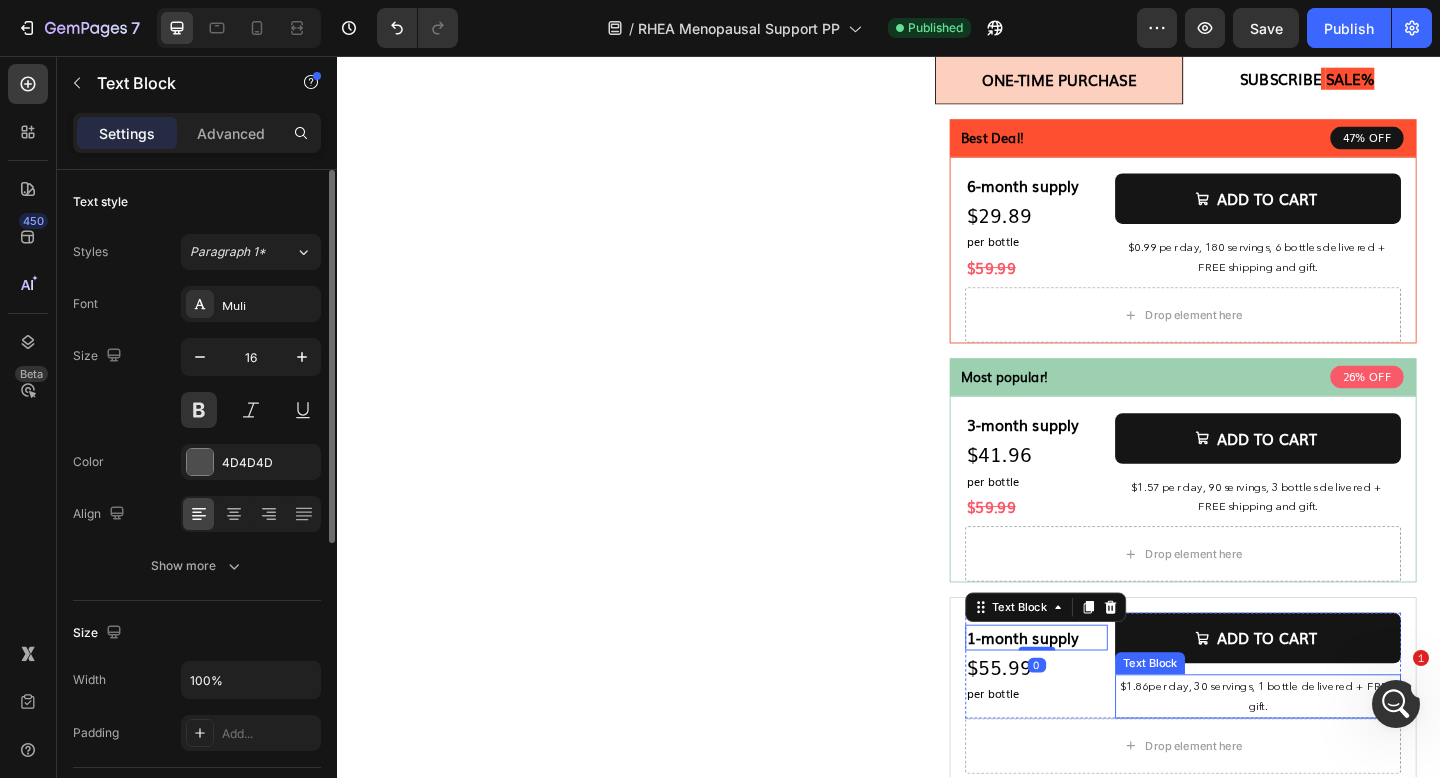 click on "$1.86  per day, 30 servings, 1 bottle delivered + FREE gift." at bounding box center [1338, 752] 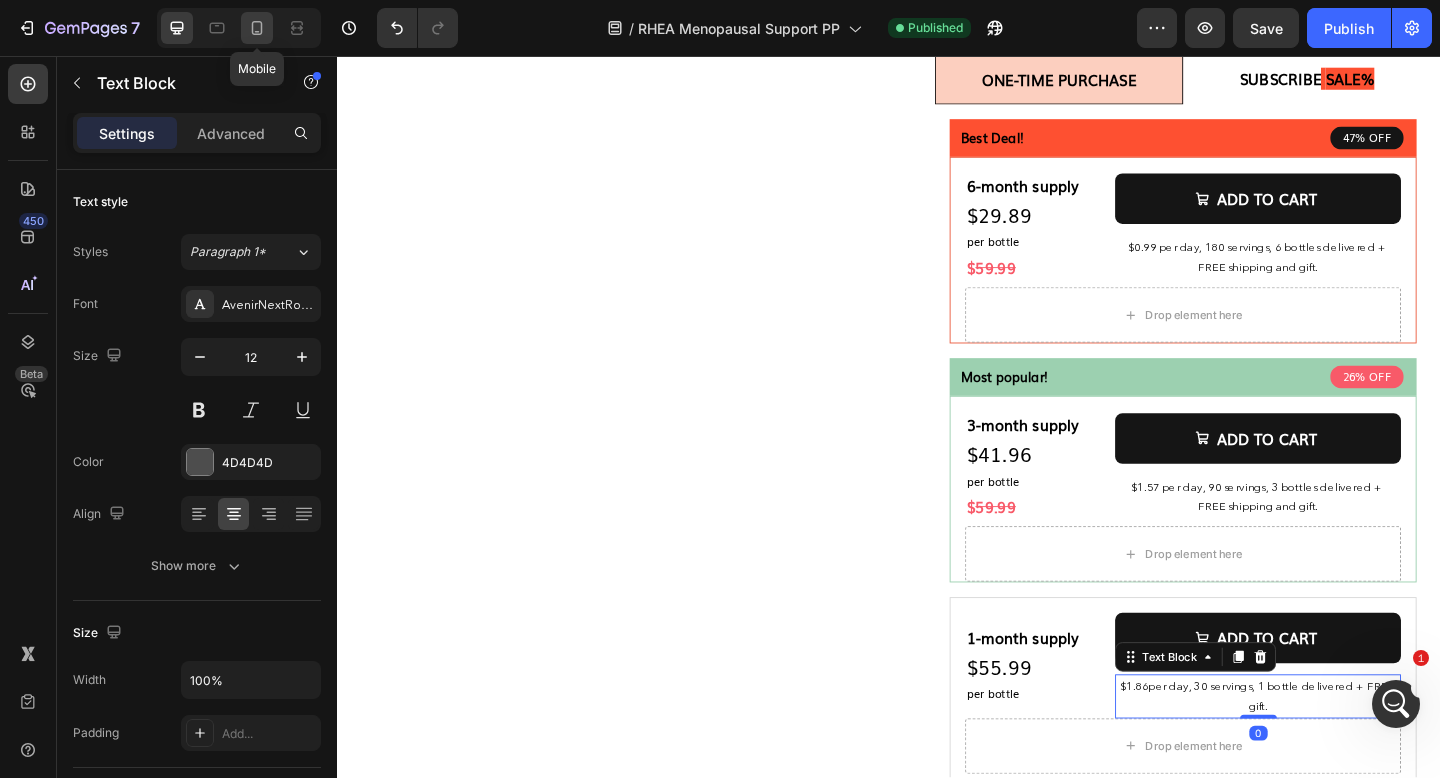 click 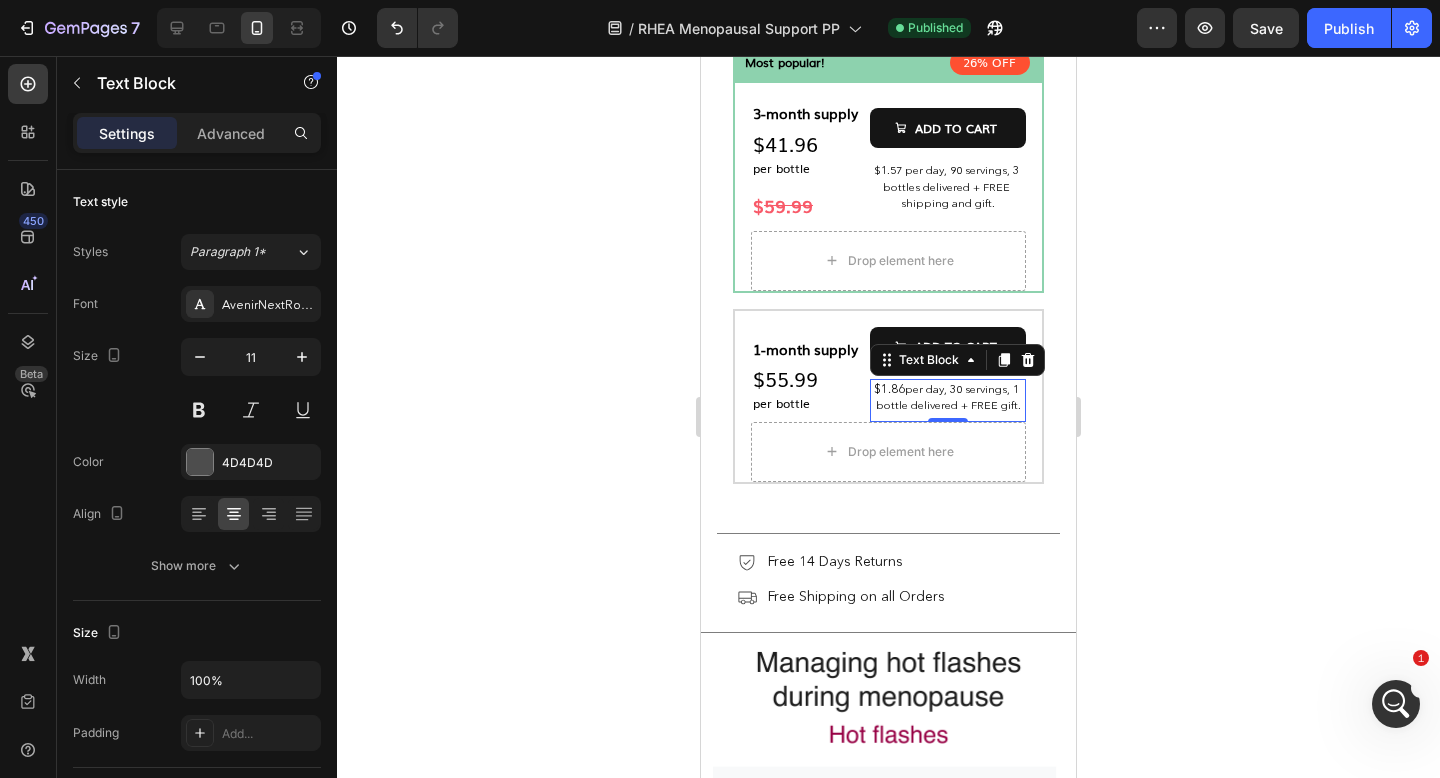 scroll, scrollTop: 1807, scrollLeft: 0, axis: vertical 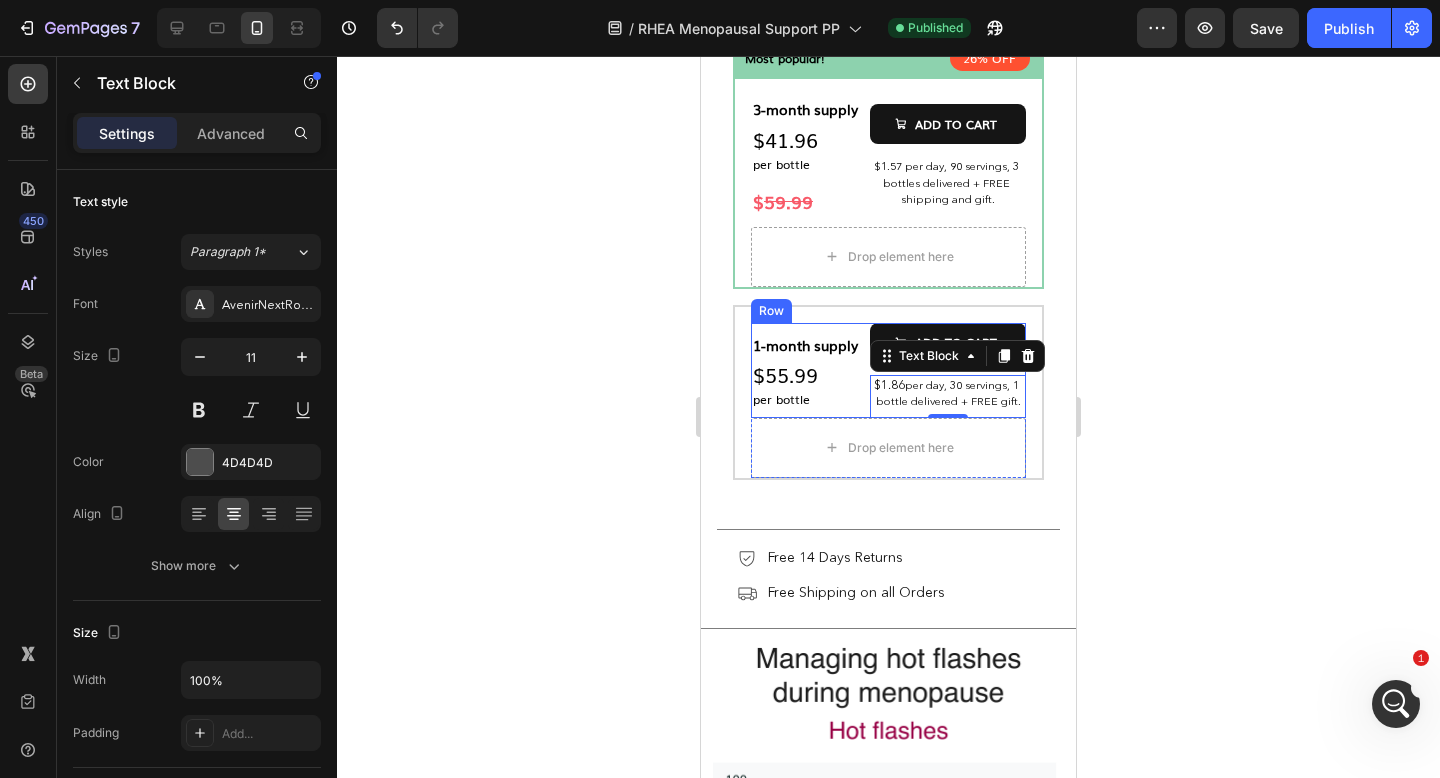 click on "1-month supply Text Block $55.99 Text Block per bottle   Text Block Row" at bounding box center (806, 370) 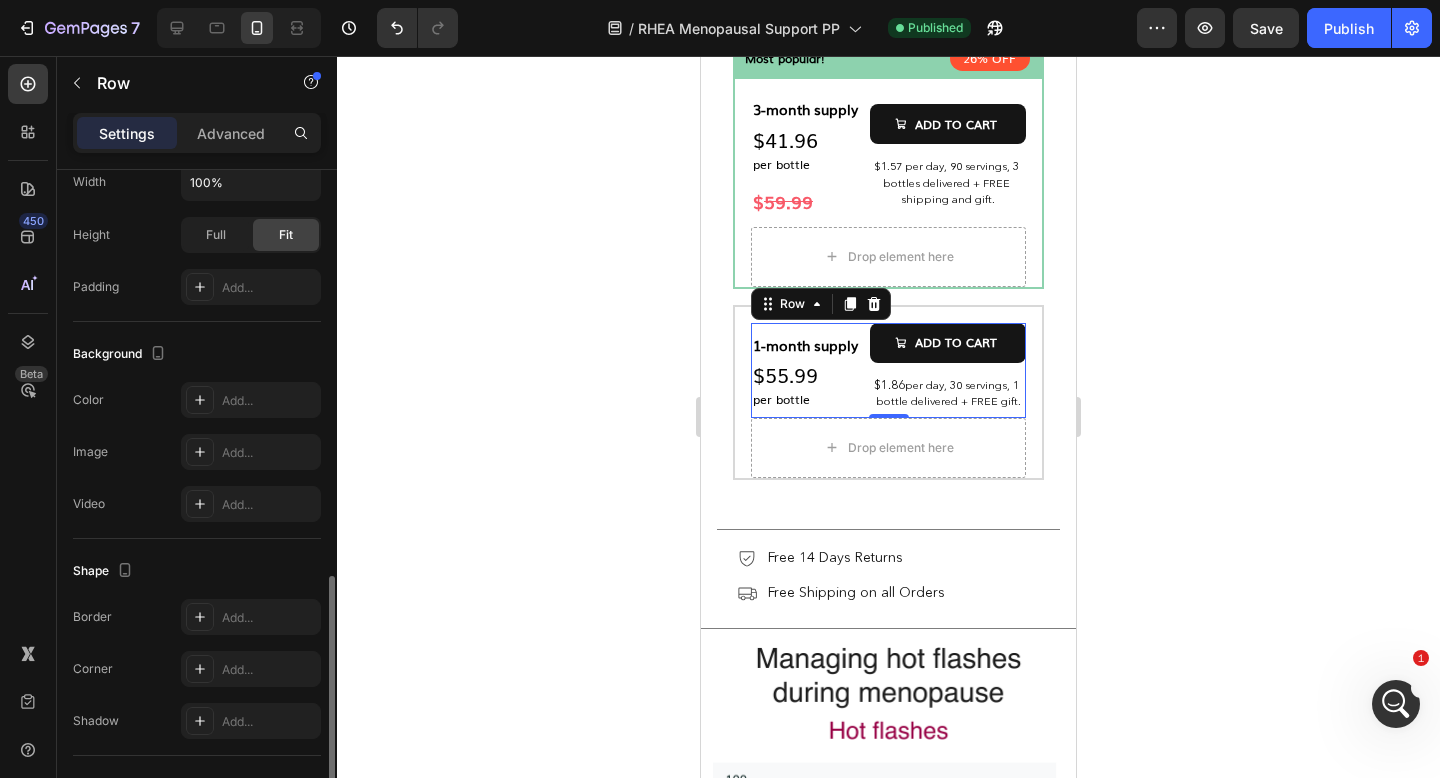 scroll, scrollTop: 731, scrollLeft: 0, axis: vertical 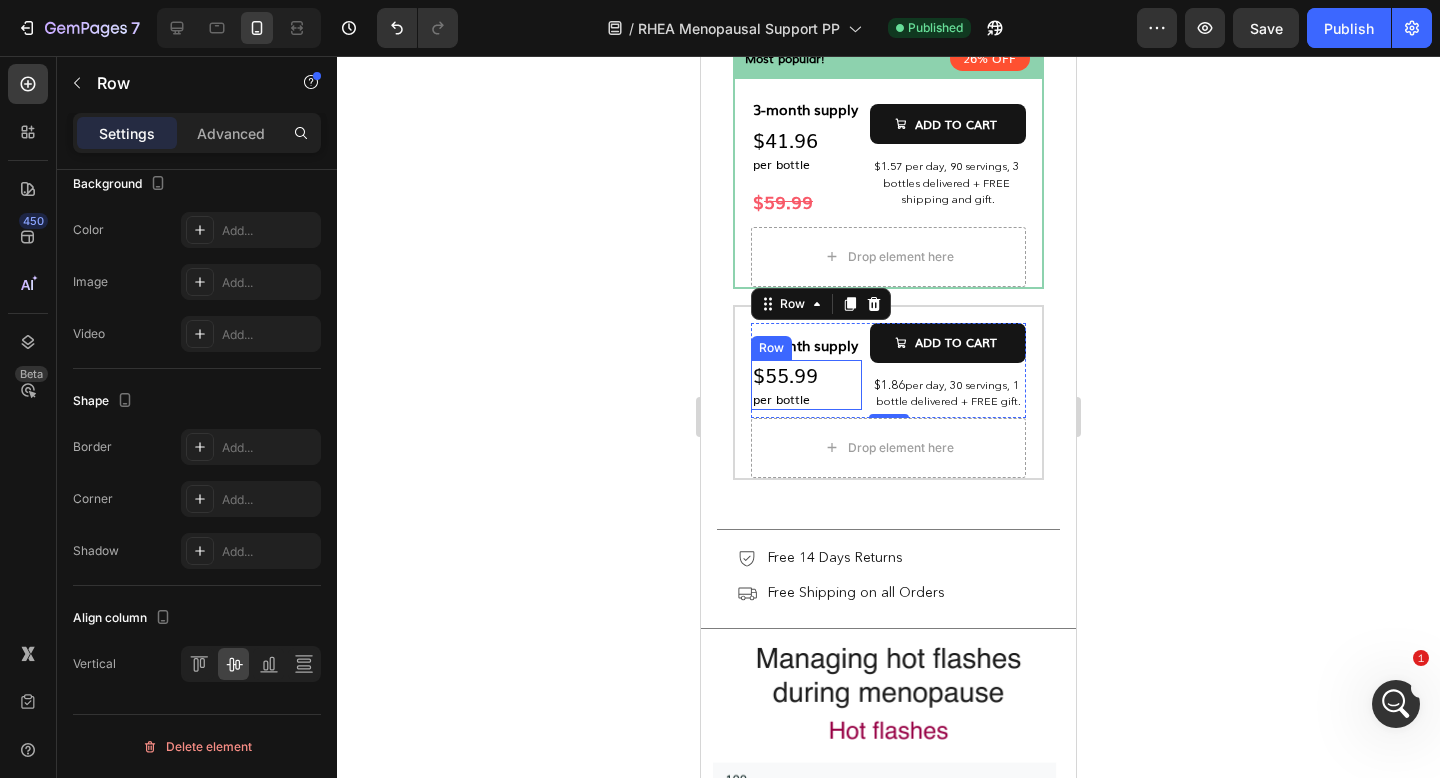 click on "$55.99 Text Block per bottle   Text Block Row" at bounding box center [806, 385] 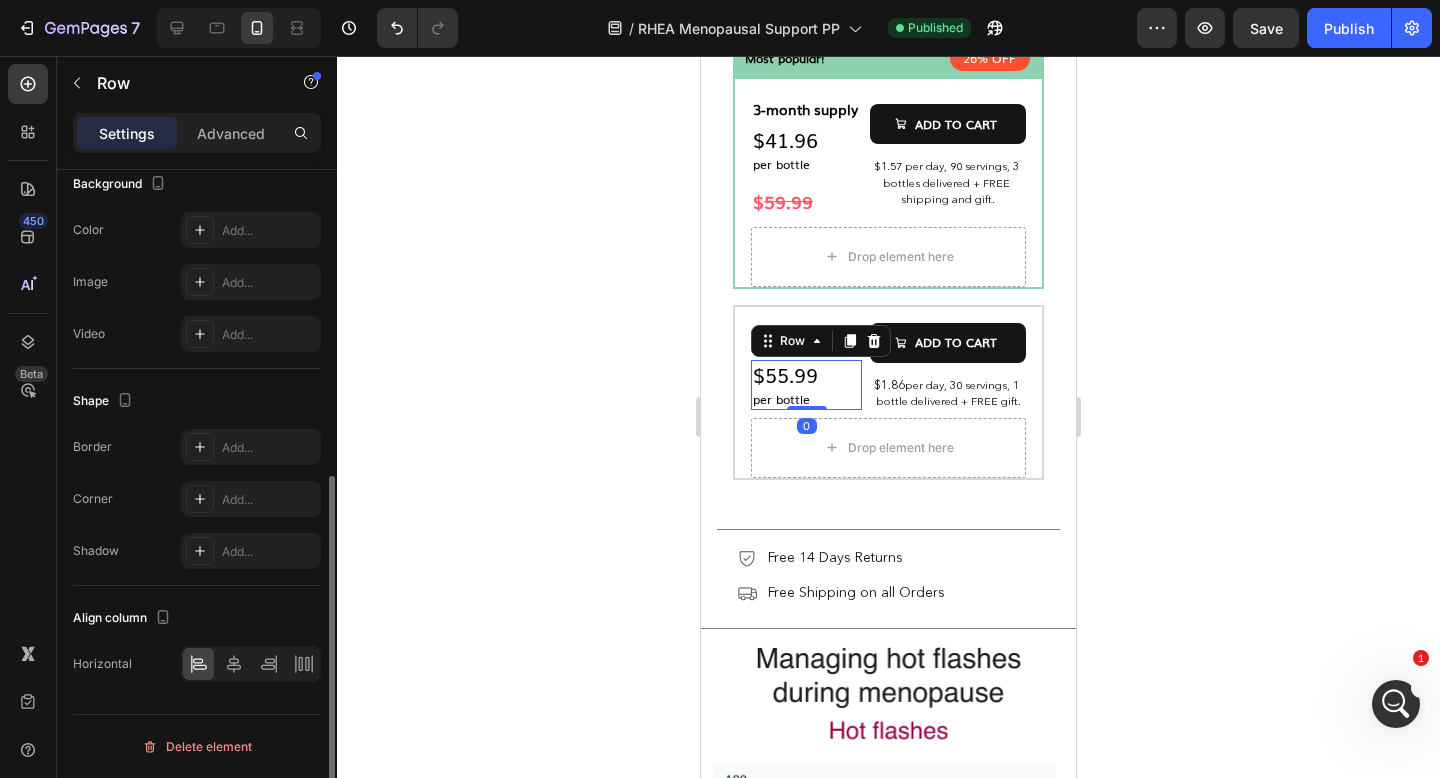 scroll, scrollTop: 564, scrollLeft: 0, axis: vertical 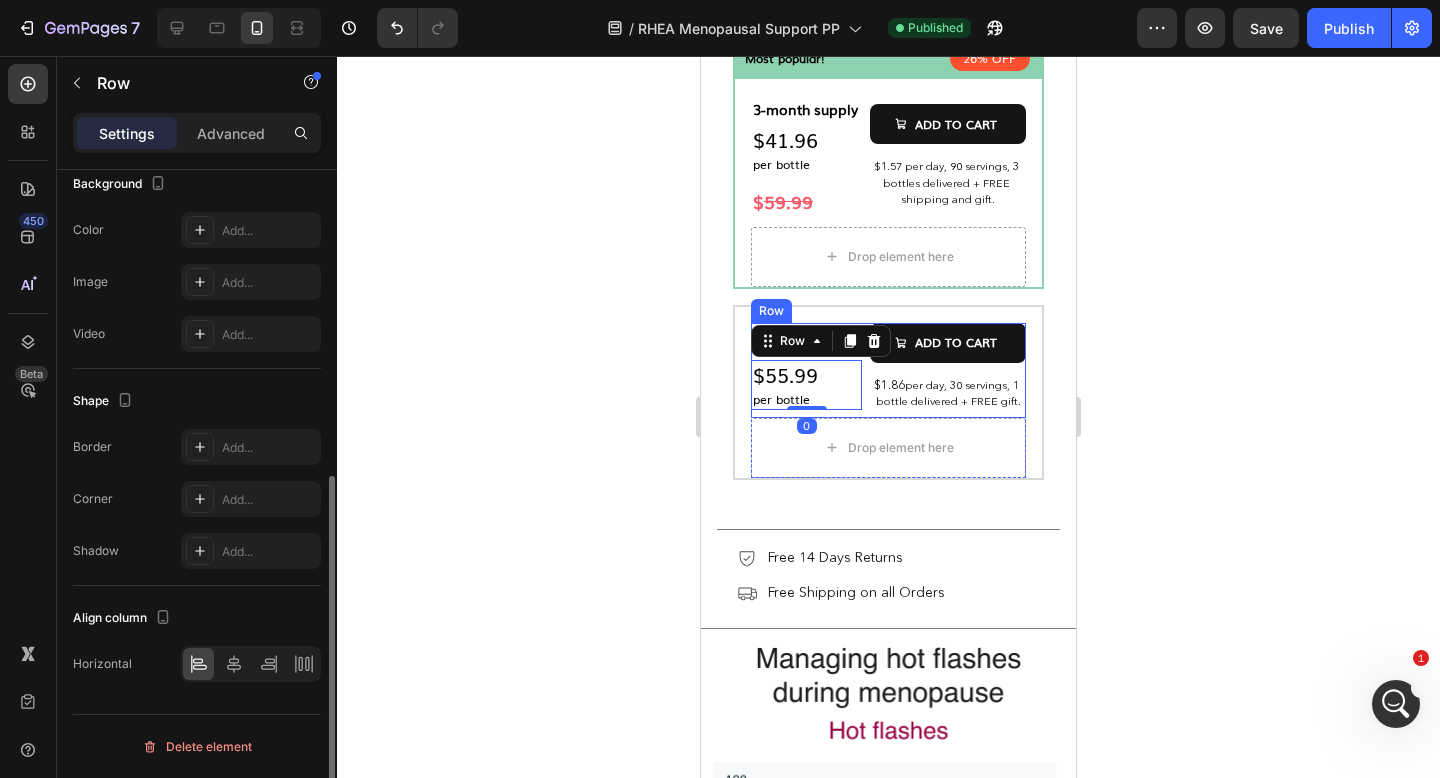 click on "1-month supply Text Block $55.99 Text Block per bottle   Text Block Row   0" at bounding box center (806, 370) 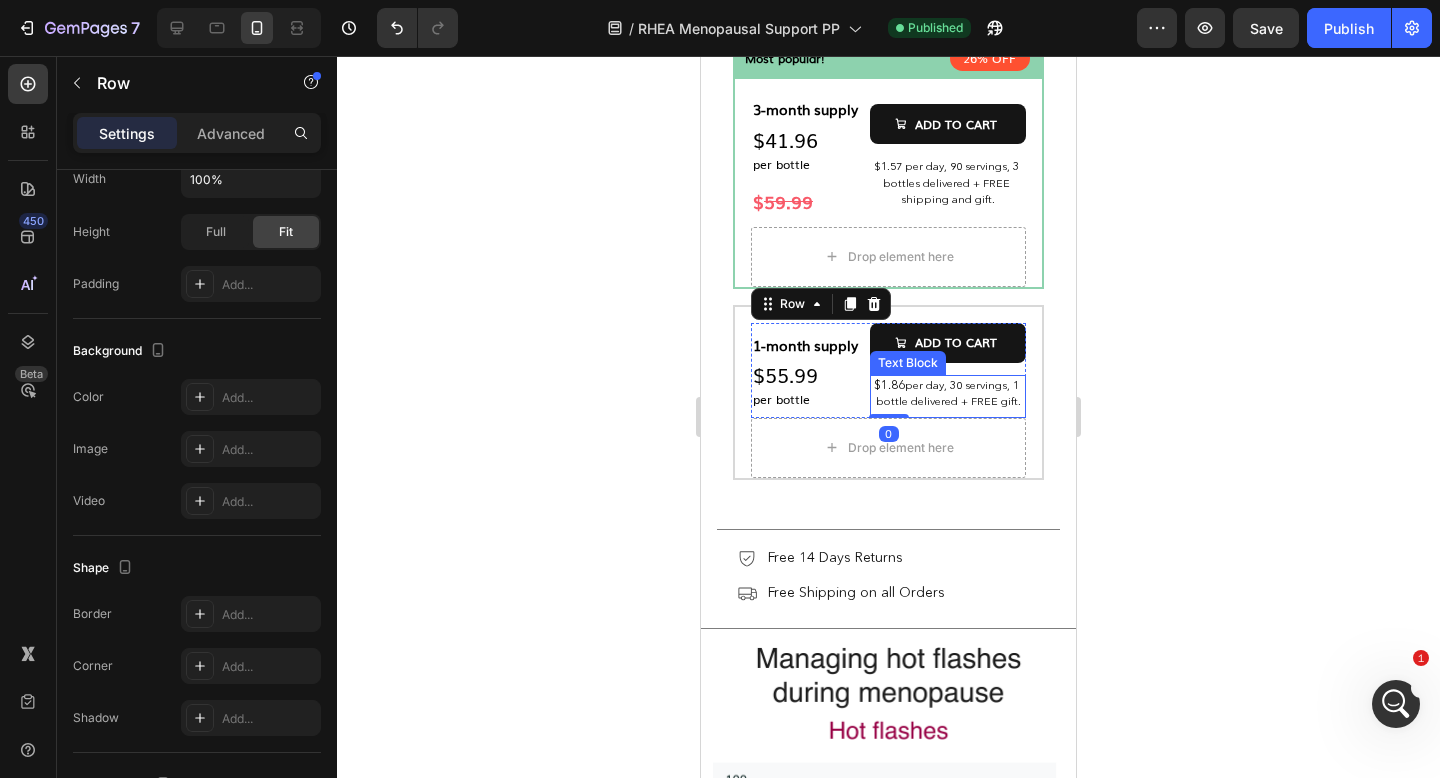 click on "per day, 30 servings, 1 bottle delivered + FREE gift." at bounding box center [949, 393] 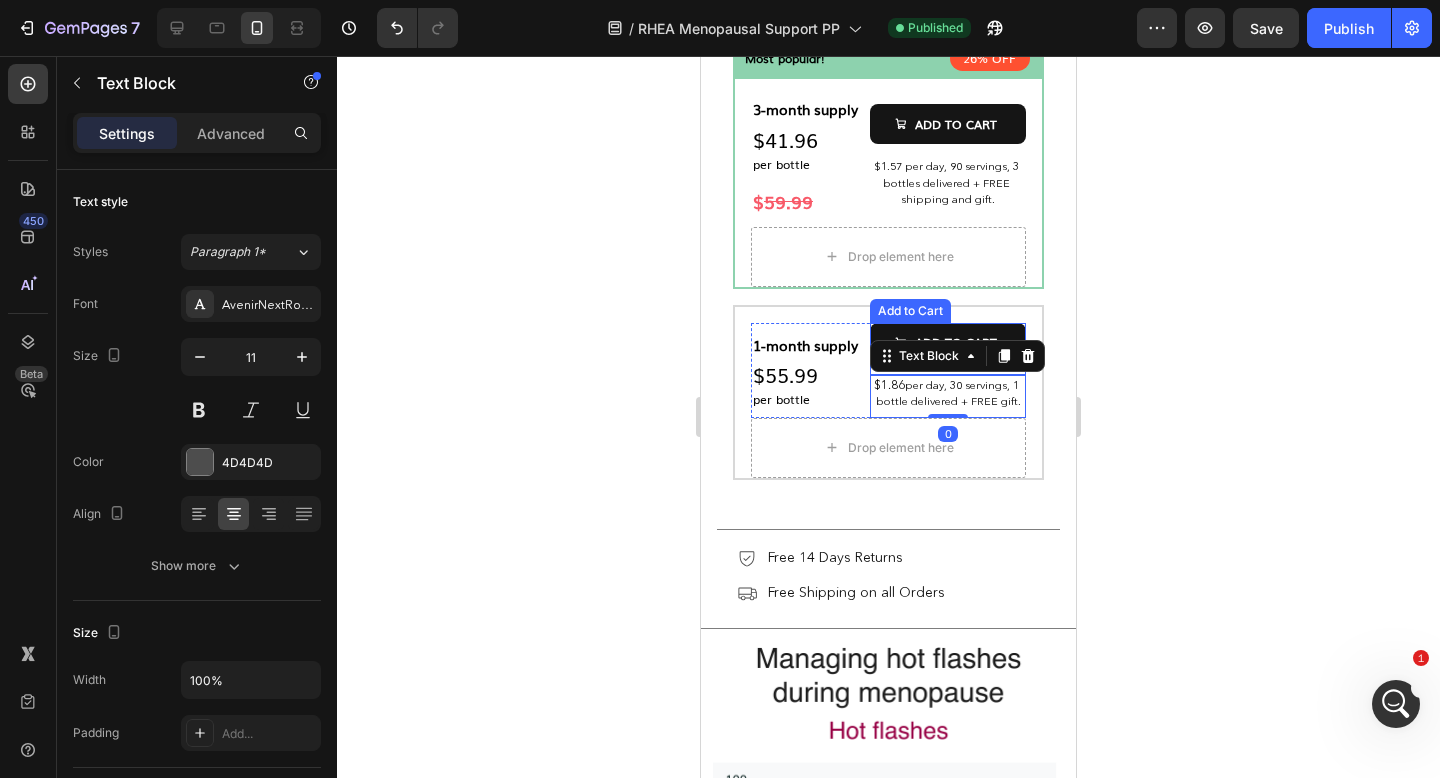 click on "ADD TO CART" at bounding box center [948, 343] 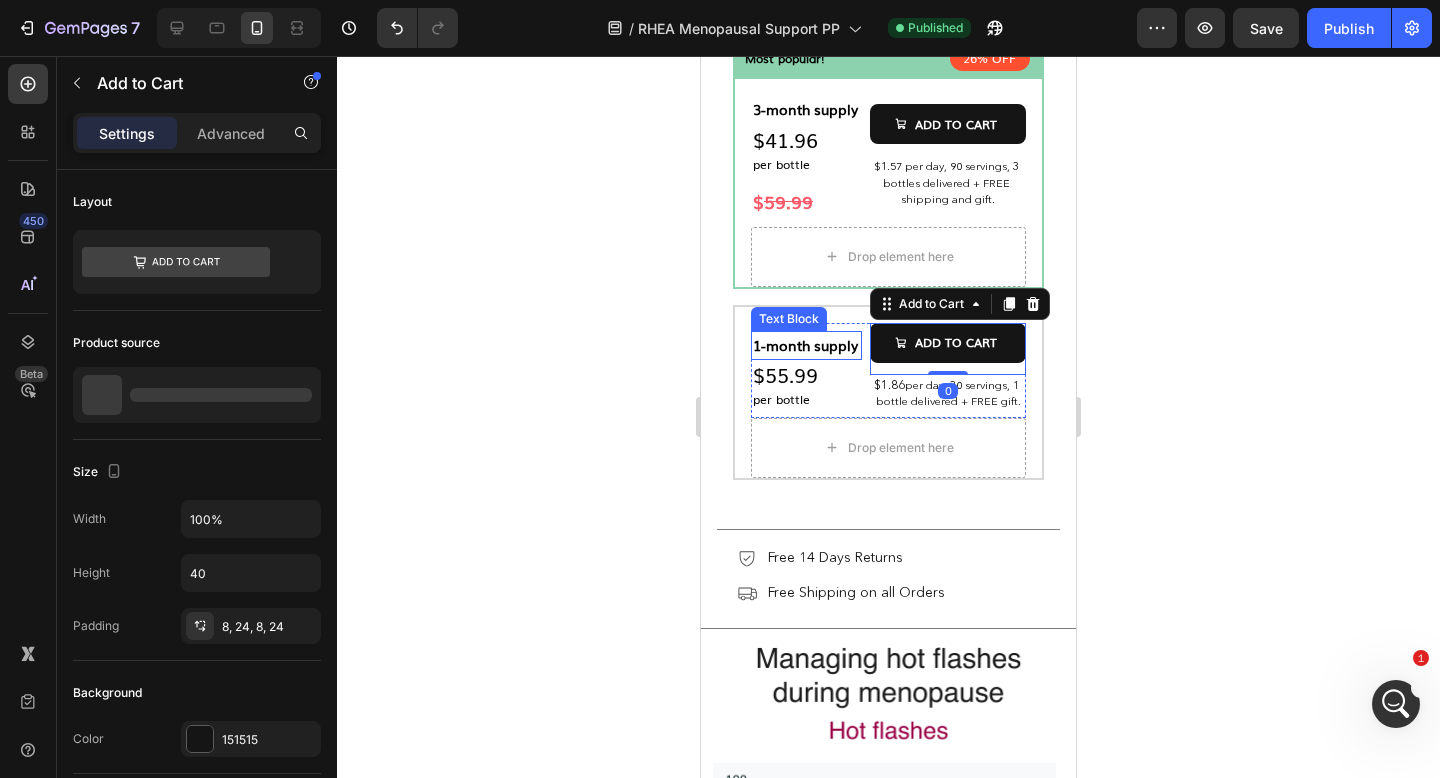 click on "1-month supply Text Block $55.99 Text Block per bottle   Text Block Row" at bounding box center [806, 370] 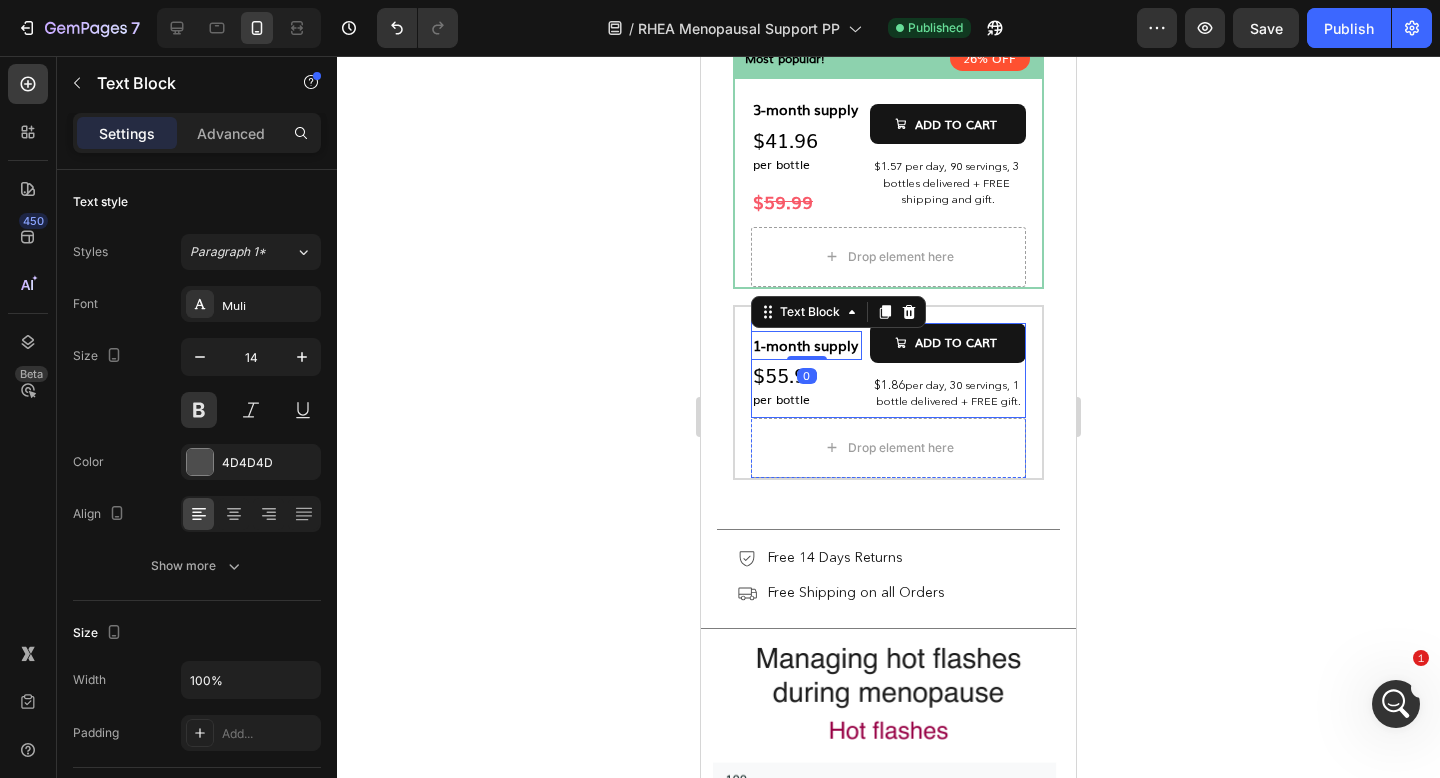 click on "1-month supply Text Block   0 $55.99 Text Block per bottle   Text Block Row
ADD TO CART Add to Cart $1.86  per day, 30 servings, 1 bottle delivered + FREE gift.  Text Block Row" at bounding box center (888, 370) 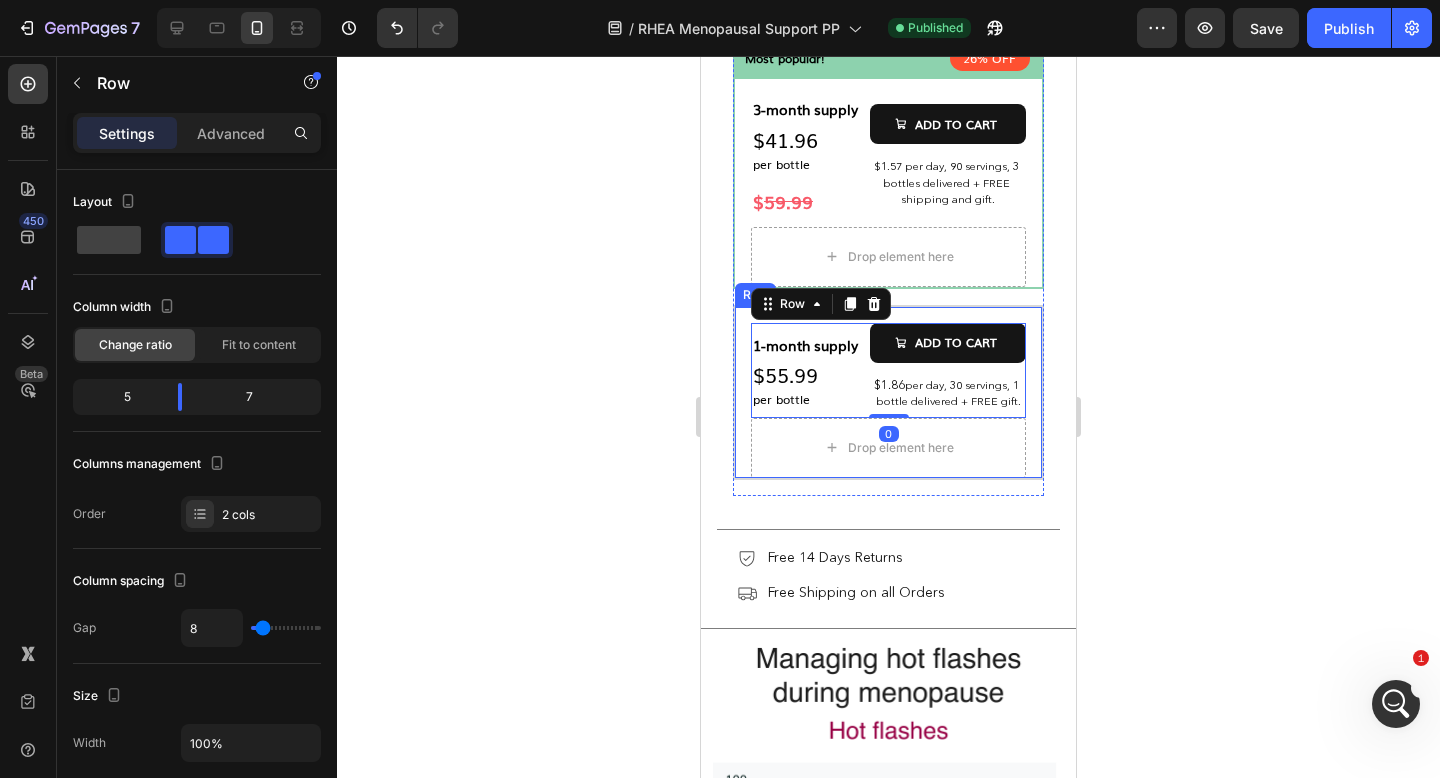 click on "1-month supply Text Block $55.99 Text Block per bottle   Text Block Row
ADD TO CART Add to Cart $1.86  per day, 30 servings, 1 bottle delivered + FREE gift.  Text Block Row   0
1
Product Quantity
Drop element here Product Row" at bounding box center [888, 392] 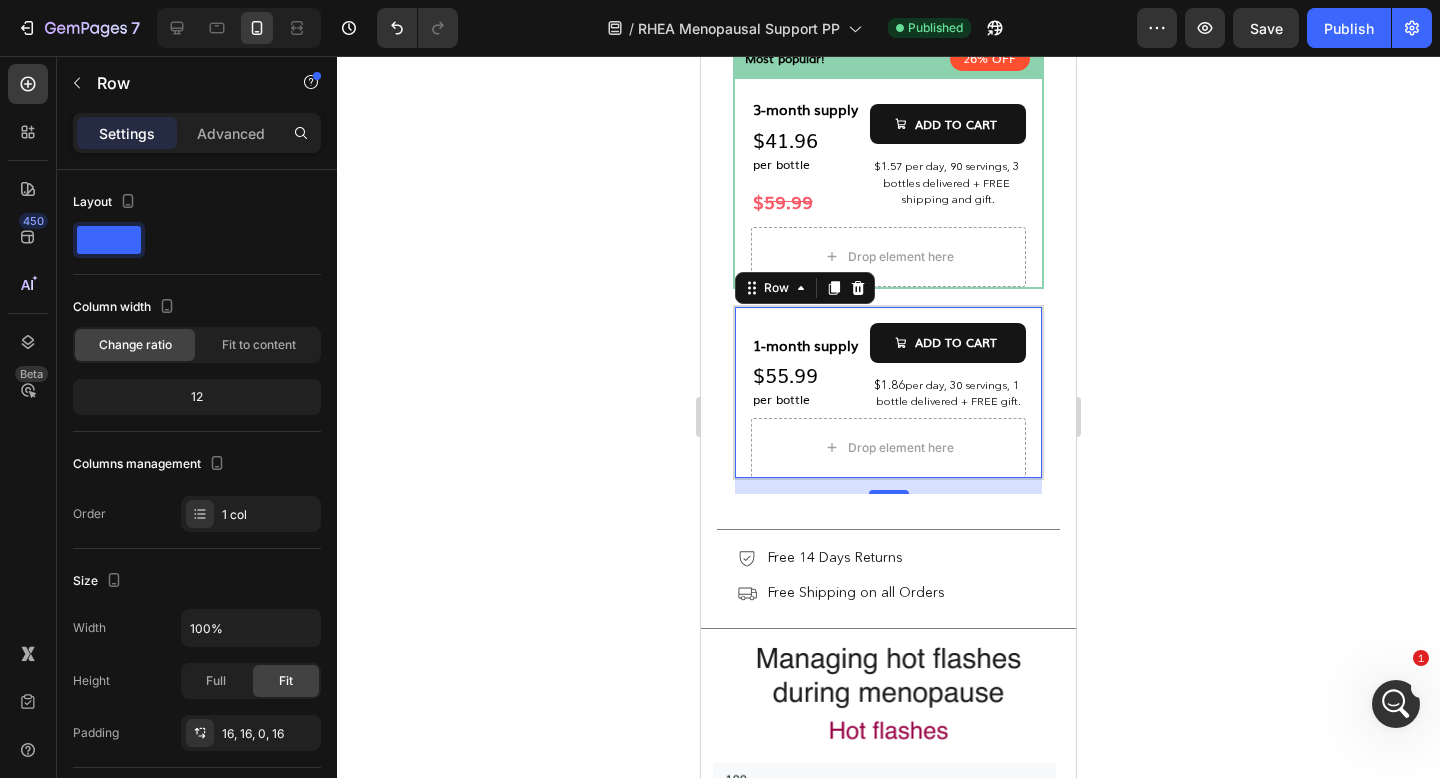 scroll, scrollTop: 6, scrollLeft: 0, axis: vertical 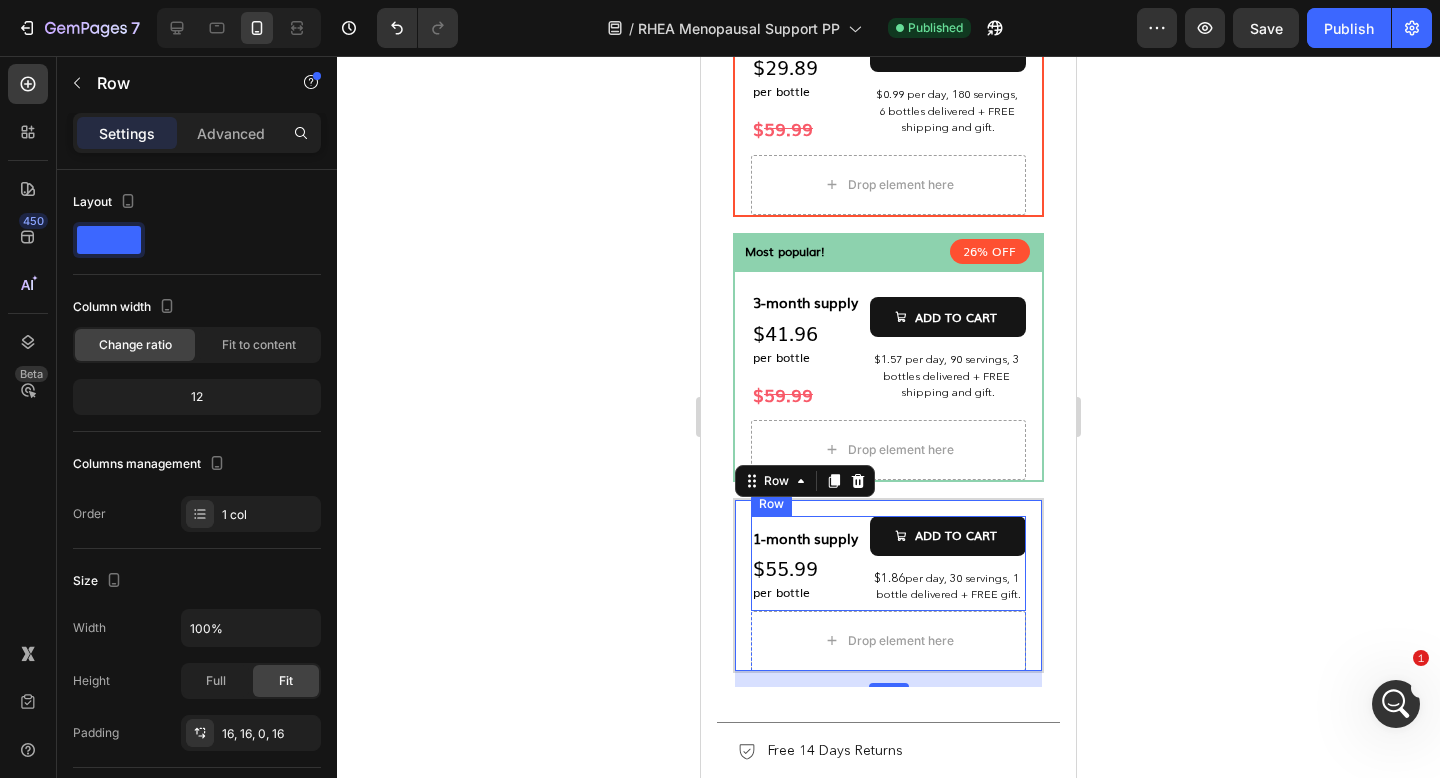 click on "1-month supply Text Block $55.99 Text Block per bottle   Text Block Row
ADD TO CART Add to Cart $1.86  per day, 30 servings, 1 bottle delivered + FREE gift.  Text Block Row" at bounding box center (888, 563) 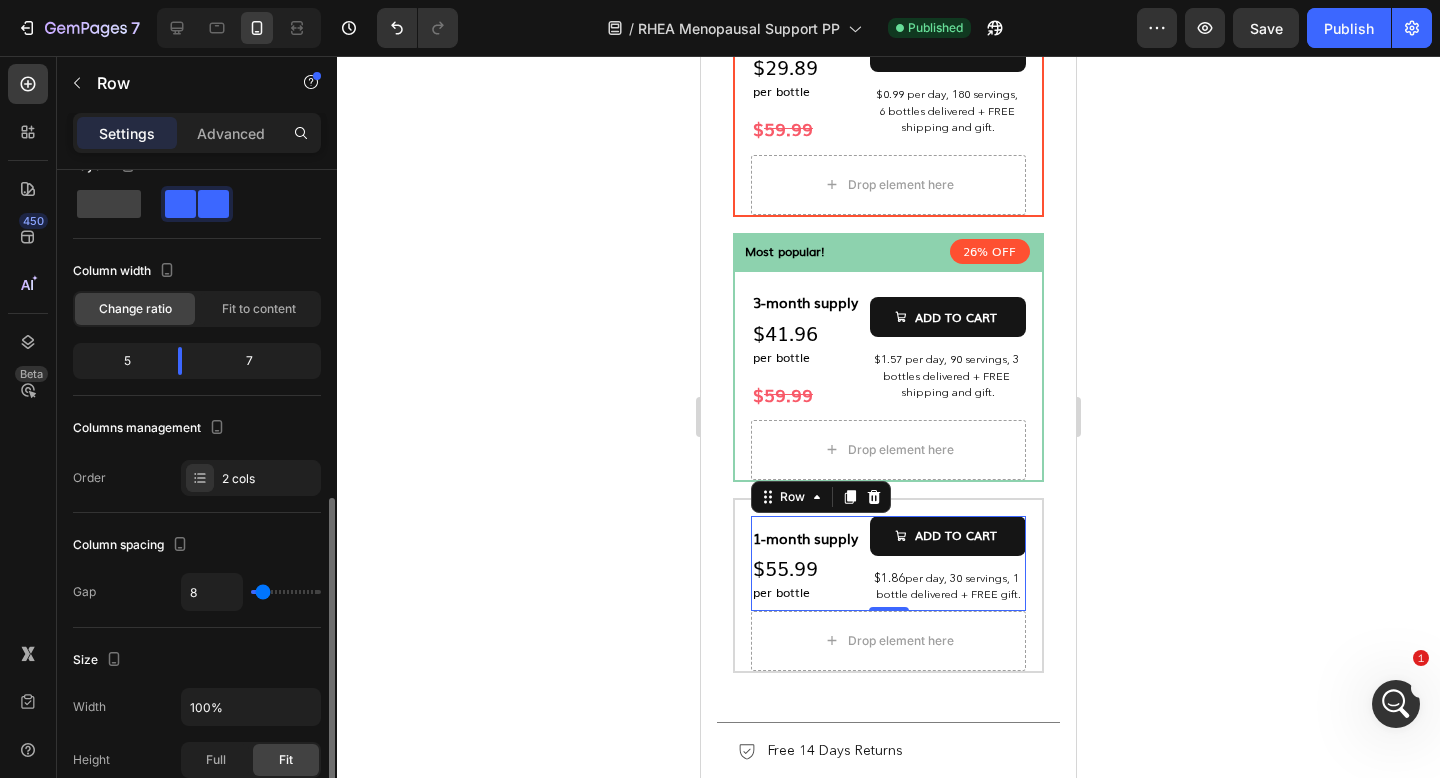 scroll, scrollTop: 0, scrollLeft: 0, axis: both 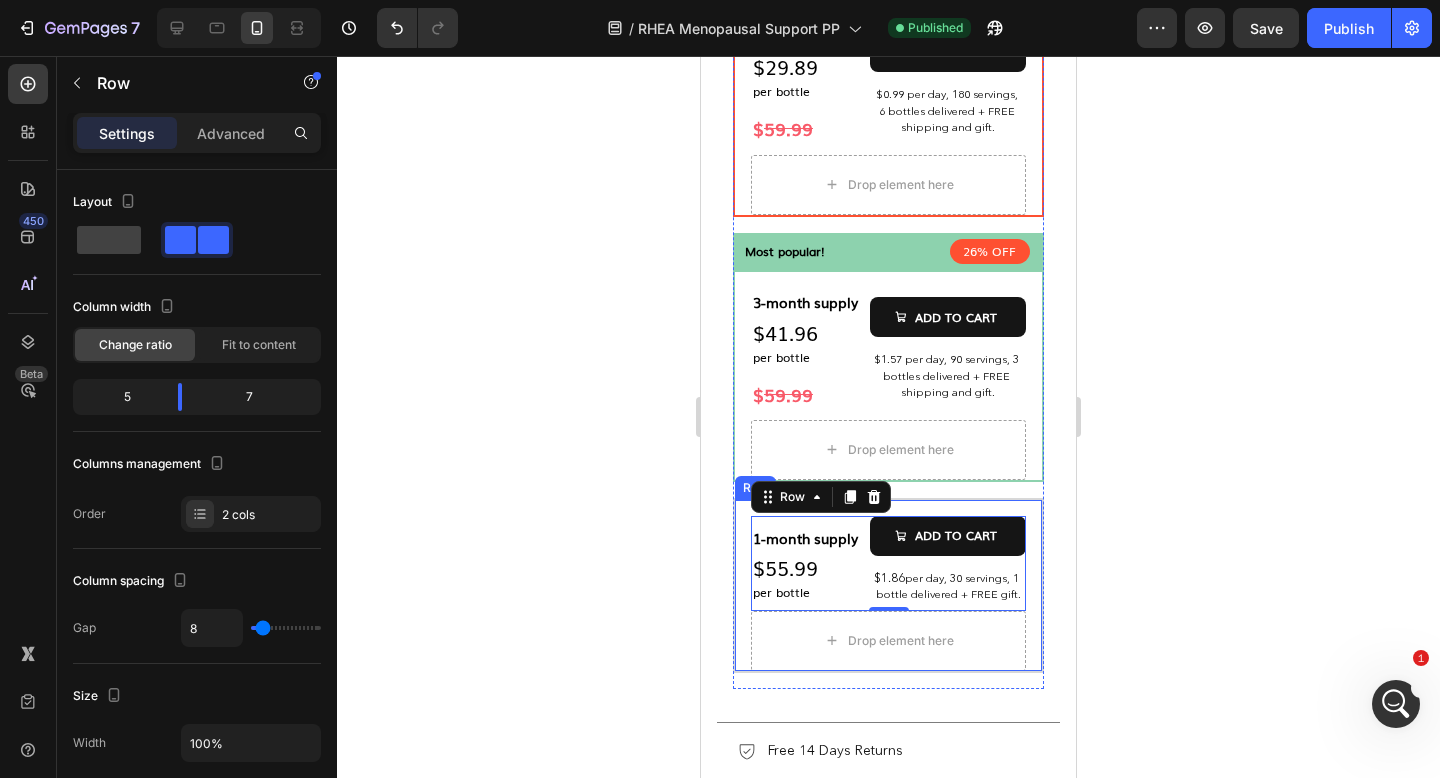 click on "1-month supply Text Block $55.99 Text Block per bottle   Text Block Row
ADD TO CART Add to Cart $1.86  per day, 30 servings, 1 bottle delivered + FREE gift.  Text Block Row   0
1
Product Quantity
Drop element here Product Row" at bounding box center (888, 585) 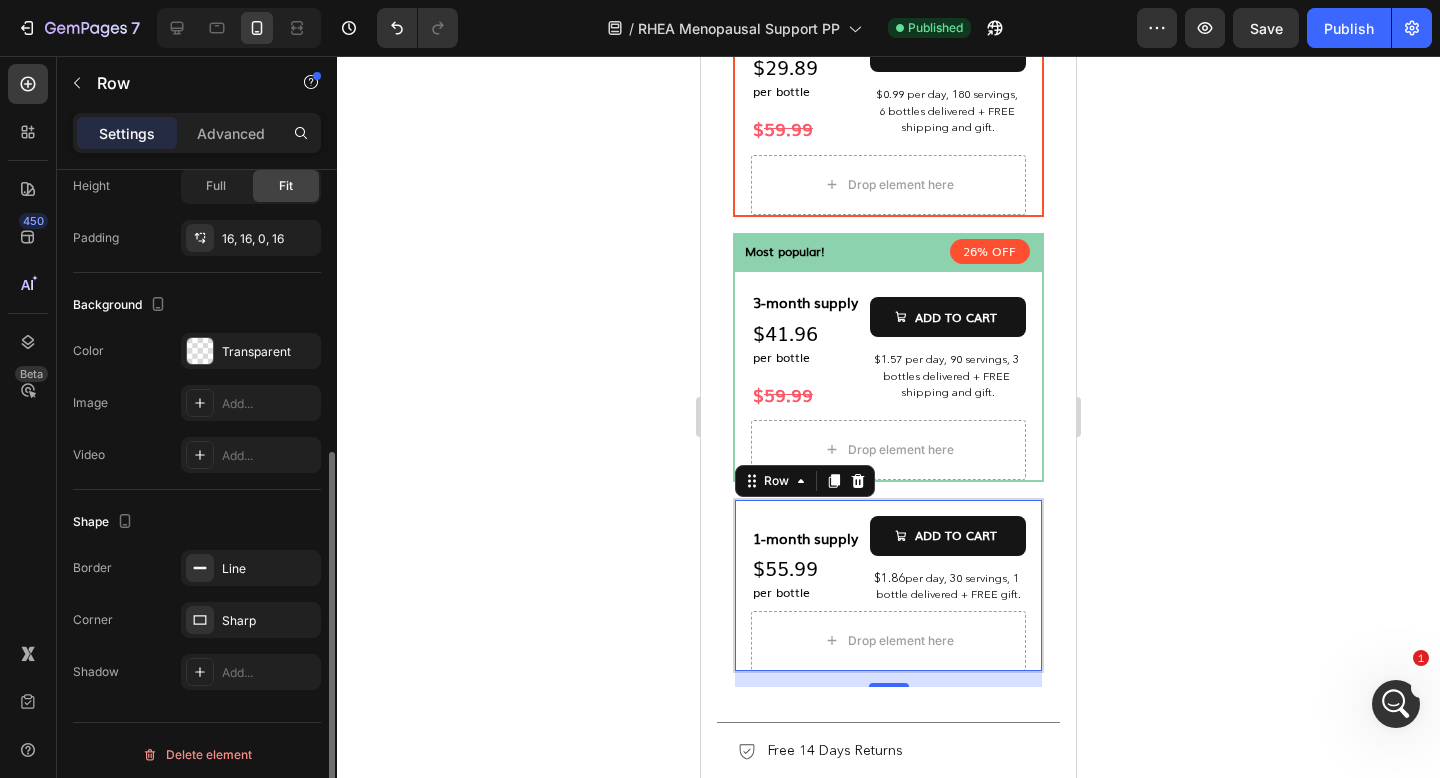 scroll, scrollTop: 503, scrollLeft: 0, axis: vertical 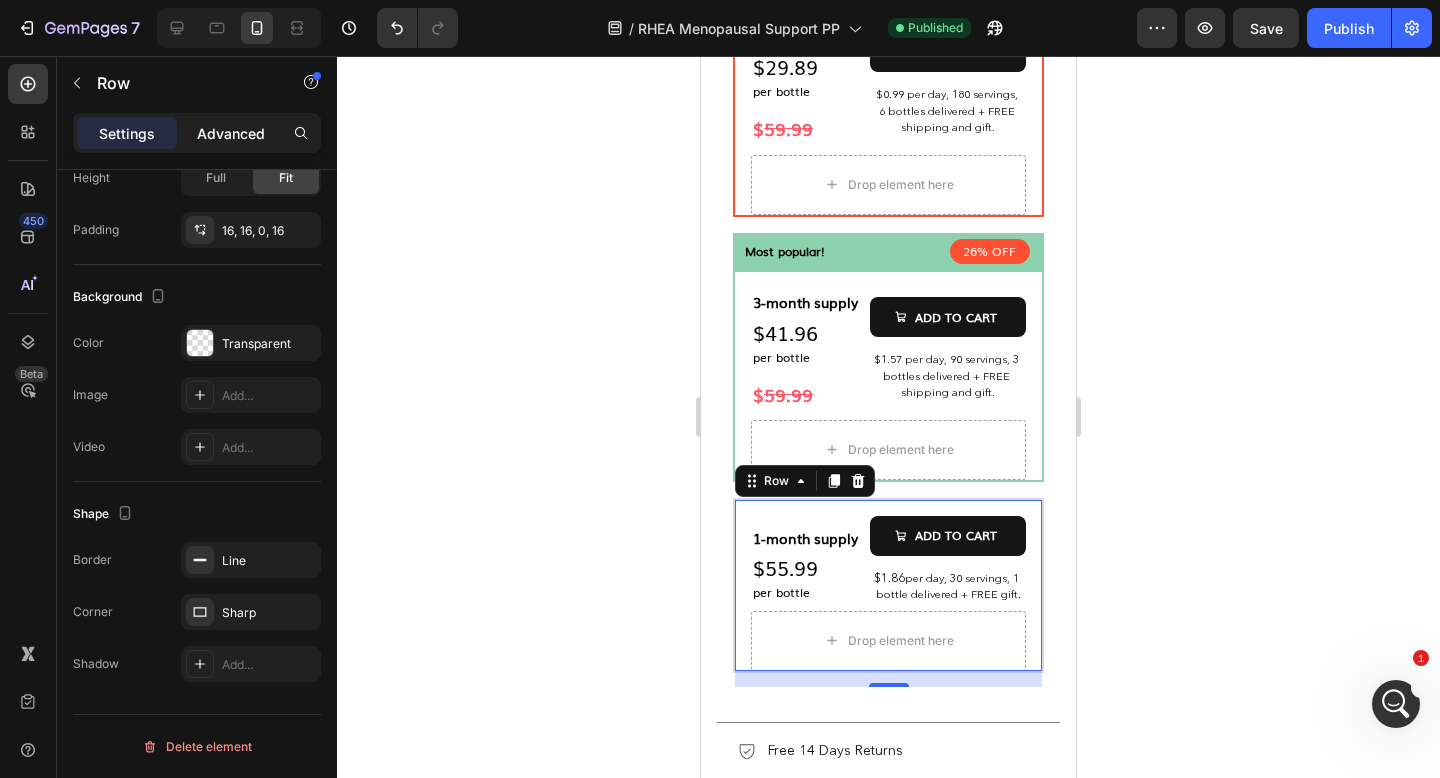 click on "Advanced" at bounding box center (231, 133) 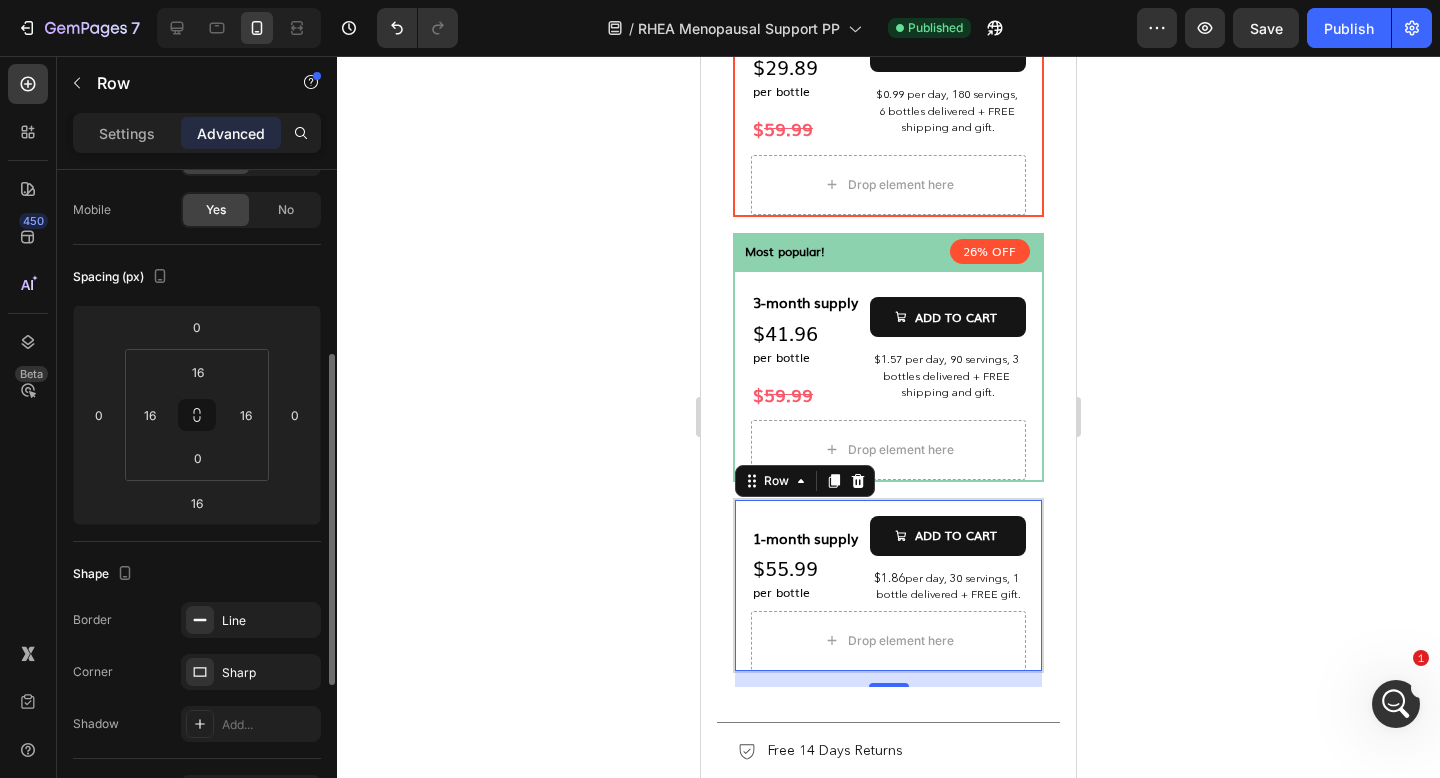 scroll, scrollTop: 0, scrollLeft: 0, axis: both 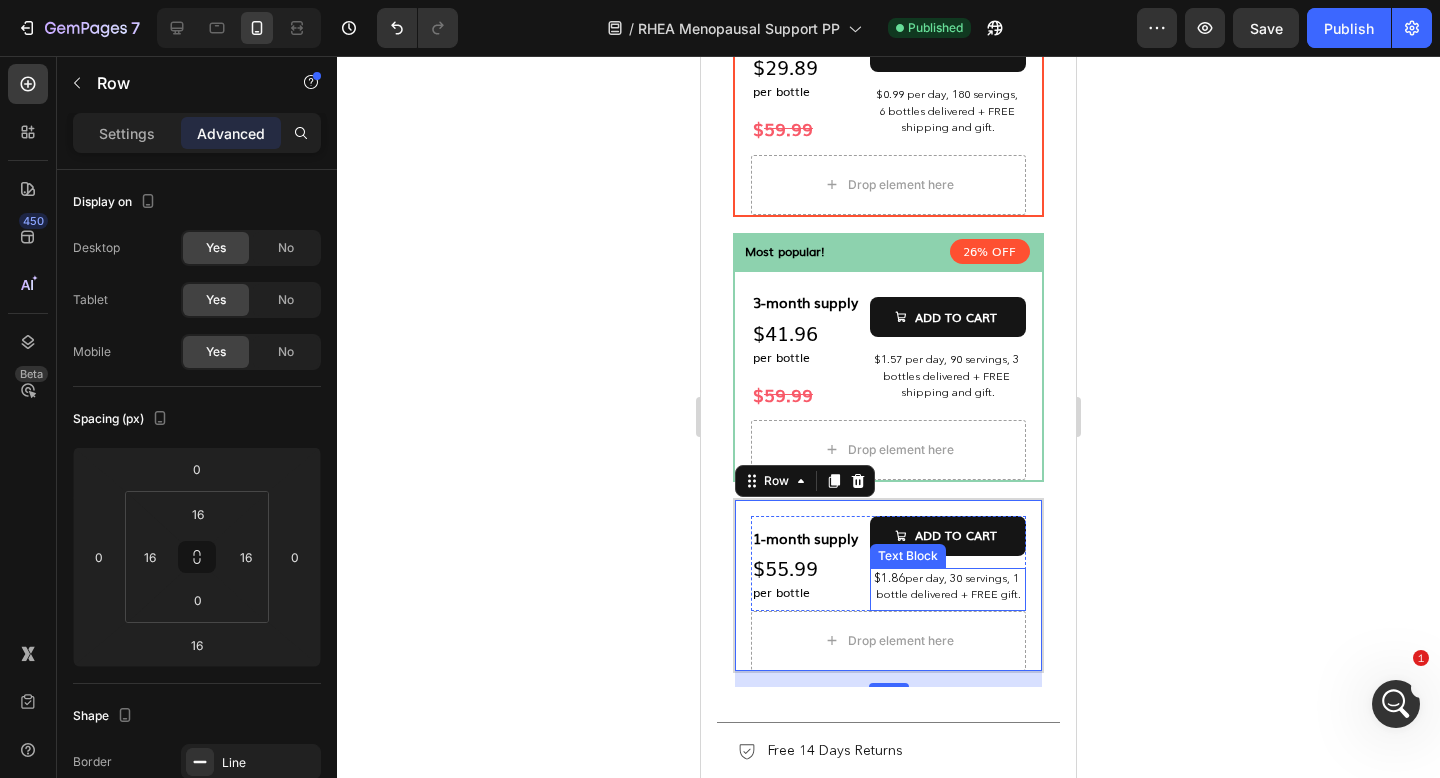click on "per day, 30 servings, 1 bottle delivered + FREE gift." at bounding box center (949, 586) 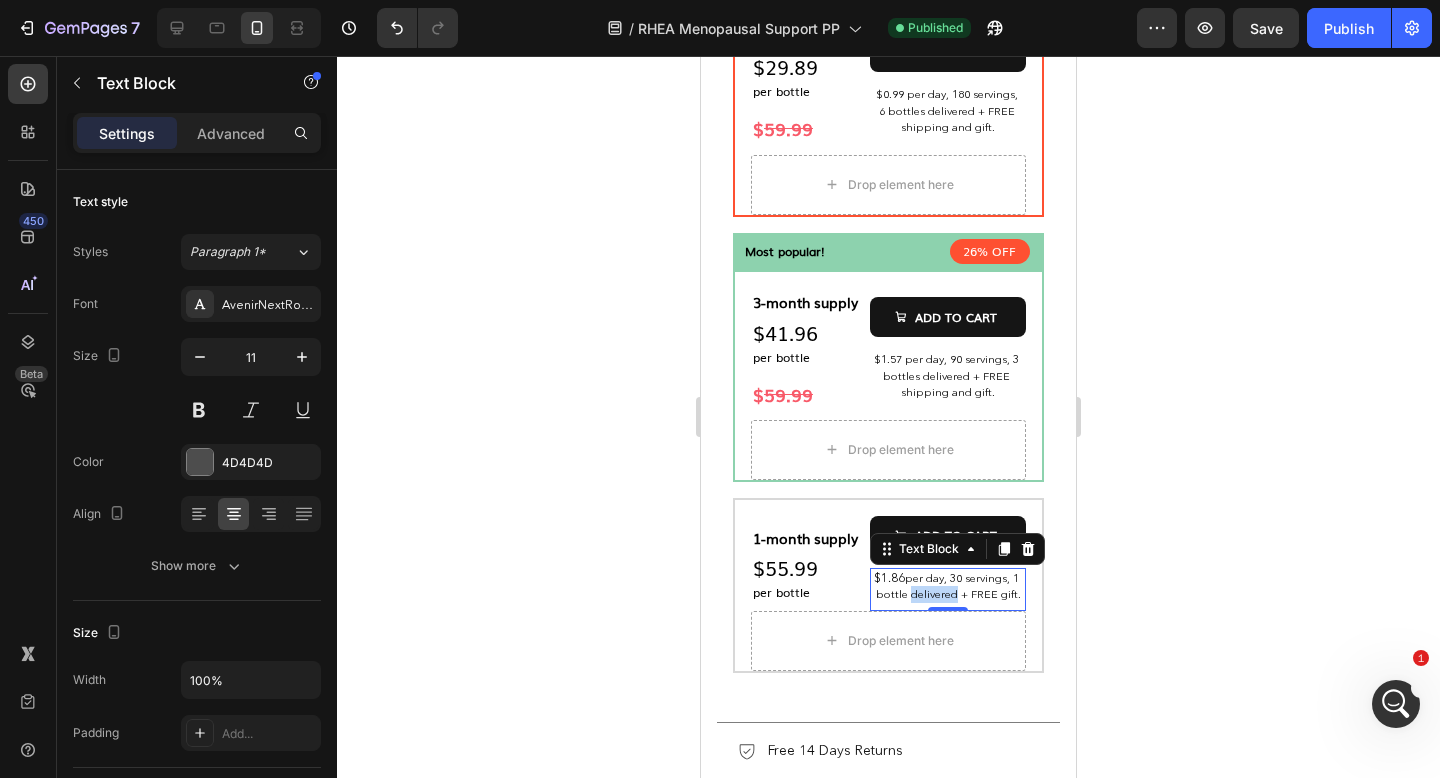 click on "per day, 30 servings, 1 bottle delivered + FREE gift." at bounding box center [949, 586] 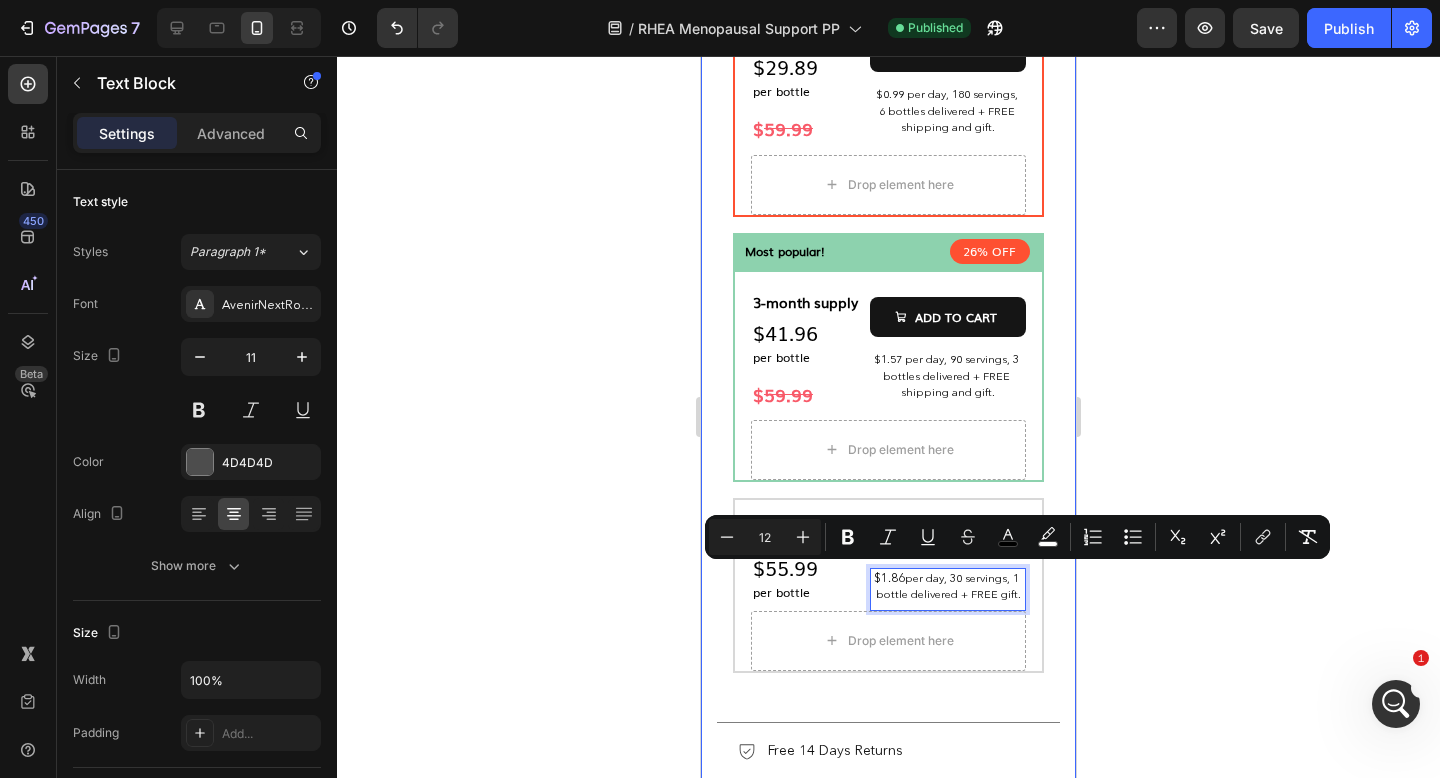 type on "11" 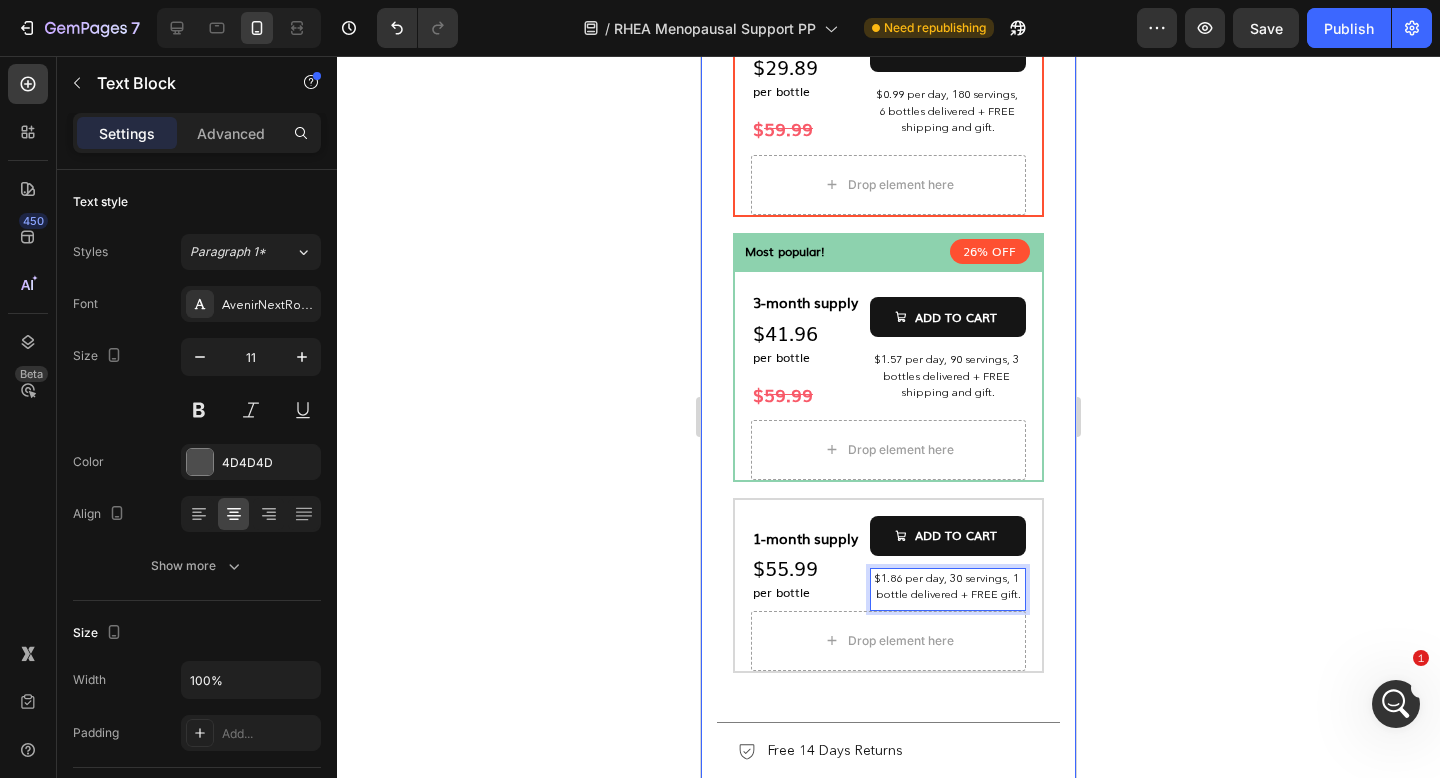 click 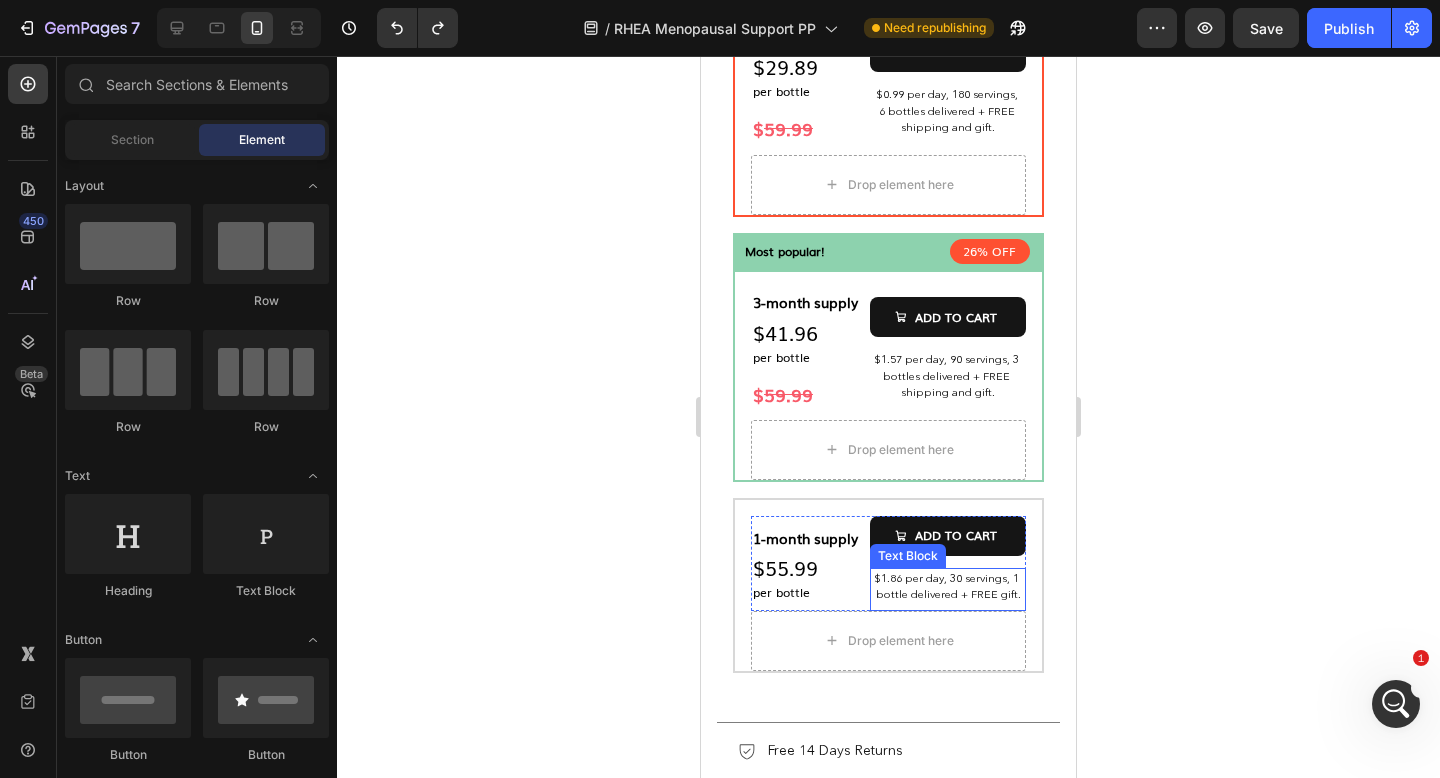 click on "$1.86 per day, 30 servings, 1 bottle delivered + FREE gift." at bounding box center (948, 586) 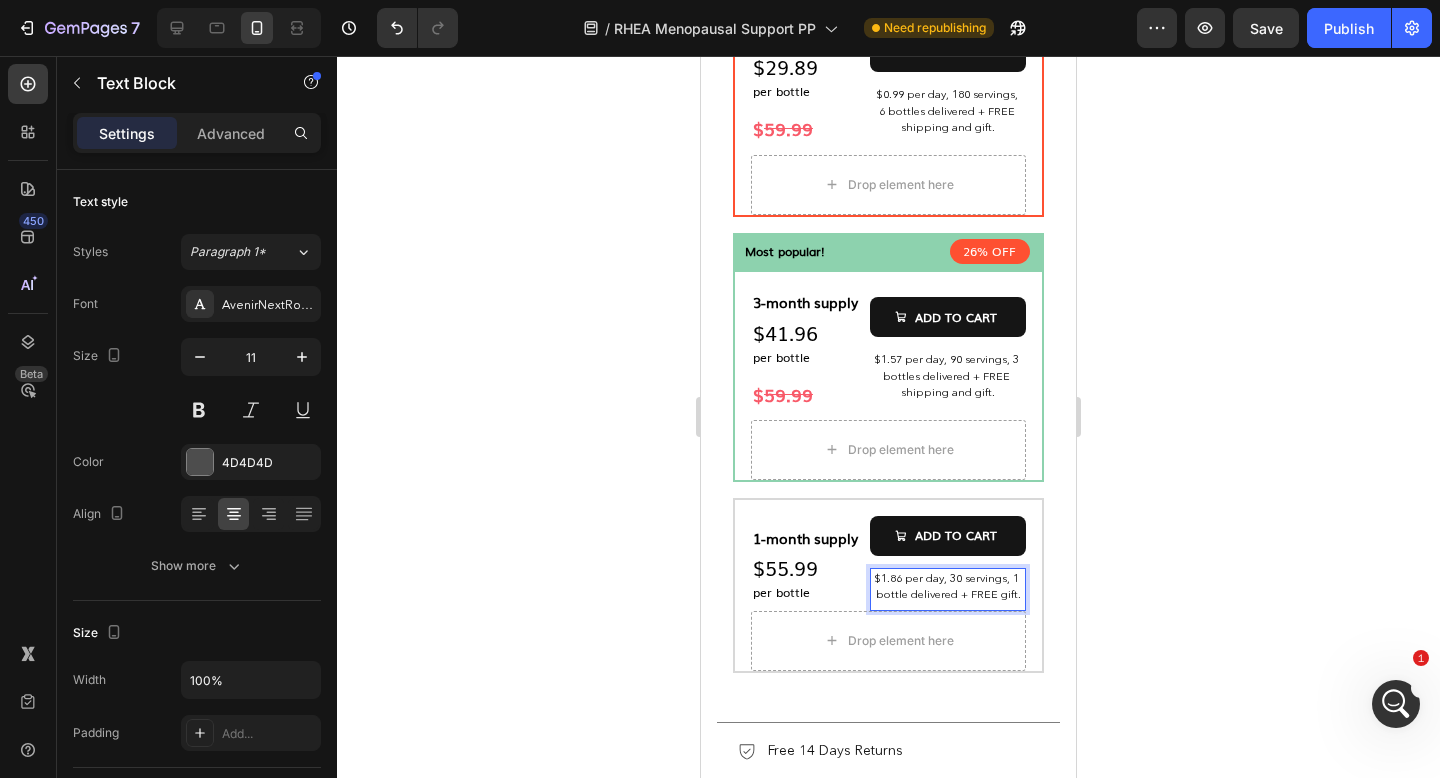 click 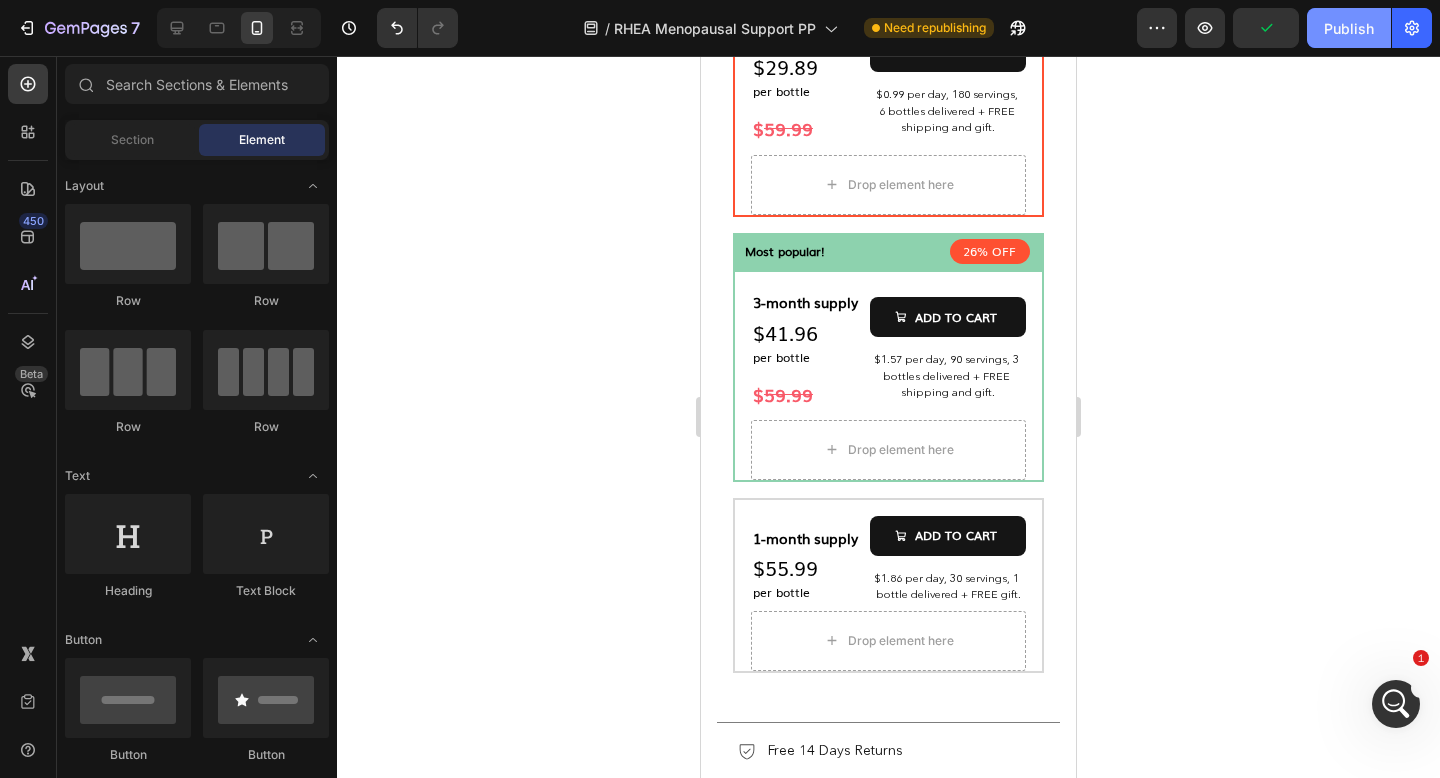 click on "Publish" at bounding box center (1349, 28) 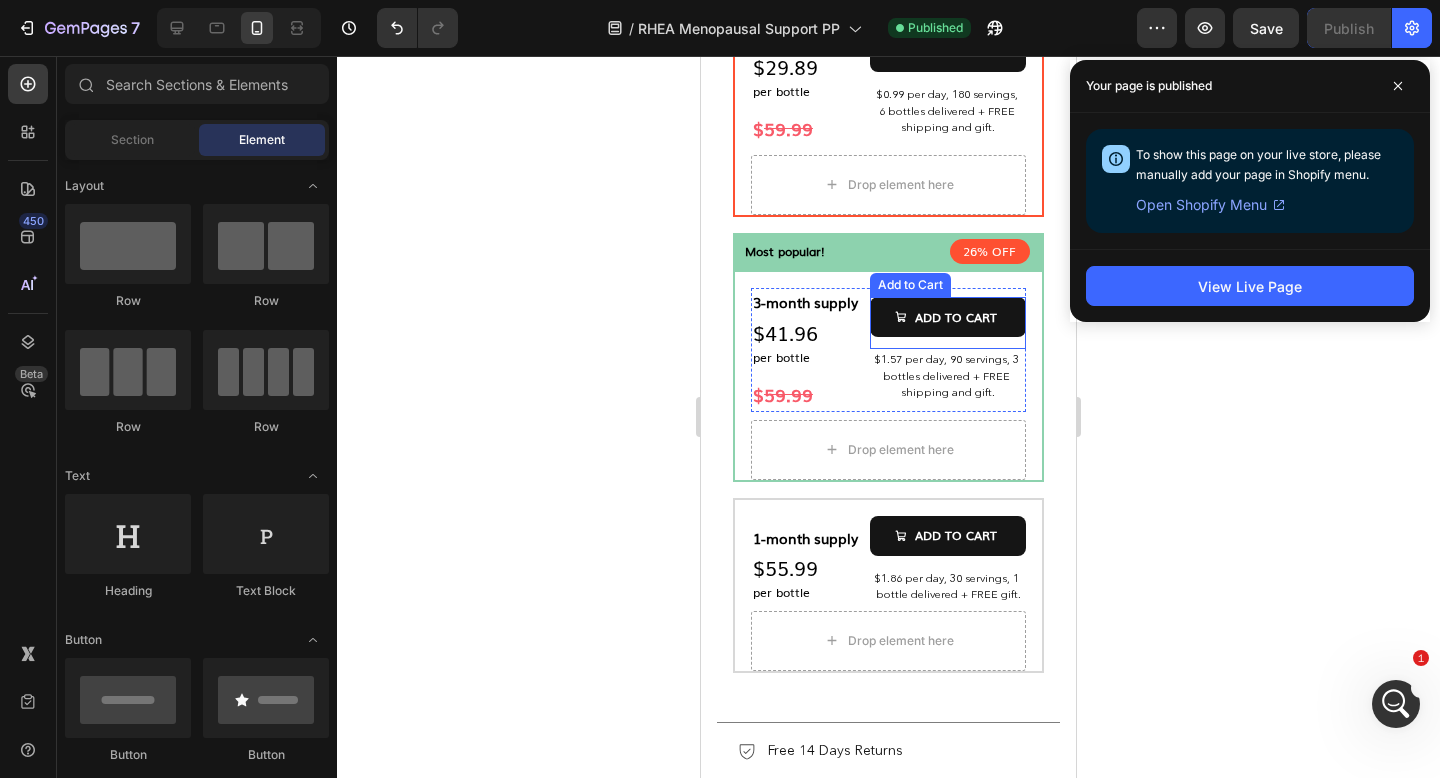 scroll, scrollTop: 83, scrollLeft: 0, axis: vertical 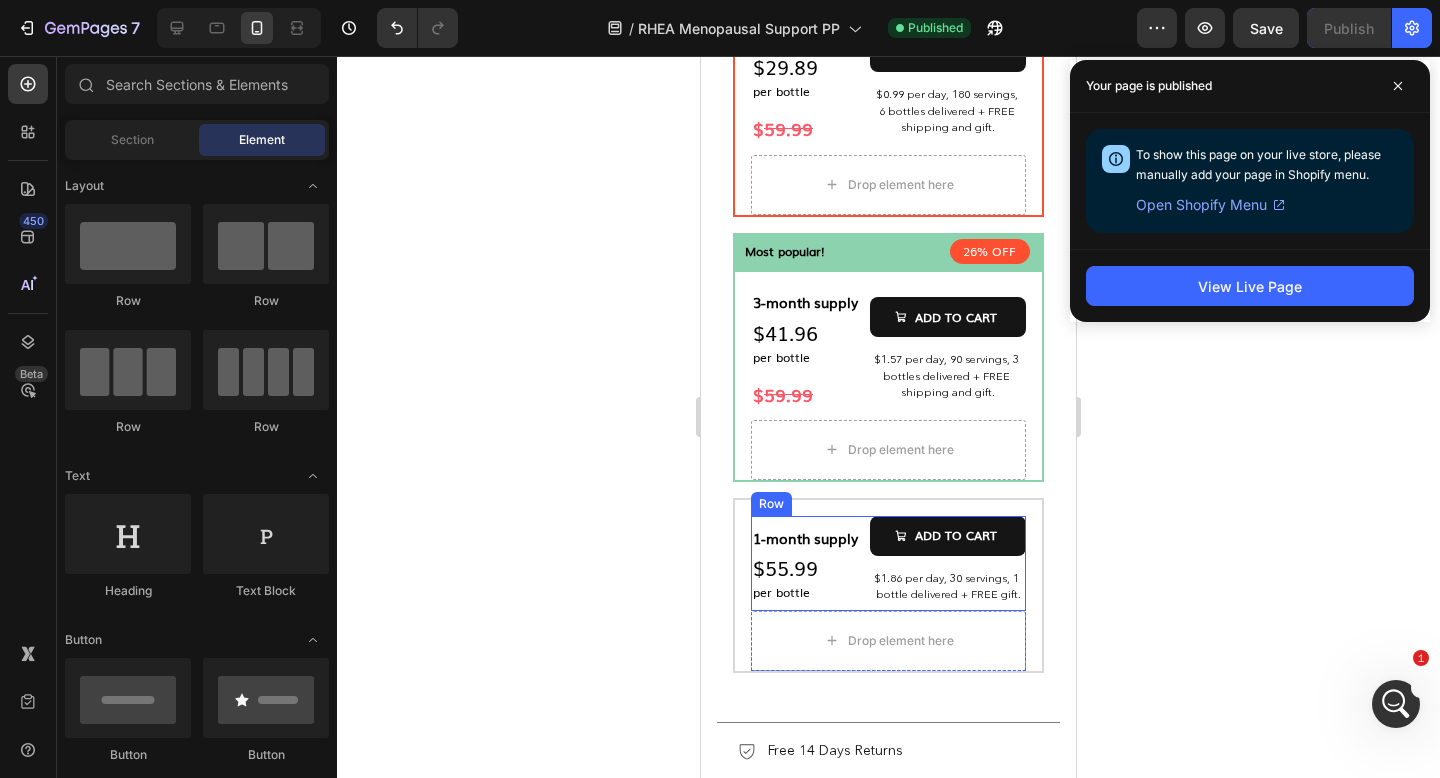 click on "1-month supply Text Block $55.99 Text Block per bottle   Text Block Row" at bounding box center [806, 563] 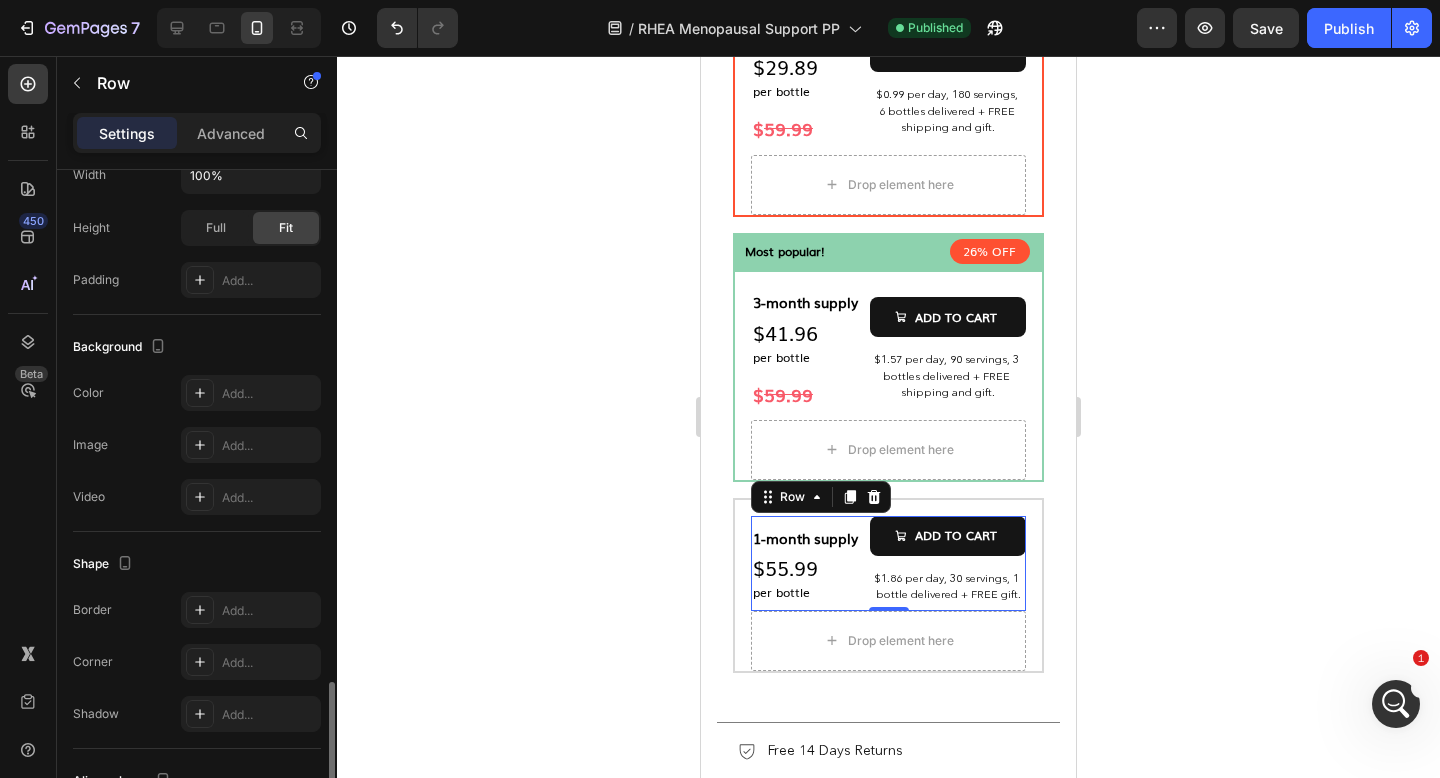 scroll, scrollTop: 731, scrollLeft: 0, axis: vertical 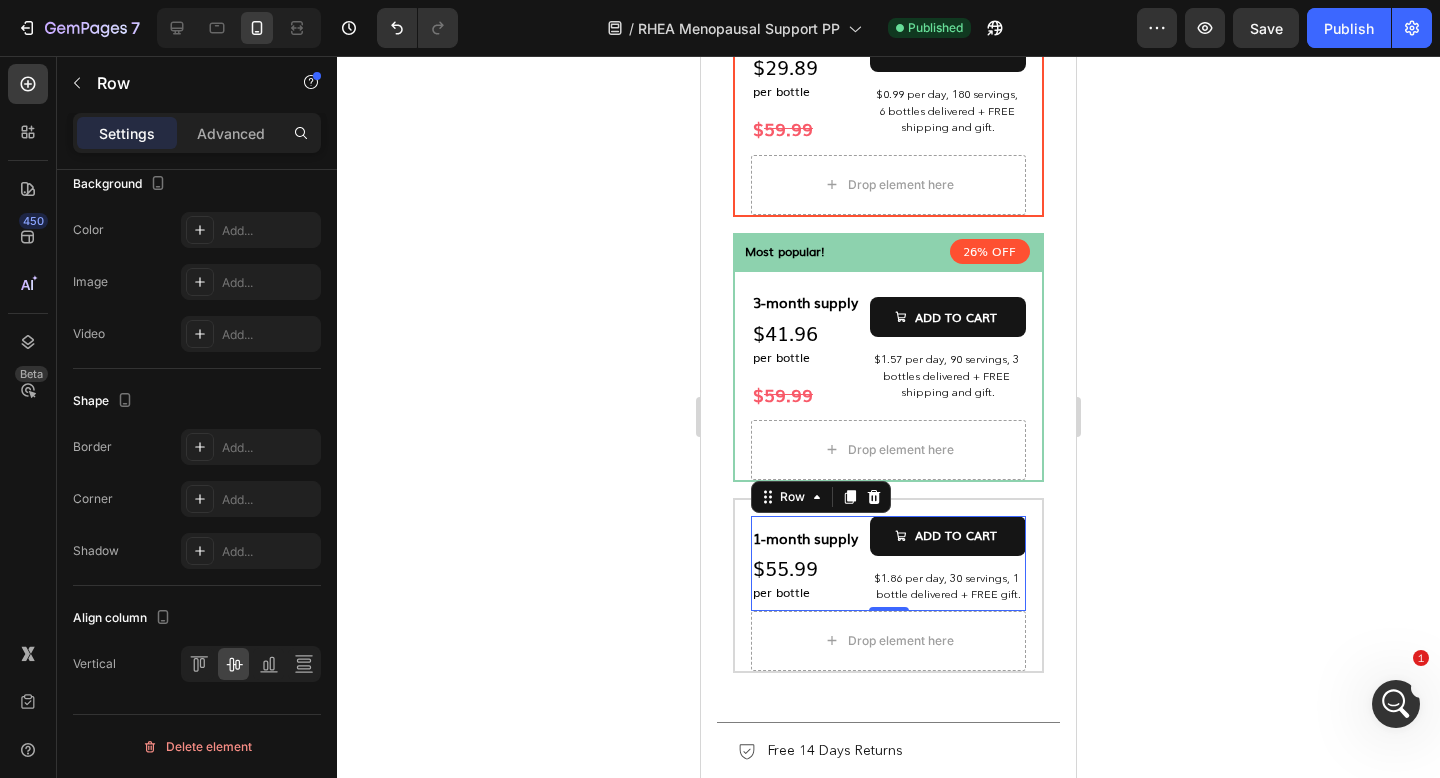 click on "1-month supply Text Block $55.99 Text Block per bottle   Text Block Row
ADD TO CART Add to Cart    $1.86 per day, 30 servings, 1 bottle delivered + FREE gift.  Text Block Row   0" at bounding box center (888, 563) 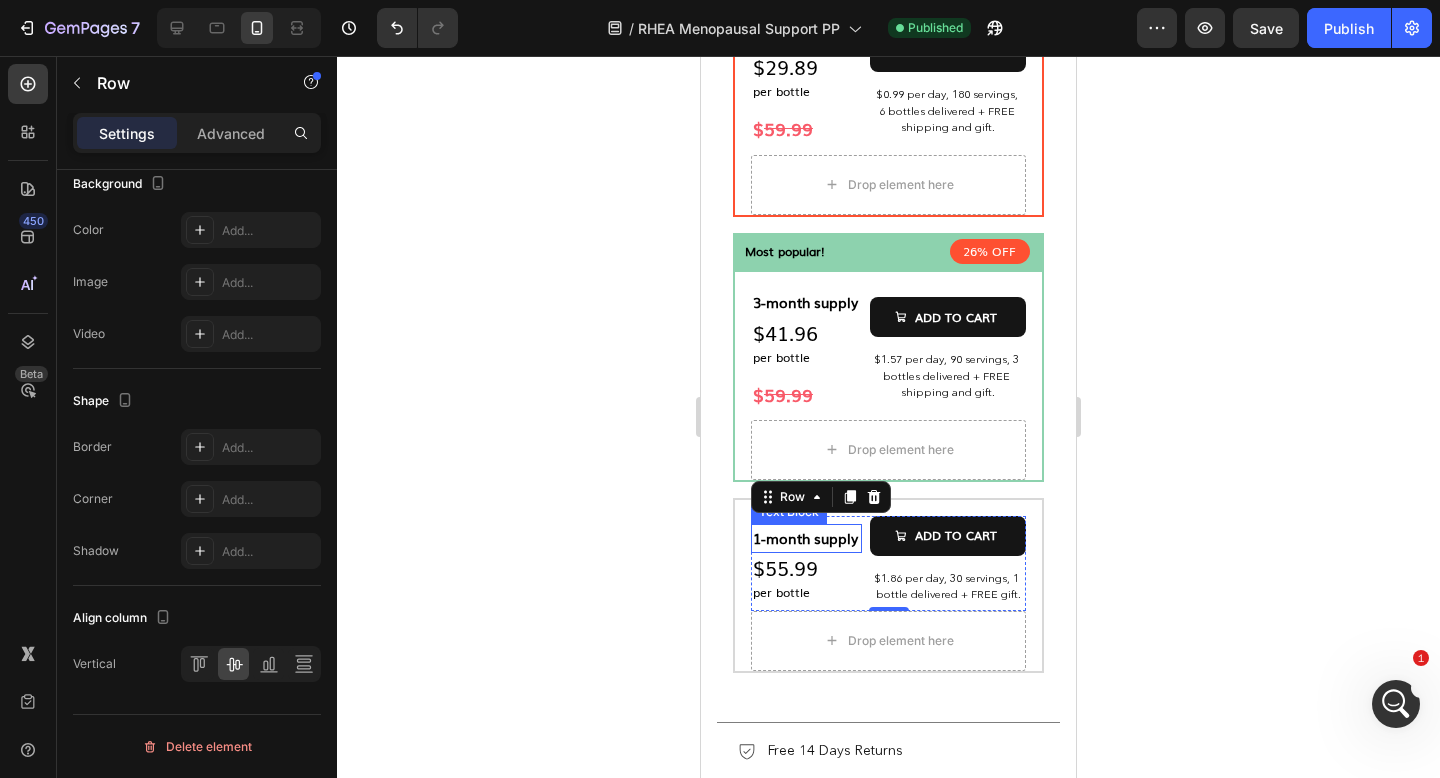 click on "1-month supply" at bounding box center [806, 538] 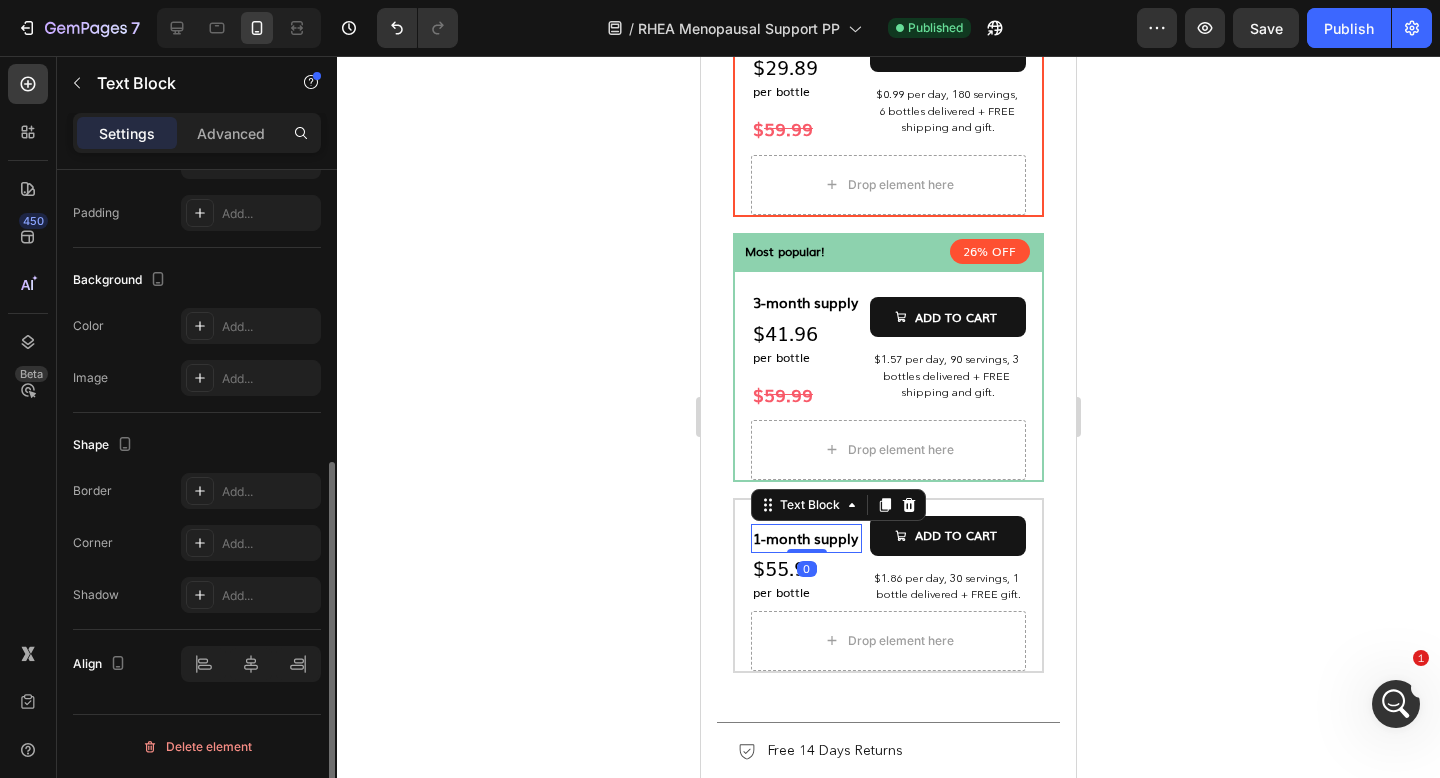 scroll, scrollTop: 0, scrollLeft: 0, axis: both 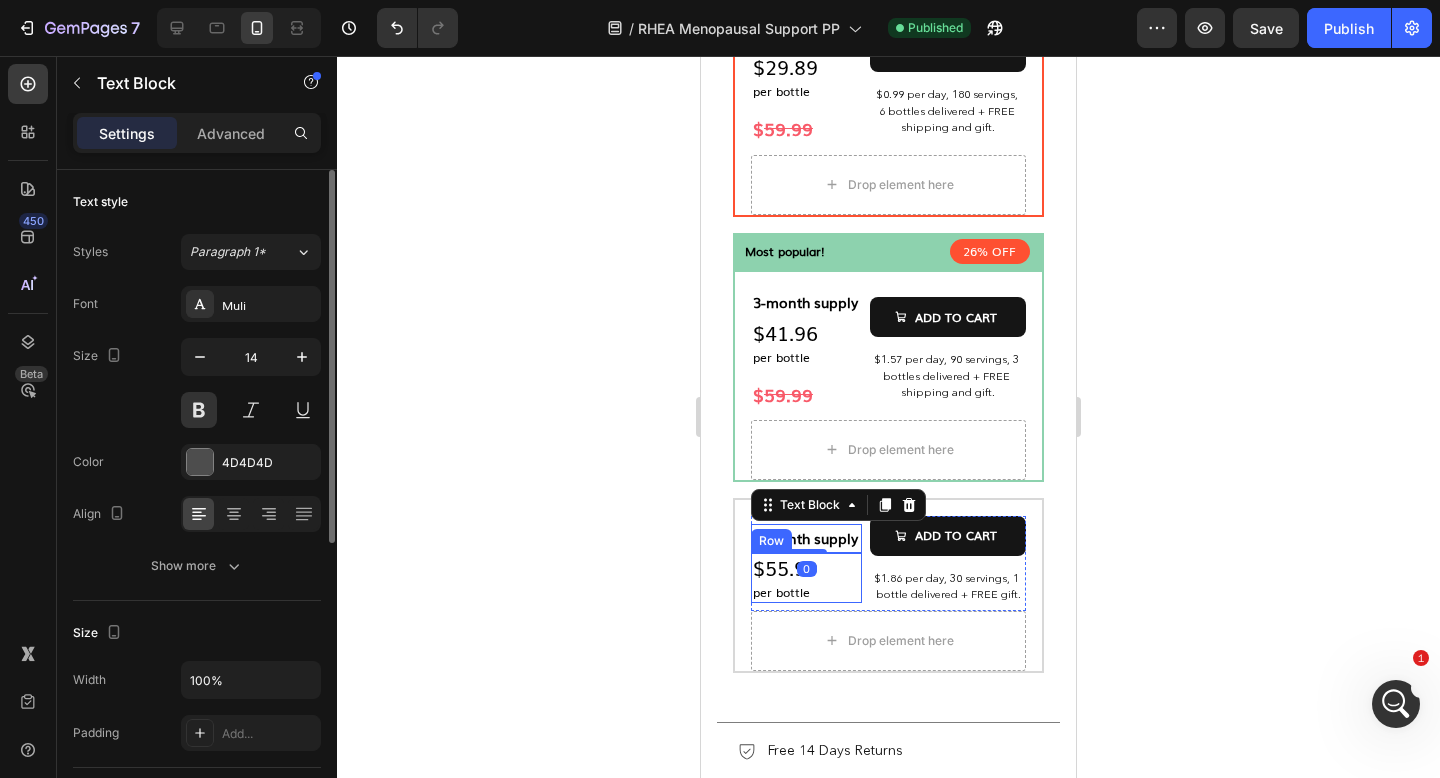 click on "$55.99 Text Block per bottle   Text Block Row" at bounding box center [806, 578] 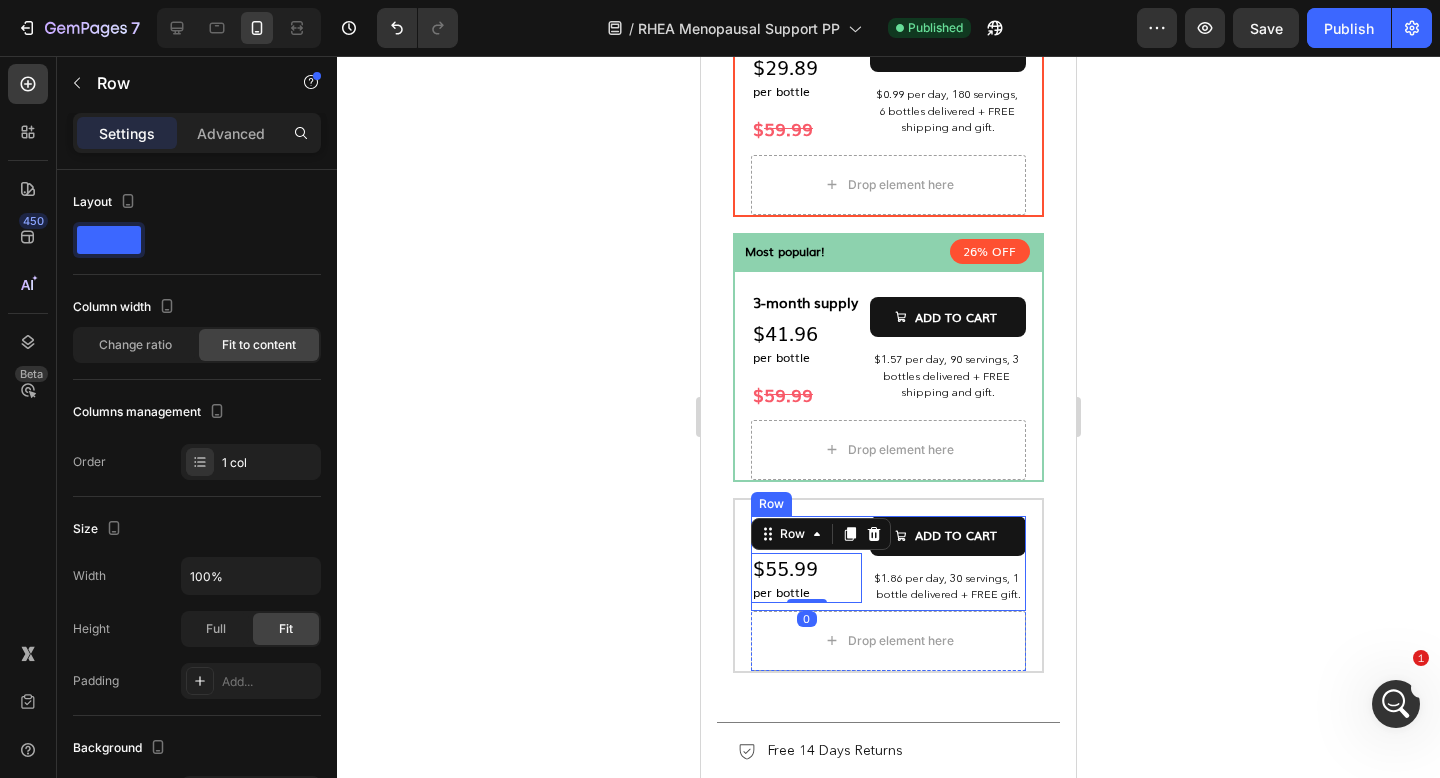 click on "1-month supply Text Block $55.99 Text Block per bottle   Text Block Row   0
ADD TO CART Add to Cart    $1.86 per day, 30 servings, 1 bottle delivered + FREE gift.  Text Block Row" at bounding box center [888, 563] 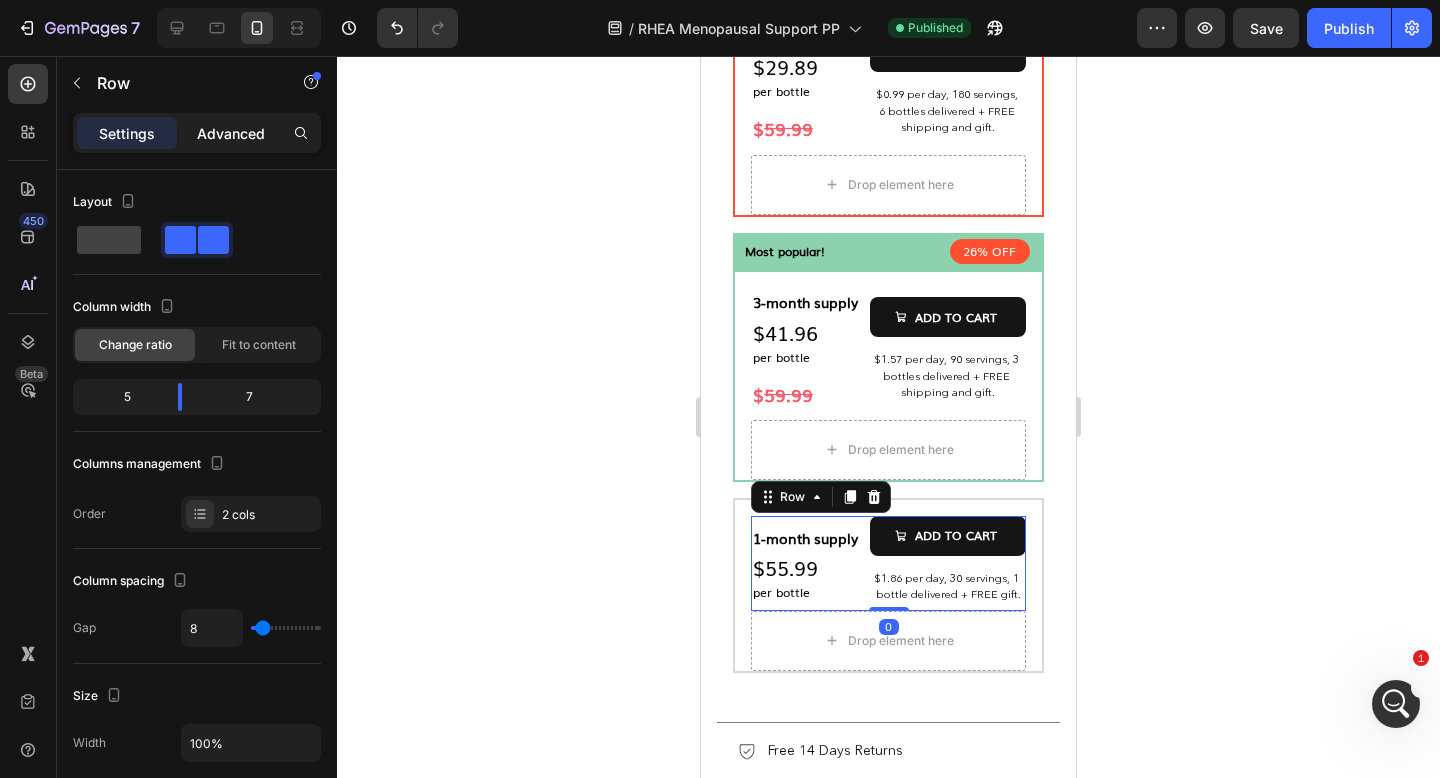 click on "Advanced" at bounding box center [231, 133] 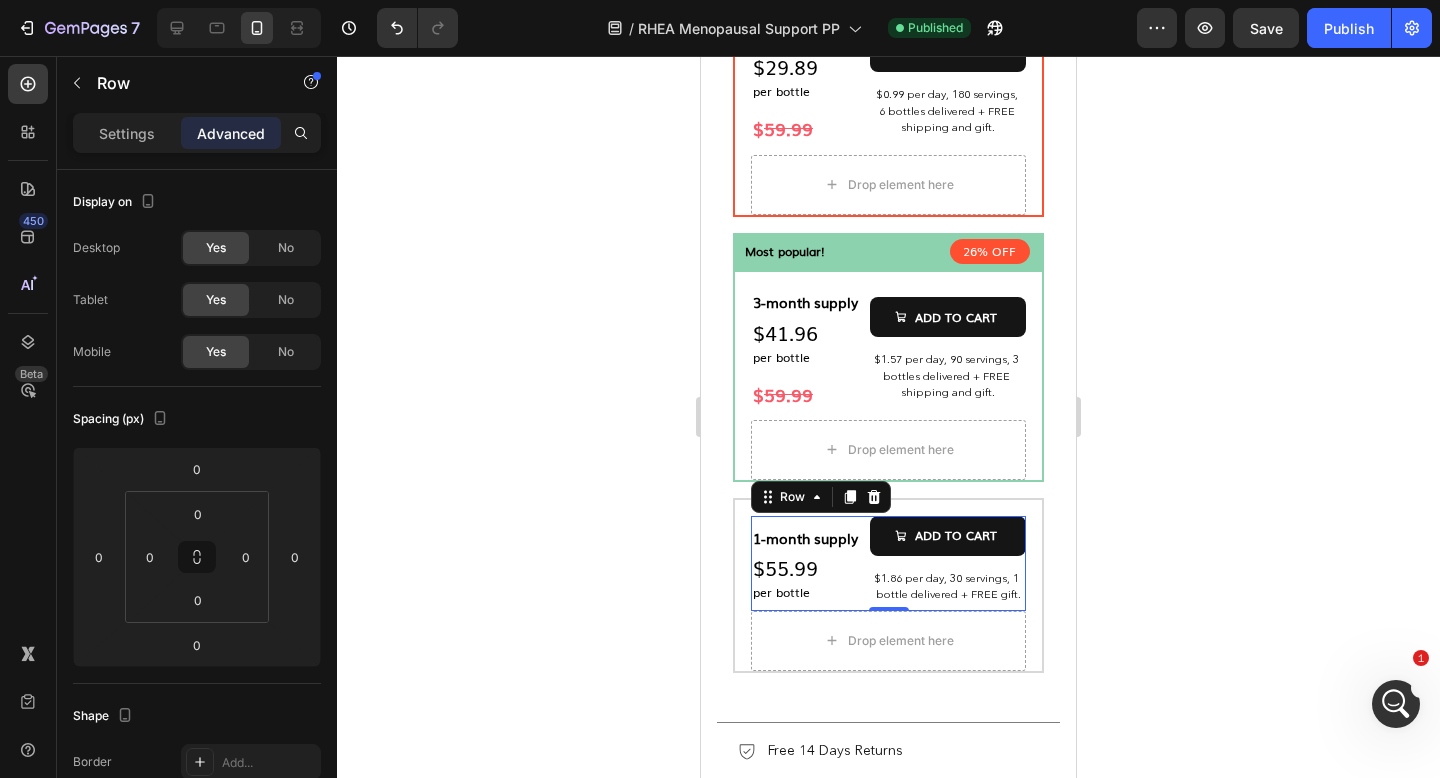 scroll, scrollTop: 83, scrollLeft: 0, axis: vertical 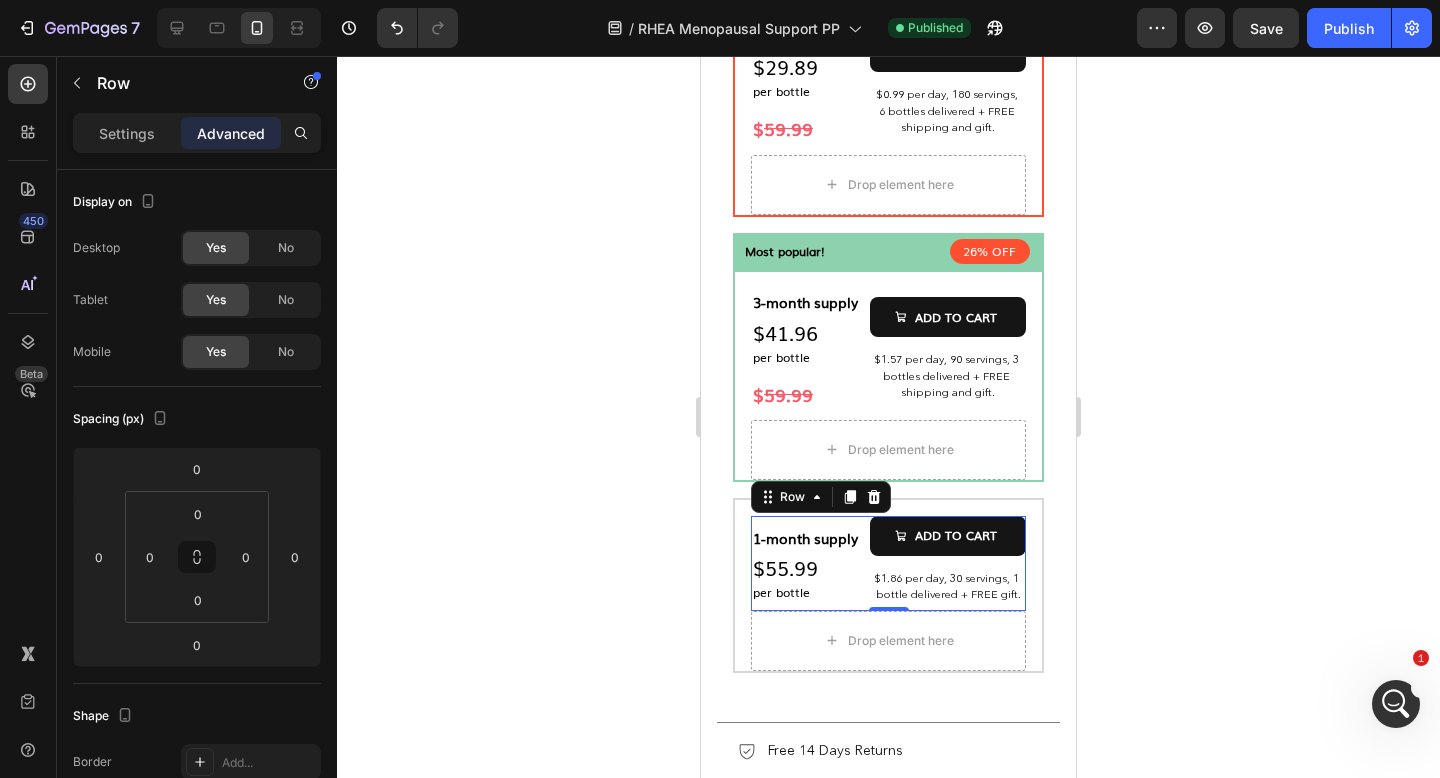 click 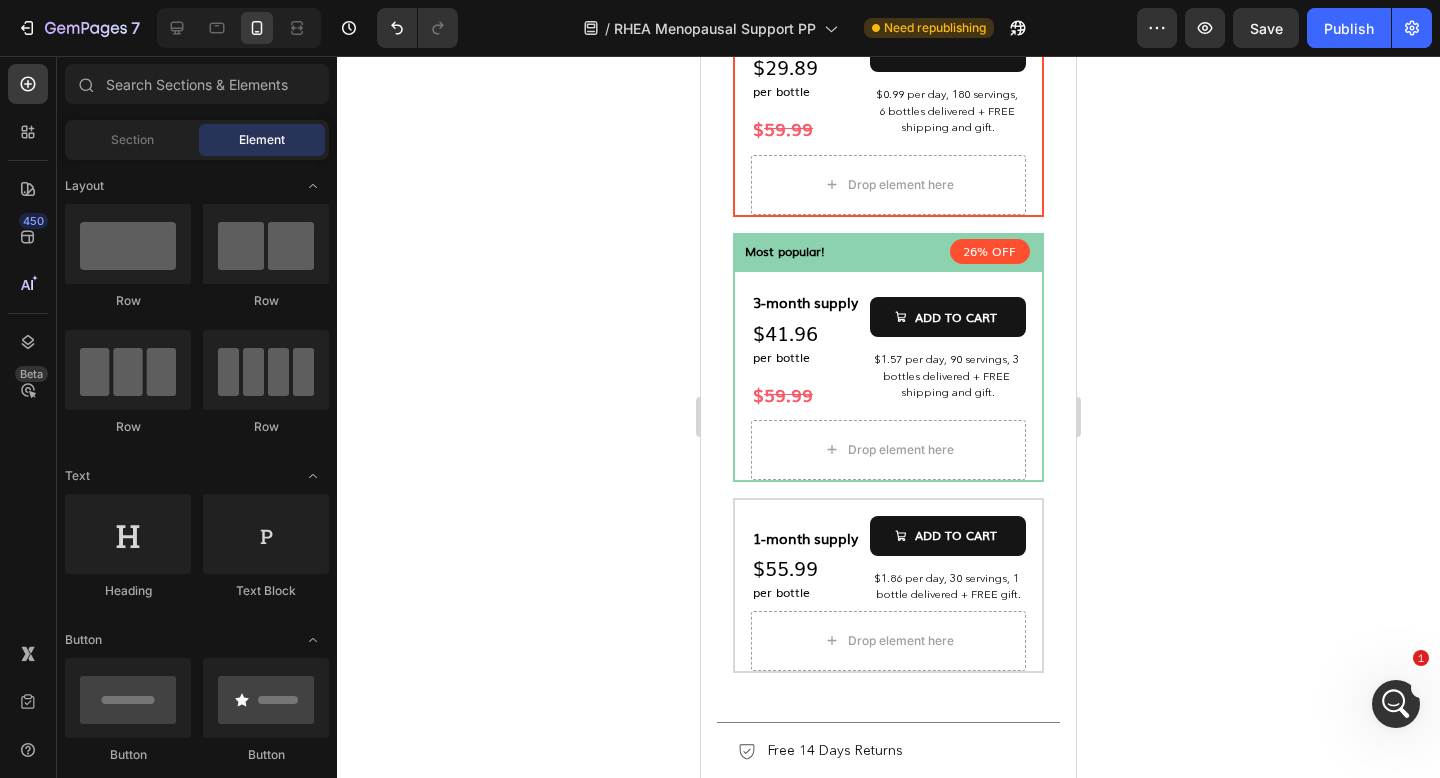 scroll, scrollTop: 6, scrollLeft: 0, axis: vertical 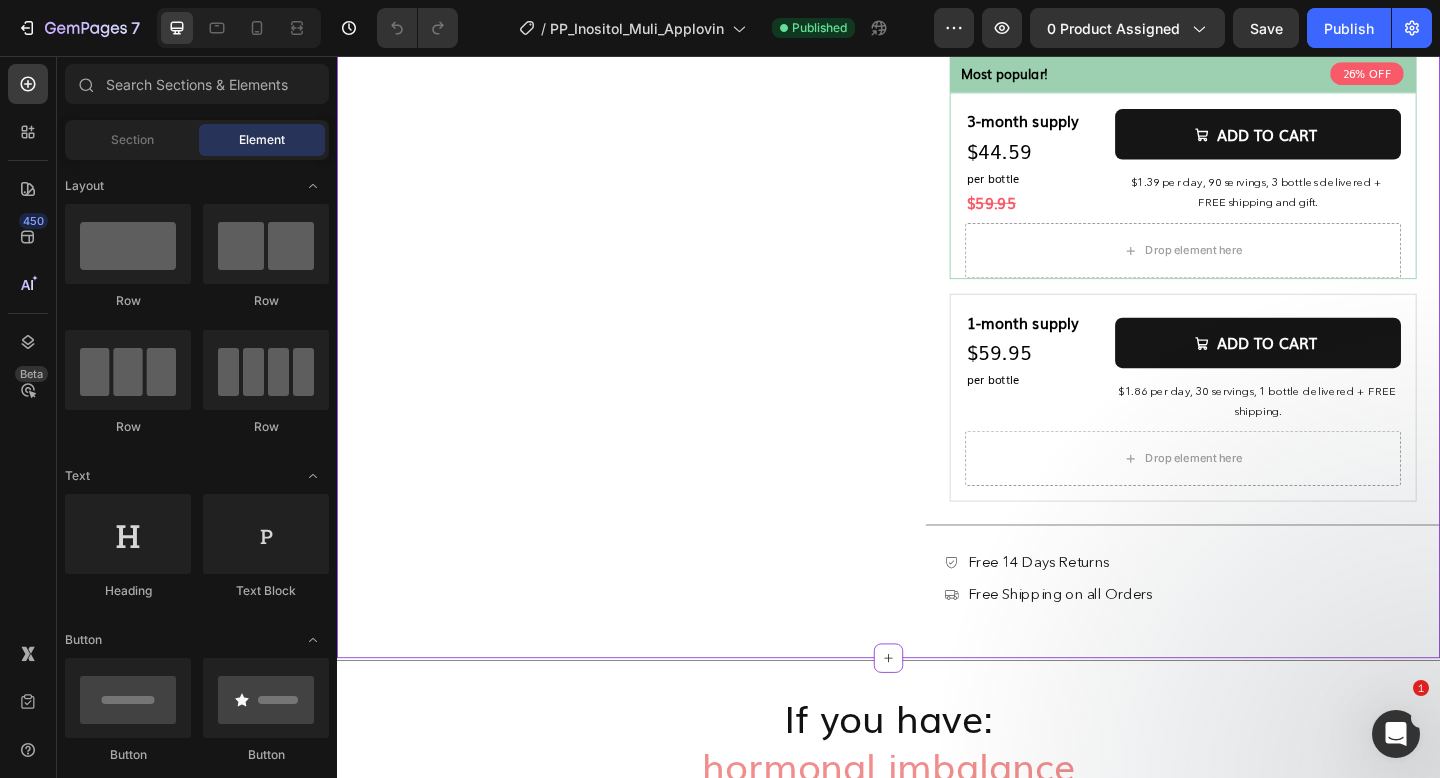 click on "$1.86 per day, 30 servings, 1 bottle delivered + FREE shipping." at bounding box center [1339, 431] 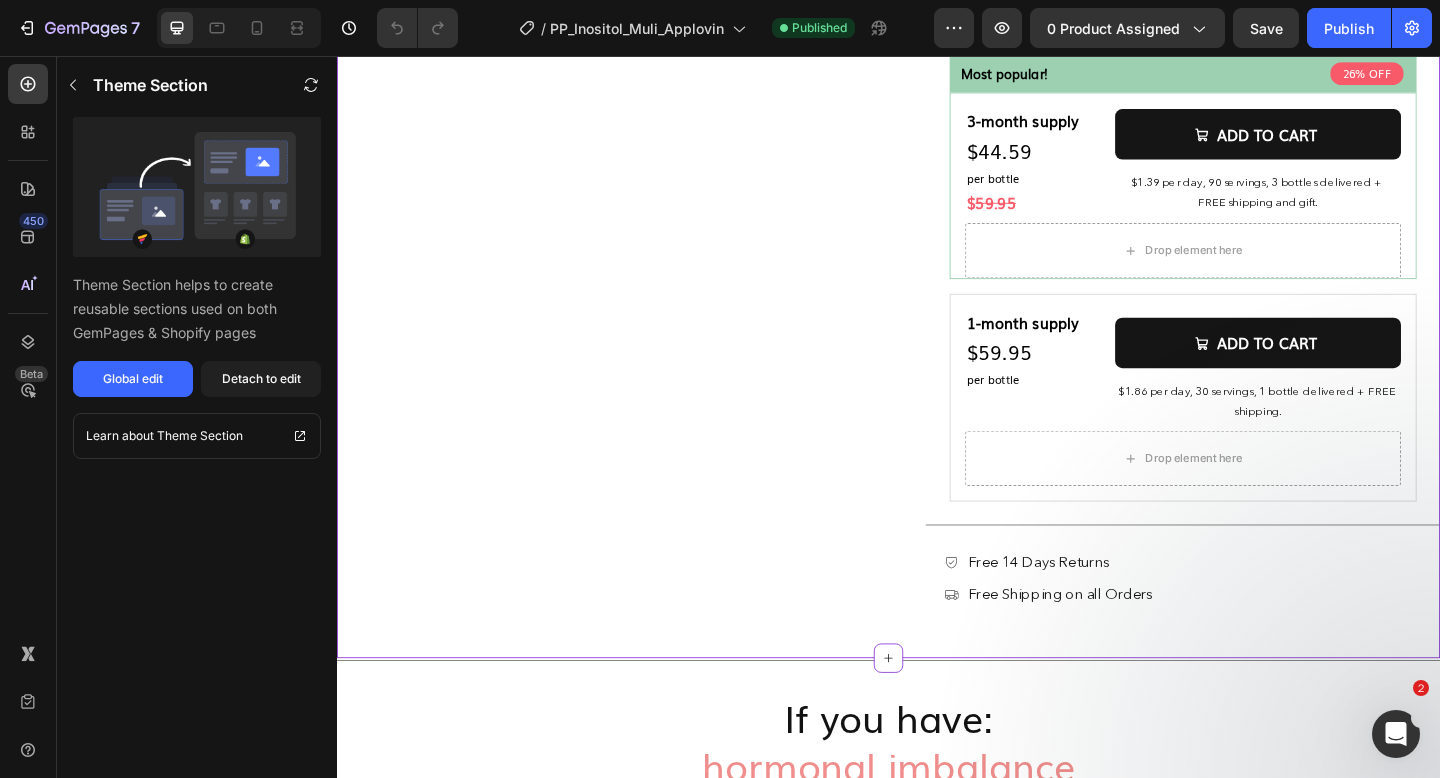 click on "$1.86 per day, 30 servings, 1 bottle delivered + FREE shipping." at bounding box center (1339, 431) 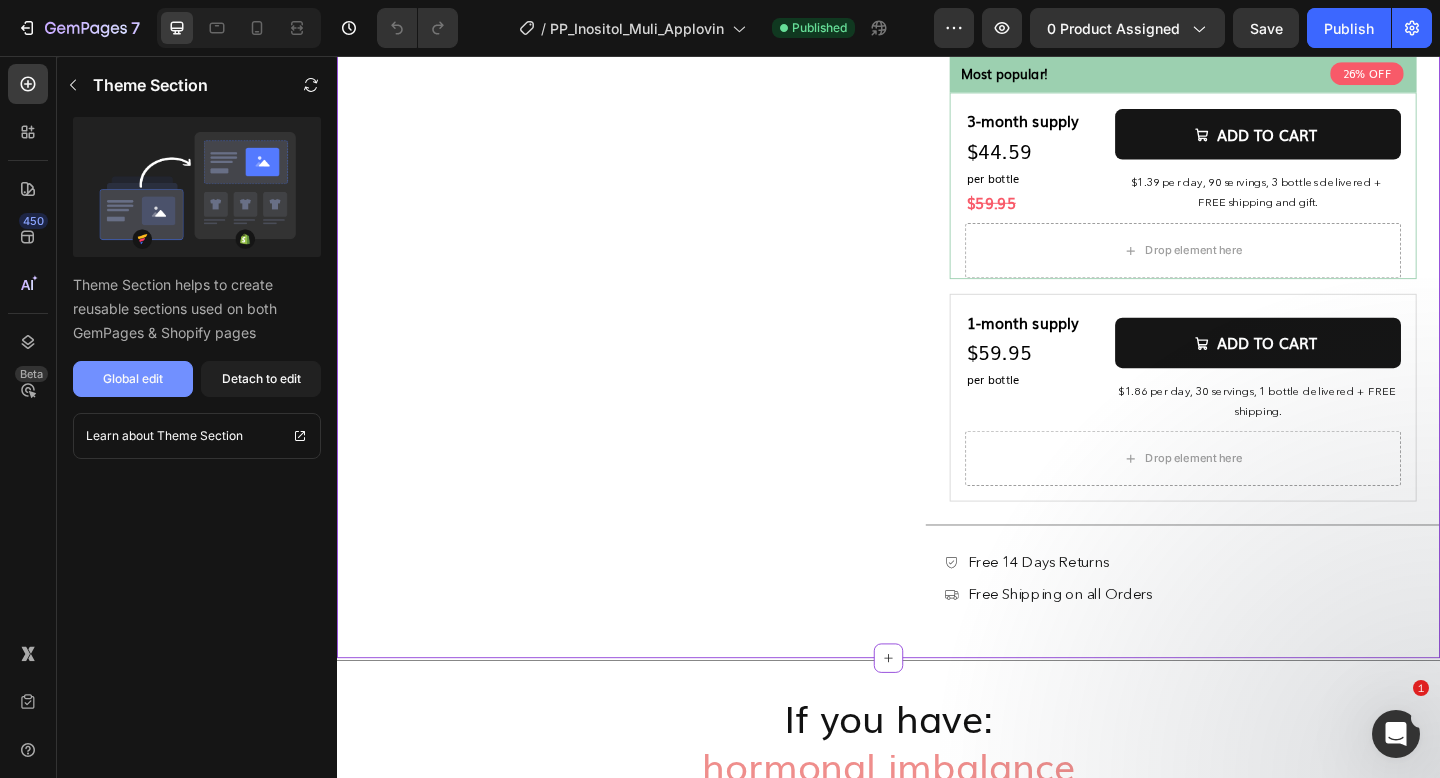 click on "Global edit" at bounding box center [133, 379] 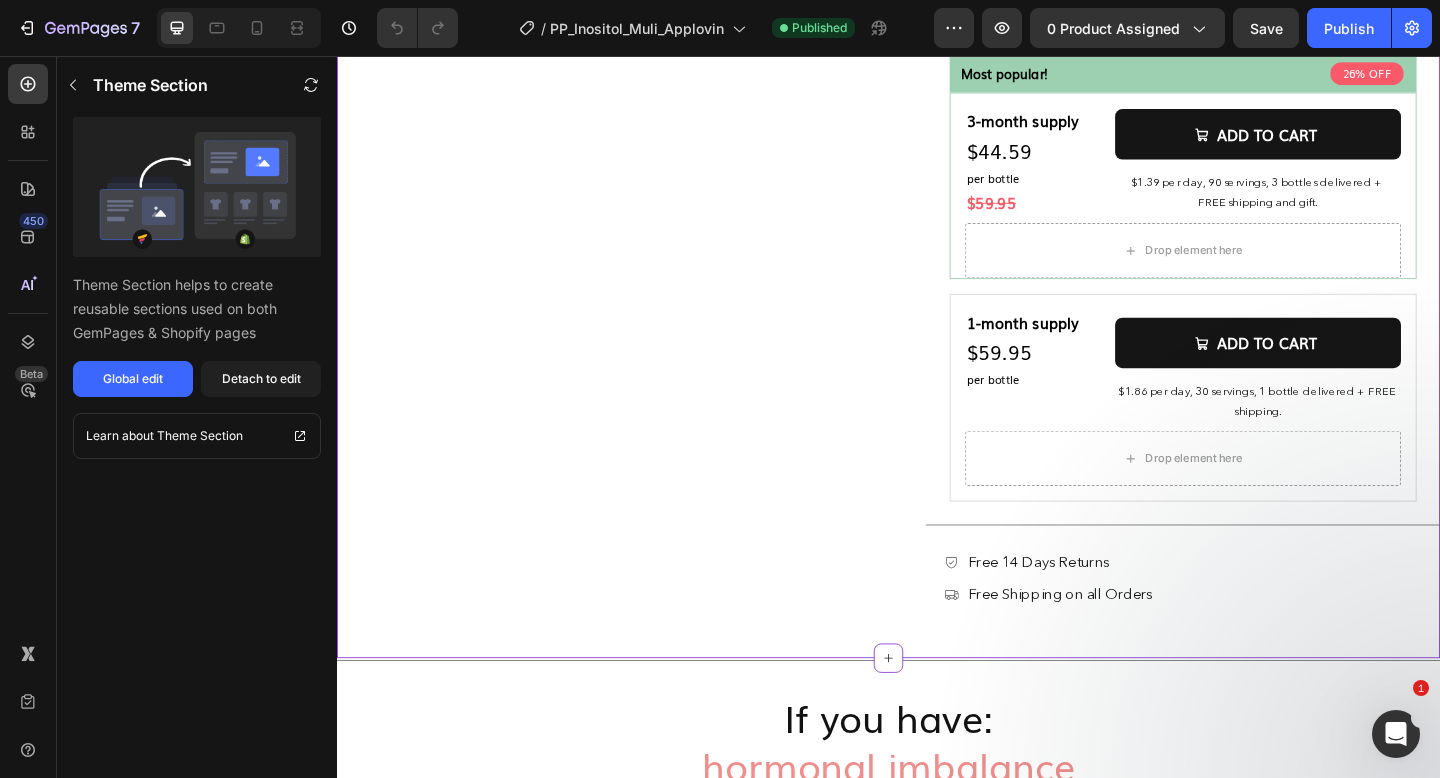 type 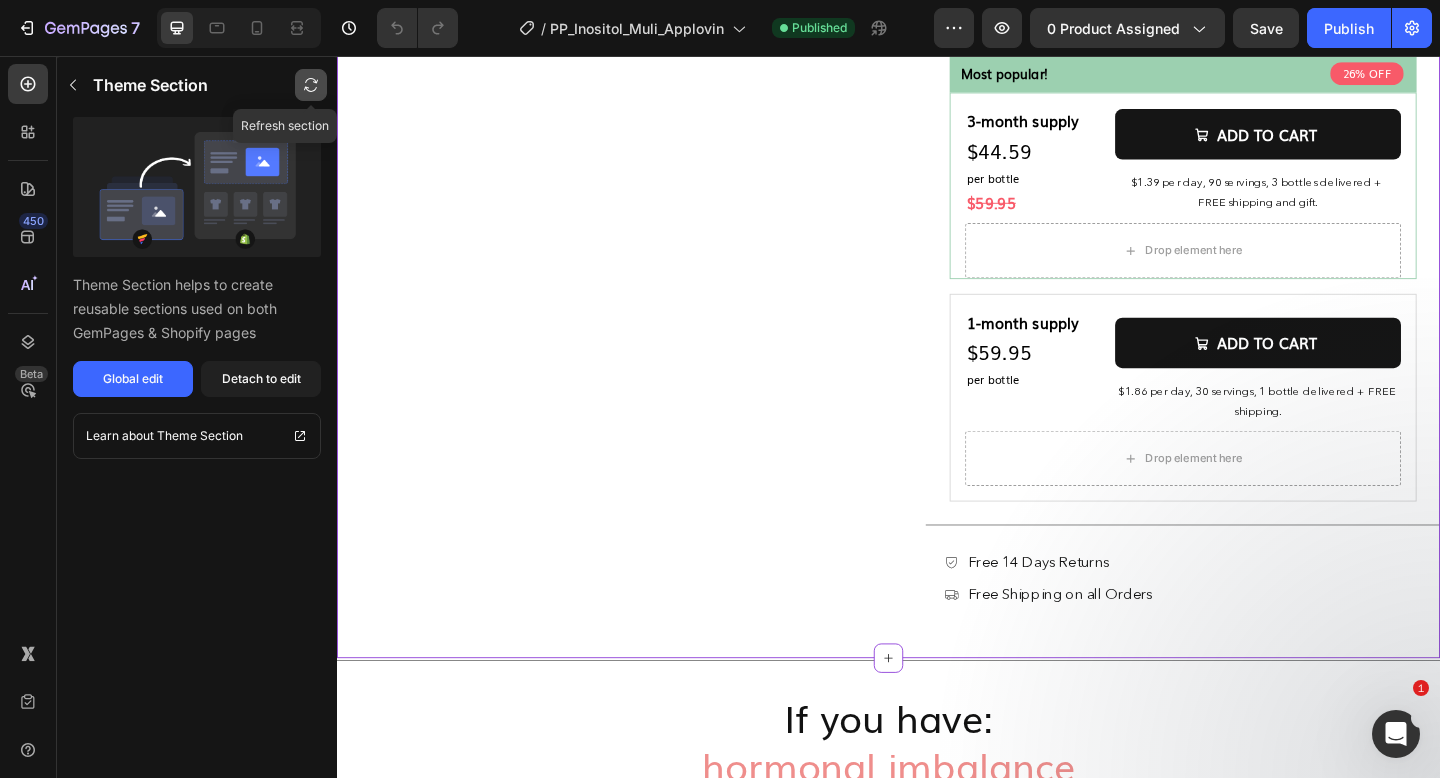 click 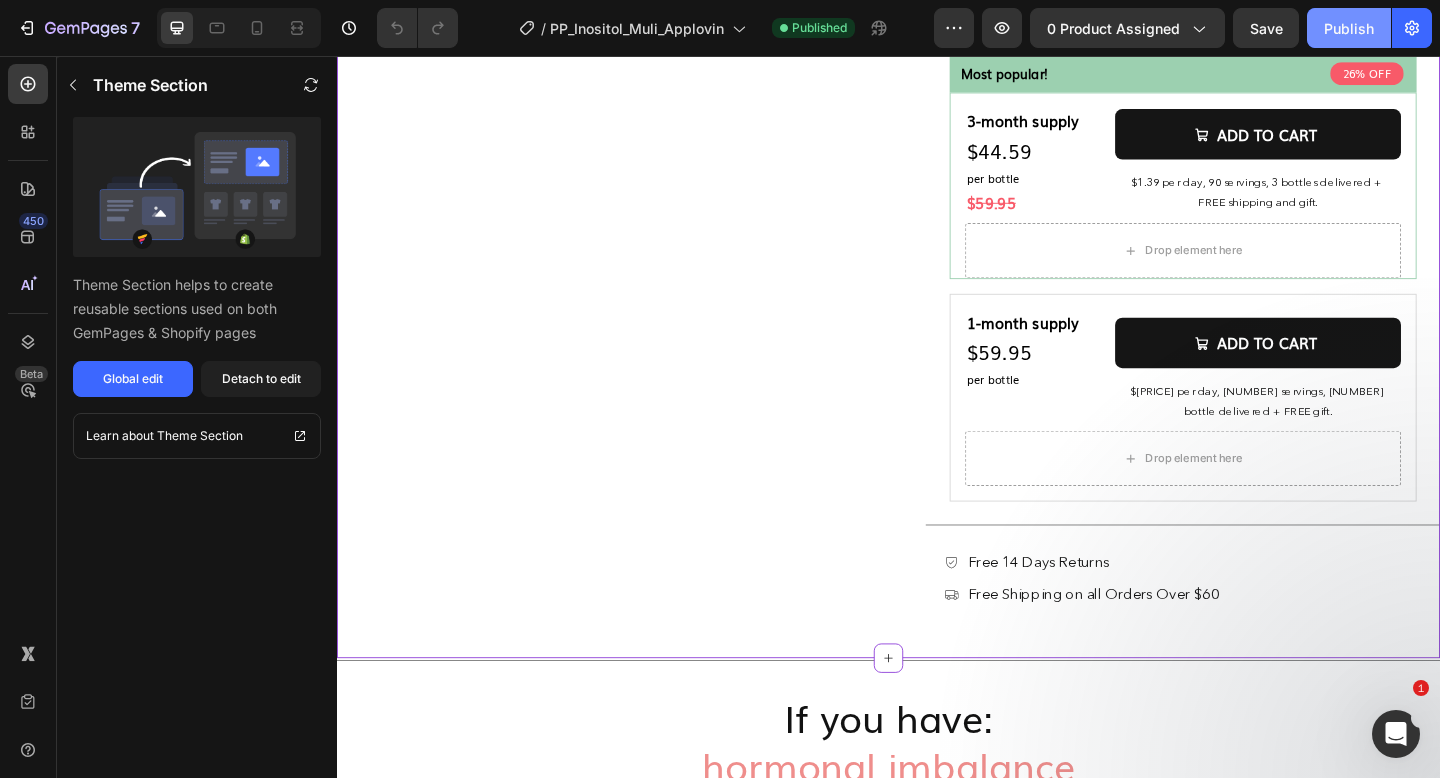 click on "Publish" at bounding box center [1349, 28] 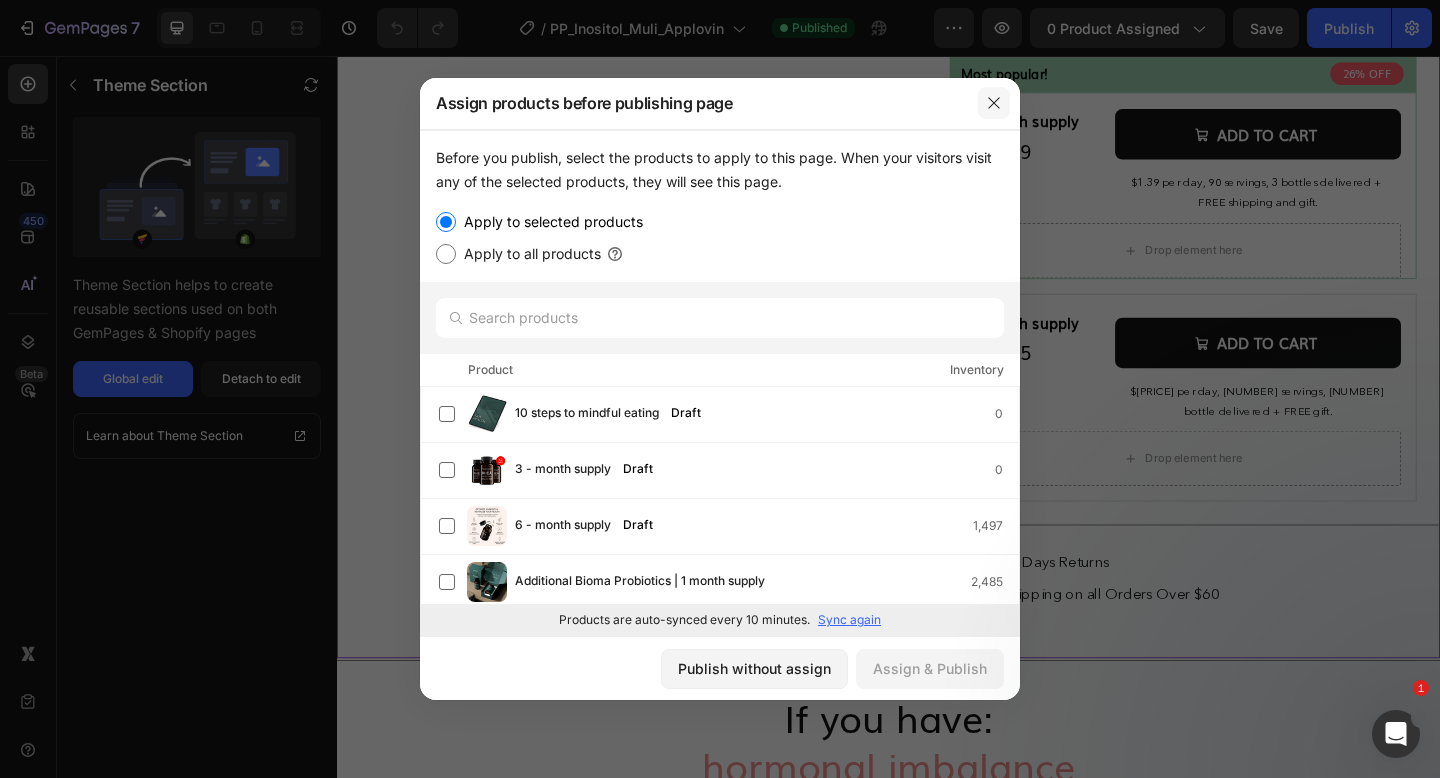 click 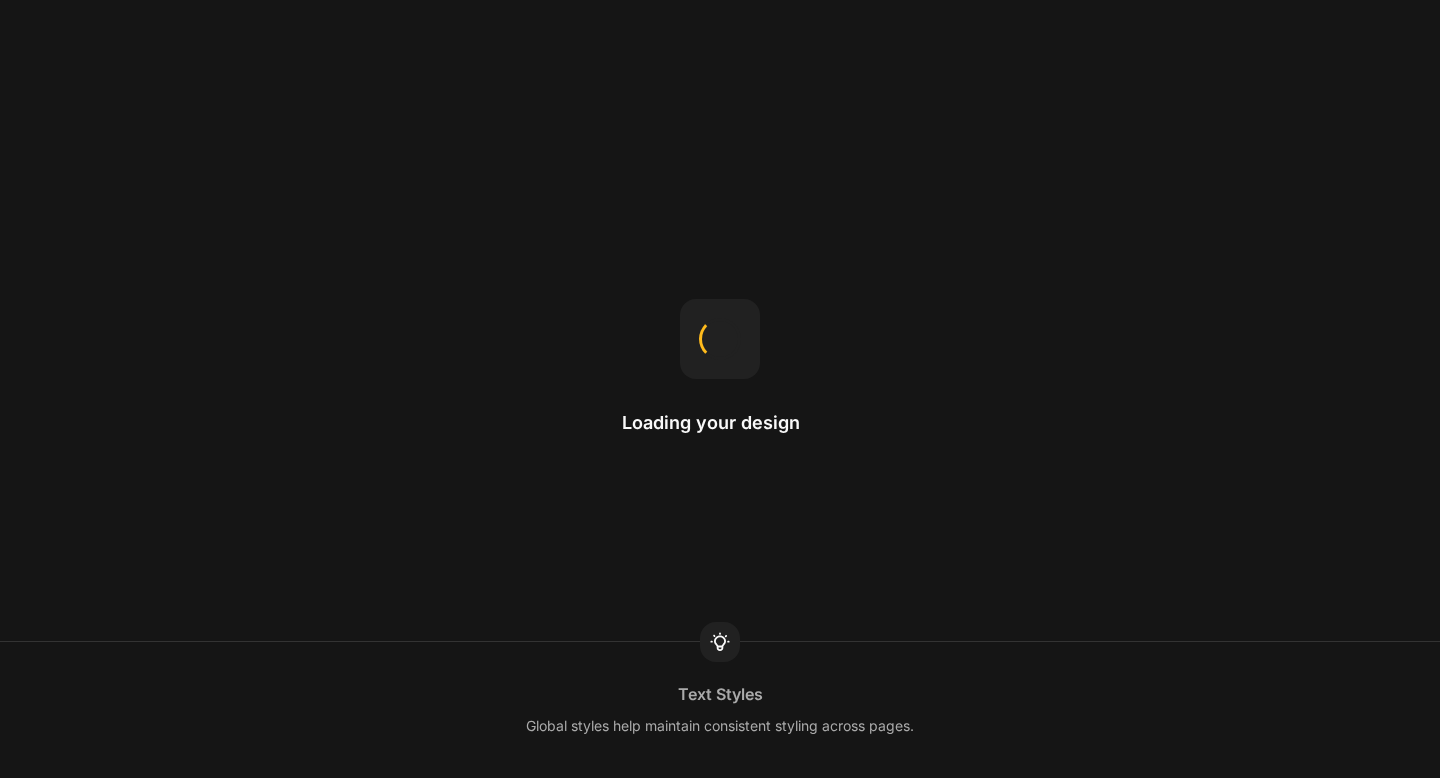 scroll, scrollTop: 0, scrollLeft: 0, axis: both 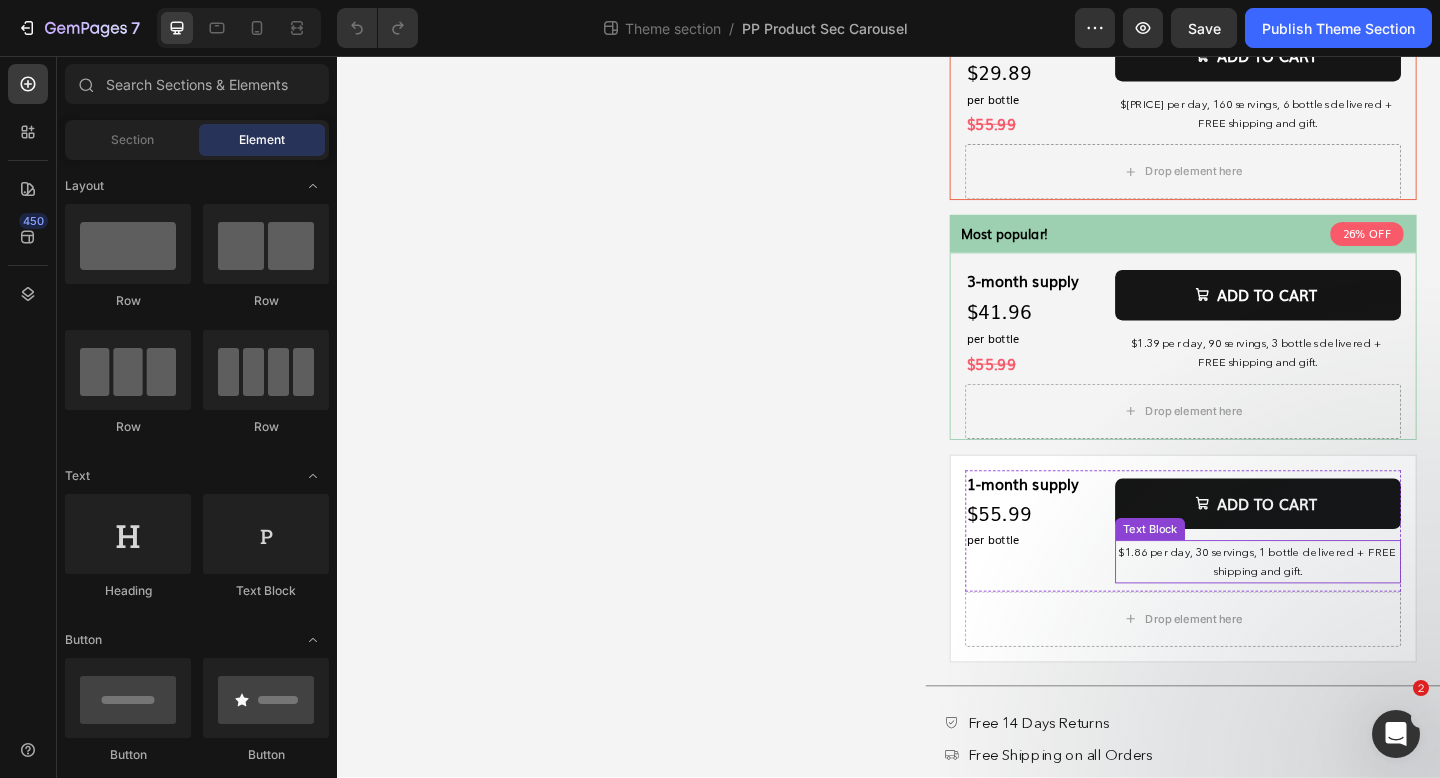 click on "$1.86 per day, 30 servings, 1 bottle delivered + FREE shipping and gift." at bounding box center (1339, 606) 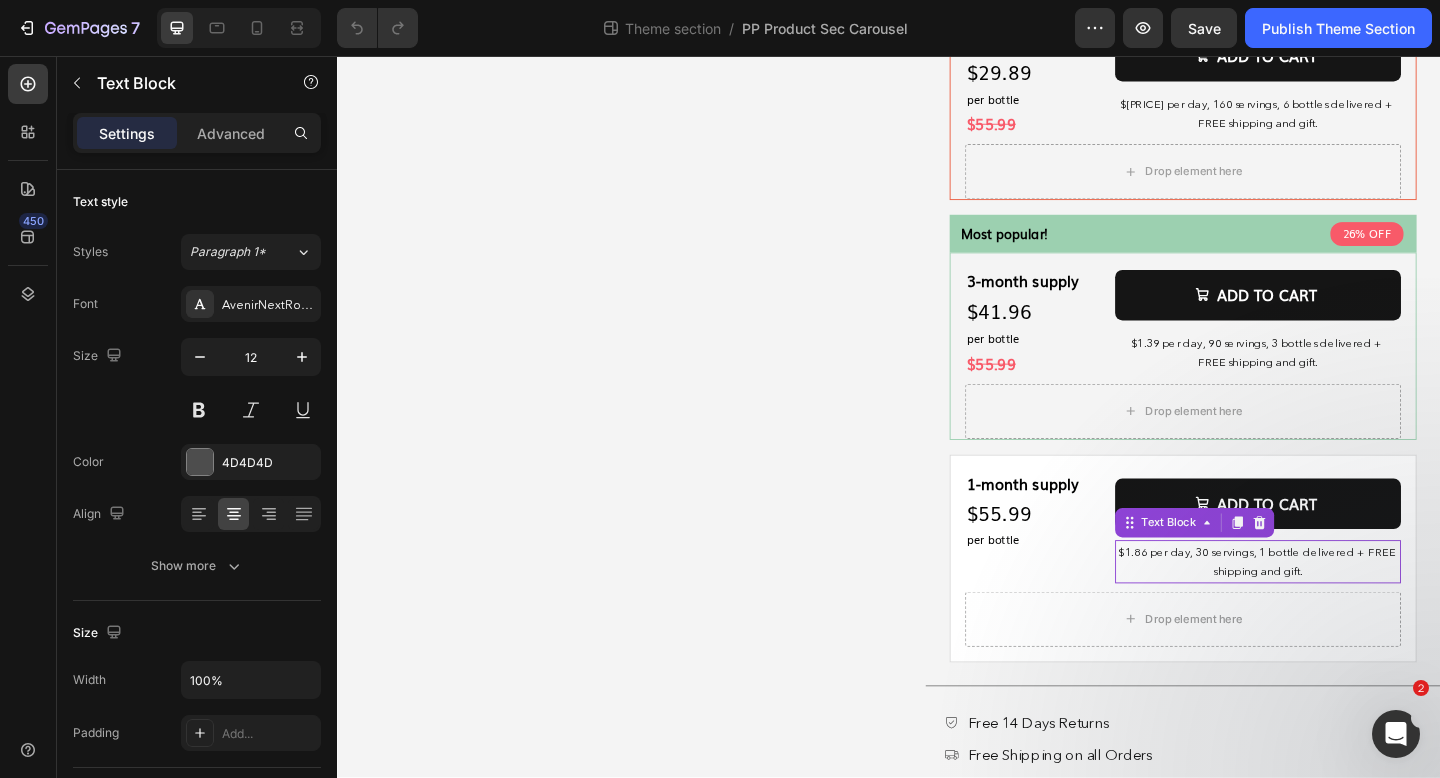 click on "$1.86 per day, 30 servings, 1 bottle delivered + FREE shipping and gift." at bounding box center (1339, 606) 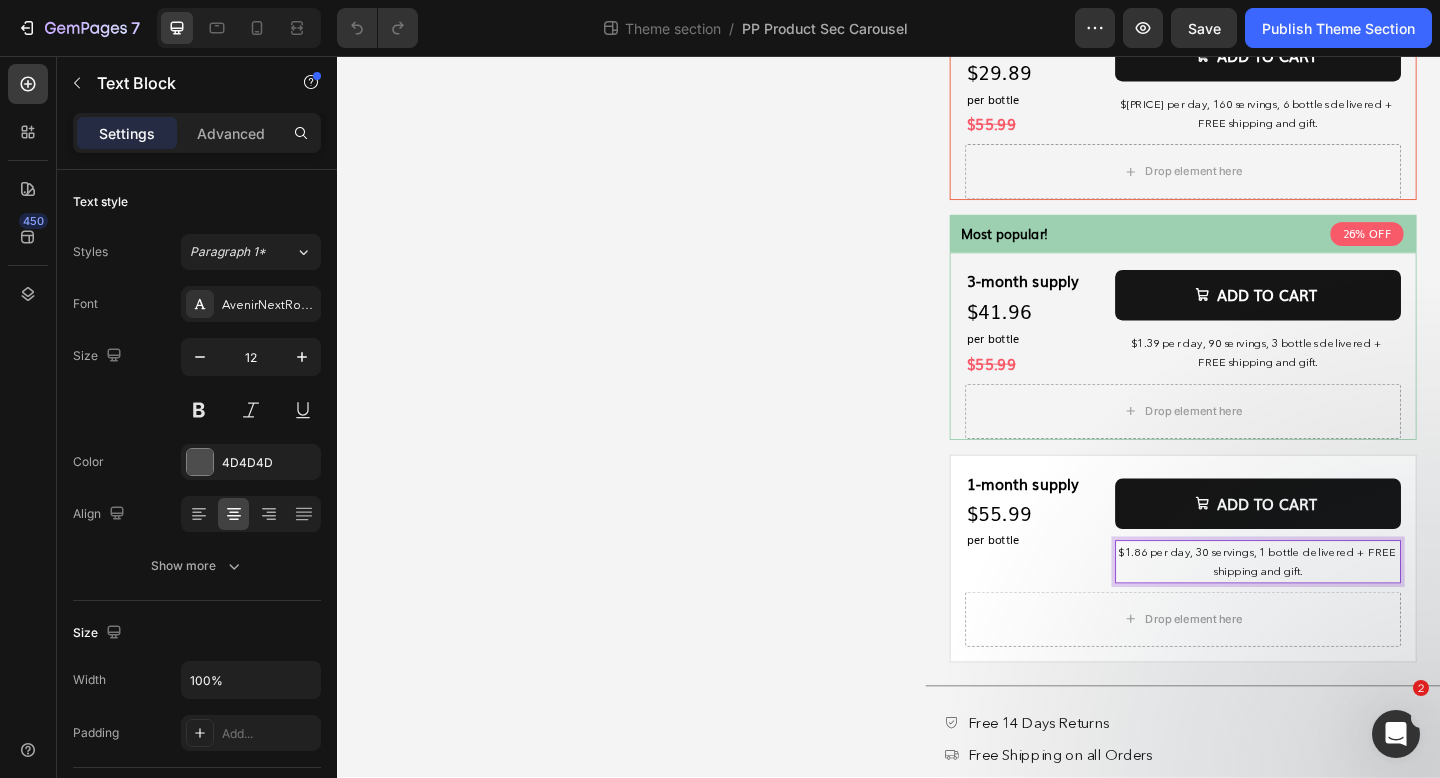 drag, startPoint x: 1445, startPoint y: 614, endPoint x: 1484, endPoint y: 617, distance: 39.115215 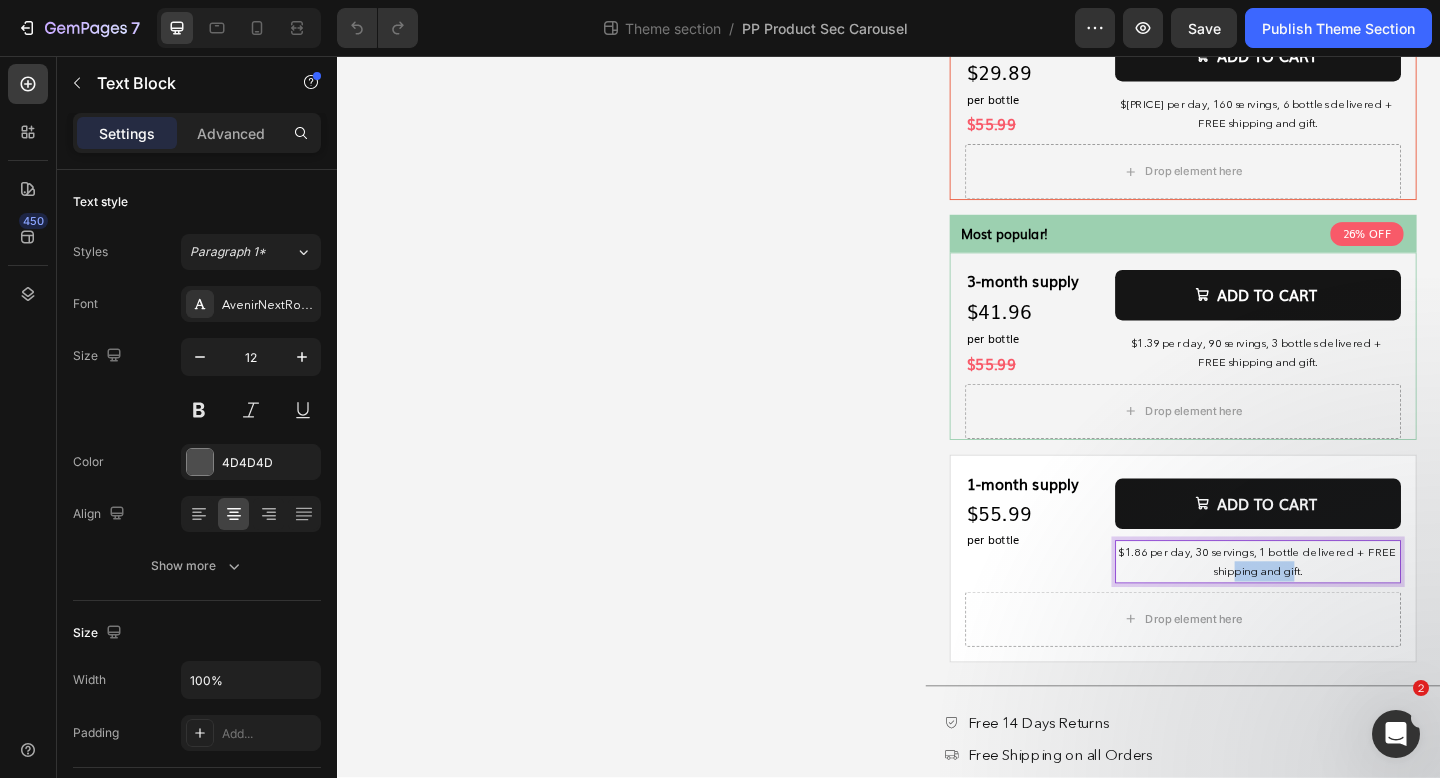 drag, startPoint x: 1361, startPoint y: 636, endPoint x: 1296, endPoint y: 636, distance: 65 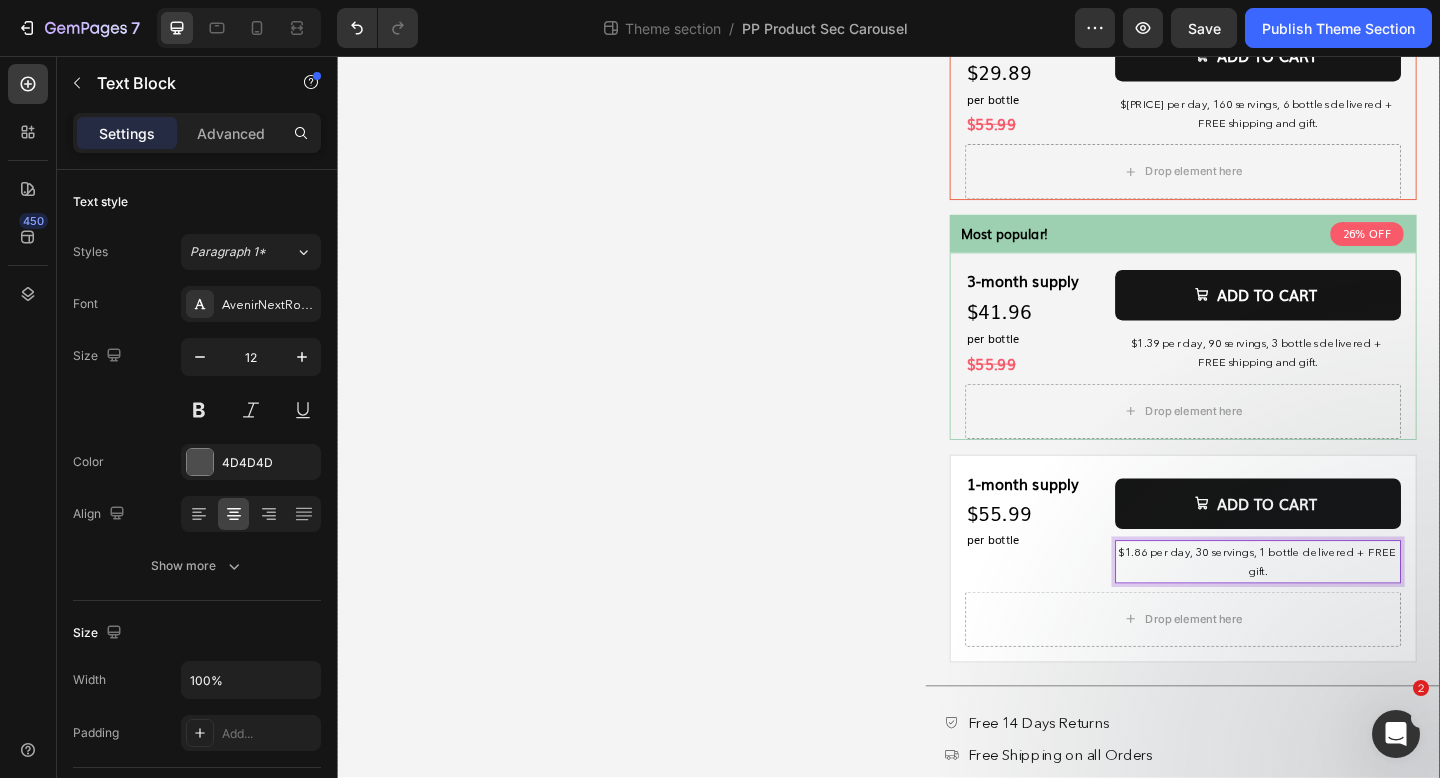 click on "Product Images
Drop element here Product" at bounding box center [617, 12] 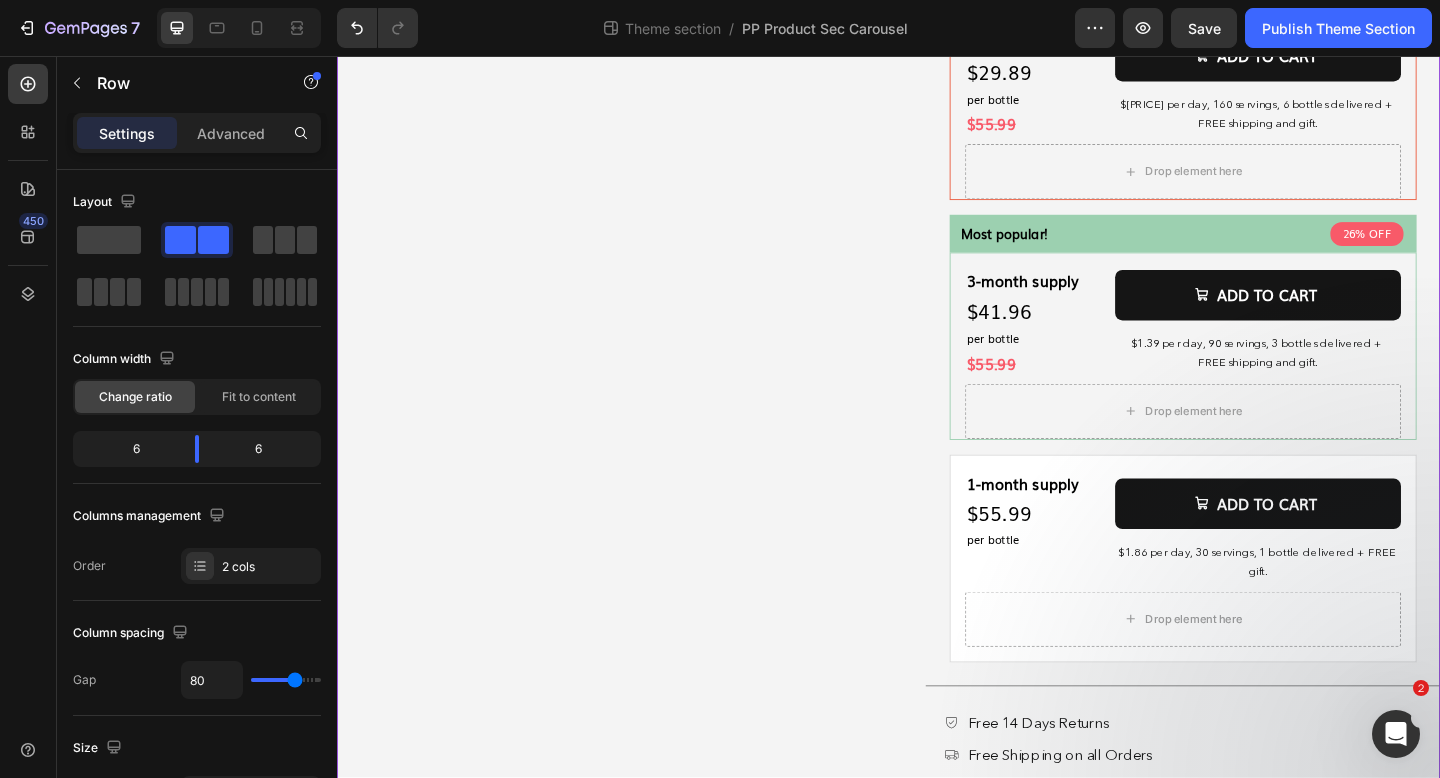 scroll, scrollTop: 1021, scrollLeft: 0, axis: vertical 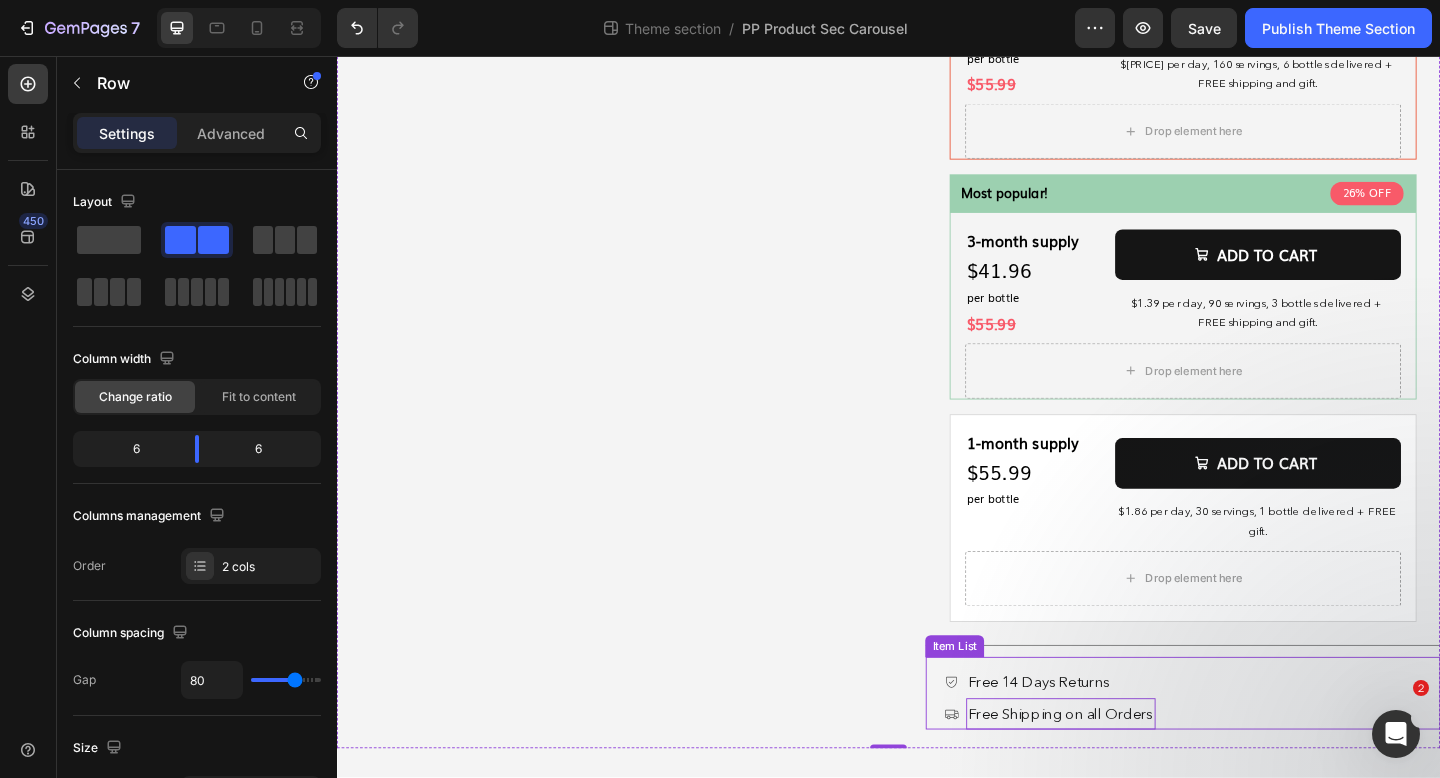 click on "Free Shipping on all Orders" at bounding box center (1124, 772) 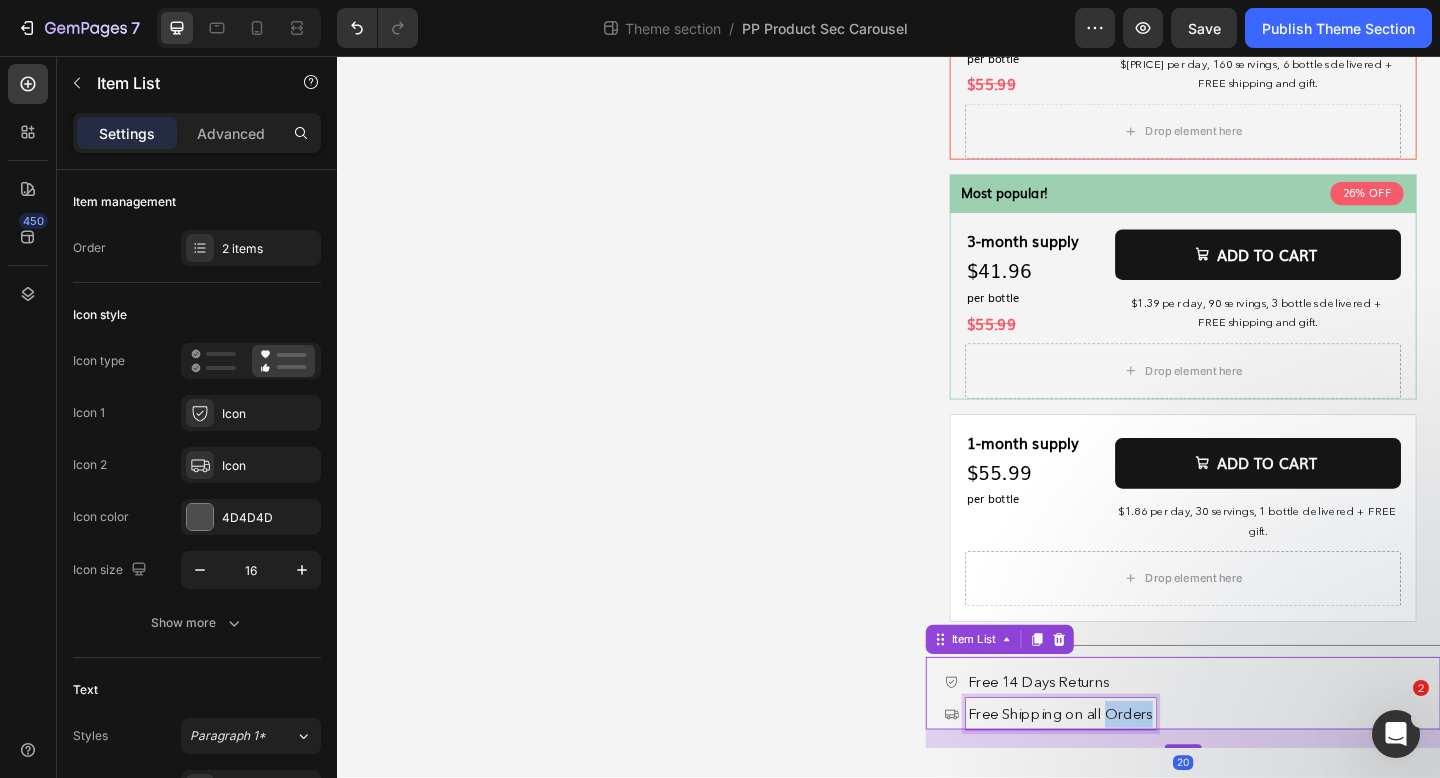 click on "Free Shipping on all Orders" at bounding box center [1124, 772] 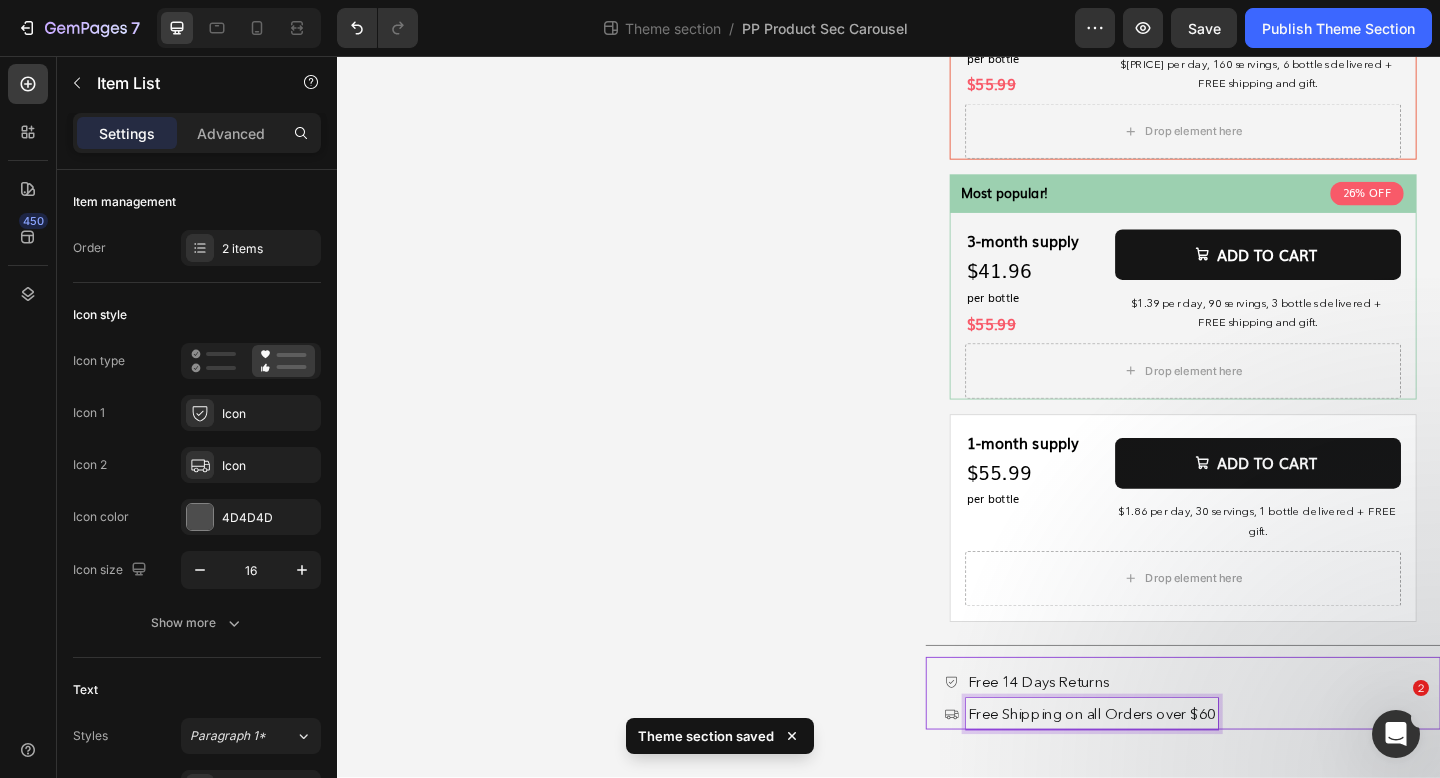 click on "Free Shipping on all Orders over $60" at bounding box center (1158, 772) 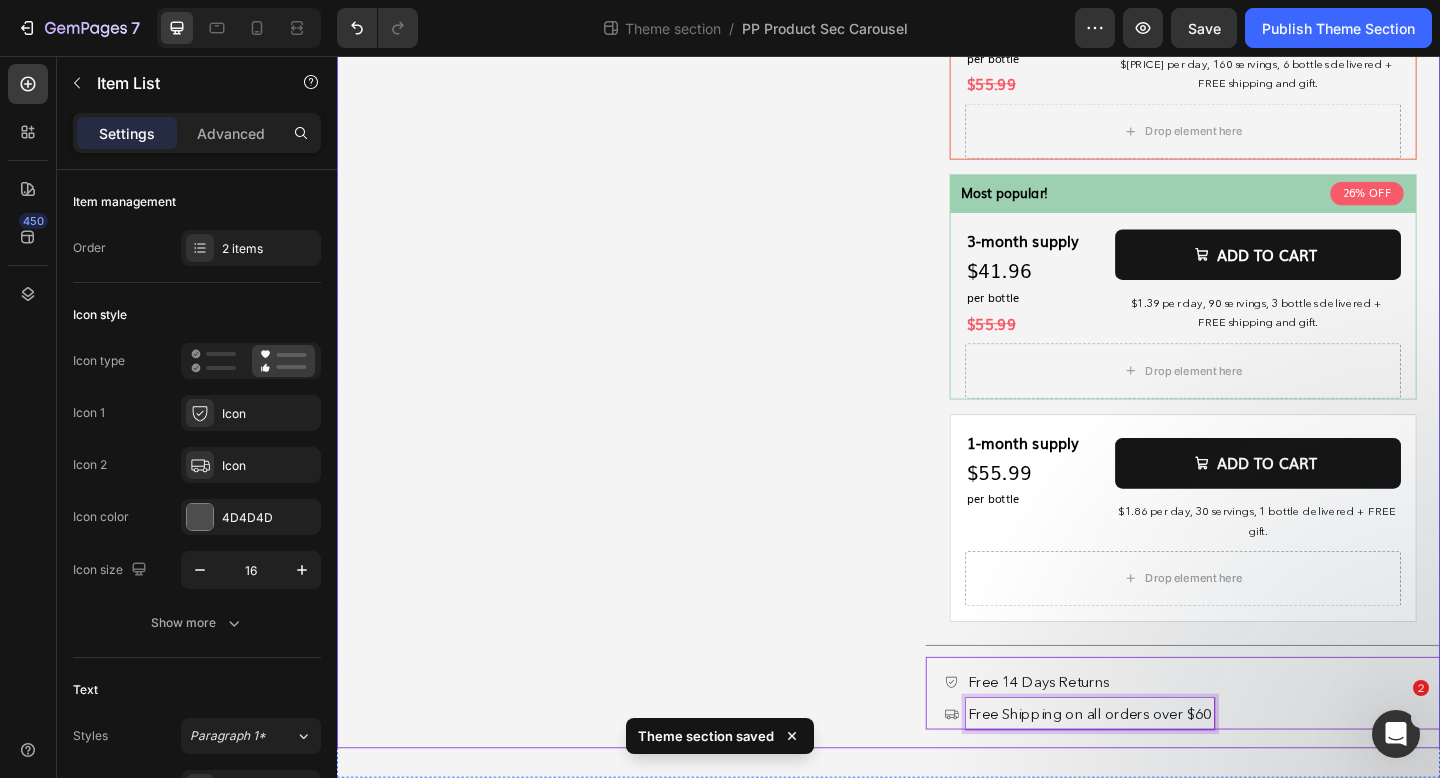 click on "Product Images
Drop element here Product" at bounding box center [617, -32] 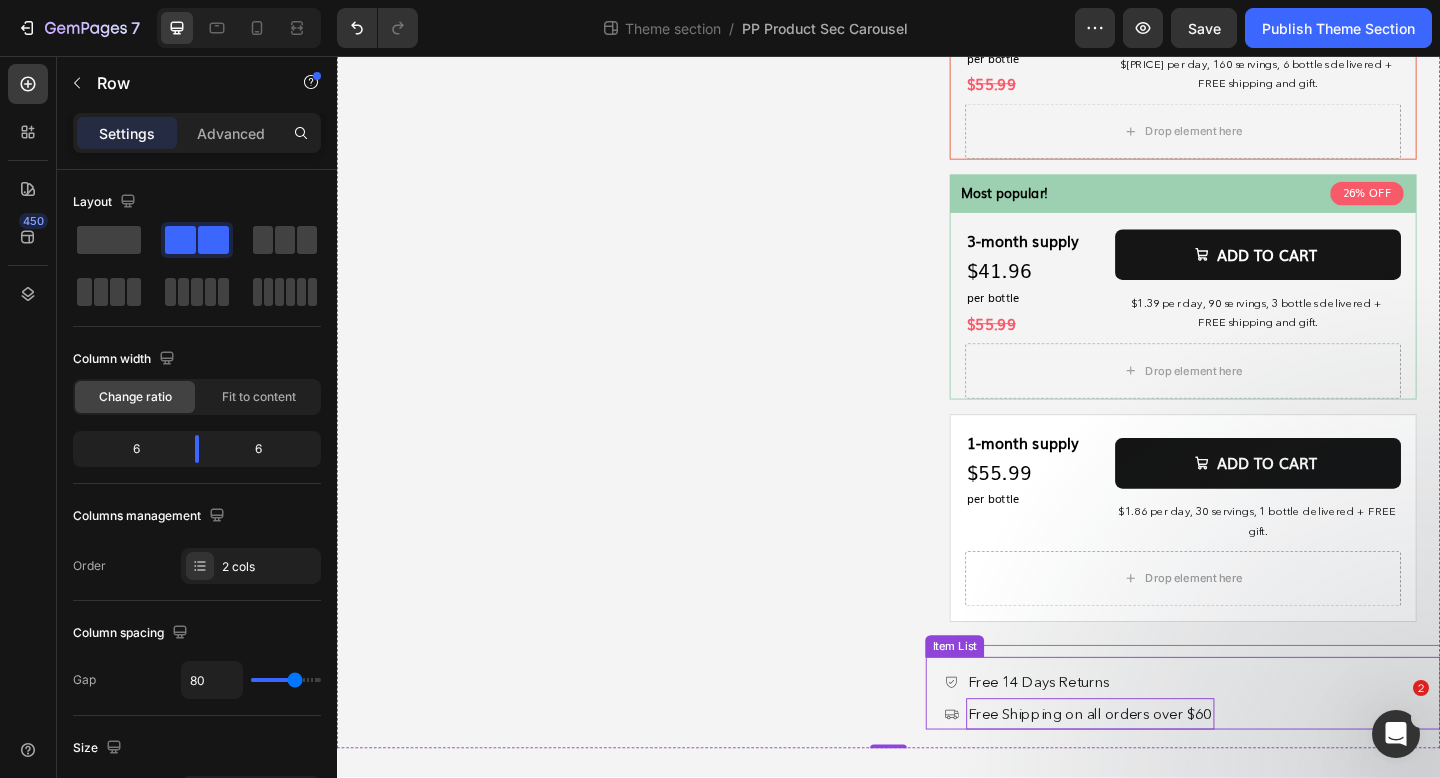click on "Free Shipping on all orders over $60" at bounding box center (1156, 772) 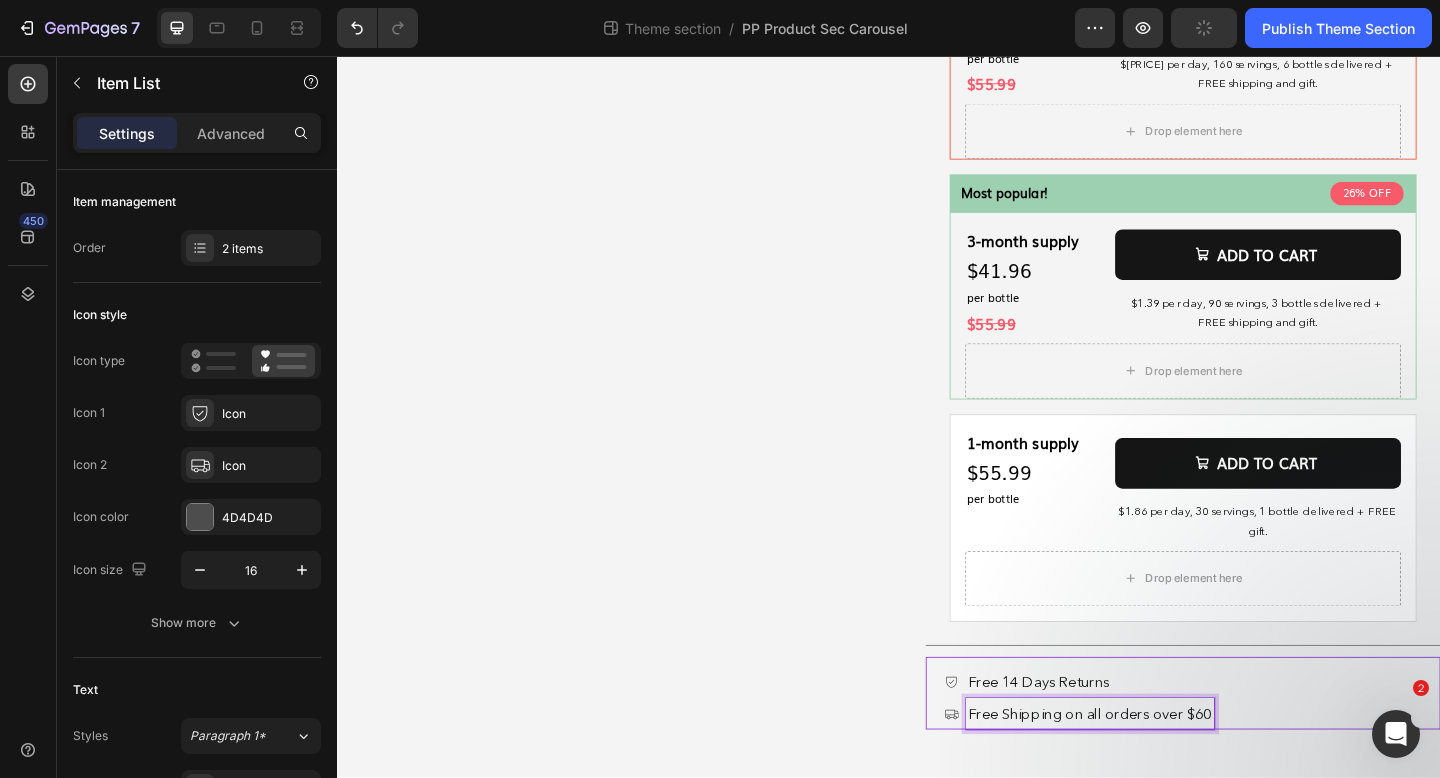 click on "Free Shipping on all orders over $60" at bounding box center (1156, 772) 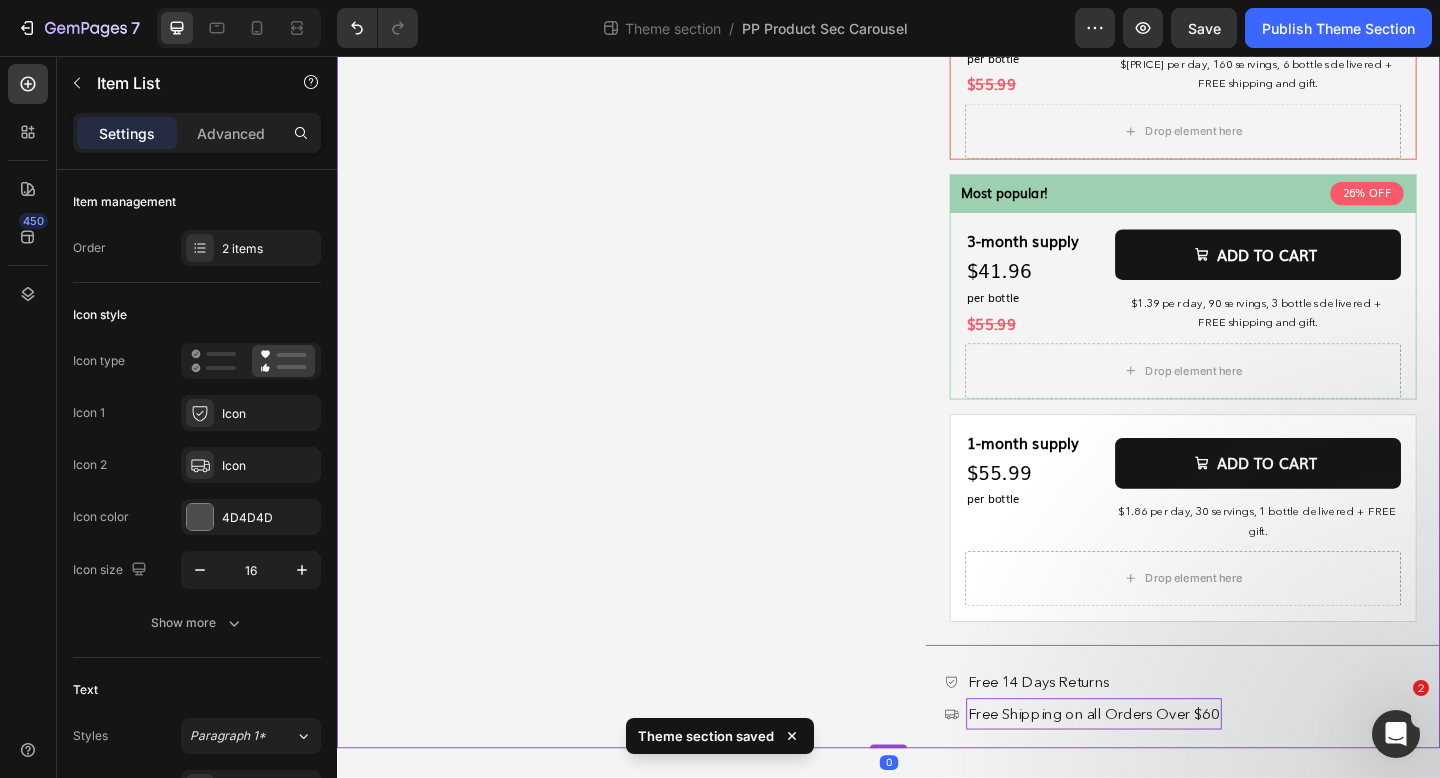 click on "Product Images
Drop element here Product" at bounding box center (617, -32) 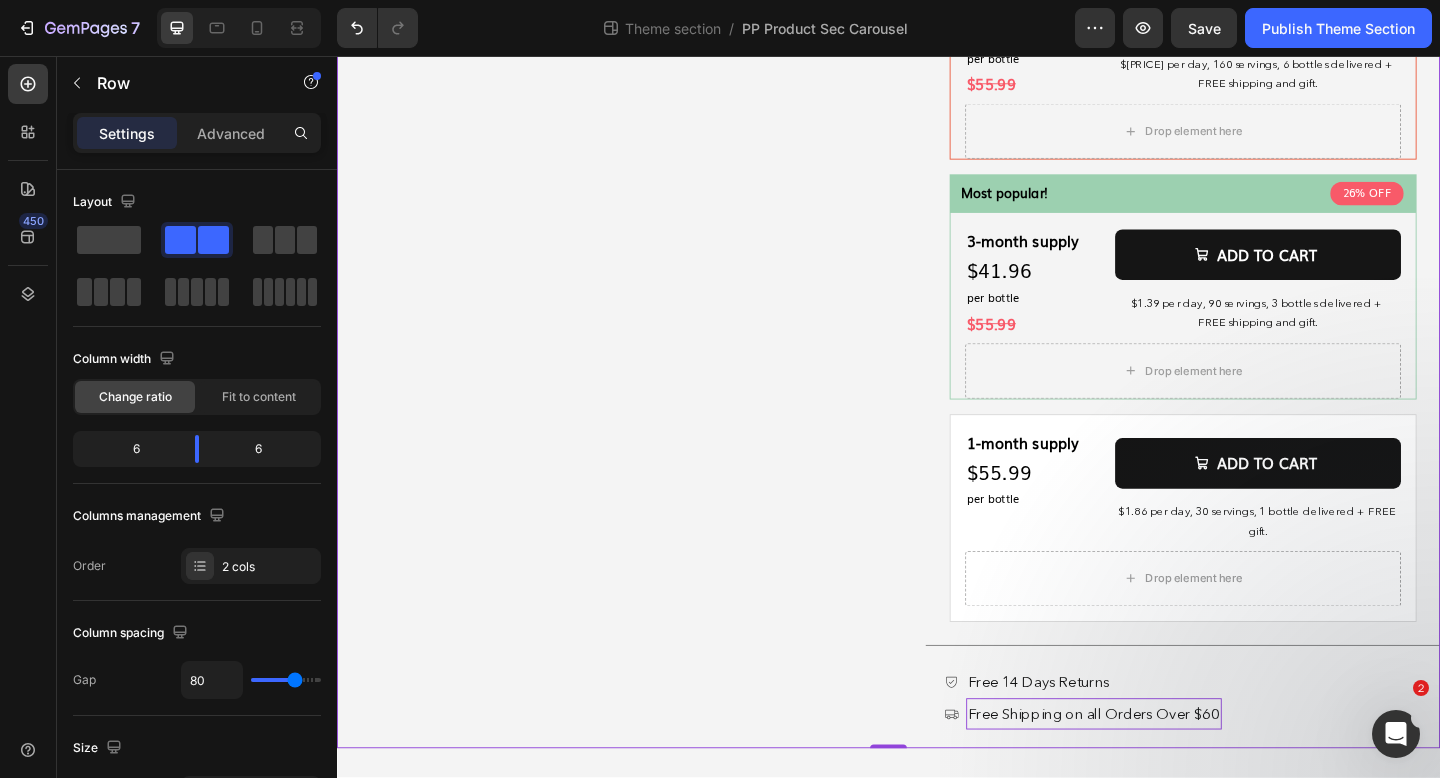 click on "Product Images
Drop element here Product" at bounding box center (617, -32) 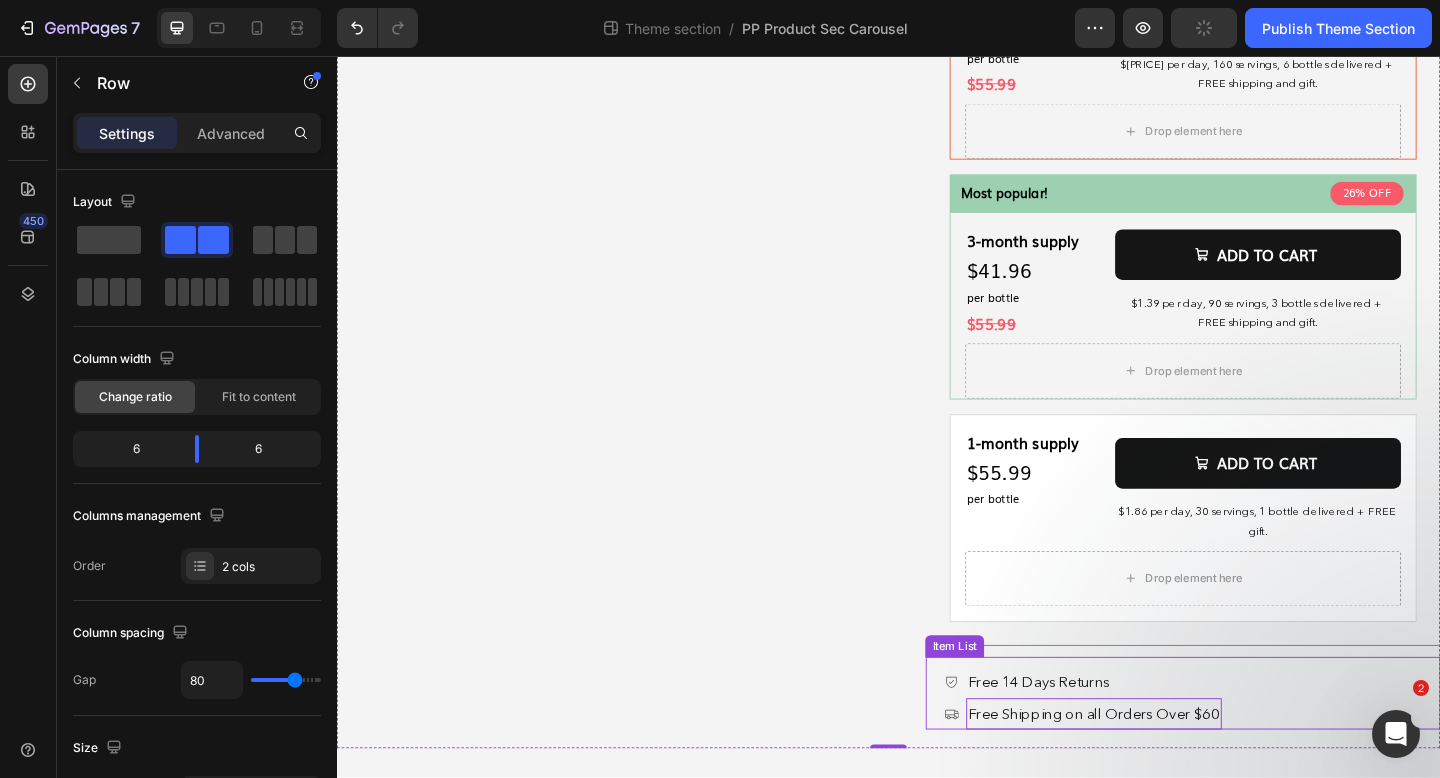 click on "Free Shipping on all Orders Over $60" at bounding box center (1160, 772) 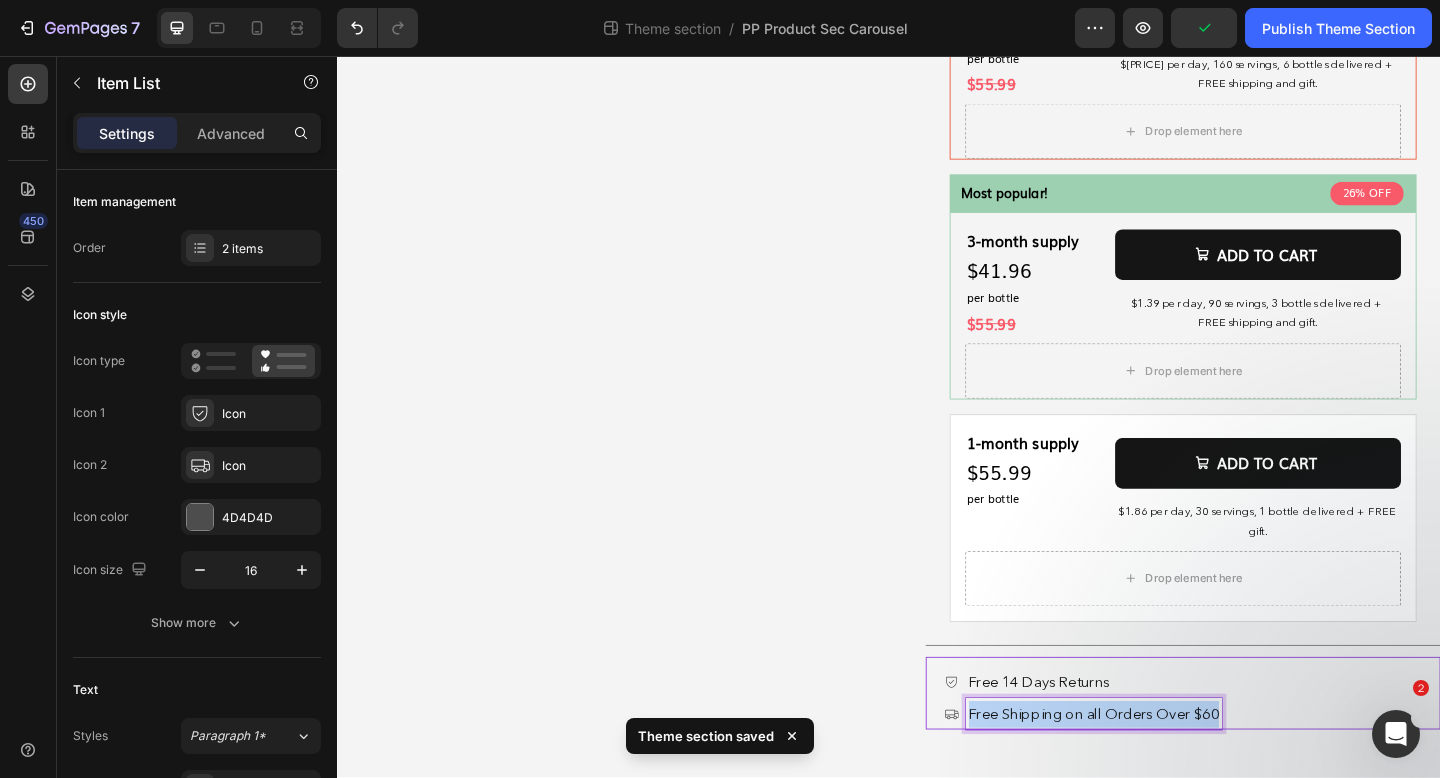 copy on "Free Shipping on all Orders Over $60" 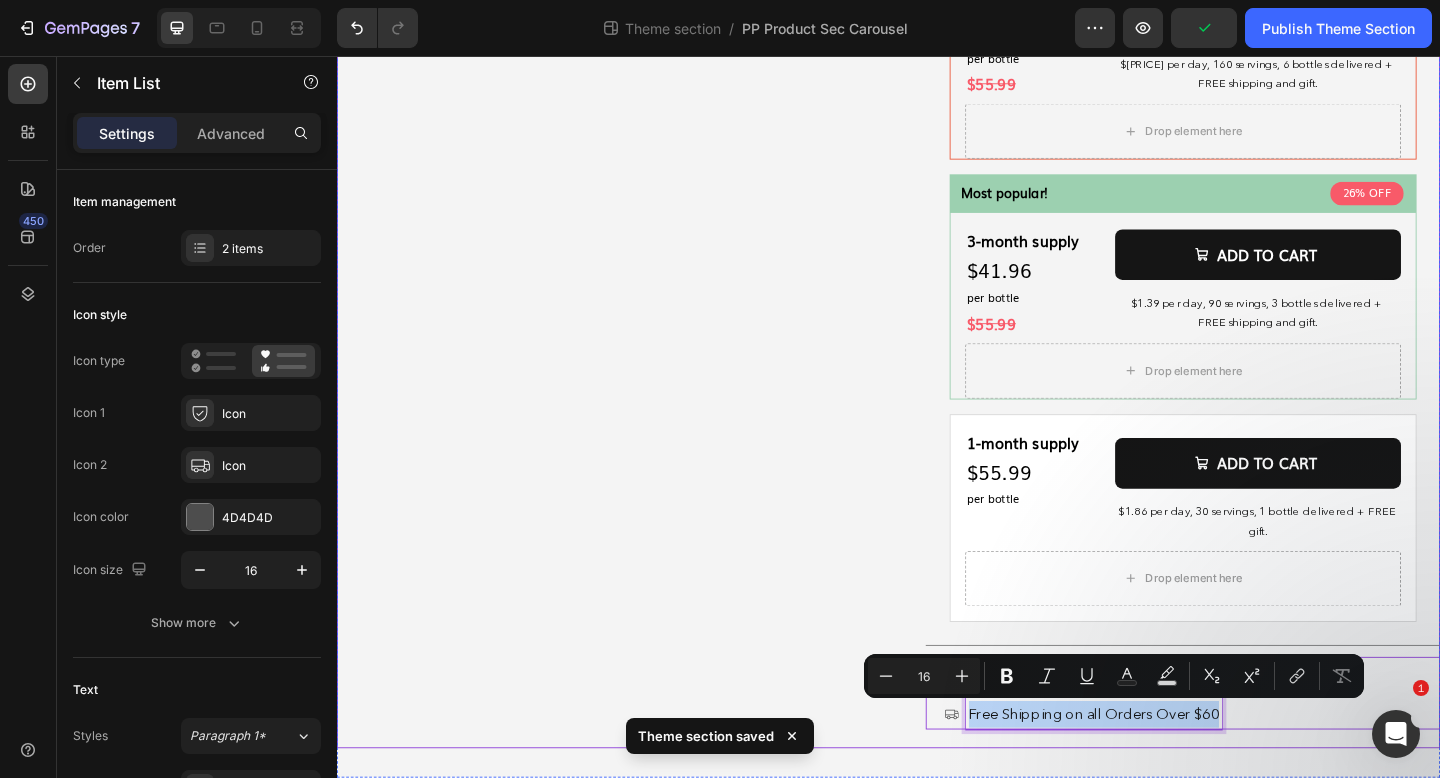 click on "Product Images
Drop element here Product" at bounding box center (617, -32) 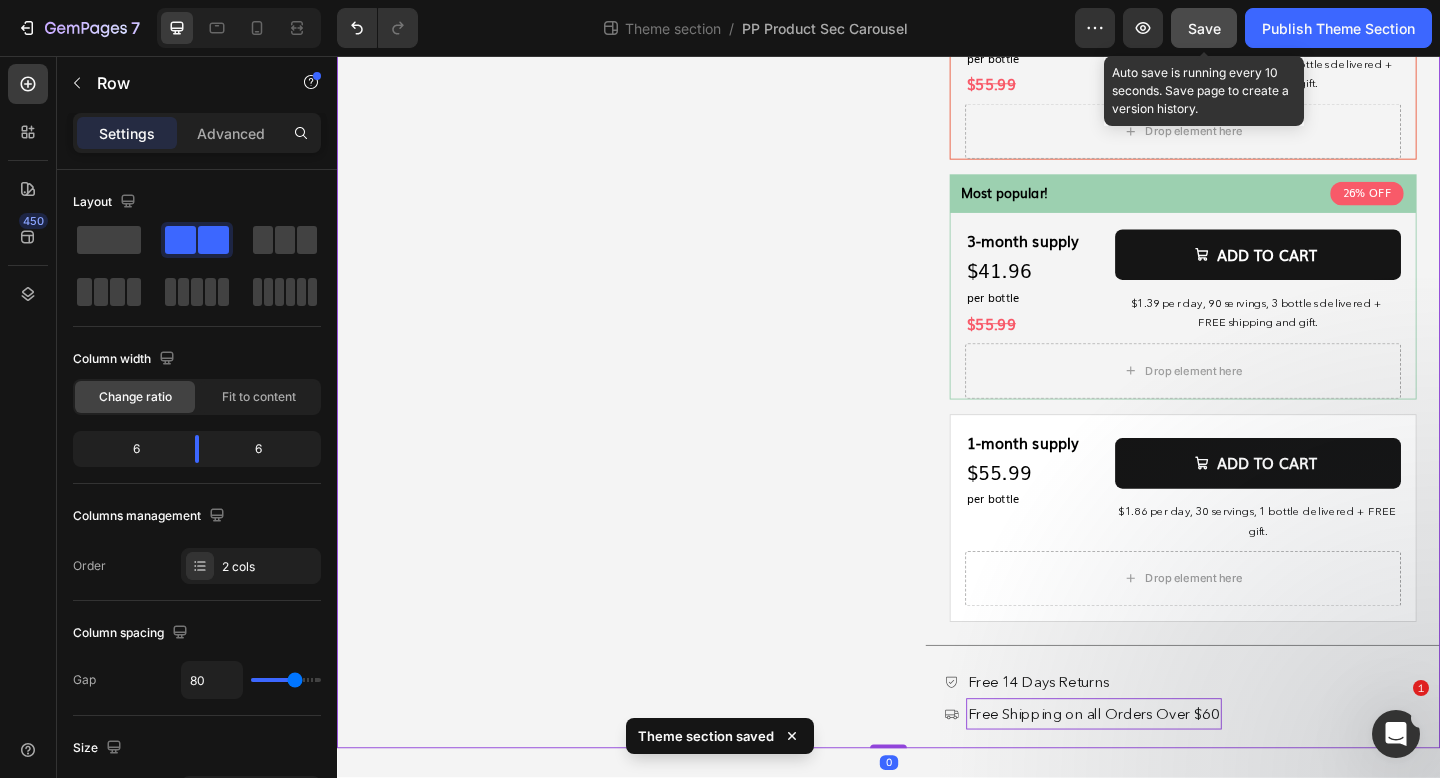 click on "Save" at bounding box center (1204, 28) 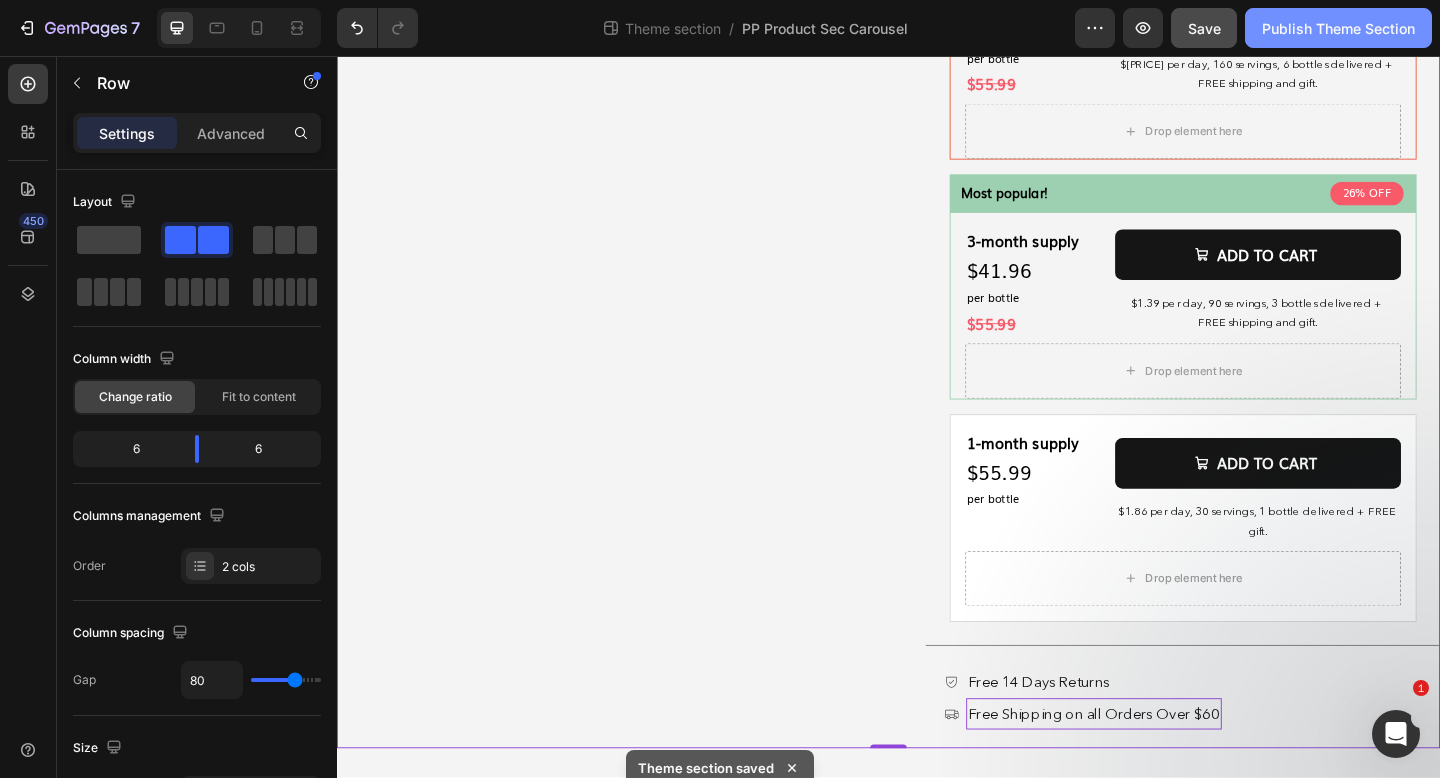 click on "Publish Theme Section" at bounding box center (1338, 28) 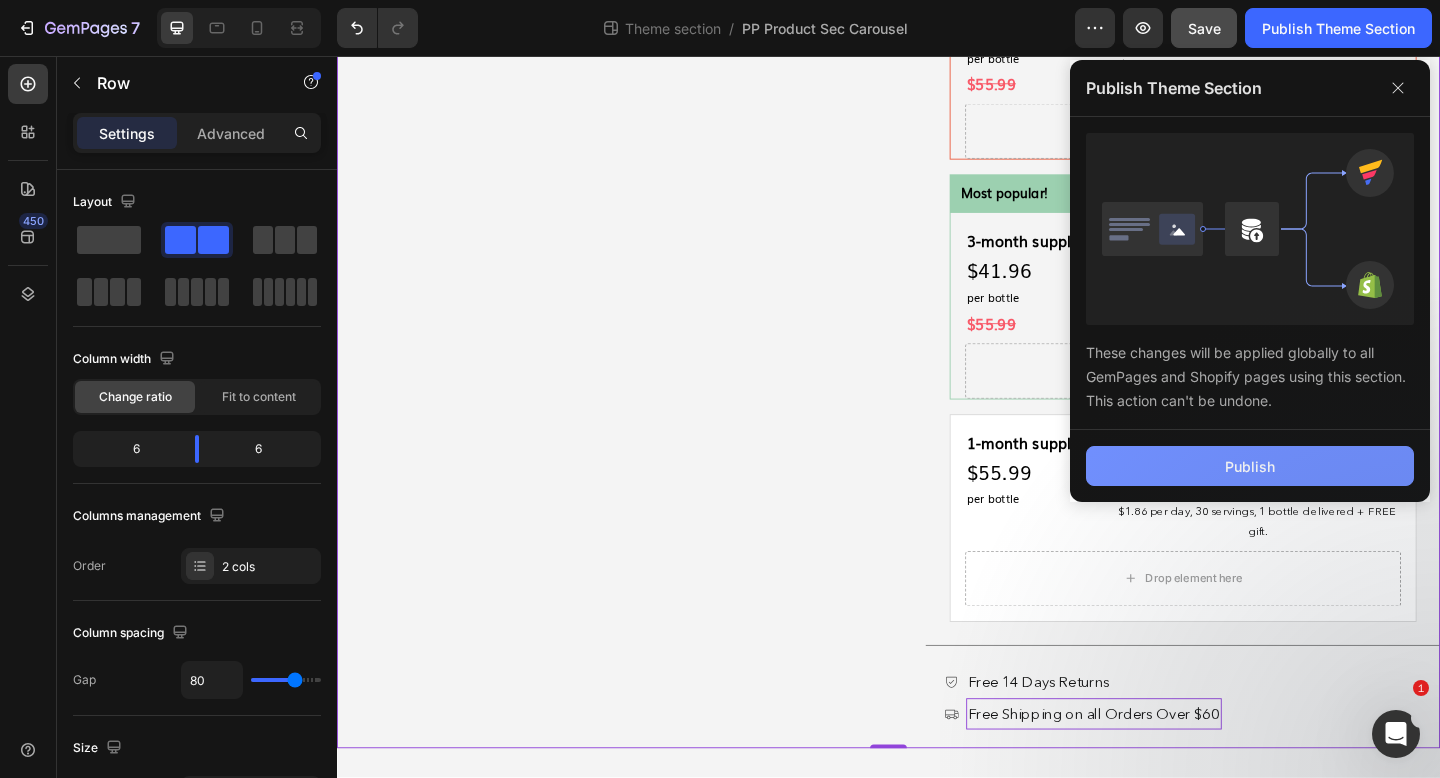 click on "Publish" at bounding box center [1250, 466] 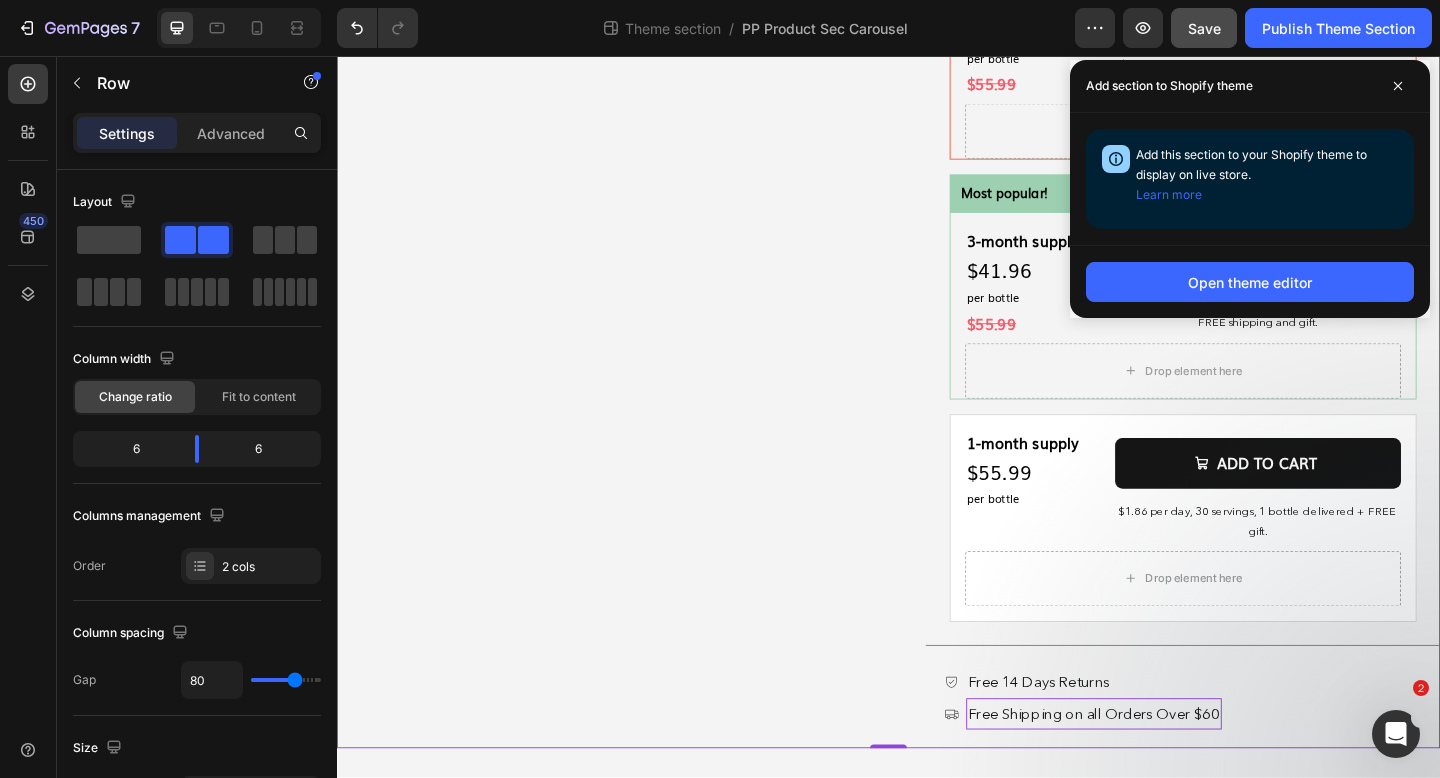 click on "Product Images
Drop element here Product" at bounding box center [617, -32] 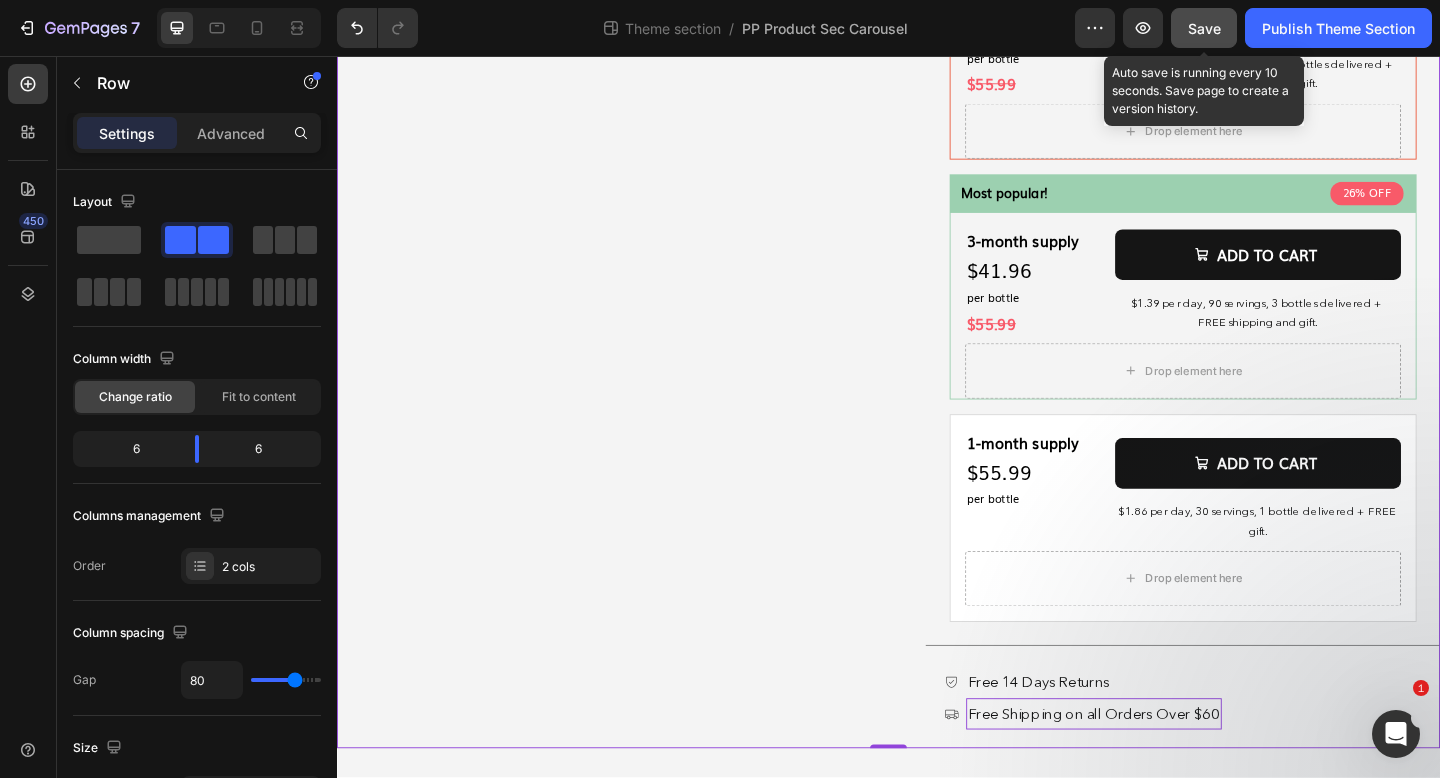 click on "Save" at bounding box center [1204, 28] 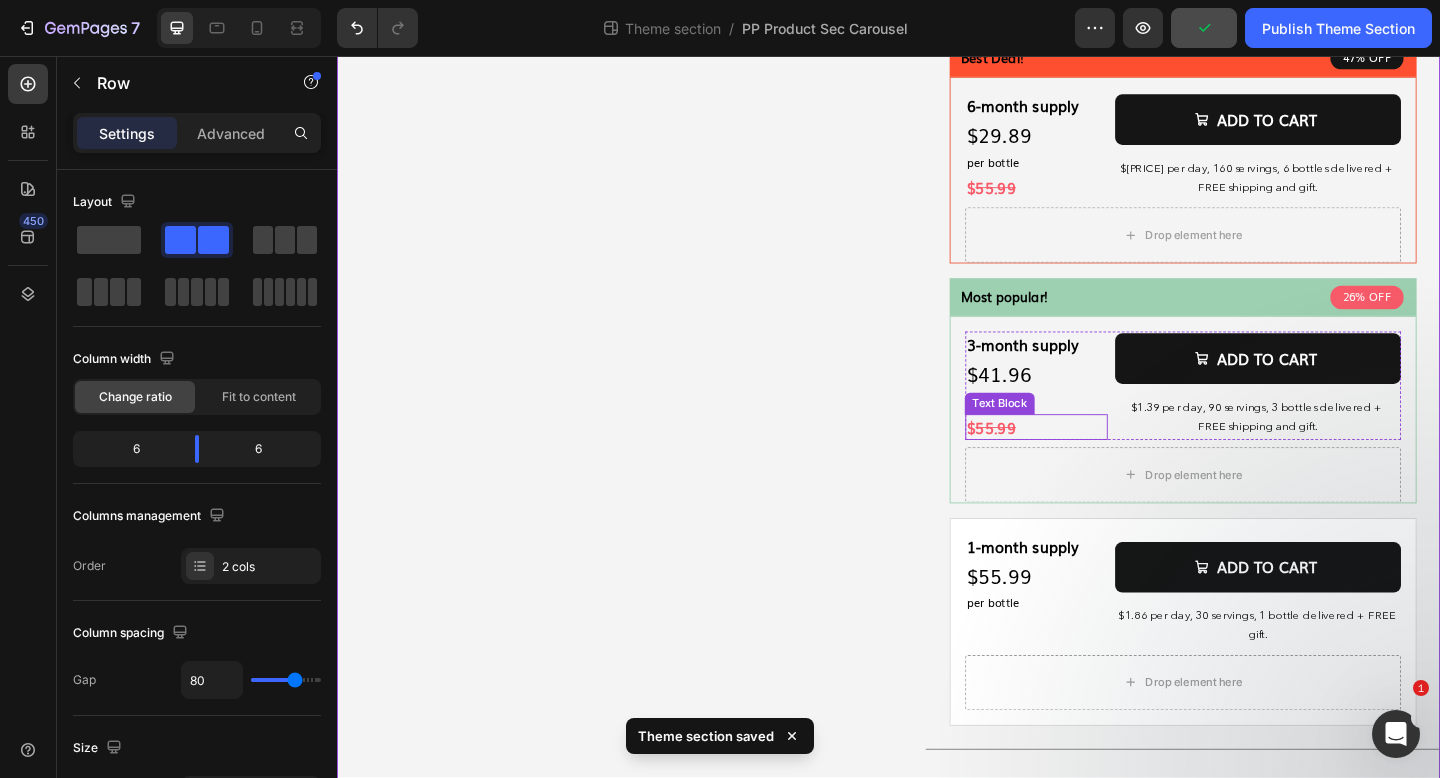 scroll, scrollTop: 632, scrollLeft: 0, axis: vertical 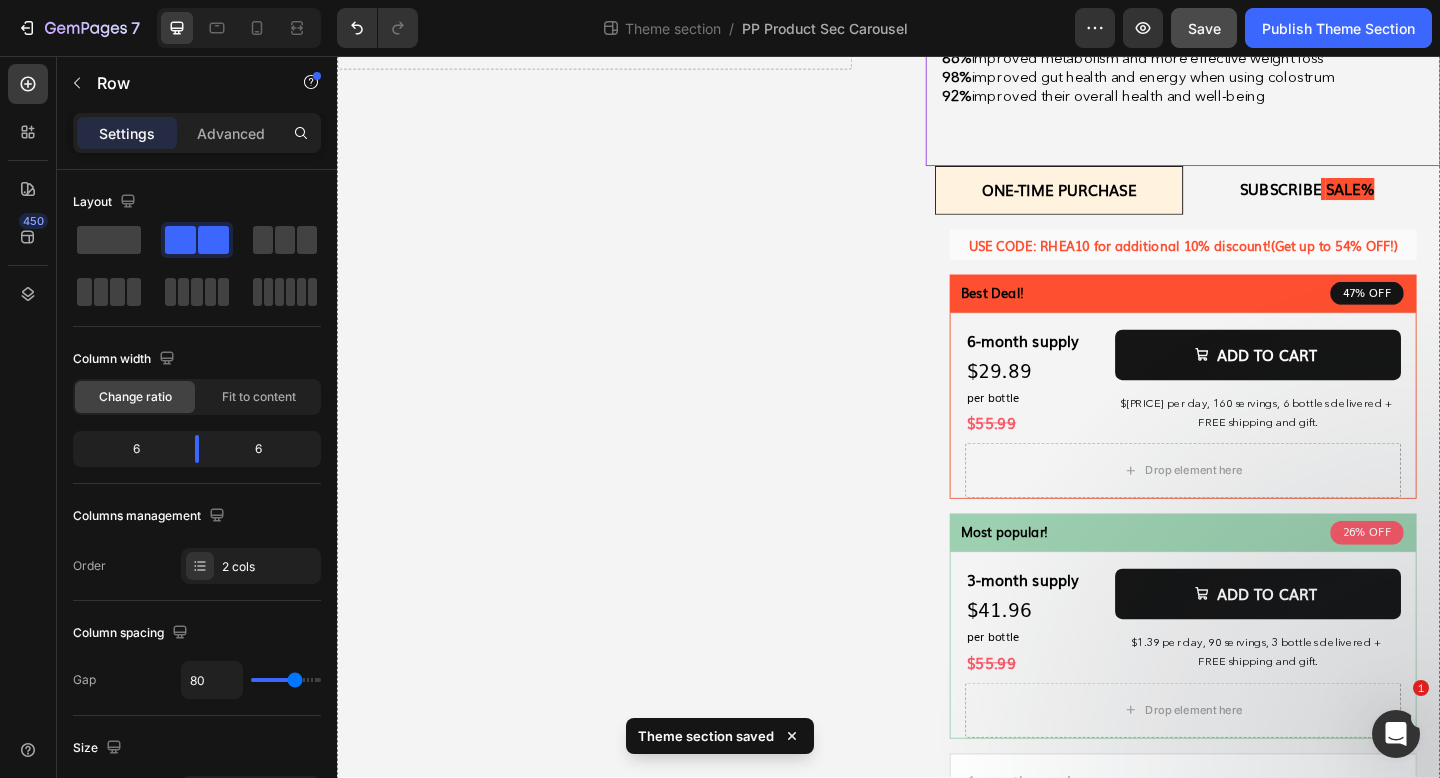click on "Subscribe    saLE%" at bounding box center [1392, 202] 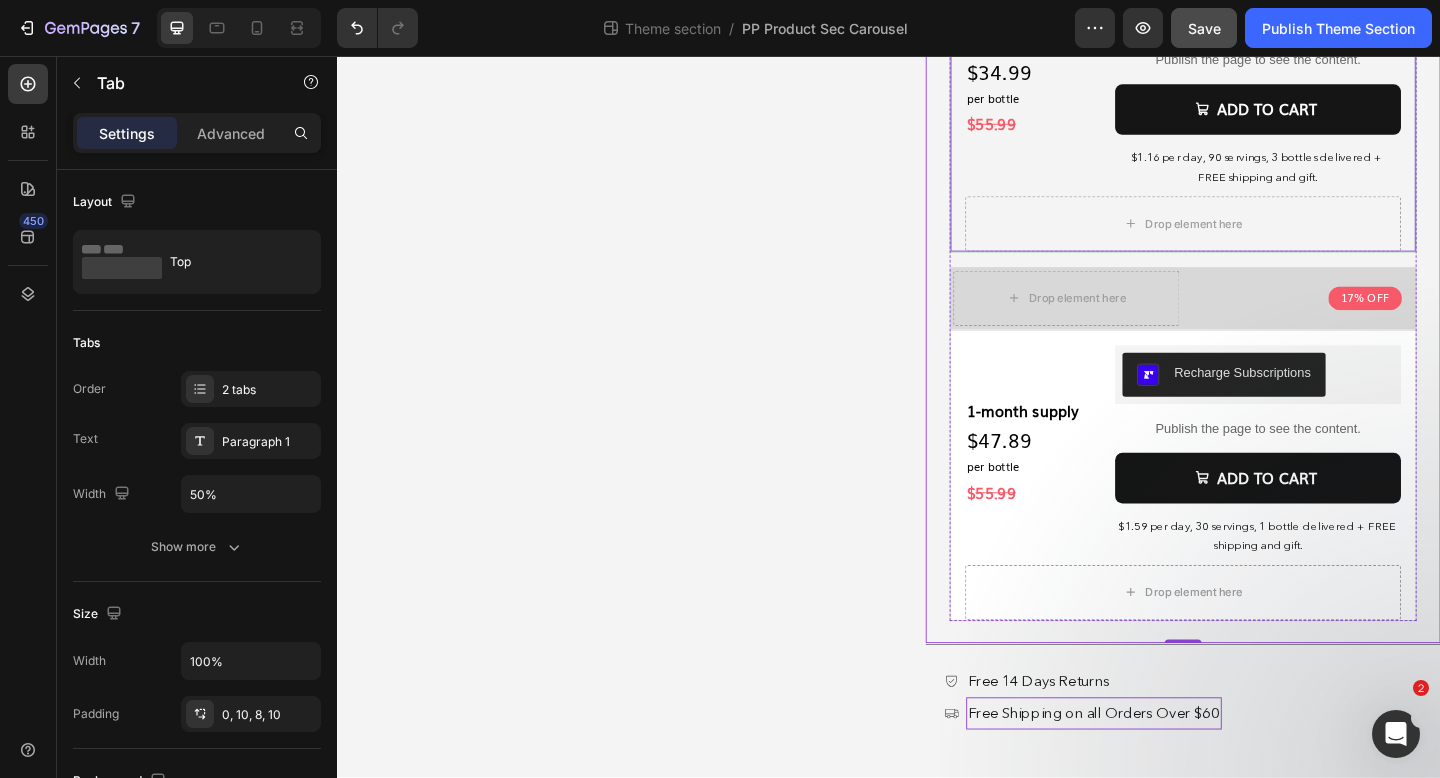 scroll, scrollTop: 1513, scrollLeft: 0, axis: vertical 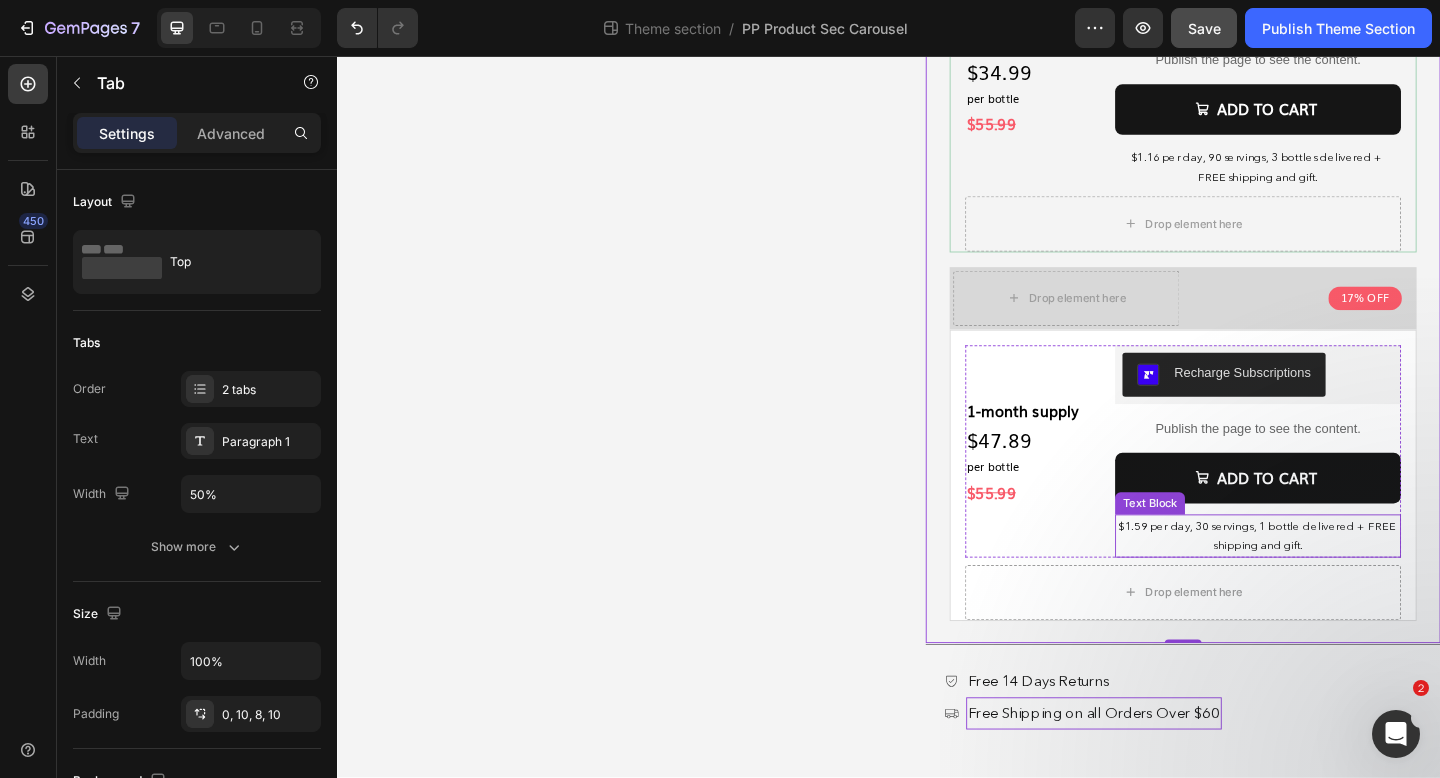 click on "$1.59 per day, 30 servings, 1 bottle delivered + FREE shipping and gift." at bounding box center [1339, 578] 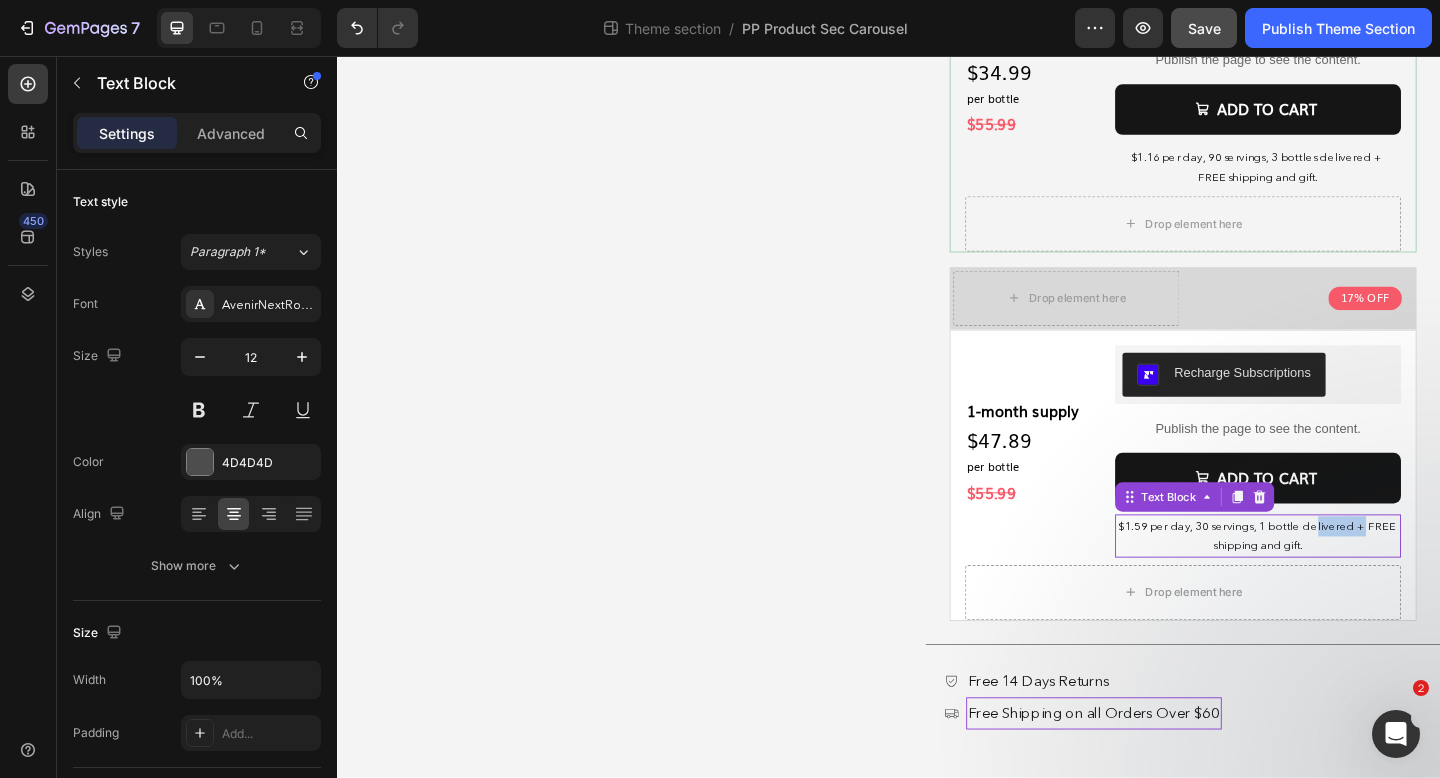 click on "$1.59 per day, 30 servings, 1 bottle delivered + FREE shipping and gift." at bounding box center (1339, 578) 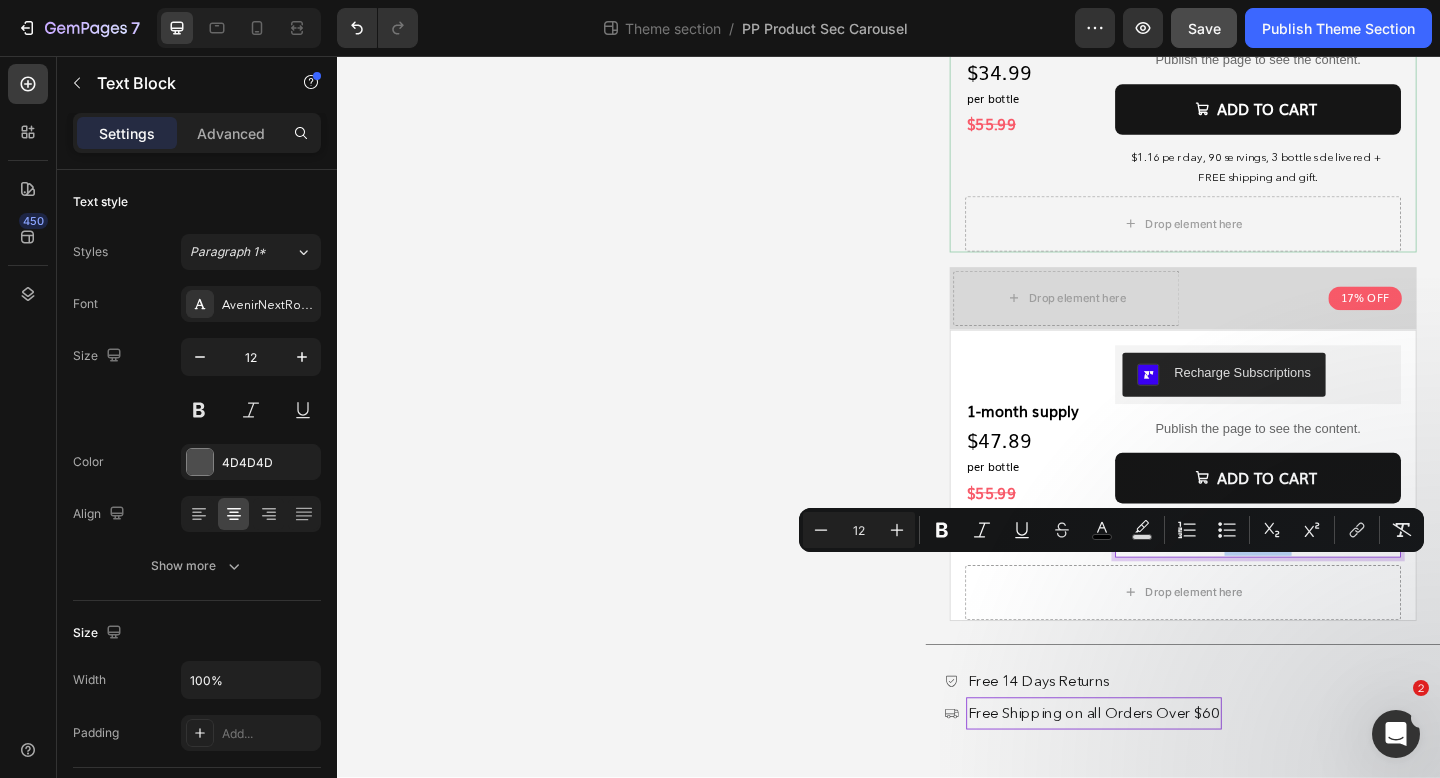 drag, startPoint x: 1359, startPoint y: 609, endPoint x: 1275, endPoint y: 609, distance: 84 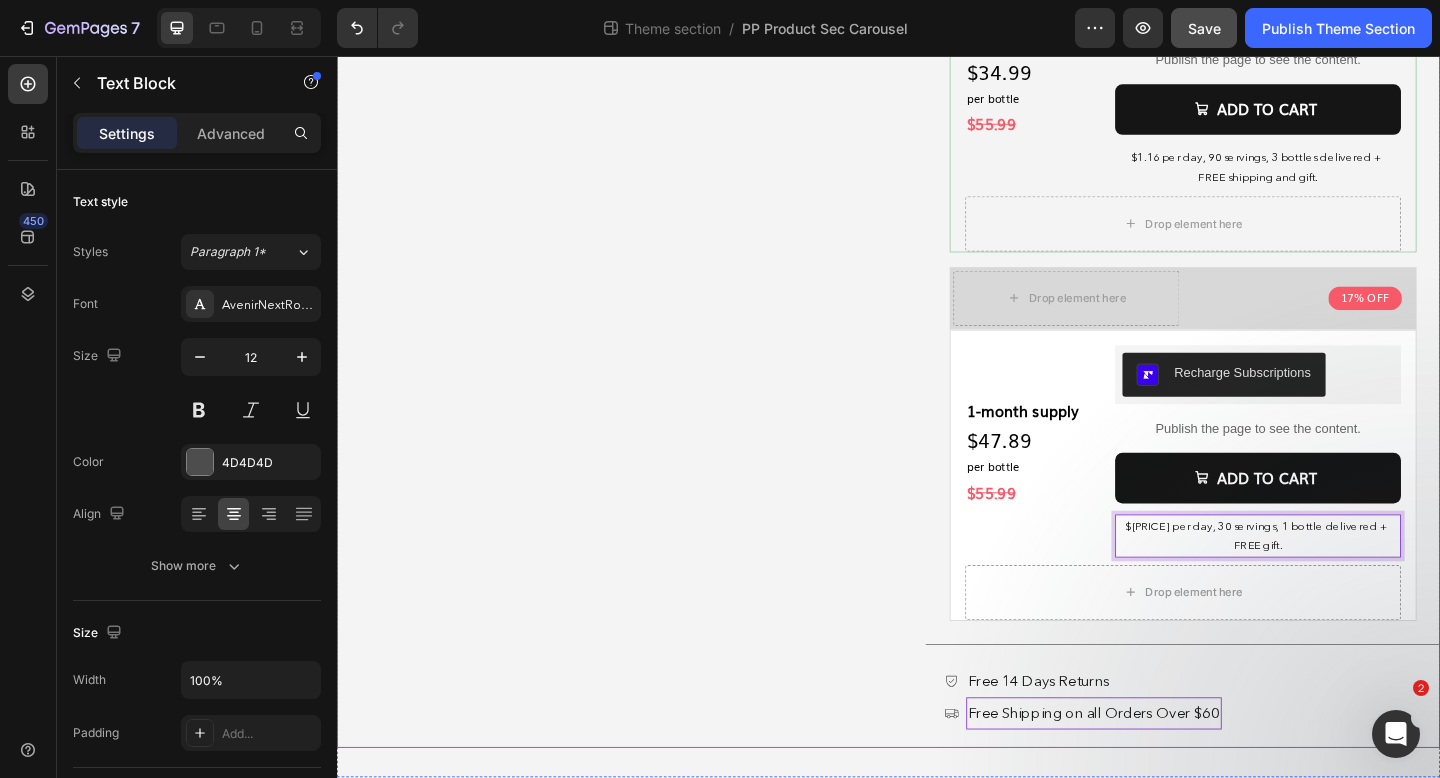 click on "Product Images
Drop element here Product" at bounding box center (617, -226) 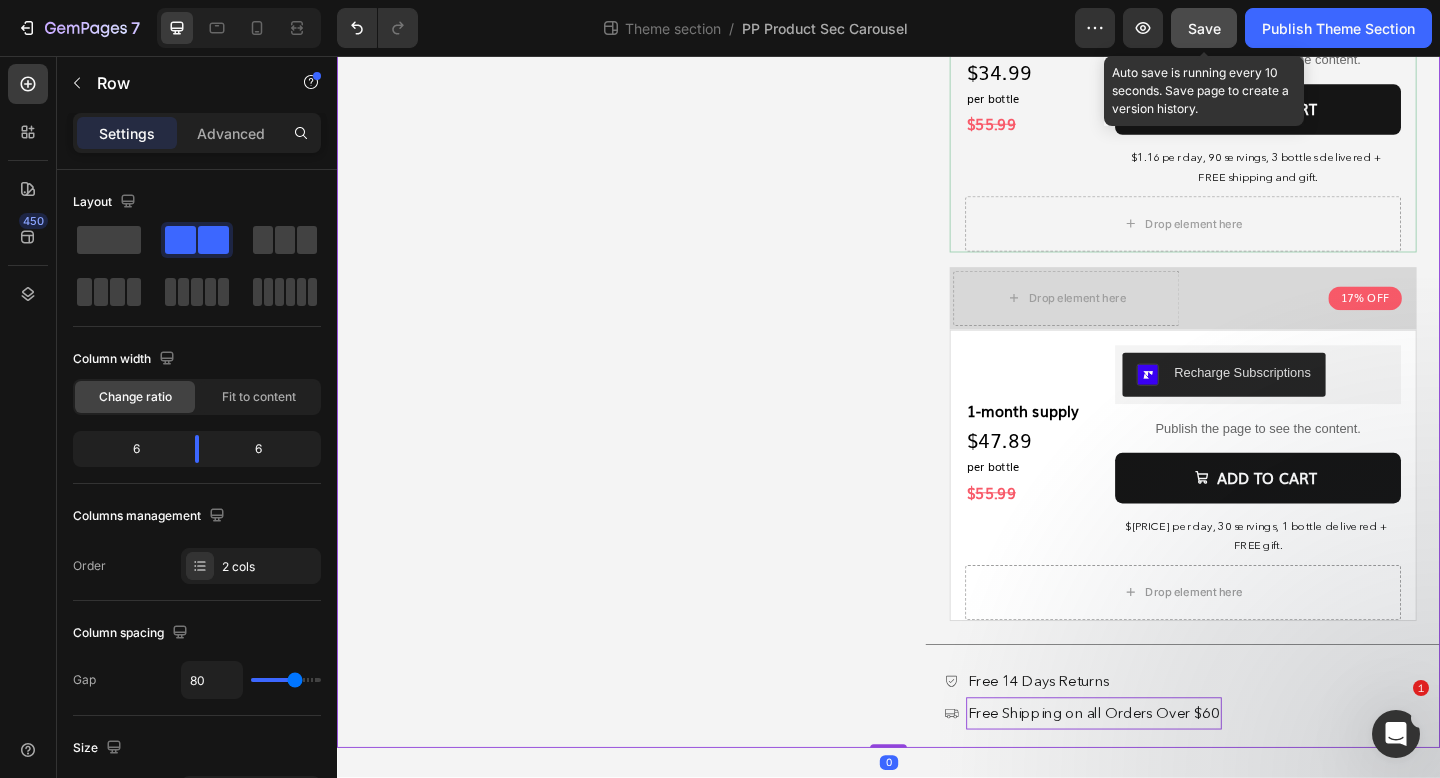 click on "Save" 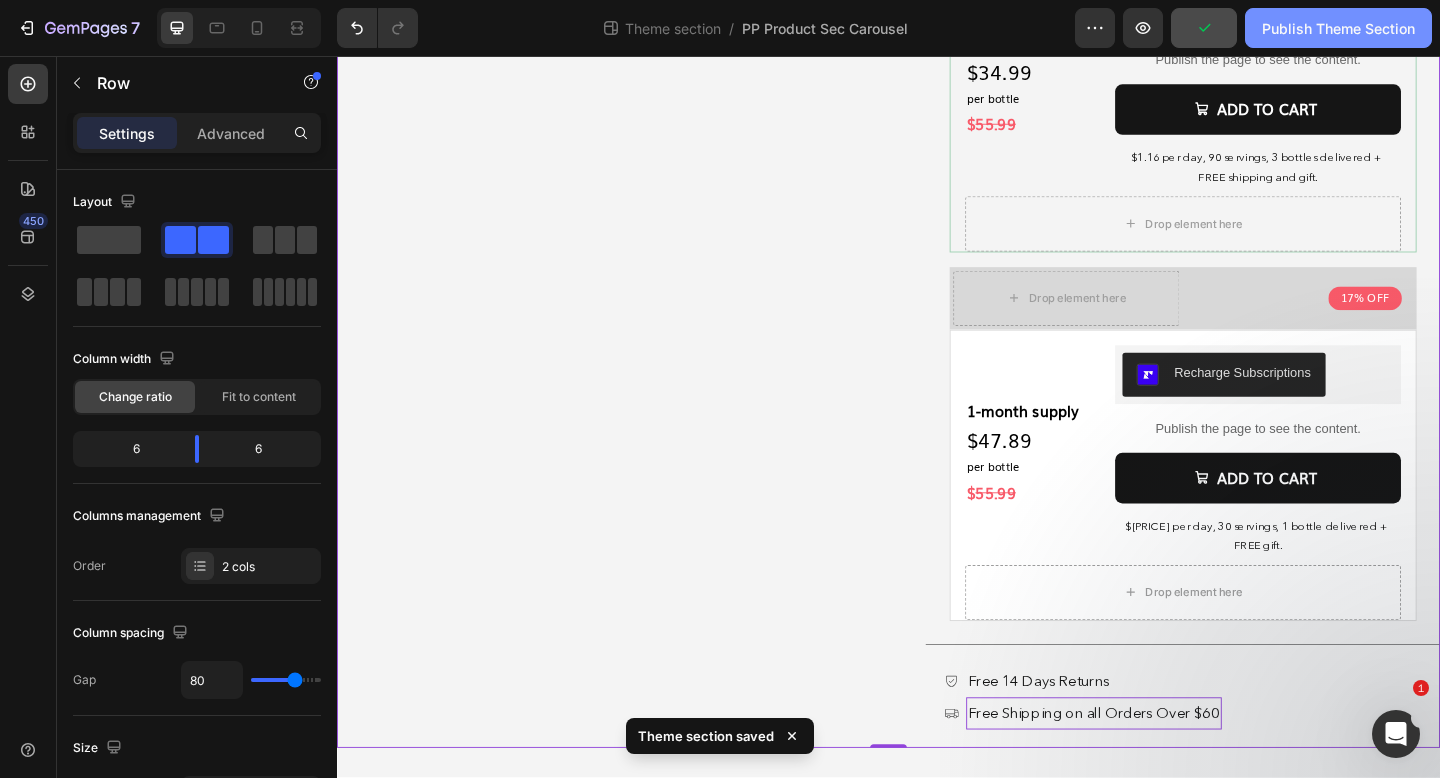 click on "Publish Theme Section" at bounding box center (1338, 28) 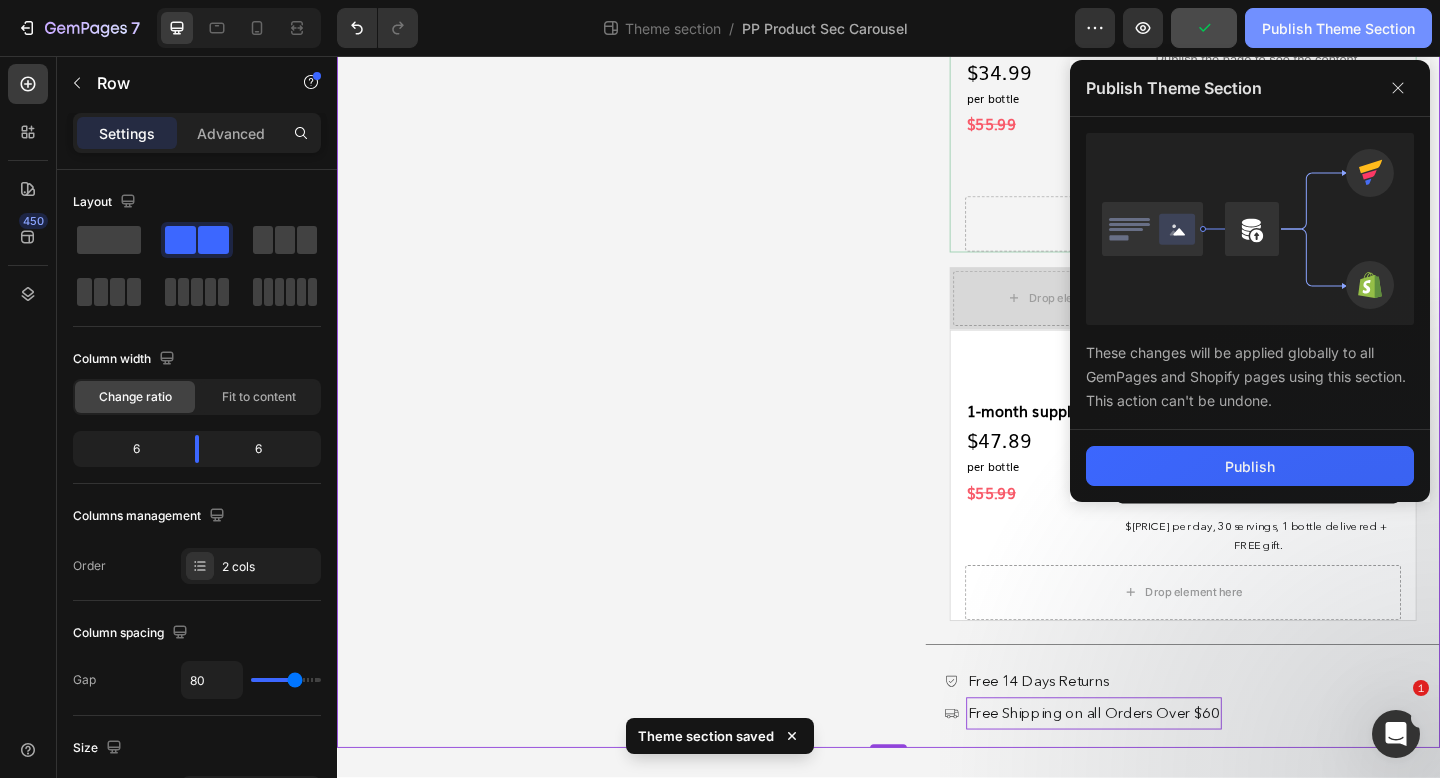 type 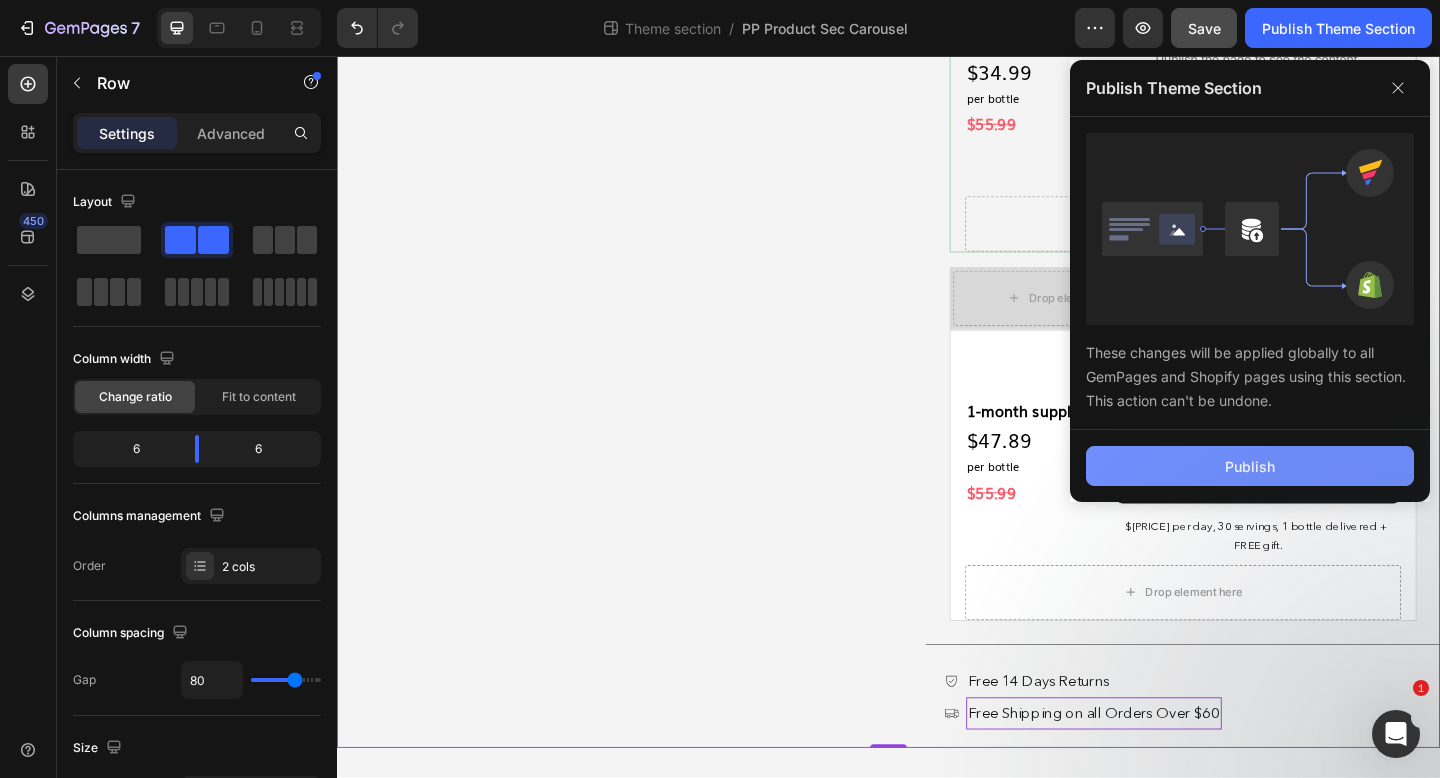 click on "Publish" 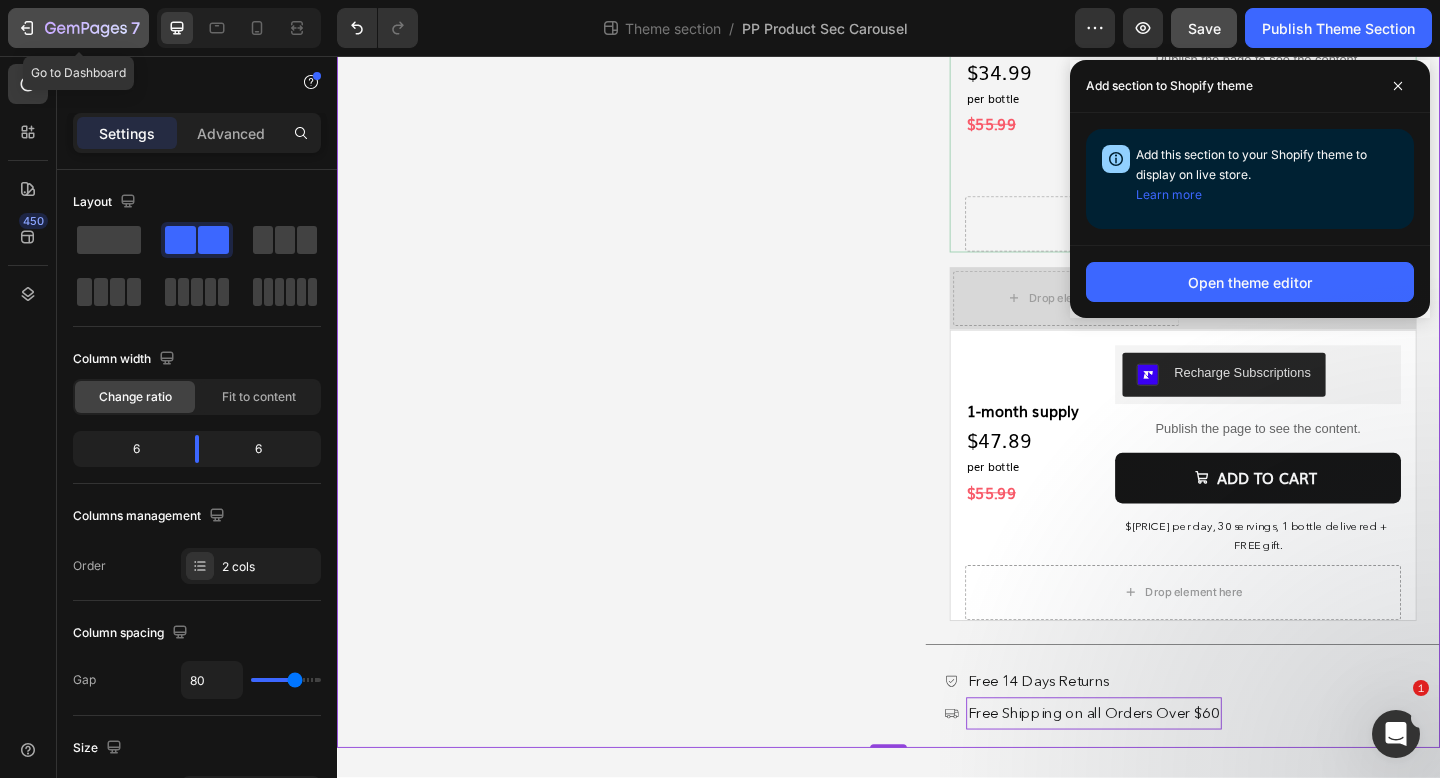 click on "7" 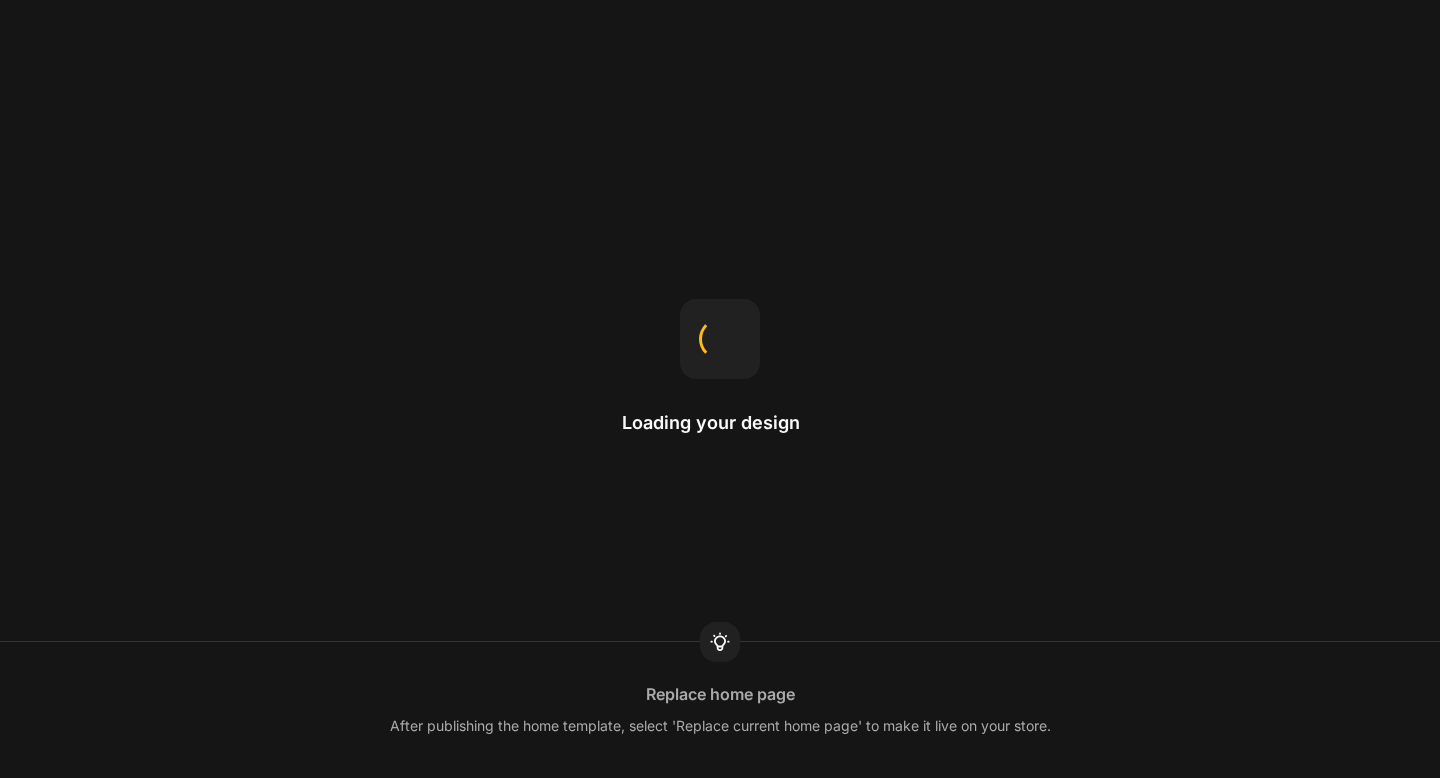 scroll, scrollTop: 0, scrollLeft: 0, axis: both 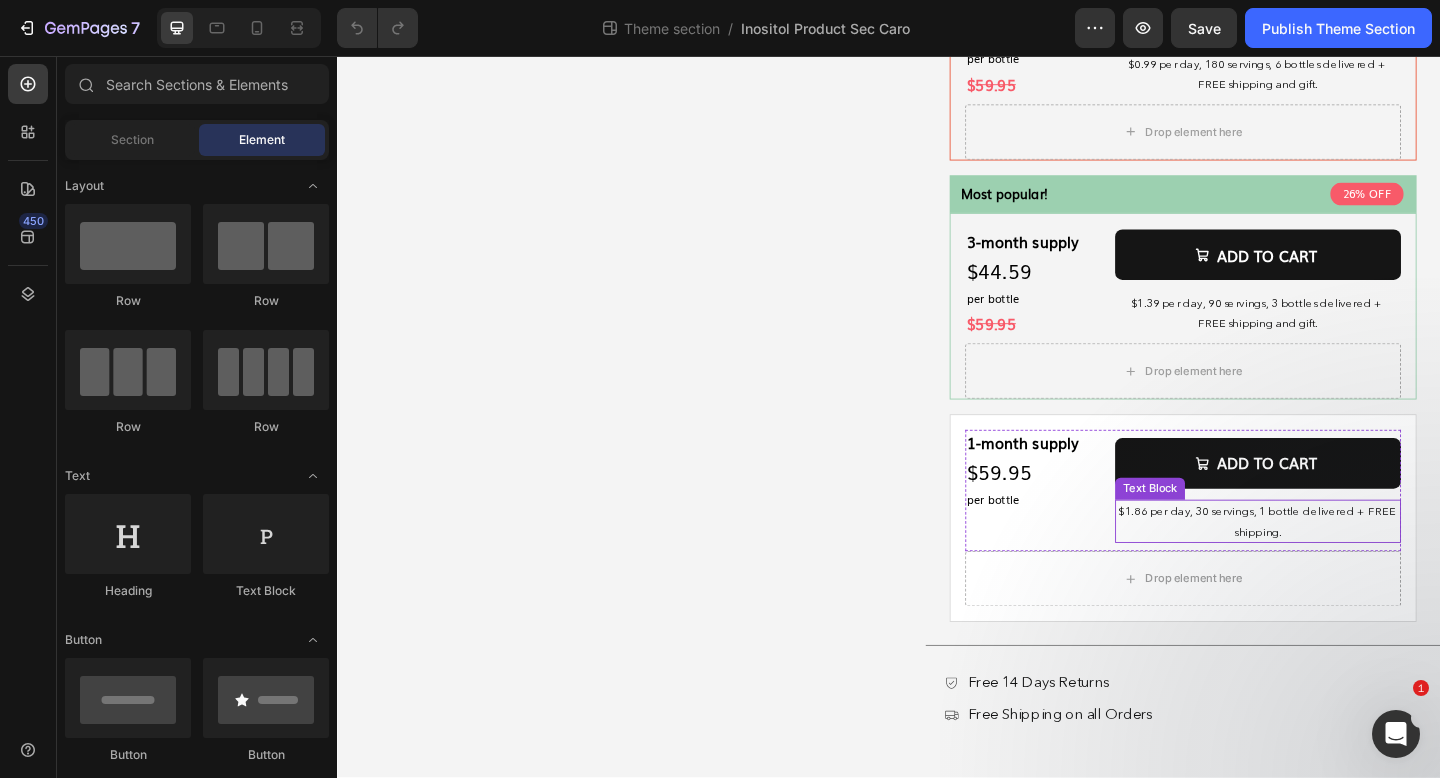 click on "$1.86 per day, 30 servings, 1 bottle delivered + FREE shipping." at bounding box center [1339, 562] 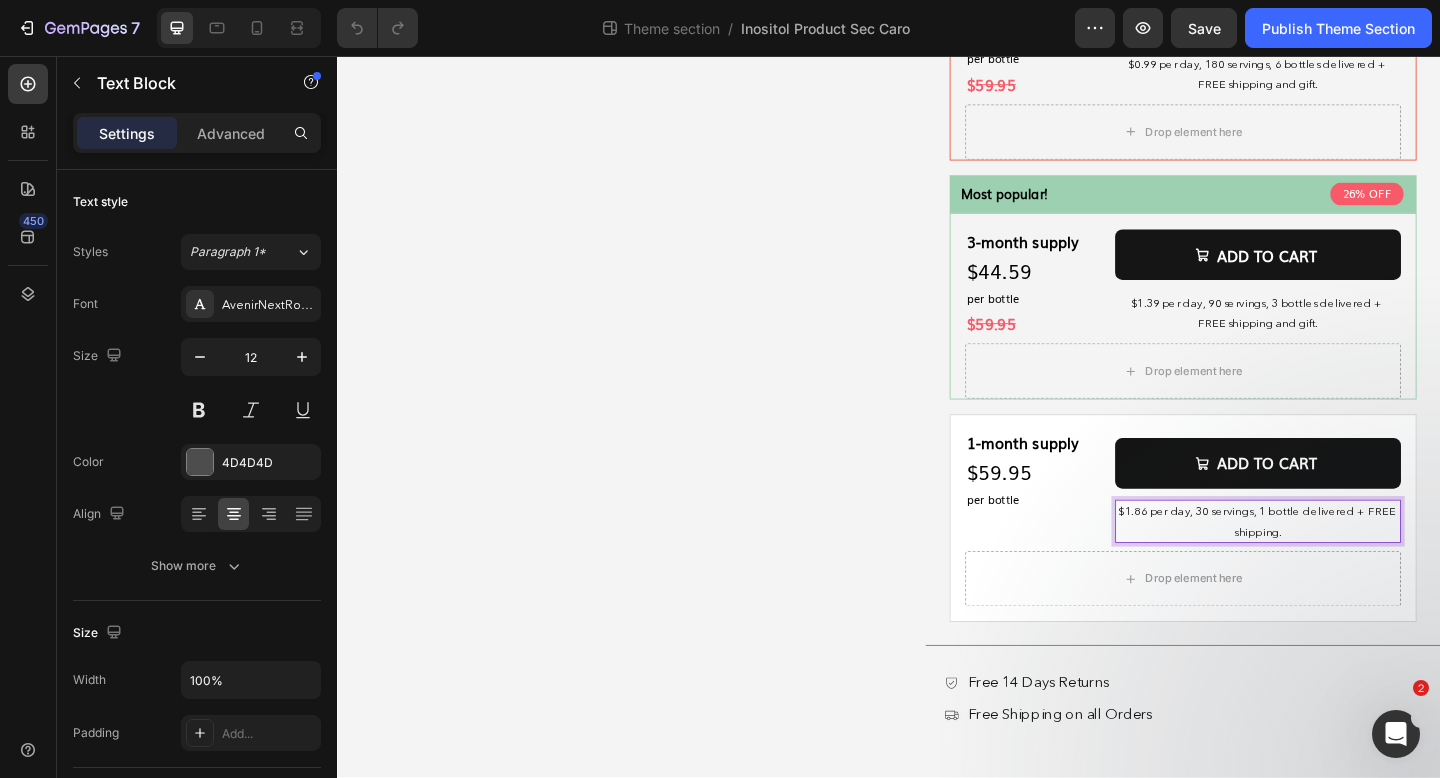 click on "$1.86 per day, 30 servings, 1 bottle delivered + FREE shipping." at bounding box center (1339, 562) 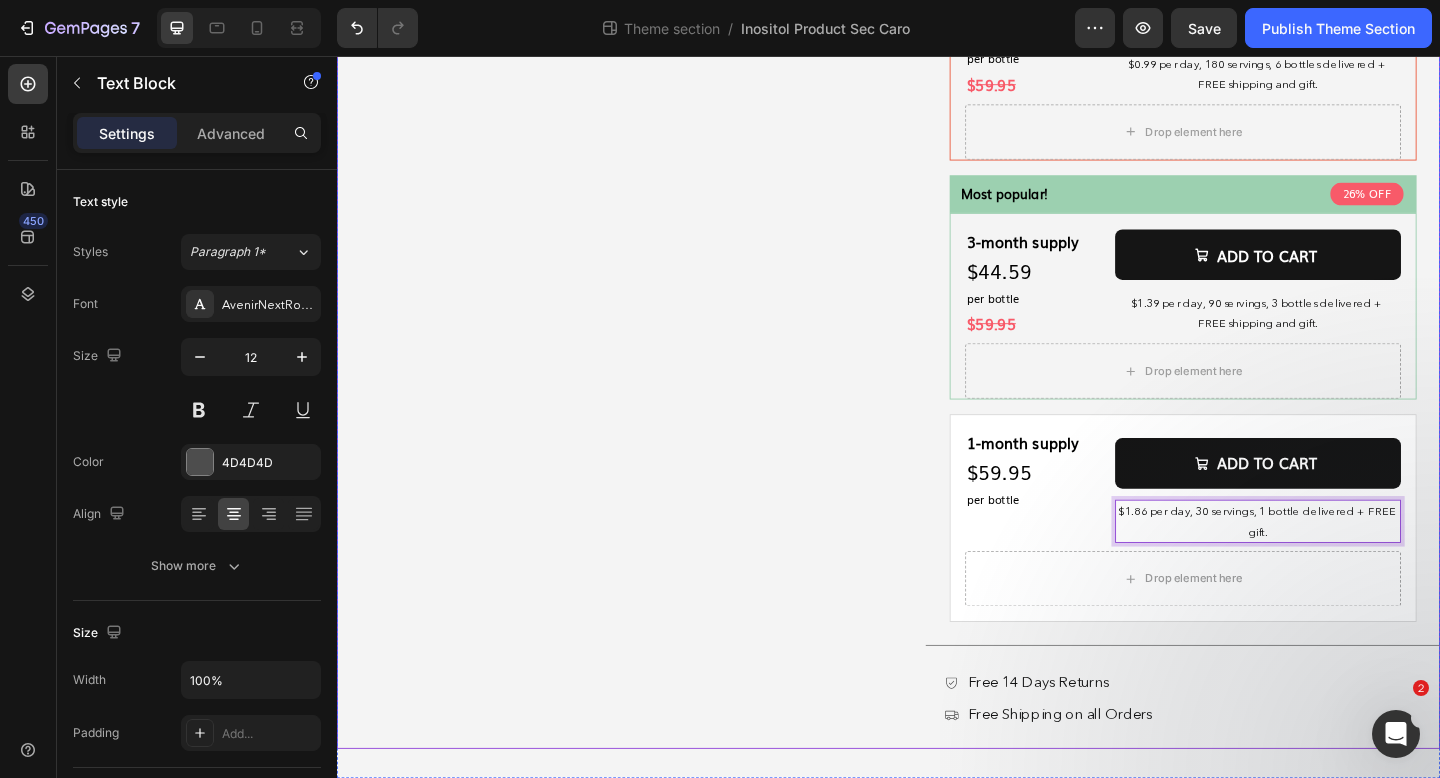 click on "Product Images
Drop element here Product" at bounding box center [617, -52] 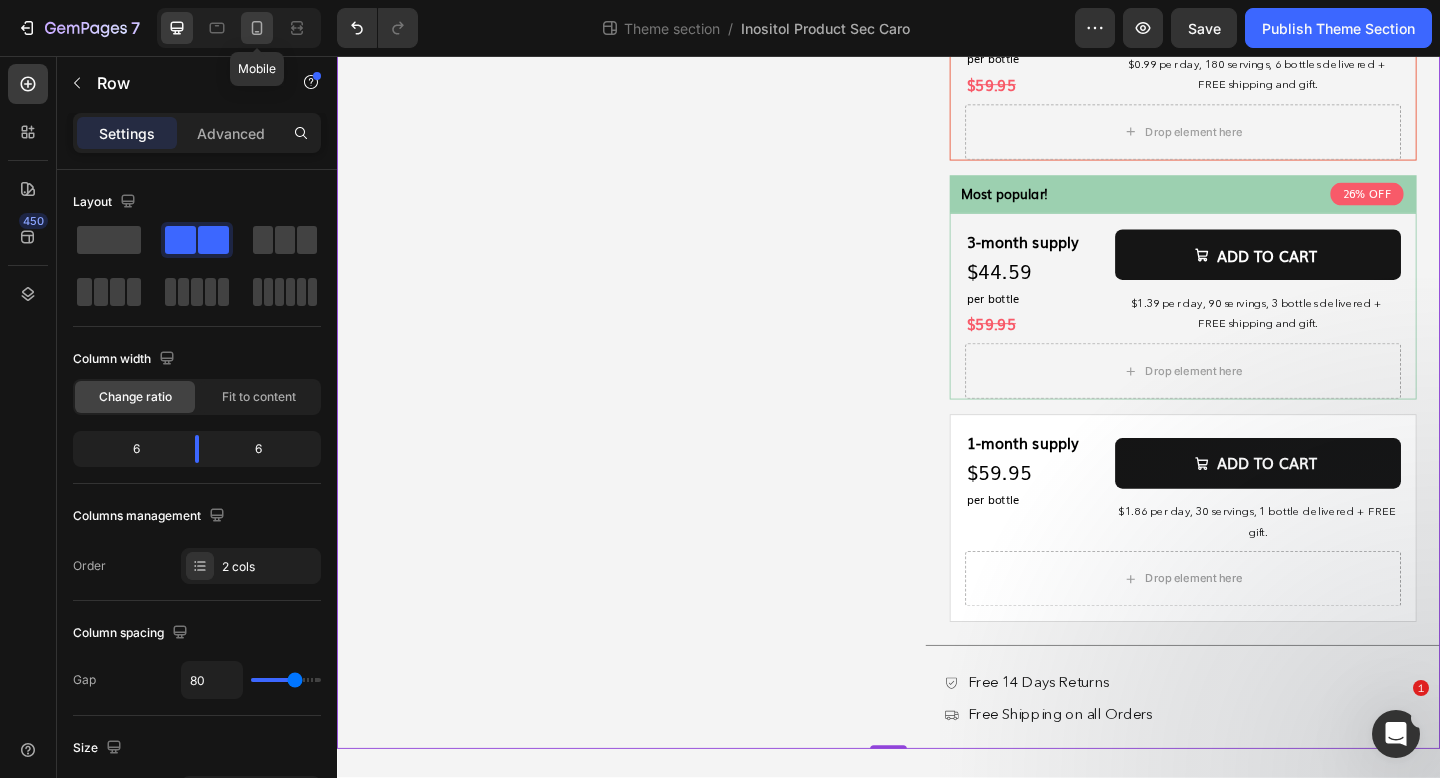 click 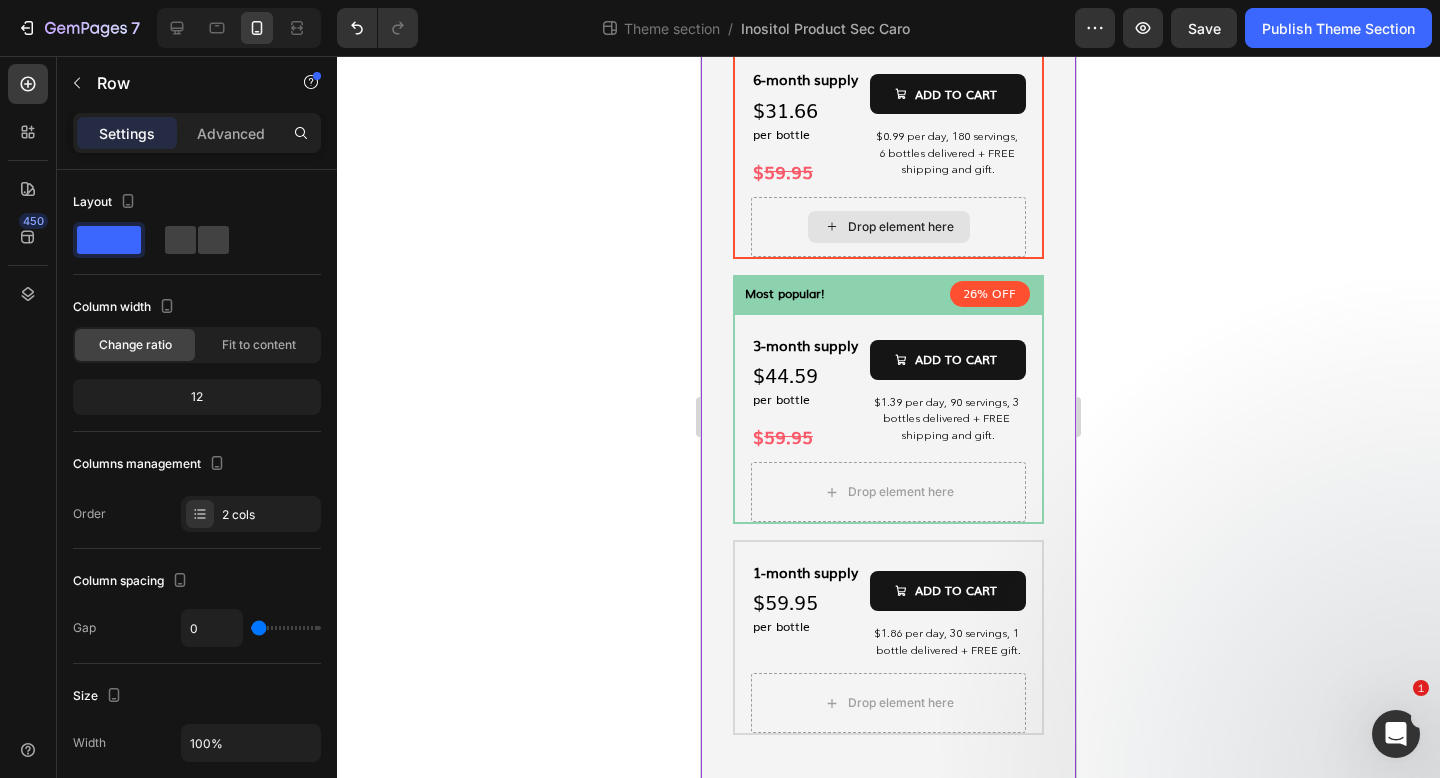 scroll, scrollTop: 1662, scrollLeft: 0, axis: vertical 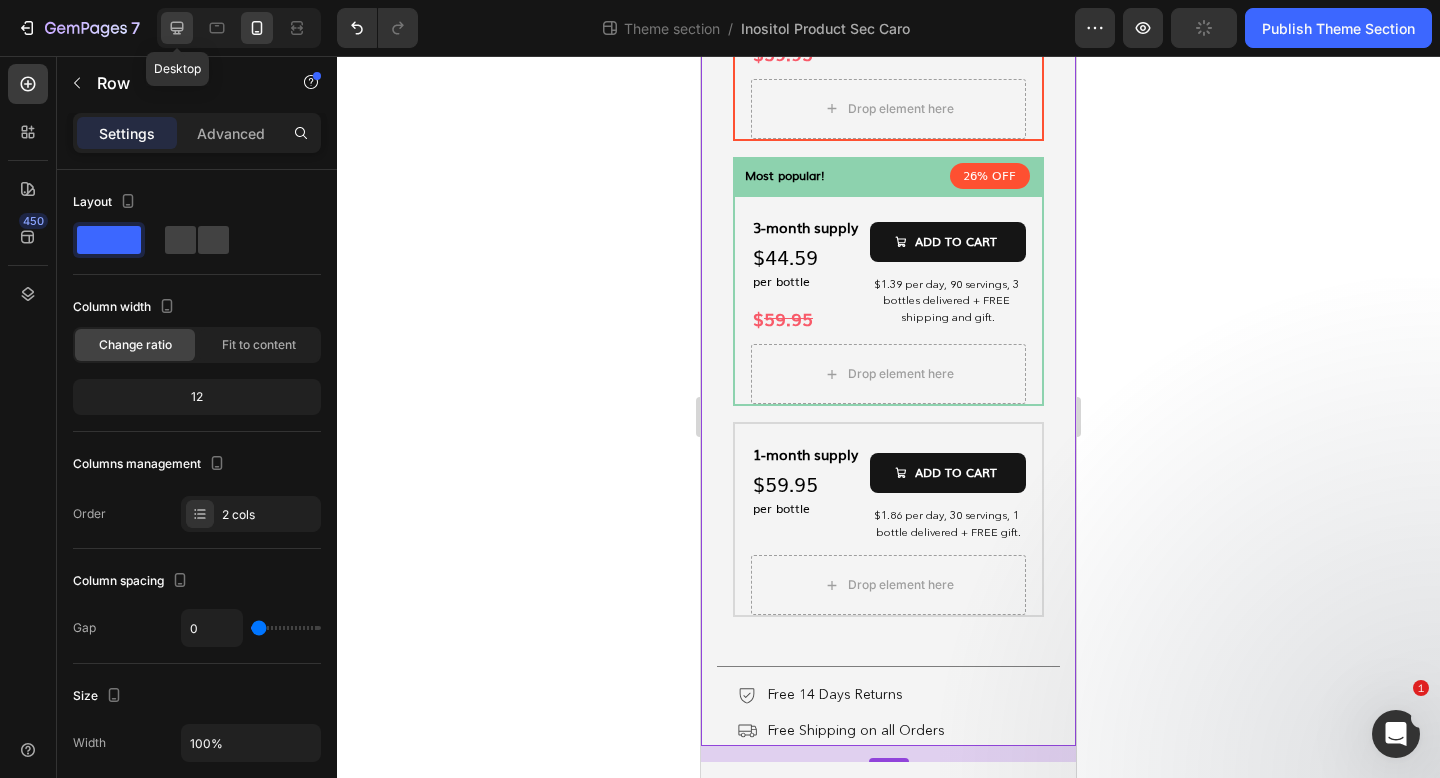 click 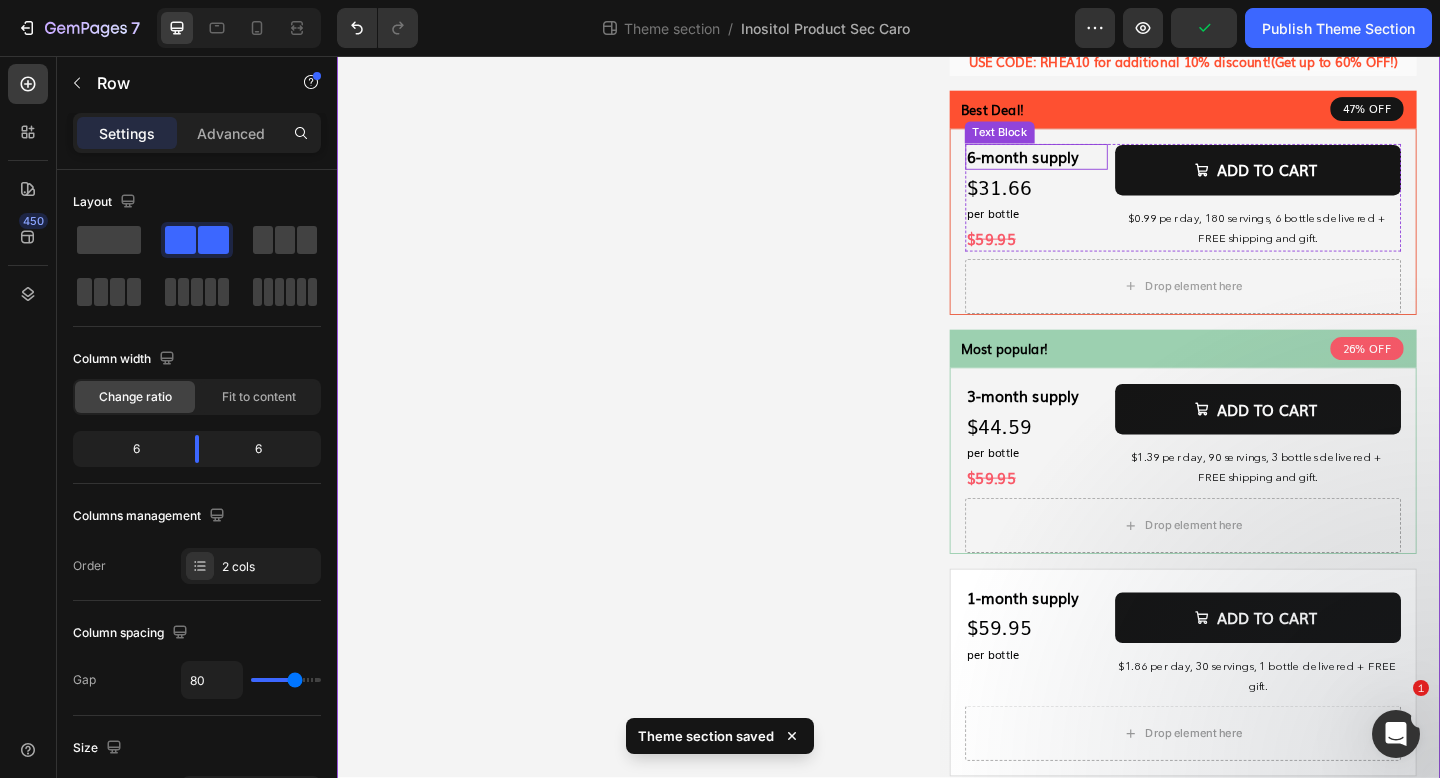 scroll, scrollTop: 1042, scrollLeft: 0, axis: vertical 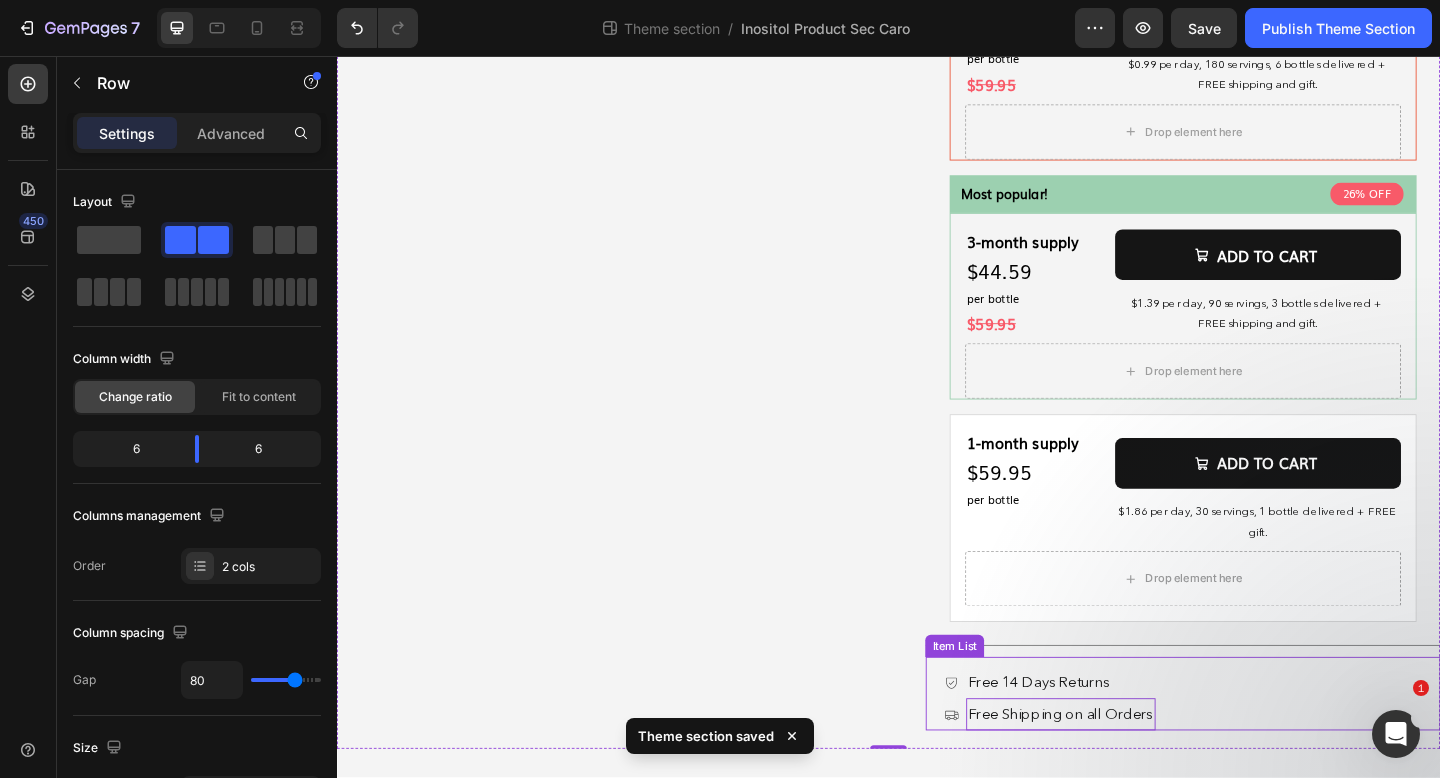 click on "Free Shipping on all Orders" at bounding box center [1124, 772] 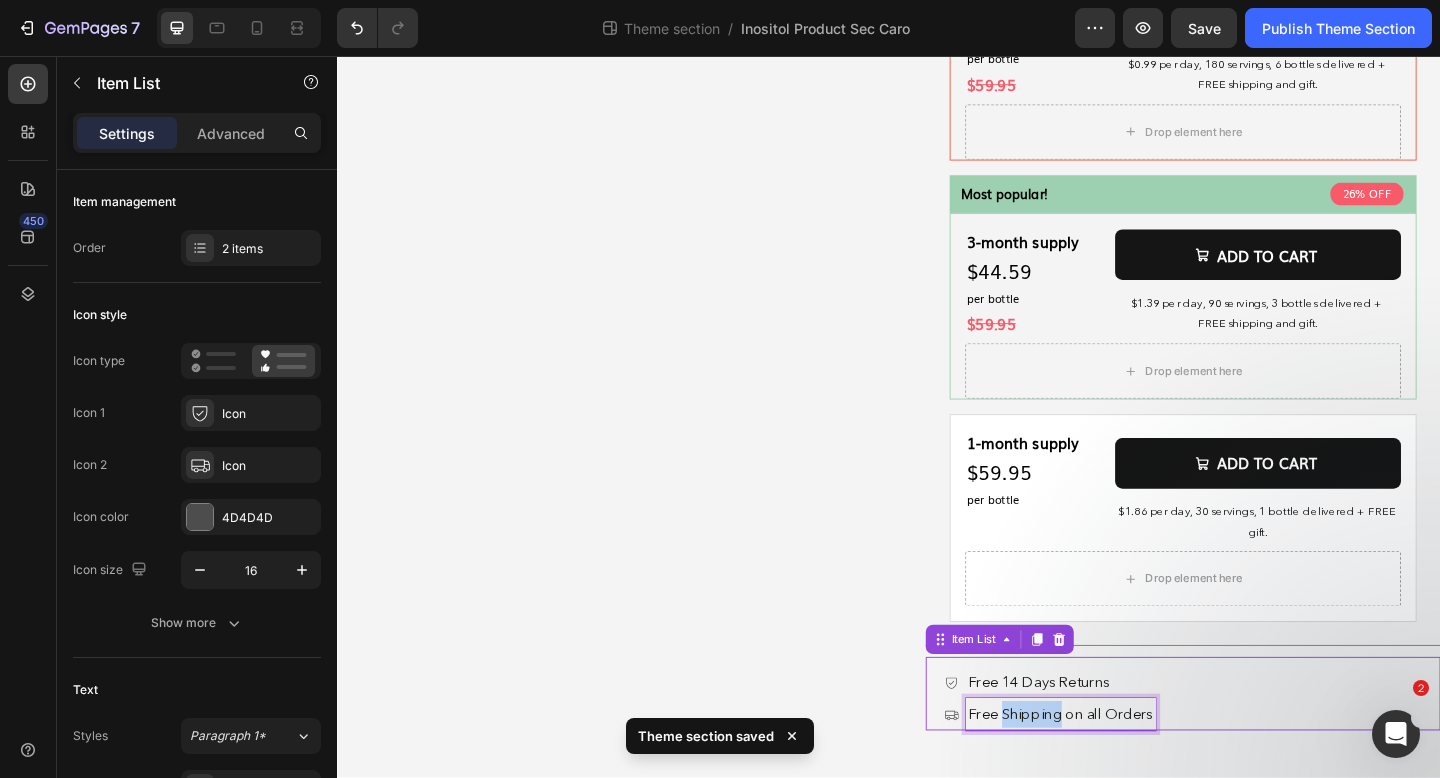 click on "Free Shipping on all Orders" at bounding box center [1124, 772] 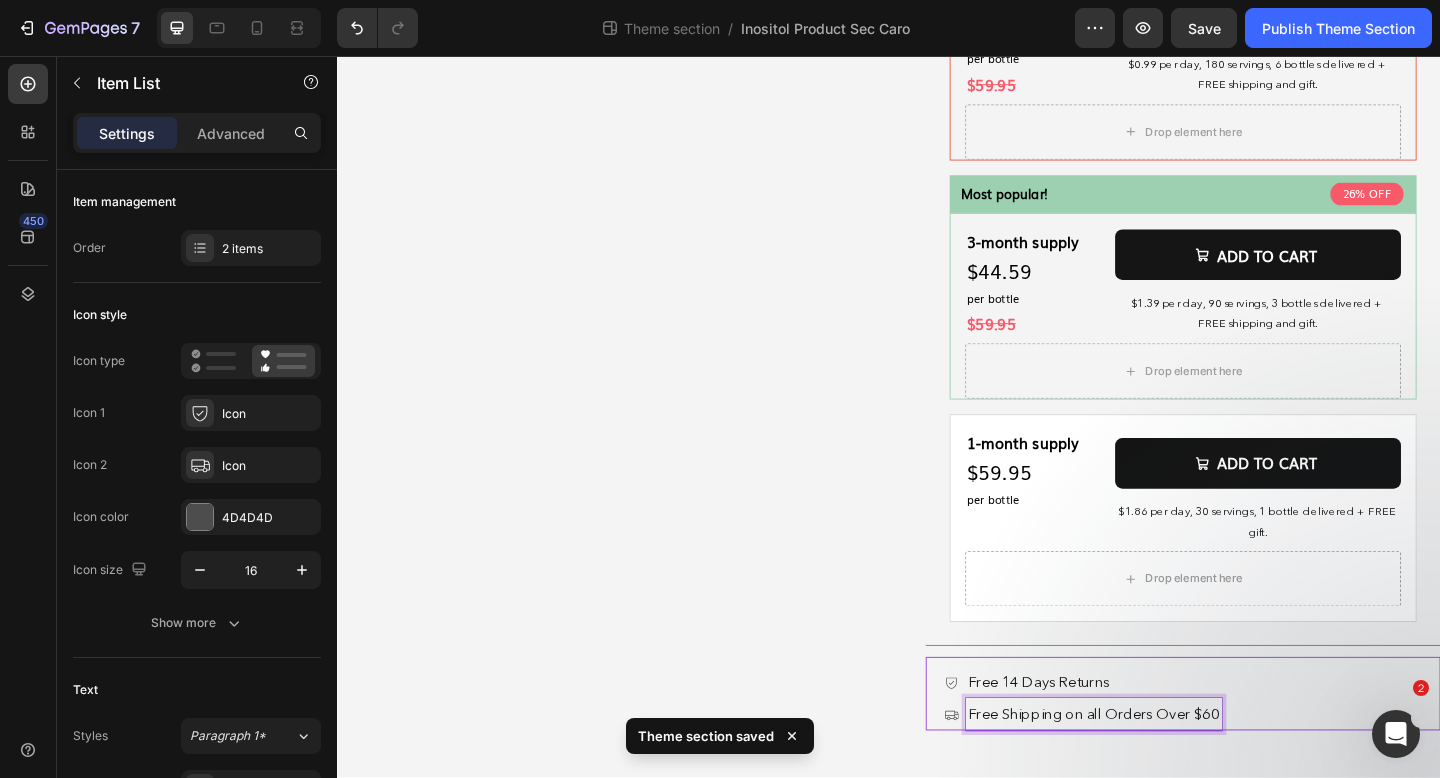click on "Product Images
Drop element here Product" at bounding box center [617, -52] 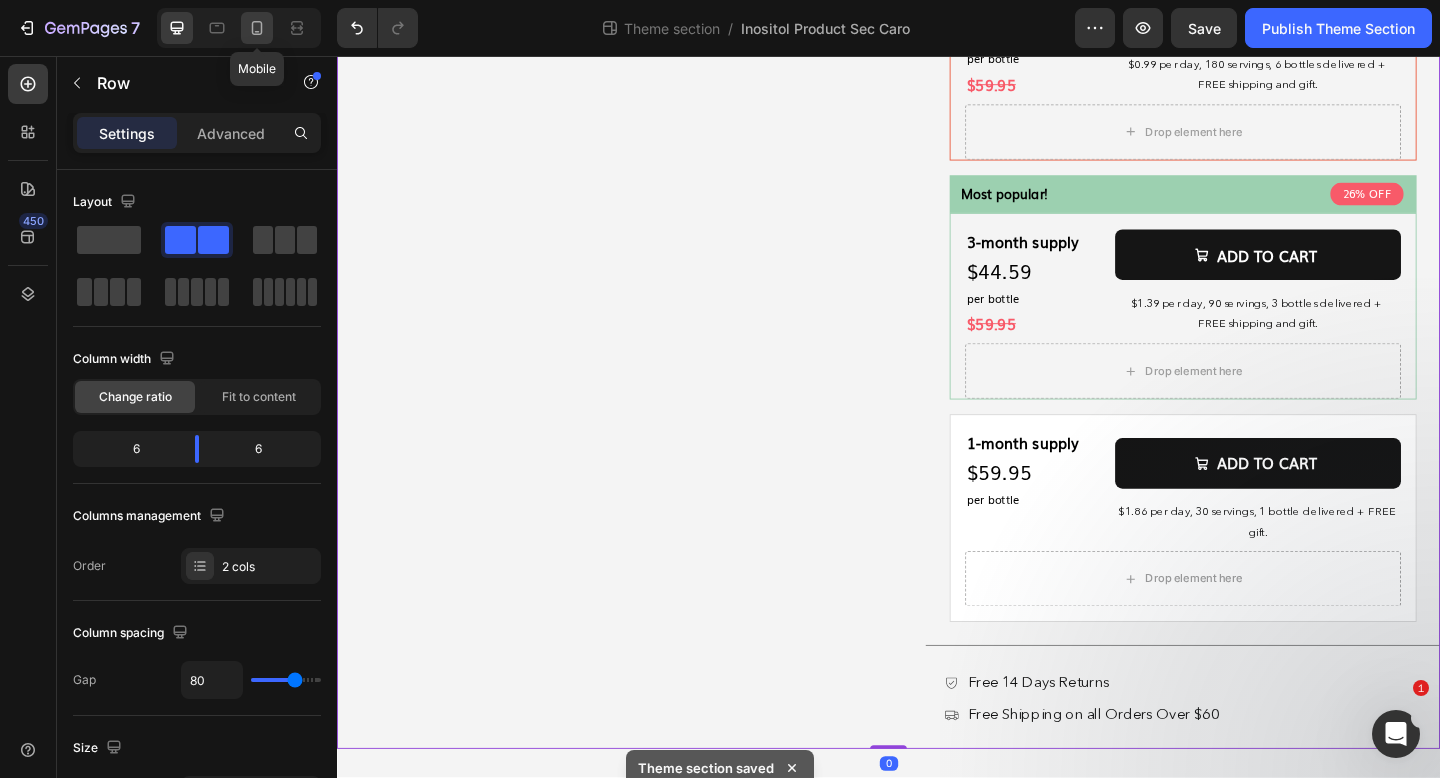 click 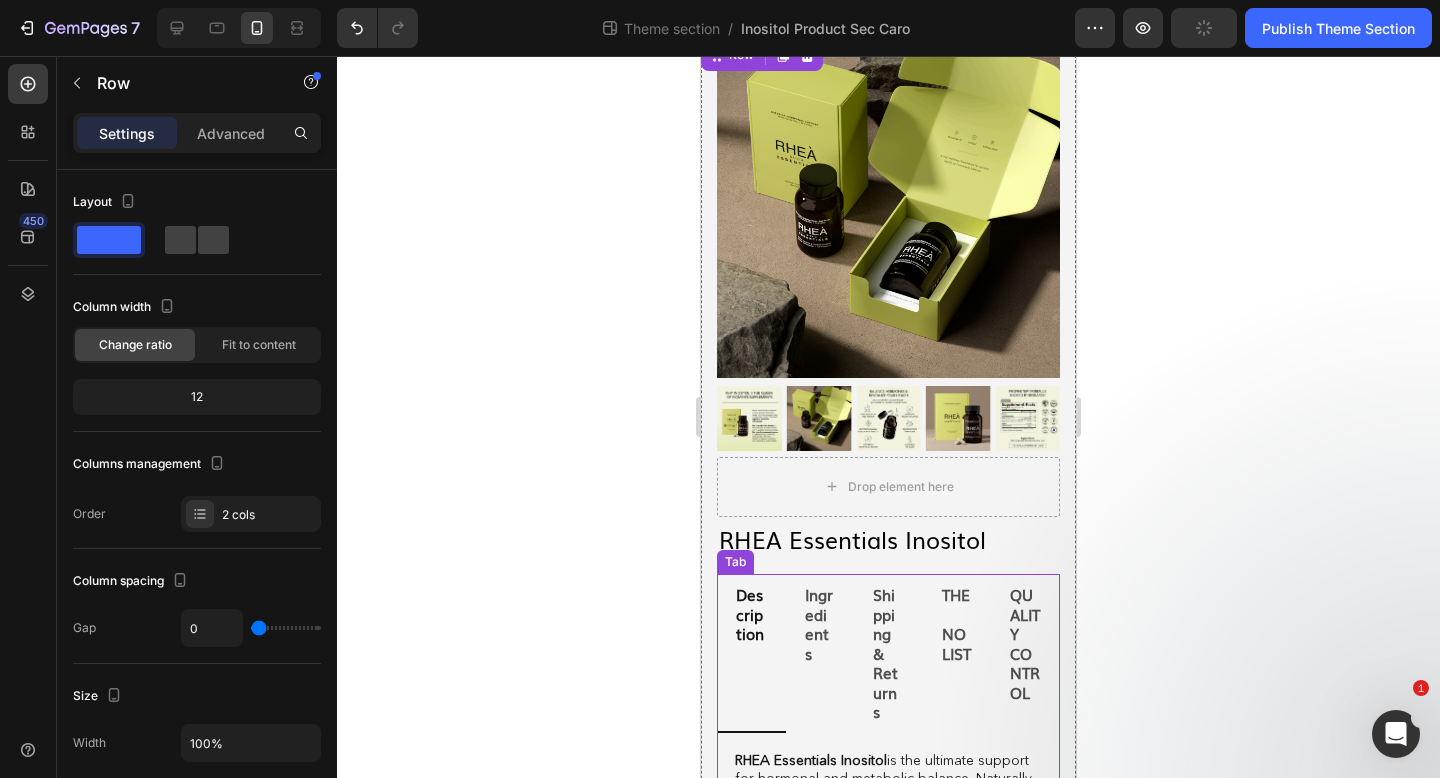 scroll, scrollTop: 69, scrollLeft: 0, axis: vertical 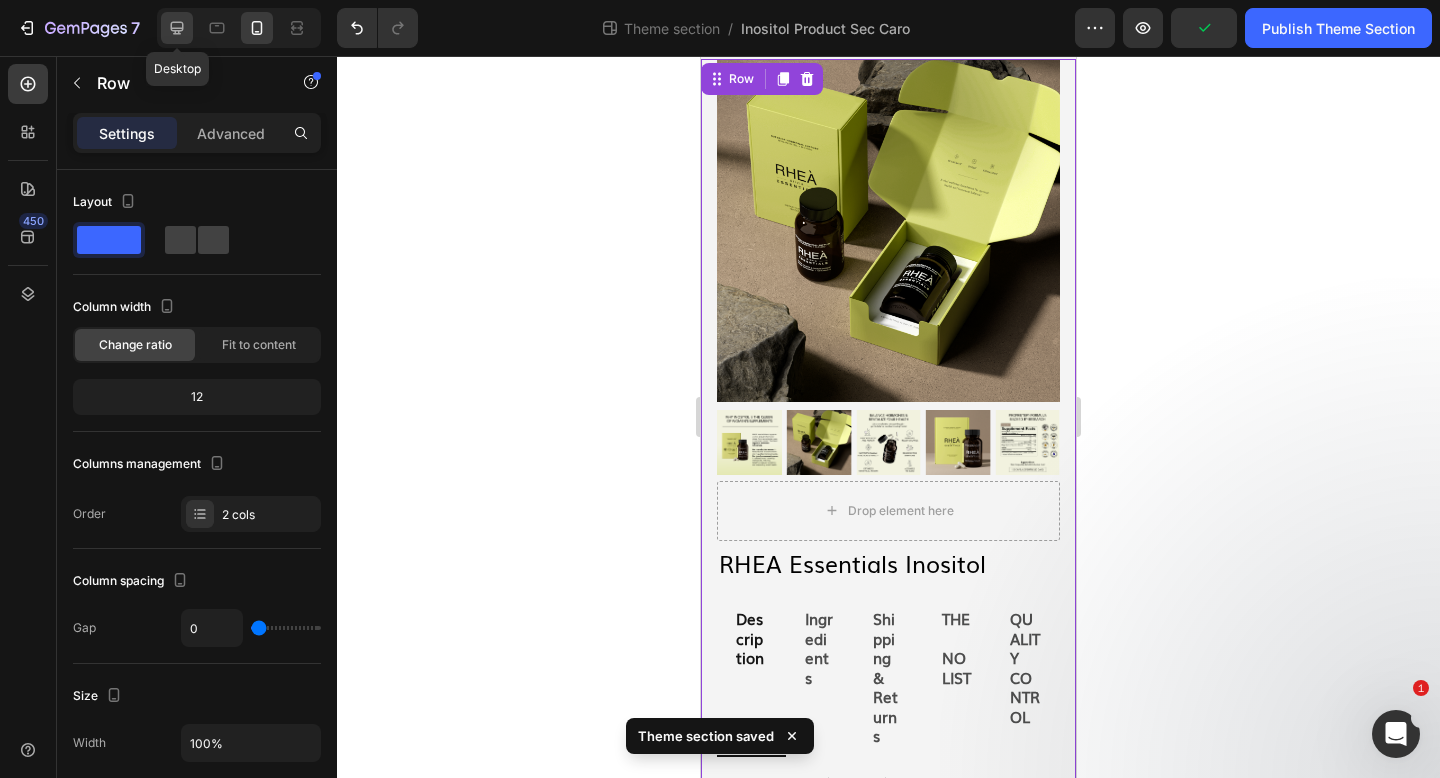 click 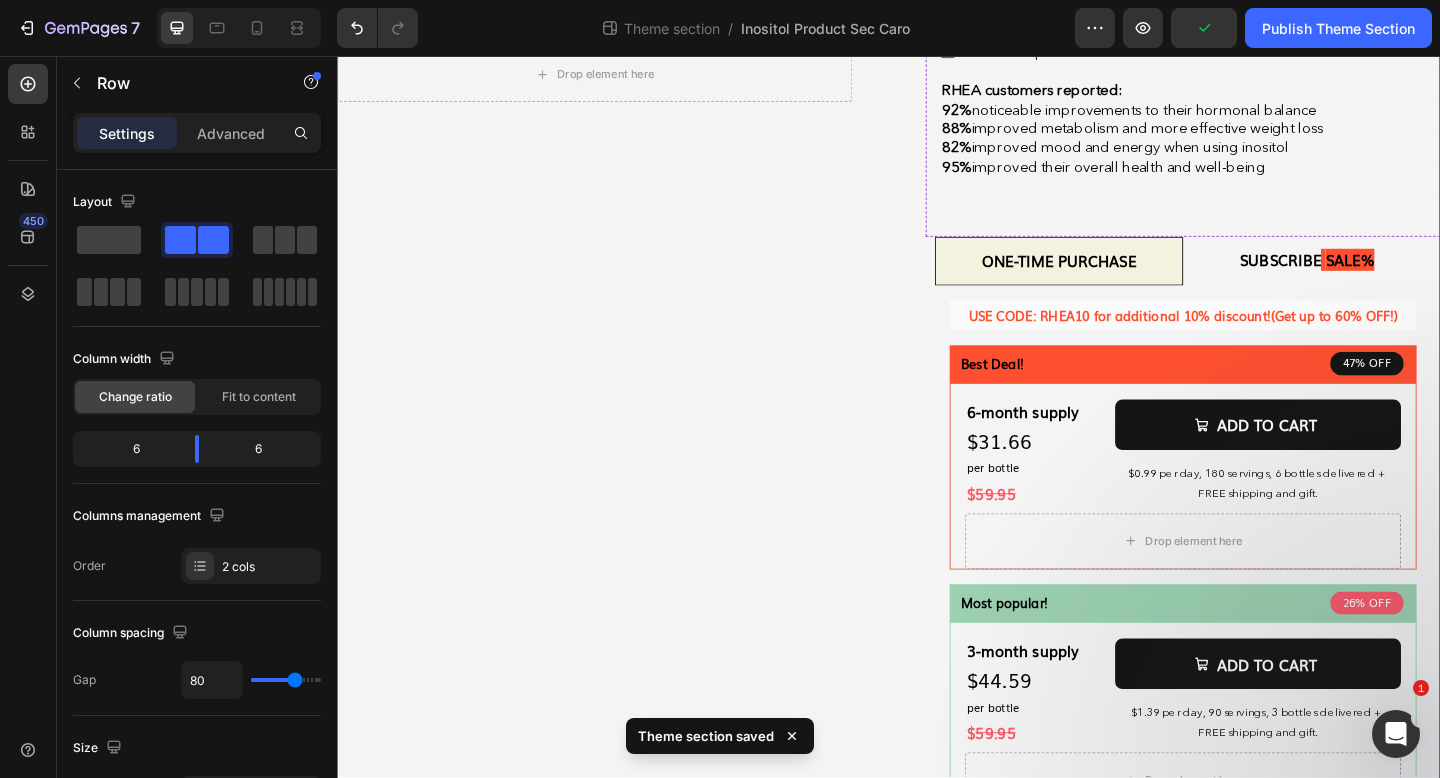 scroll, scrollTop: 636, scrollLeft: 0, axis: vertical 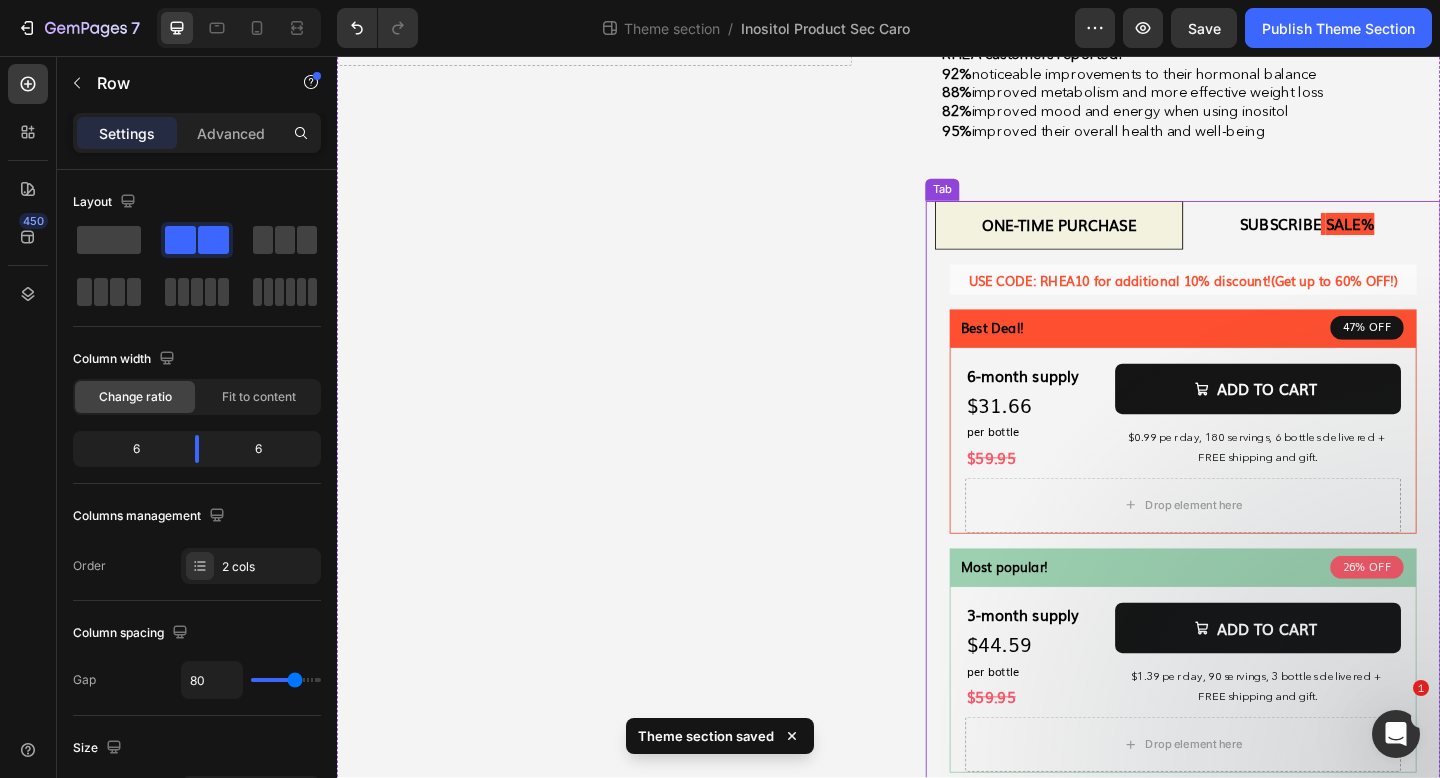 click on "Subscribe    saLE%" at bounding box center (1392, 240) 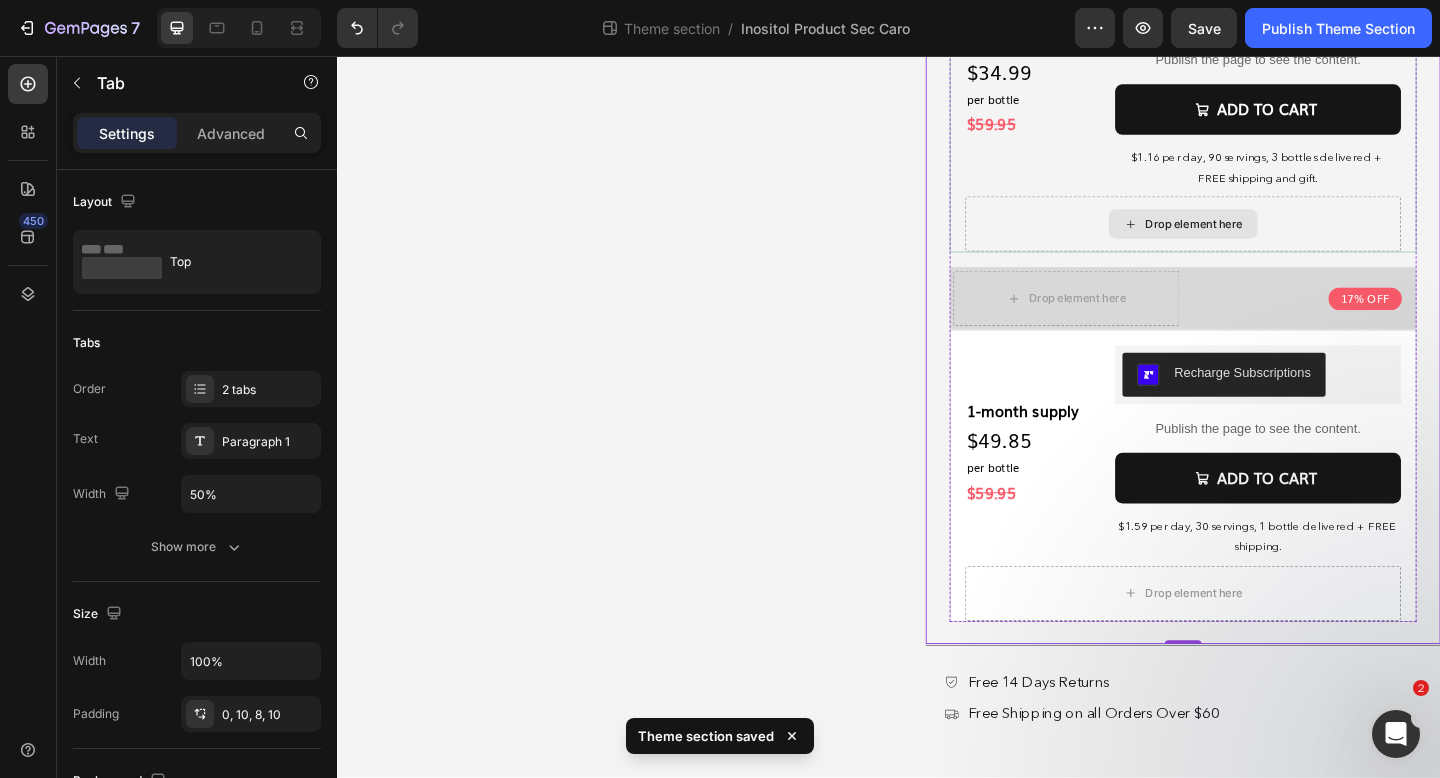 scroll, scrollTop: 1555, scrollLeft: 0, axis: vertical 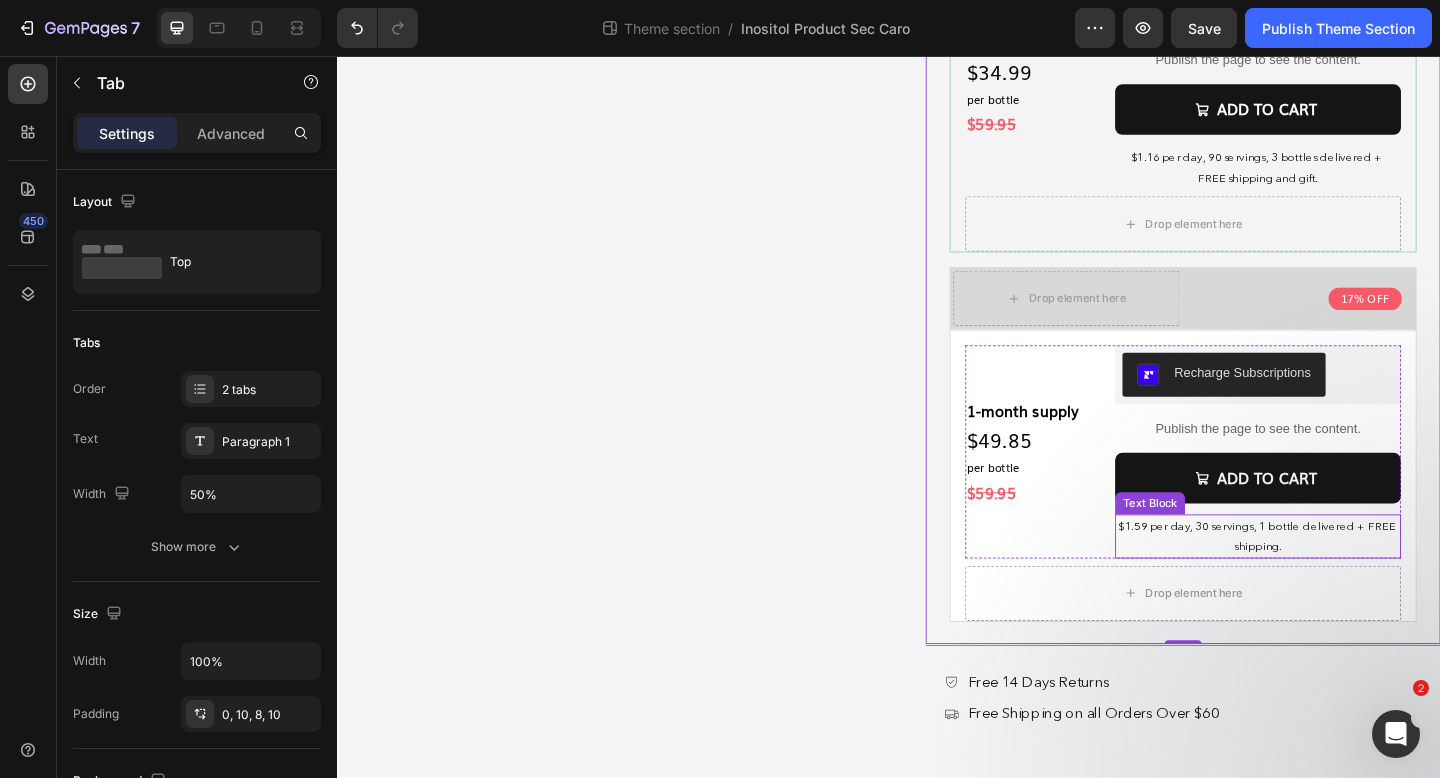click on "$1.59 per day, 30 servings, 1 bottle delivered + FREE shipping." at bounding box center (1339, 578) 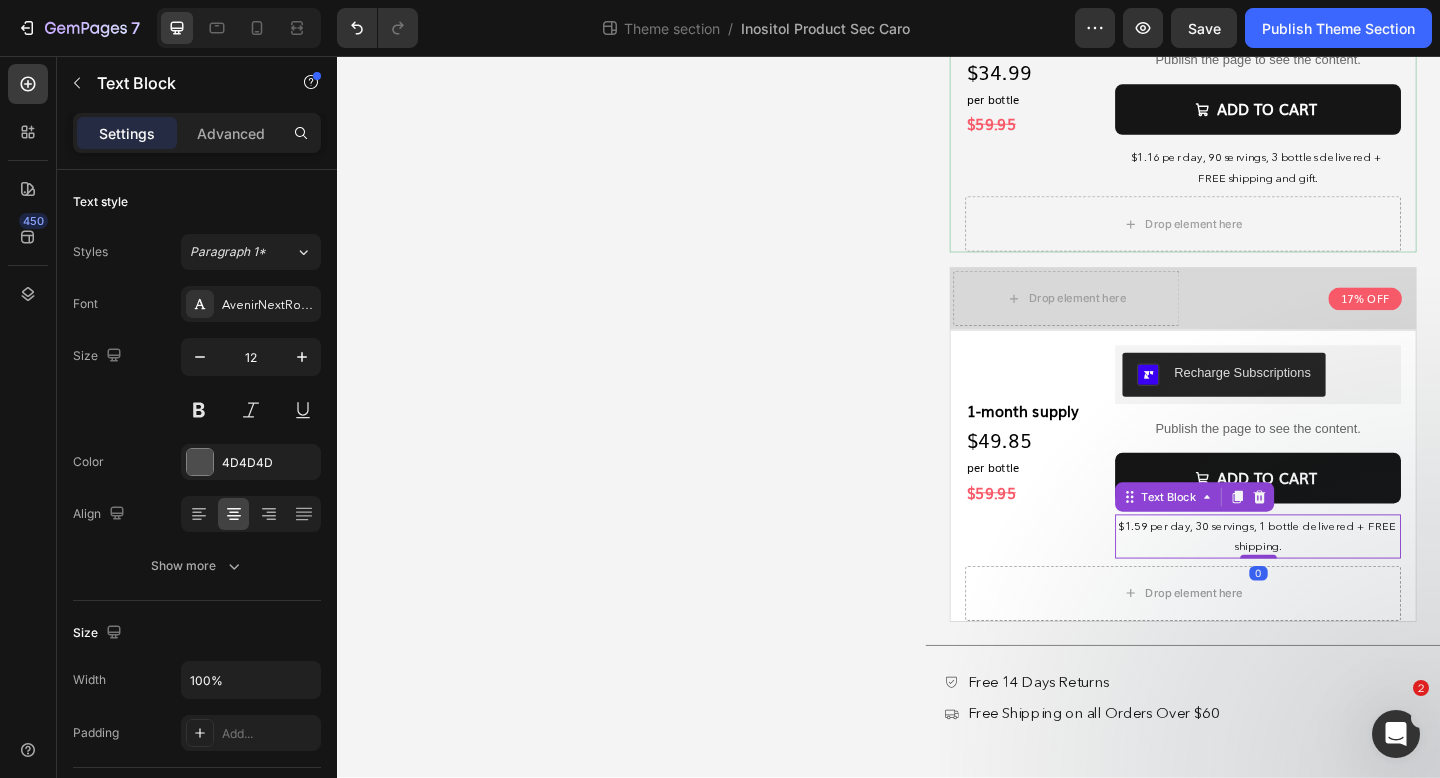 click on "$1.59 per day, 30 servings, 1 bottle delivered + FREE shipping." at bounding box center (1339, 578) 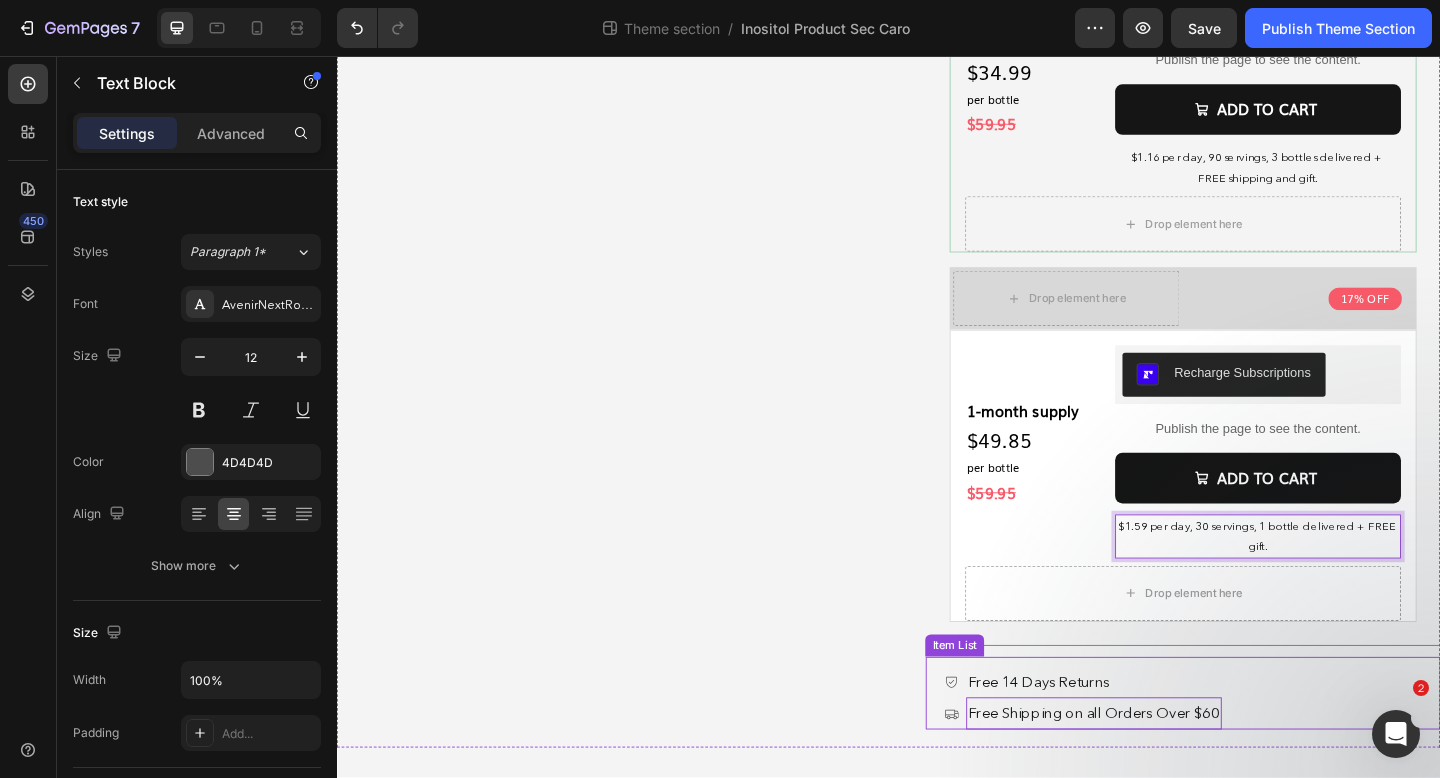 click on "Free Shipping on all Orders Over $60" at bounding box center [1160, 771] 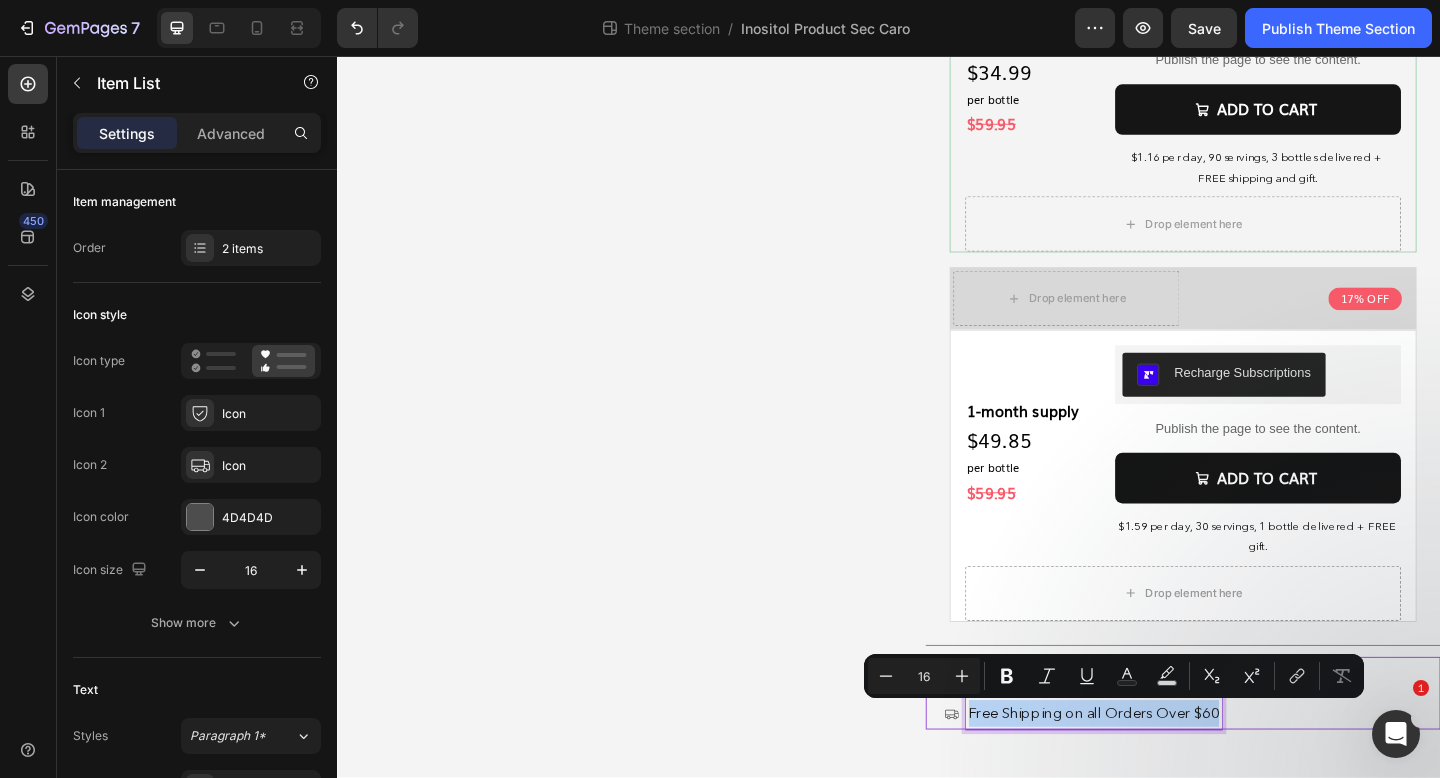 click on "Product Images
Drop element here Product" at bounding box center [617, -247] 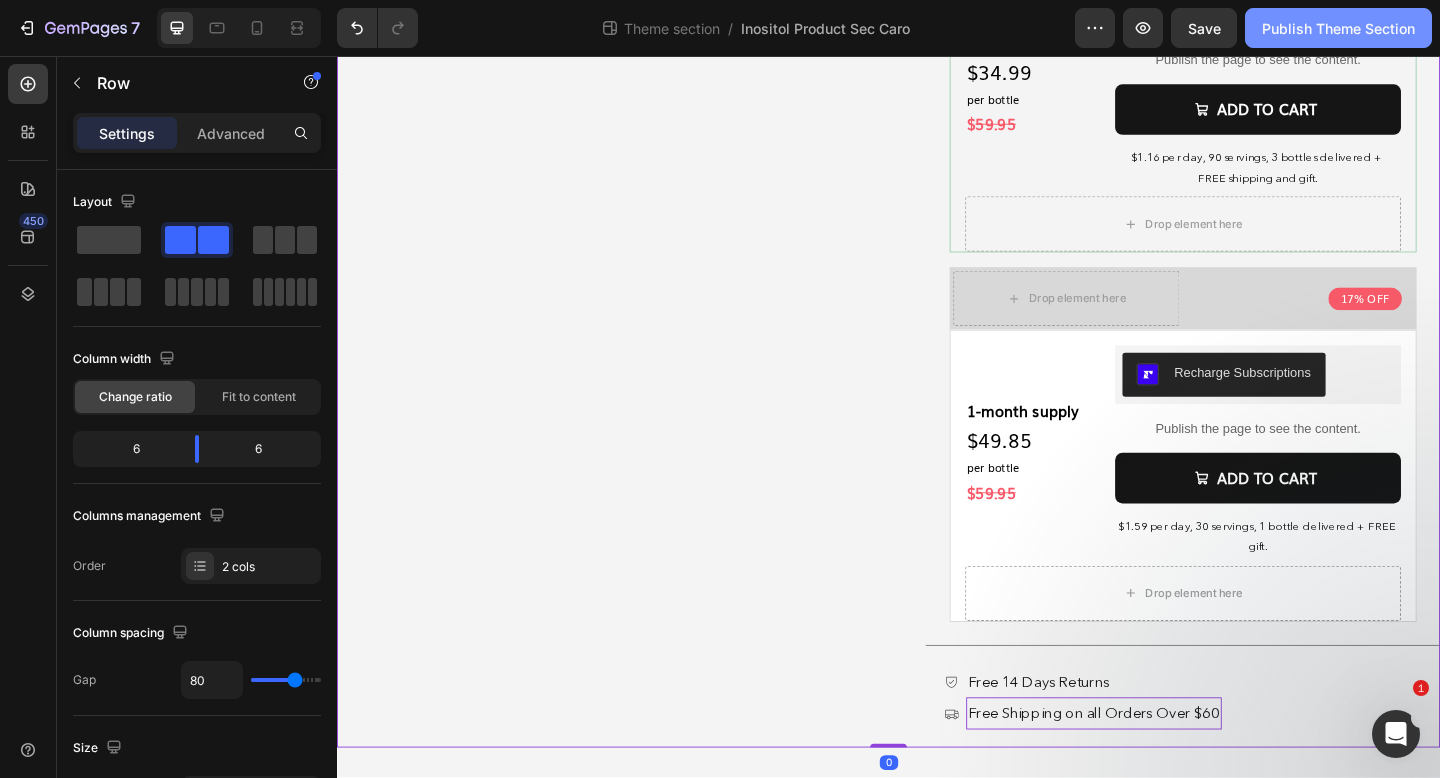 click on "Publish Theme Section" at bounding box center [1338, 28] 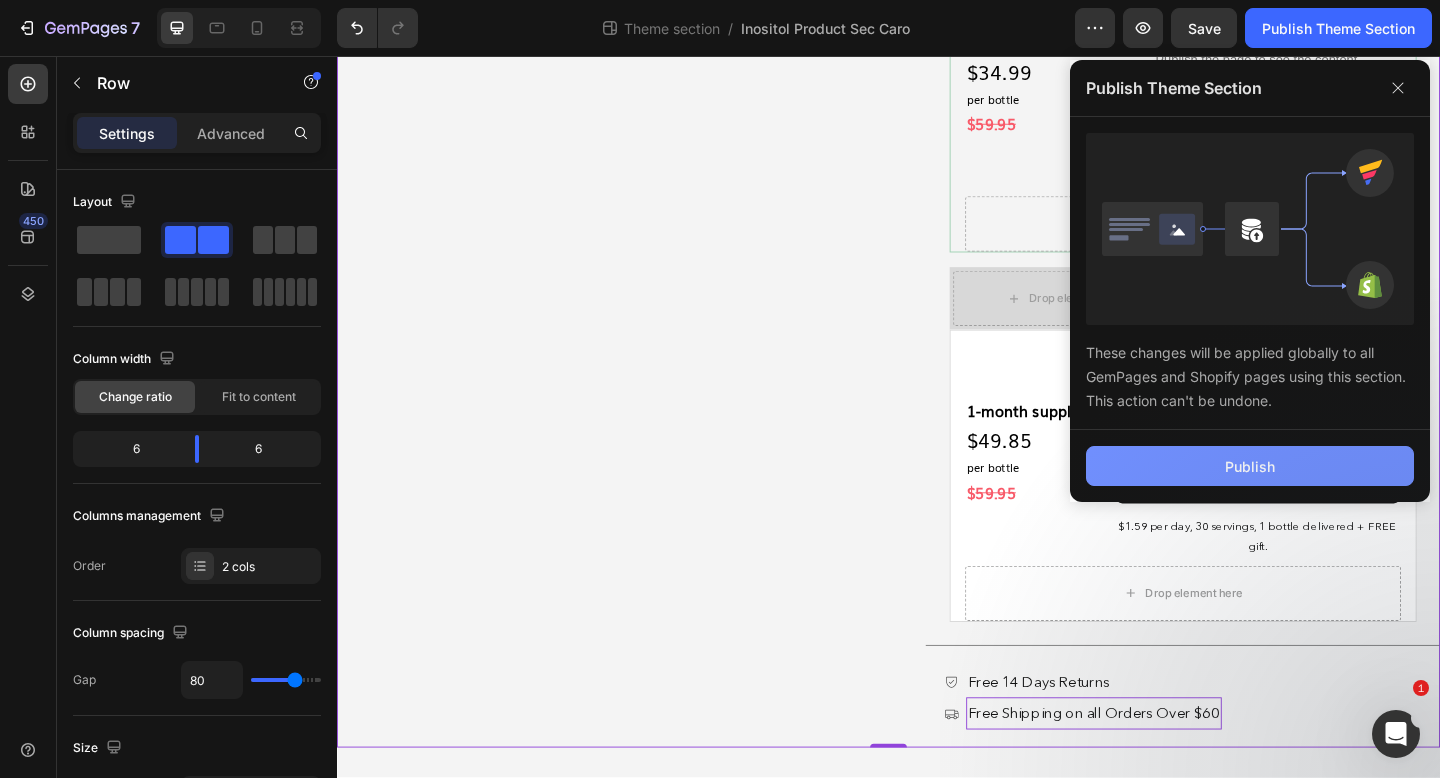 click on "Publish" at bounding box center (1250, 466) 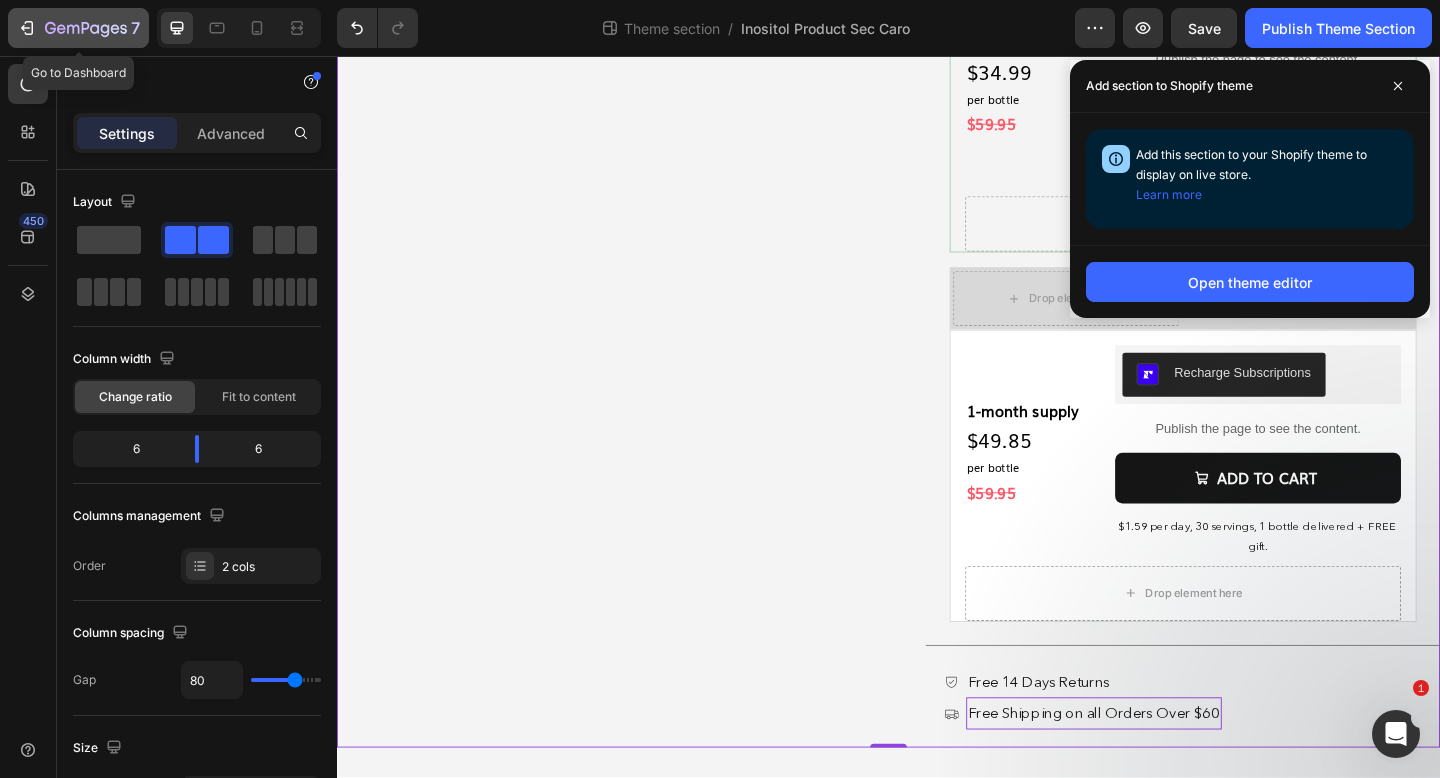 click 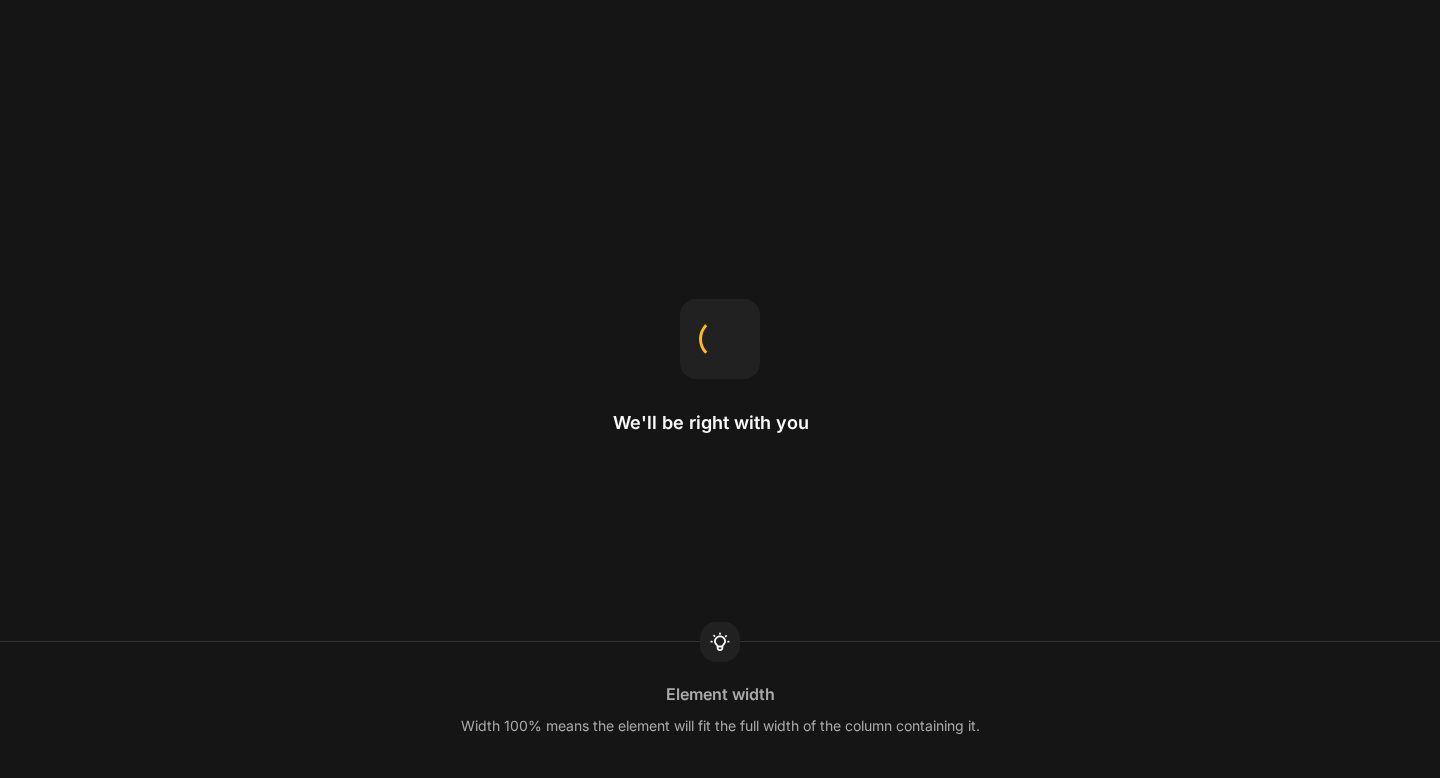 scroll, scrollTop: 0, scrollLeft: 0, axis: both 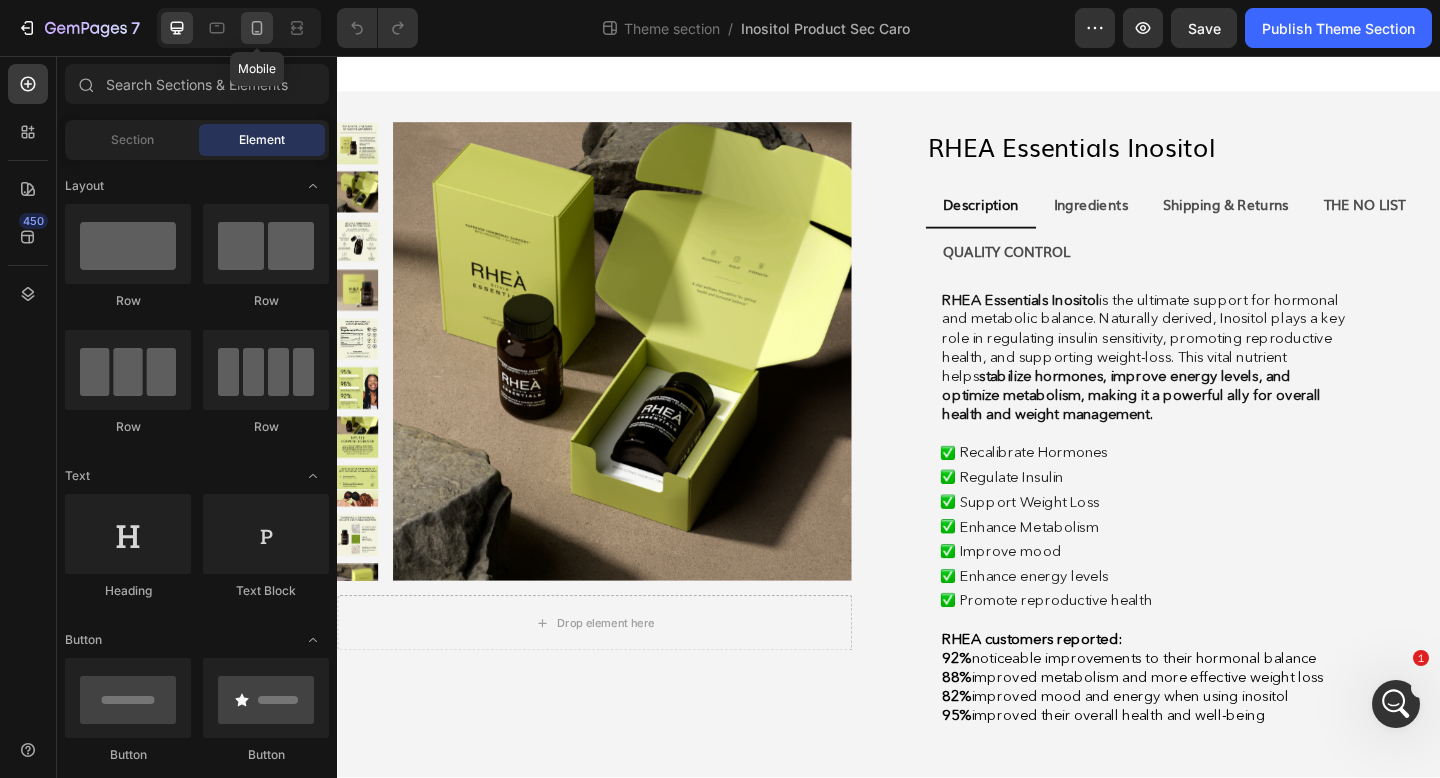 click 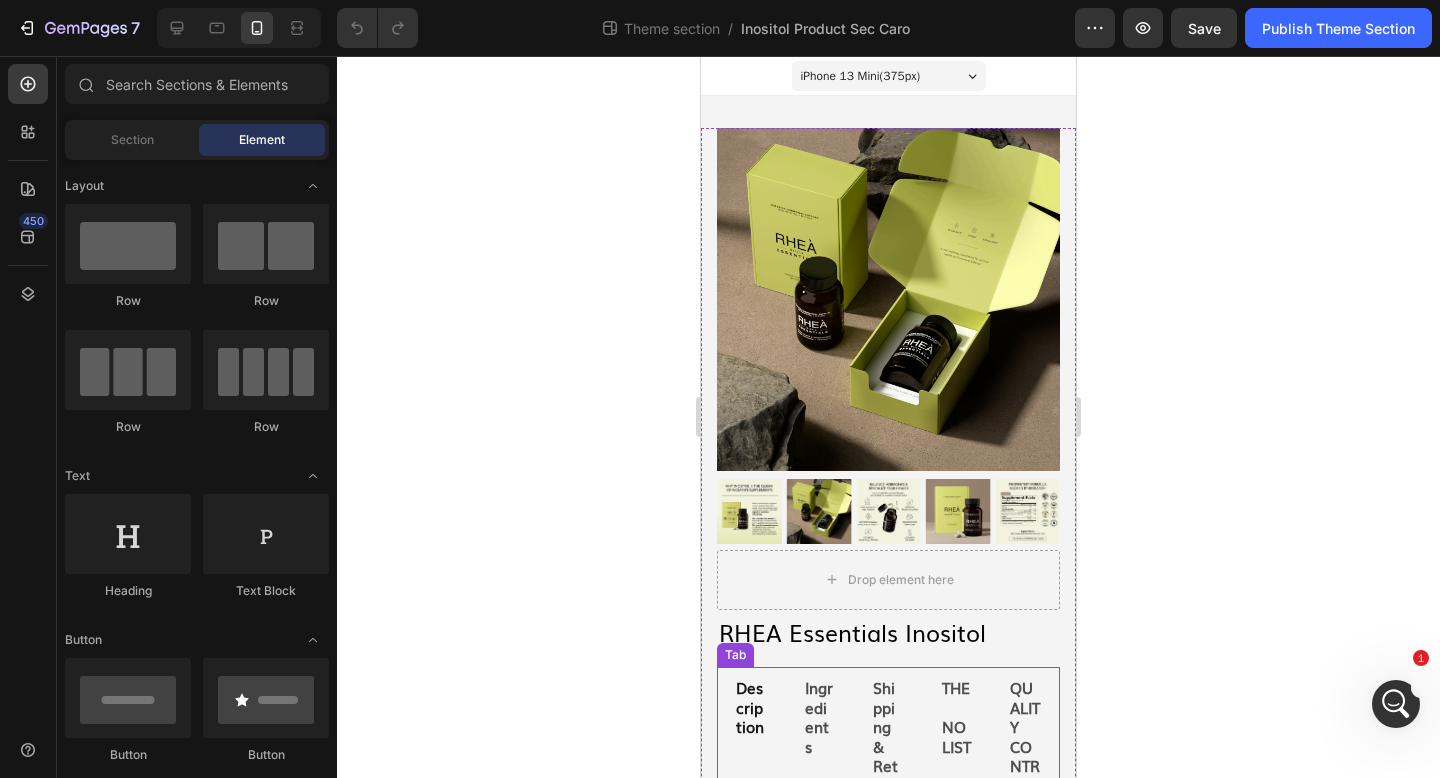 click on "Description" at bounding box center (751, 746) 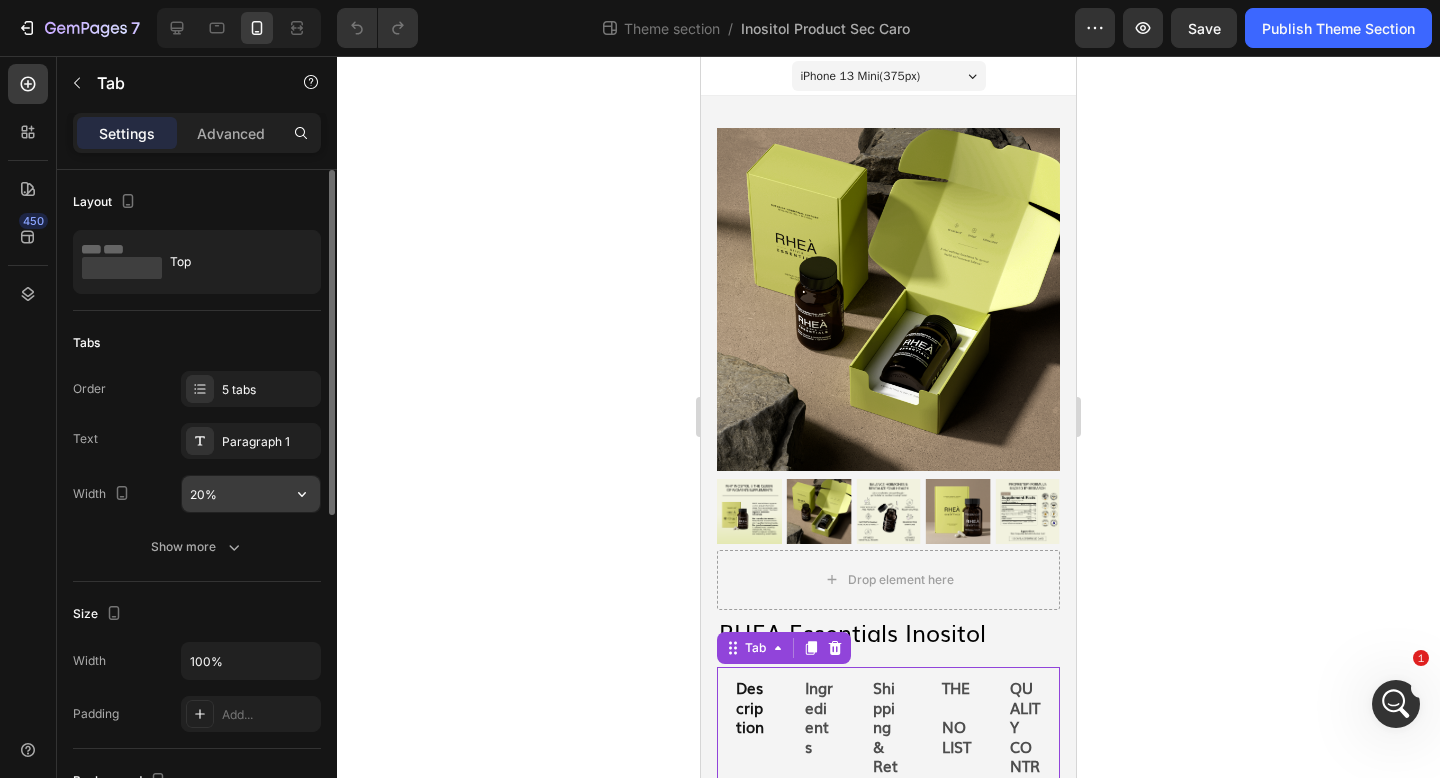 click on "20%" at bounding box center [251, 494] 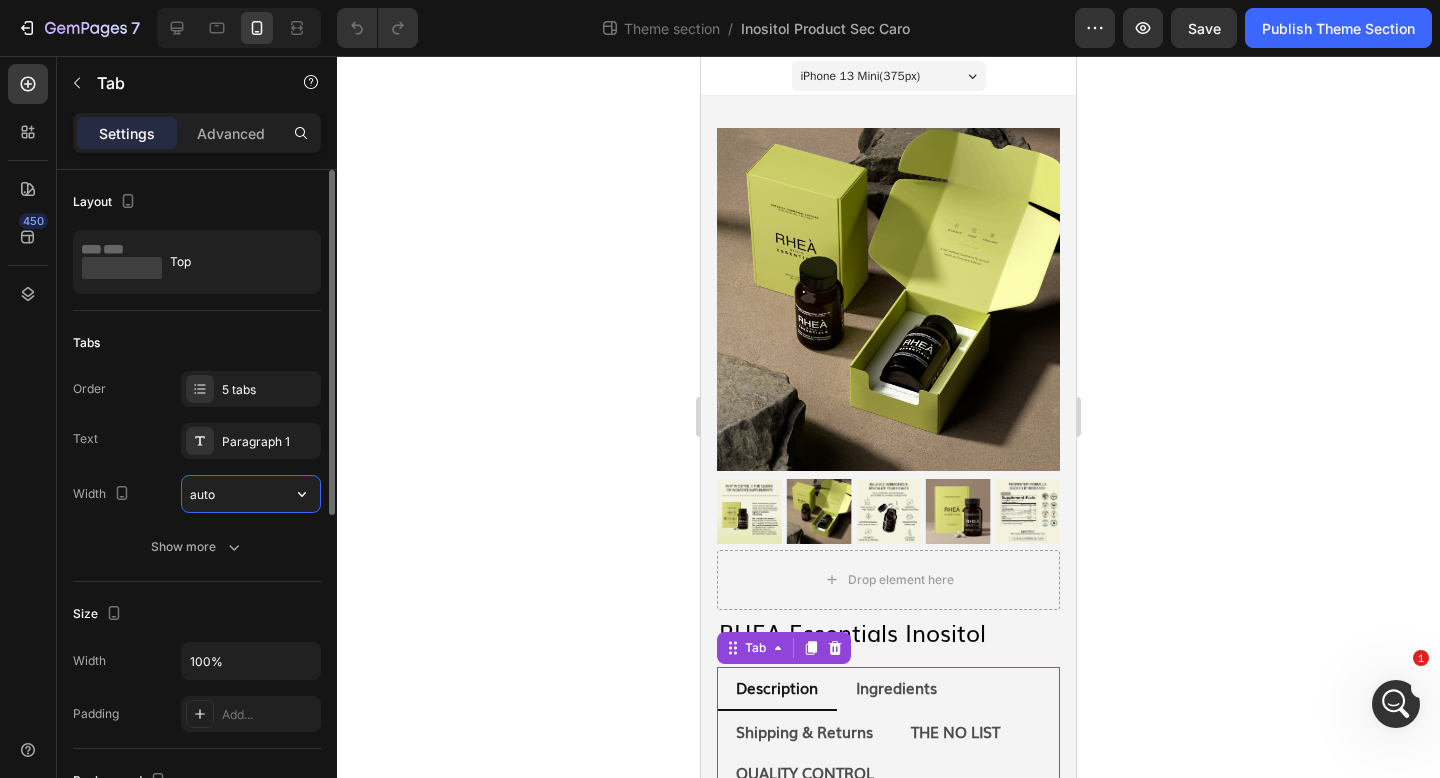 type on "Auto" 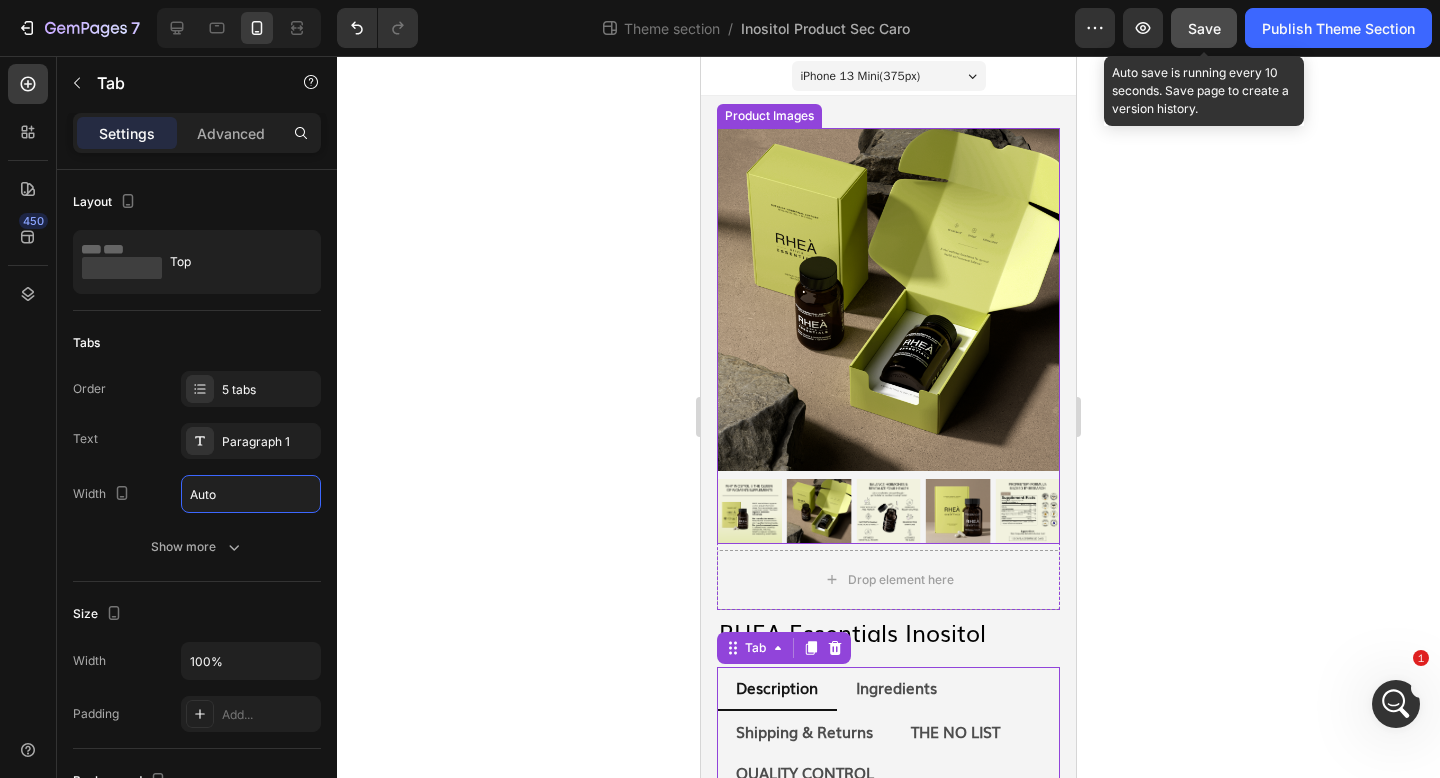 click on "Save" at bounding box center [1204, 28] 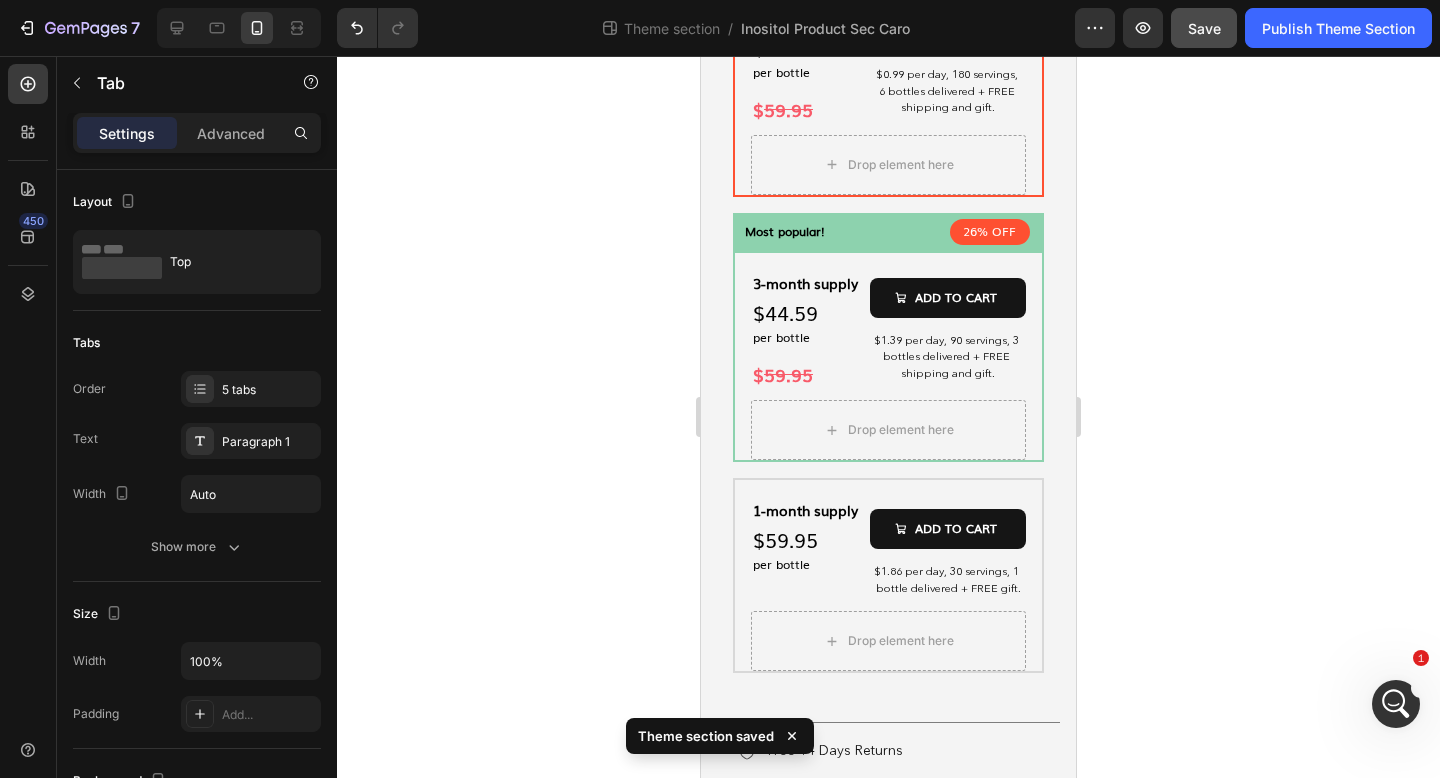 scroll, scrollTop: 1584, scrollLeft: 0, axis: vertical 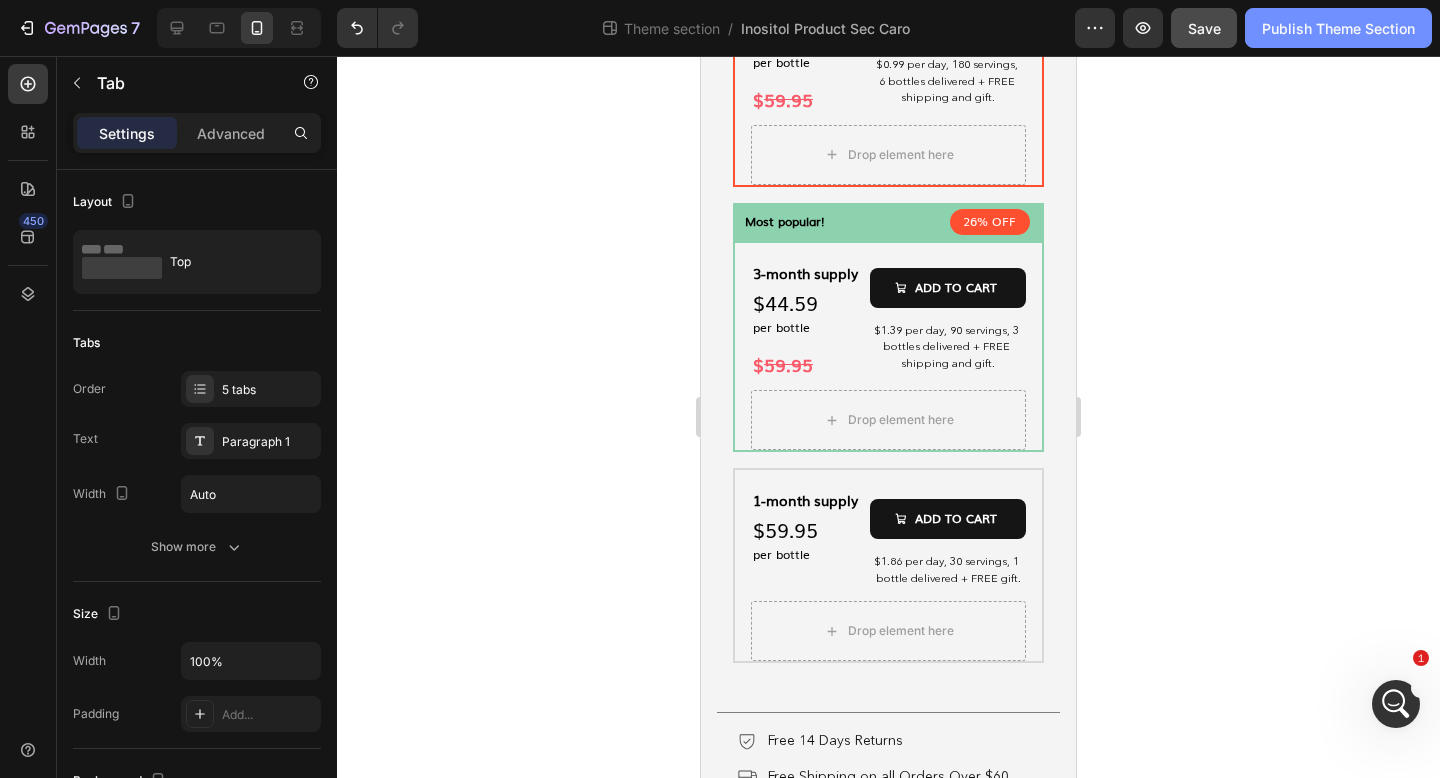 click on "Publish Theme Section" at bounding box center [1338, 28] 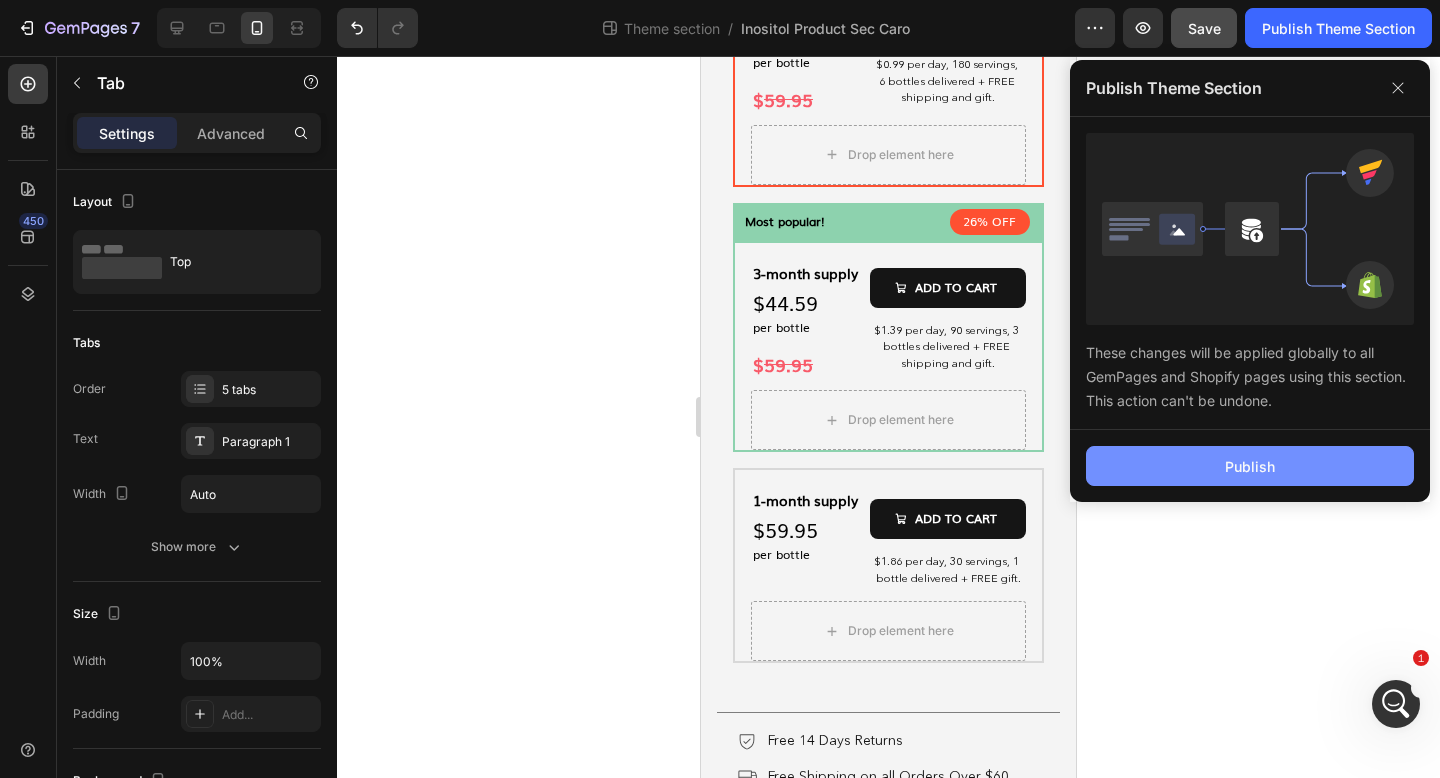 click on "Publish" at bounding box center [1250, 466] 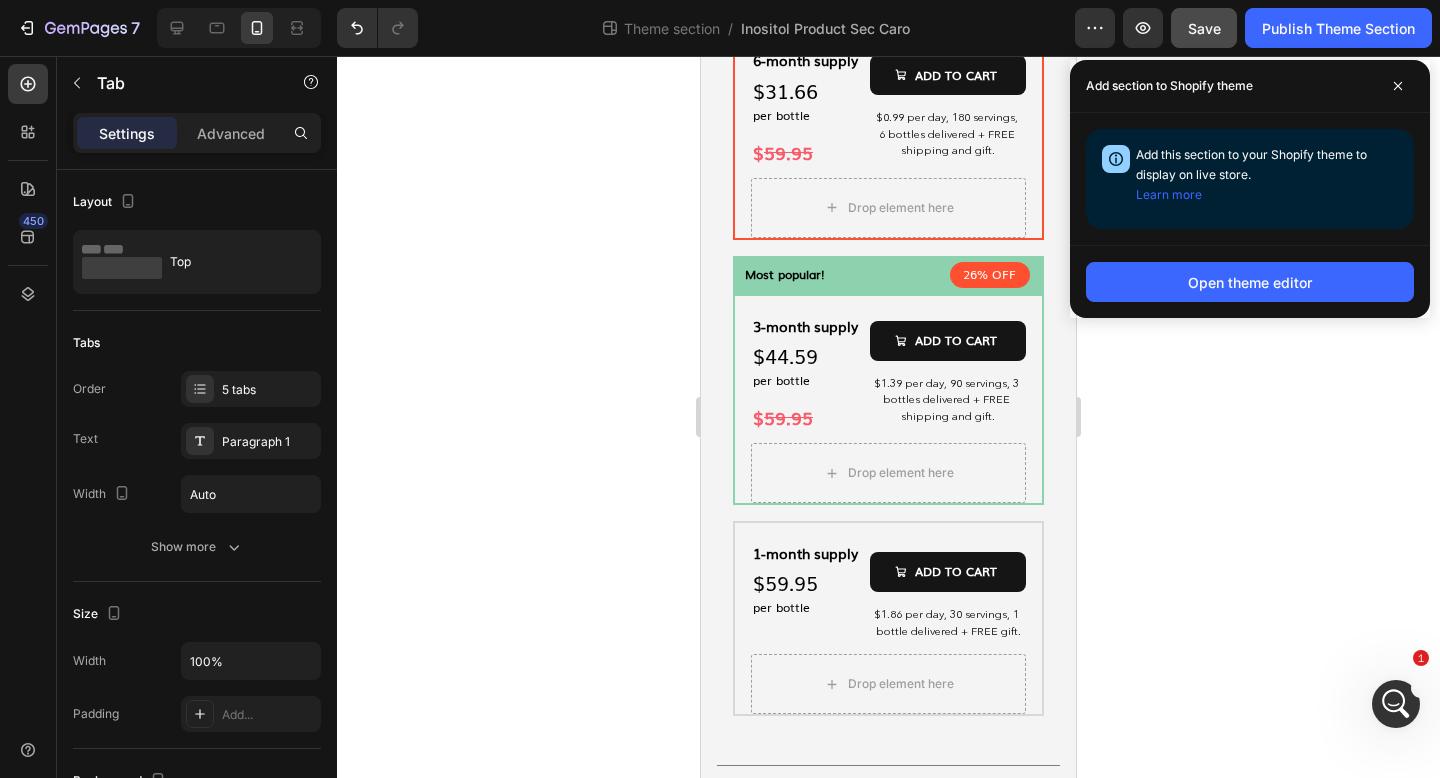 scroll, scrollTop: 1616, scrollLeft: 0, axis: vertical 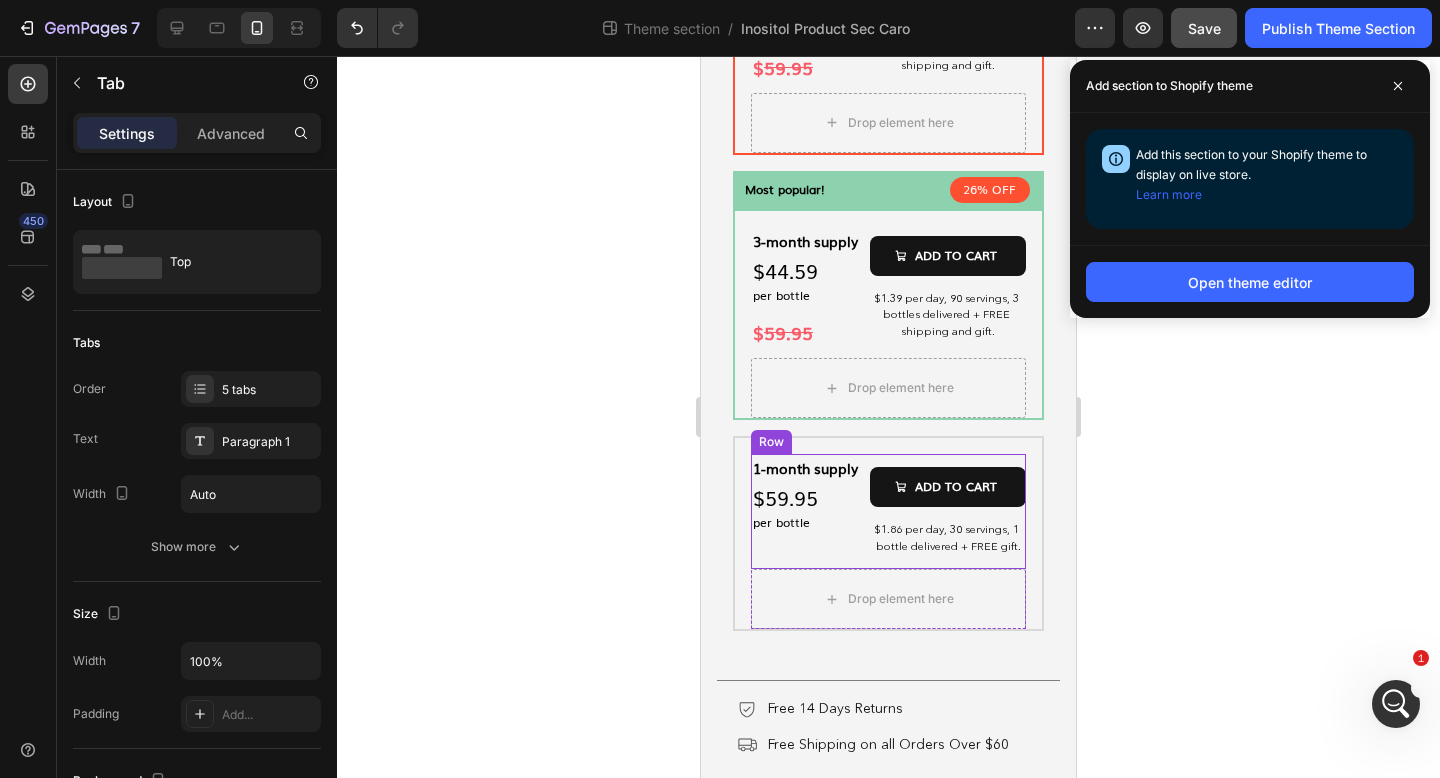 click on "1-month supply Text Block $59.95 Text Block per bottle       Text Block Row
ADD TO CART Add to Cart    $1.86 per day, 30 servings, 1 bottle delivered + FREE gift.  Text Block Row" at bounding box center [888, 511] 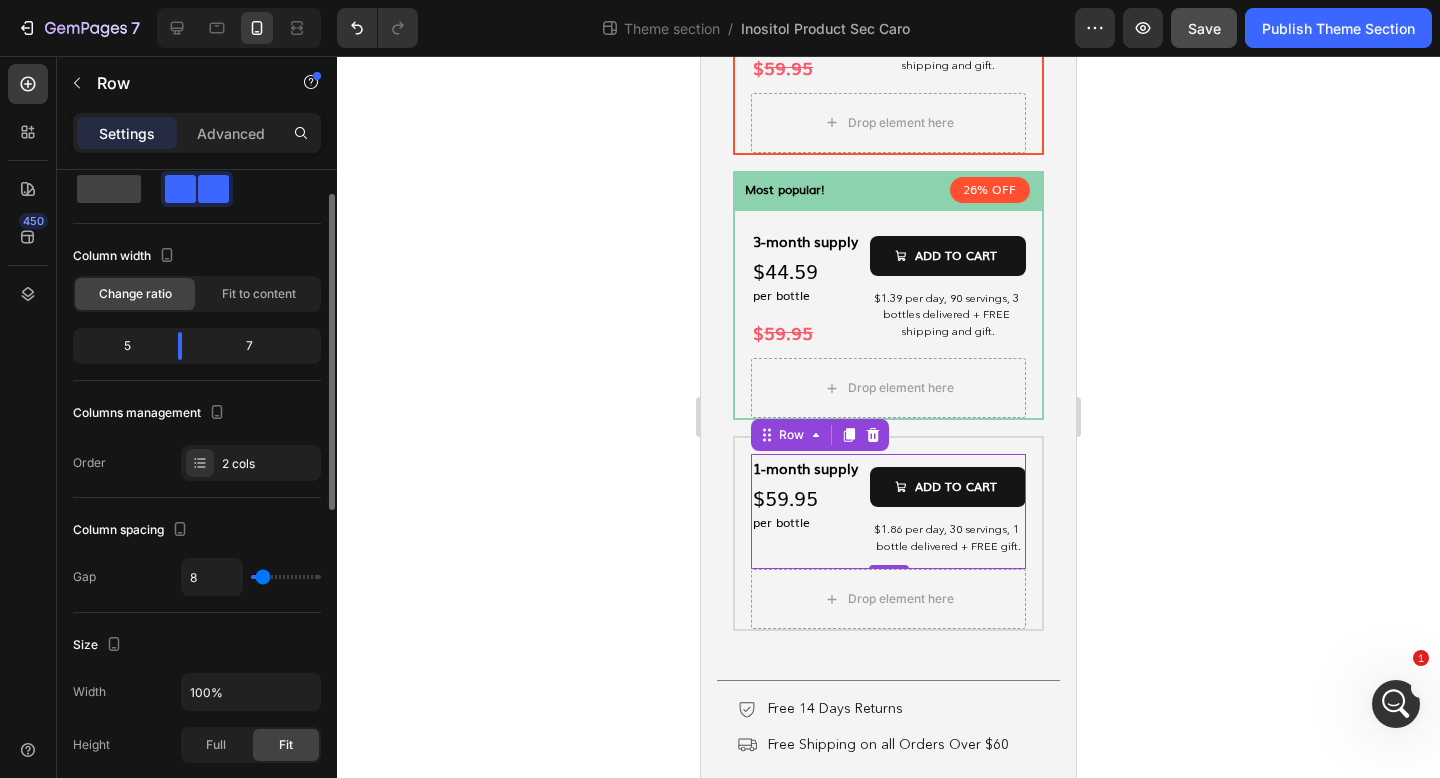 scroll, scrollTop: 0, scrollLeft: 0, axis: both 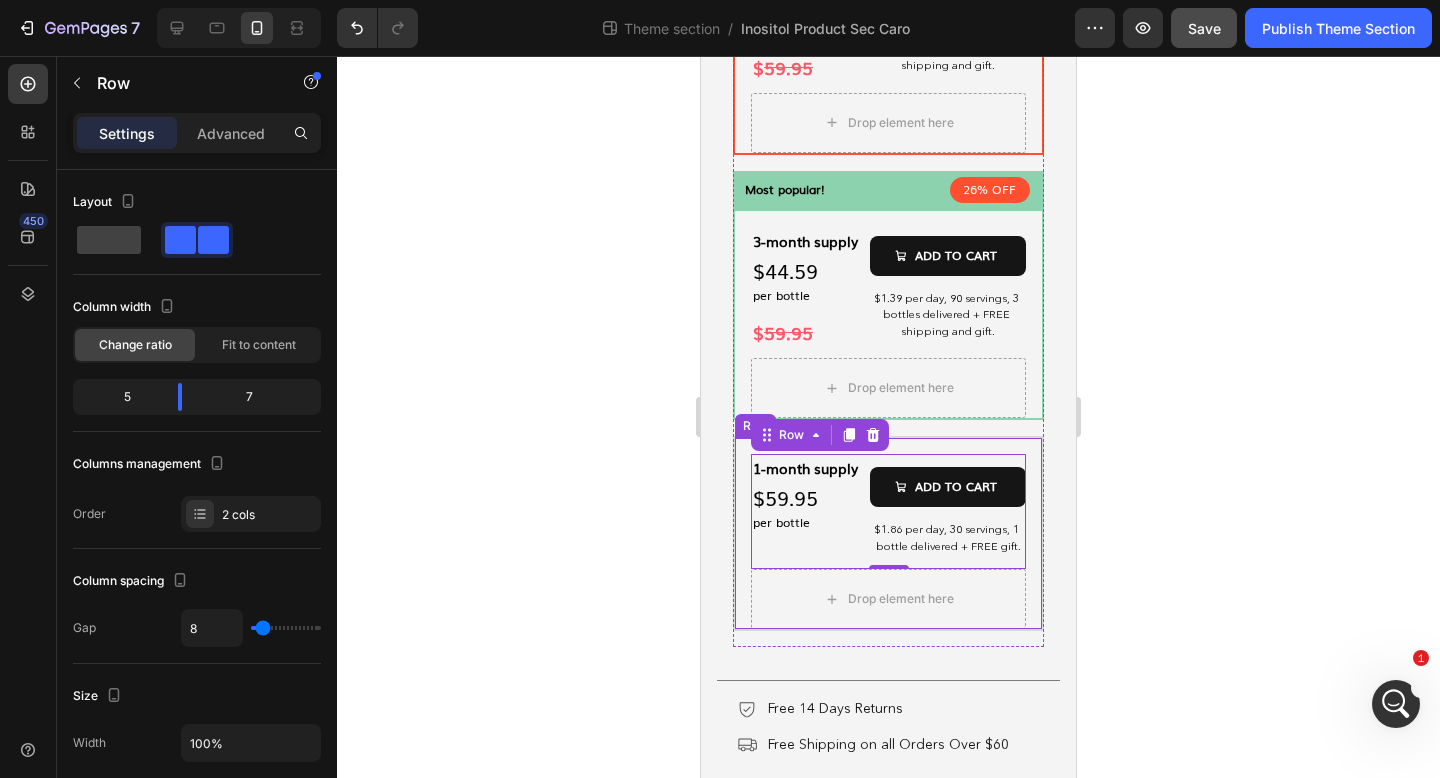 click on "1-month supply Text Block $59.95 Text Block per bottle       Text Block Row
ADD TO CART Add to Cart    $1.86 per day, 30 servings, 1 bottle delivered + FREE gift.  Text Block Row   0
1
Product Quantity
Drop element here Product Row" at bounding box center [888, 533] 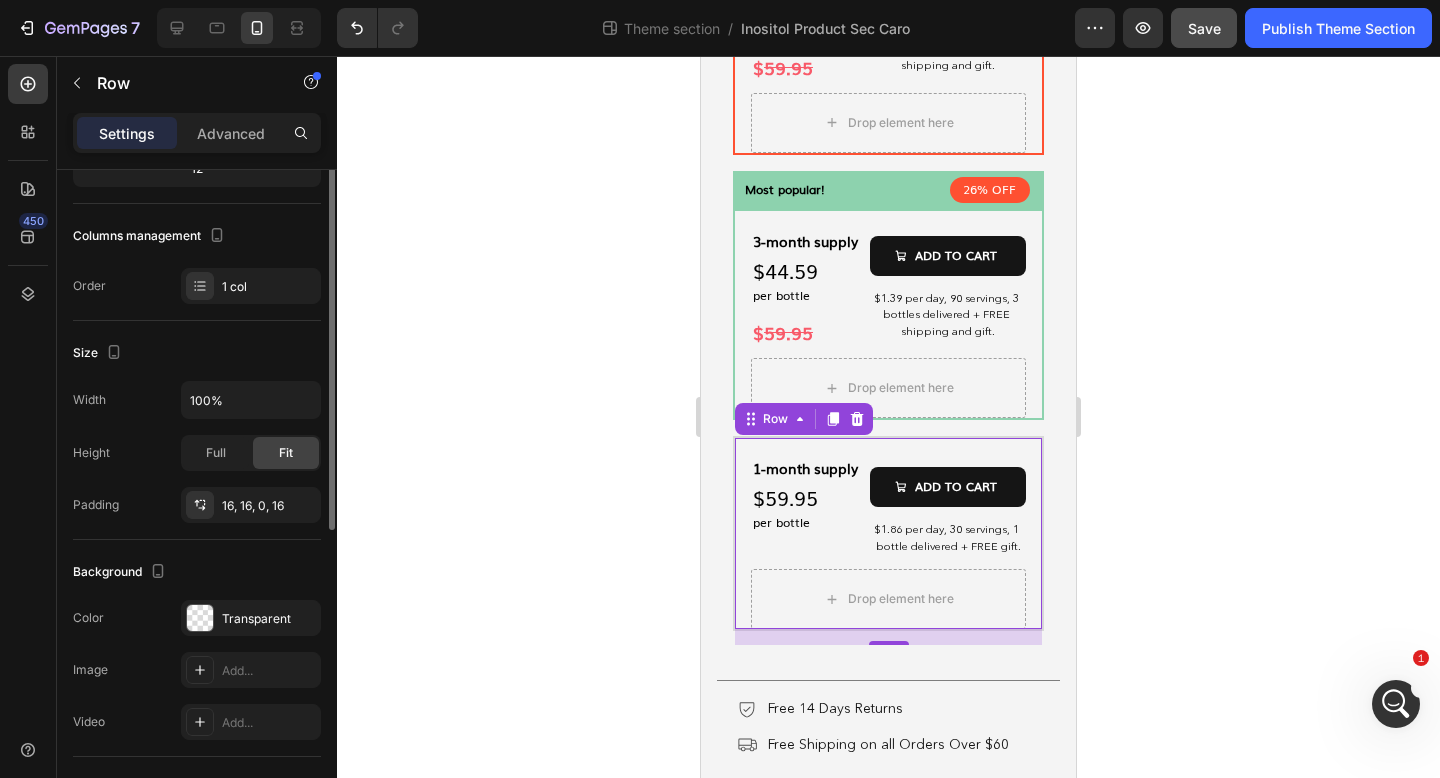 scroll, scrollTop: 354, scrollLeft: 0, axis: vertical 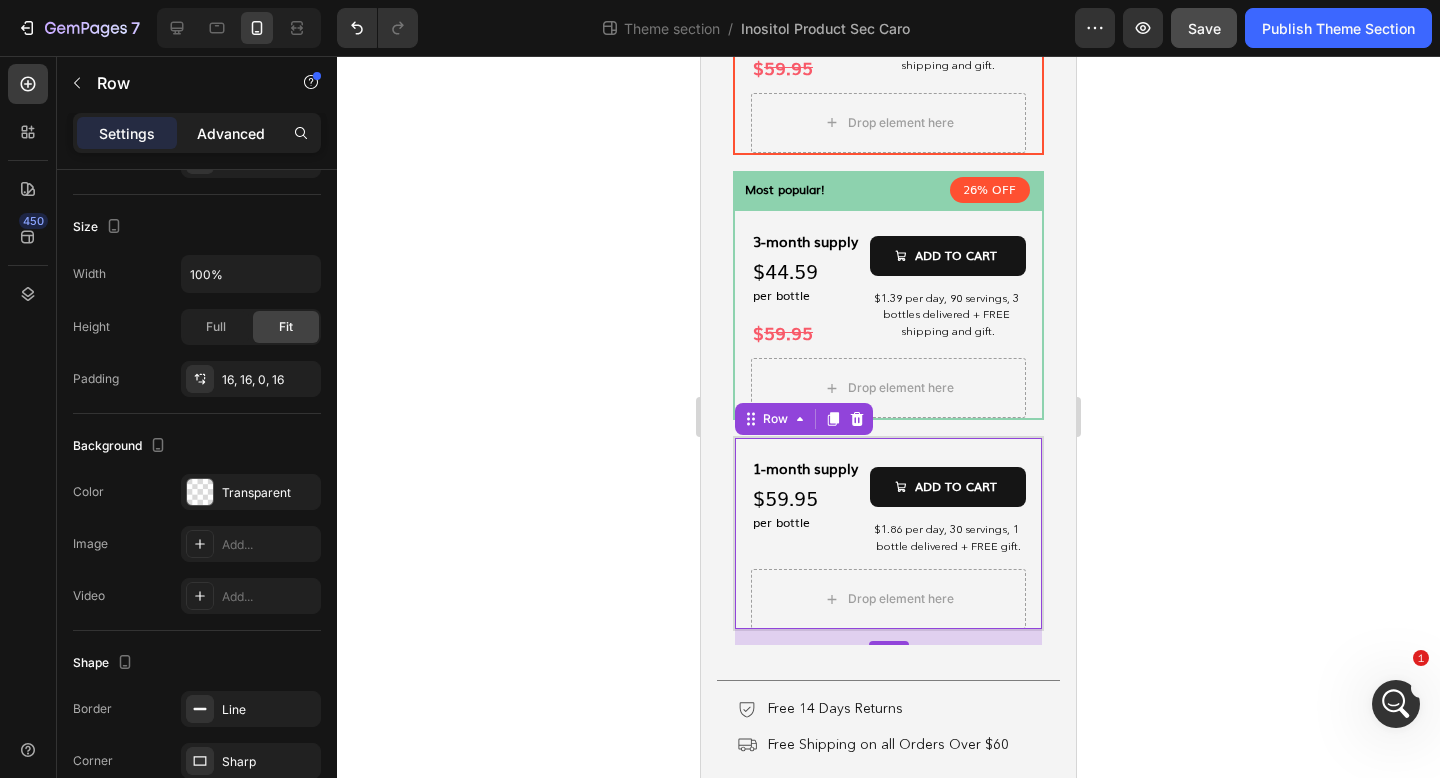 click on "Advanced" at bounding box center (231, 133) 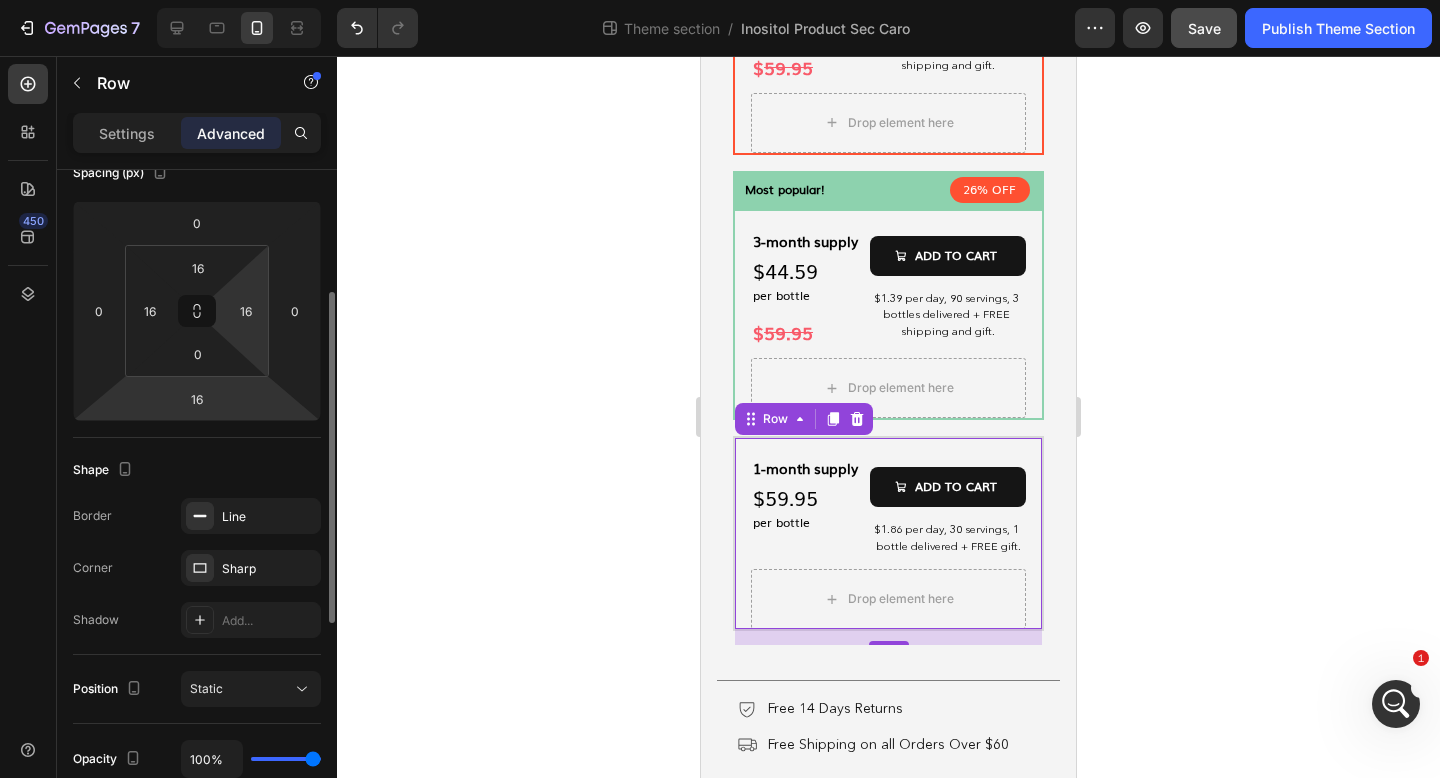 scroll, scrollTop: 0, scrollLeft: 0, axis: both 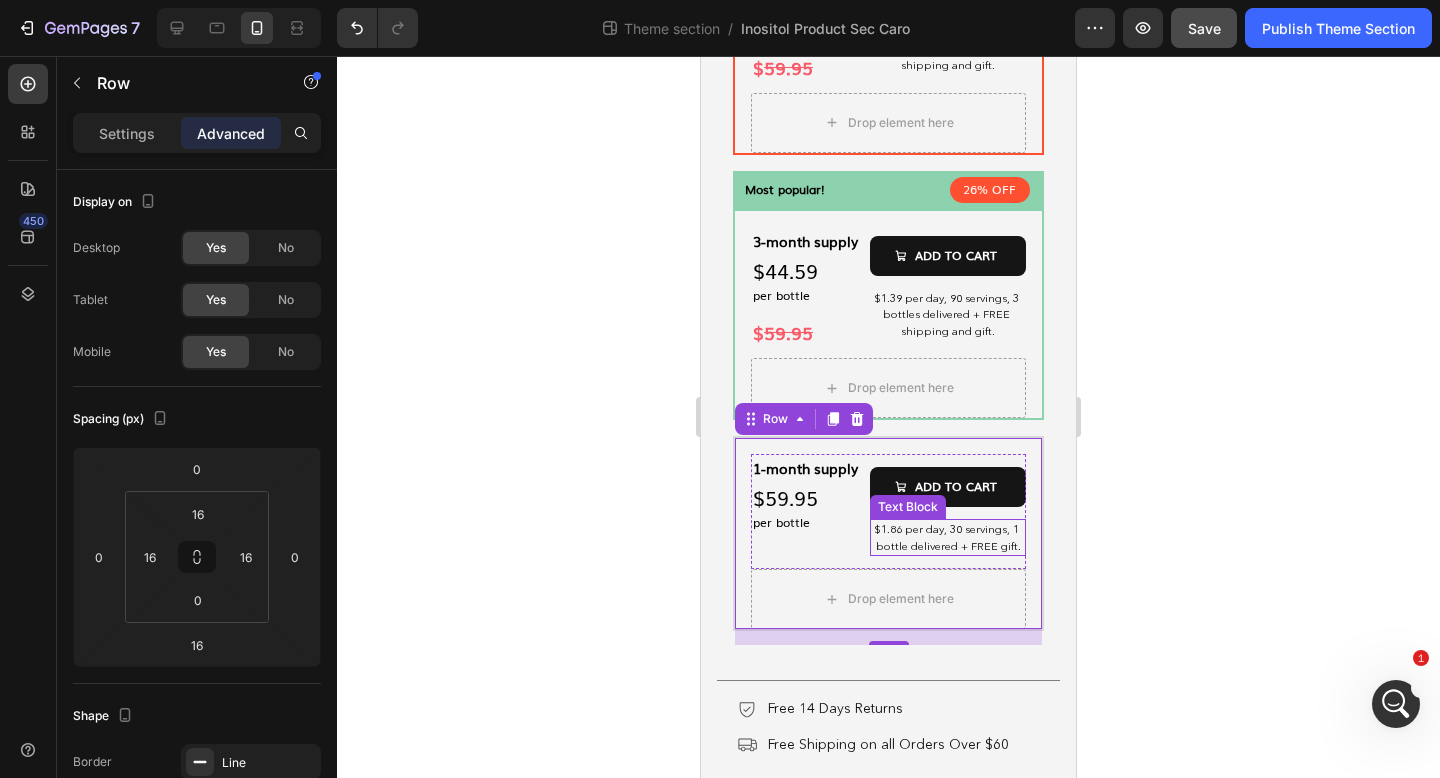 click on "$1.86 per day, 30 servings, 1 bottle delivered + FREE gift." at bounding box center [948, 537] 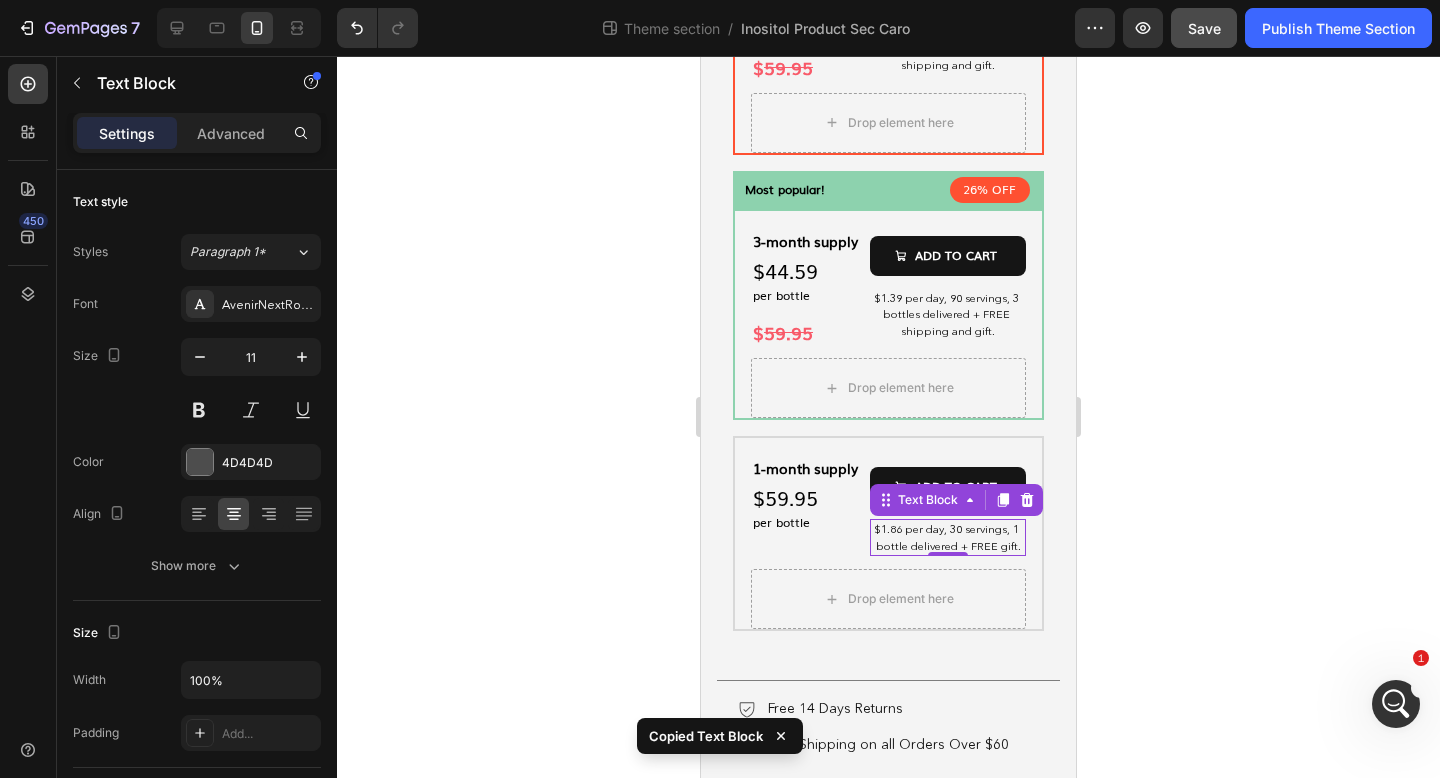 click on "$1.86 per day, 30 servings, 1 bottle delivered + FREE gift." at bounding box center [948, 537] 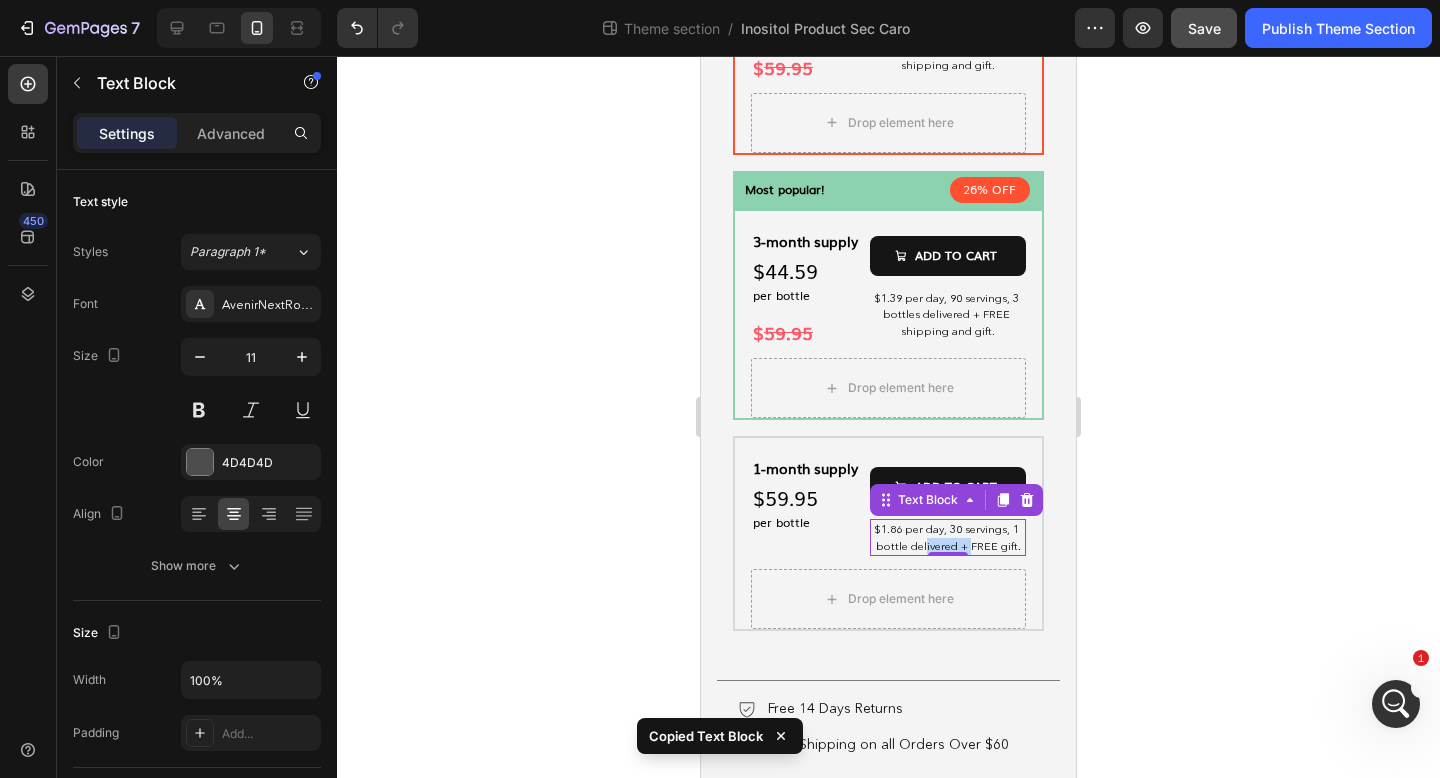 click on "$1.86 per day, 30 servings, 1 bottle delivered + FREE gift." at bounding box center [948, 537] 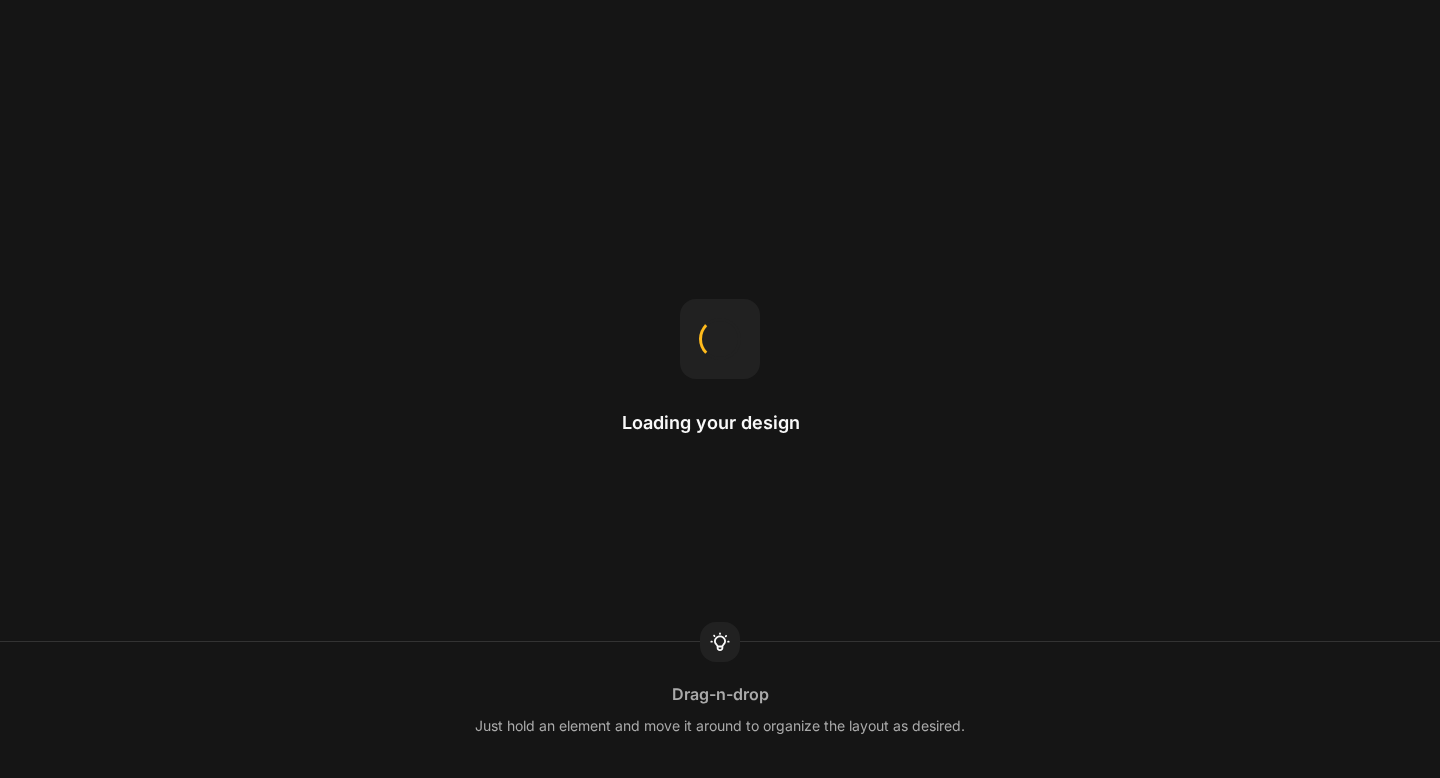 scroll, scrollTop: 0, scrollLeft: 0, axis: both 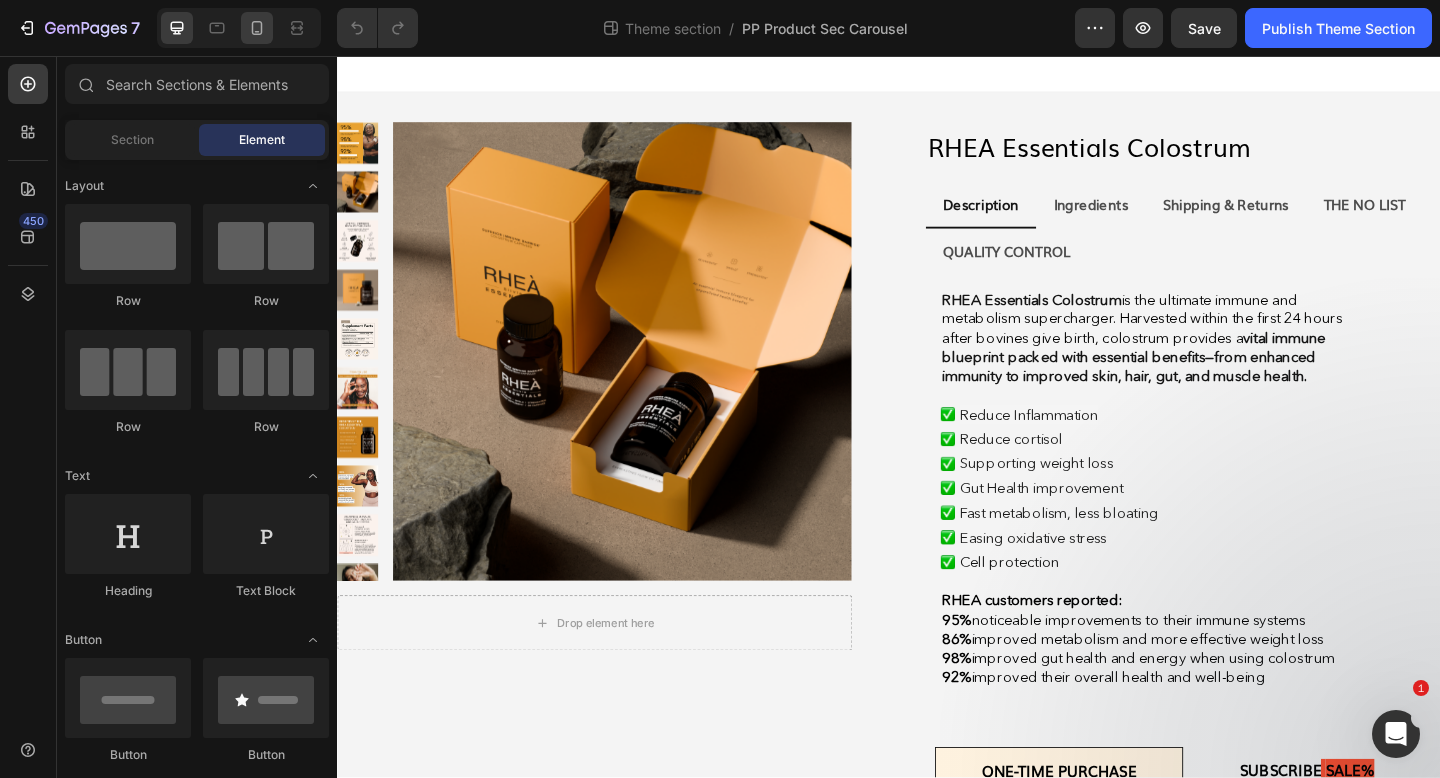 click 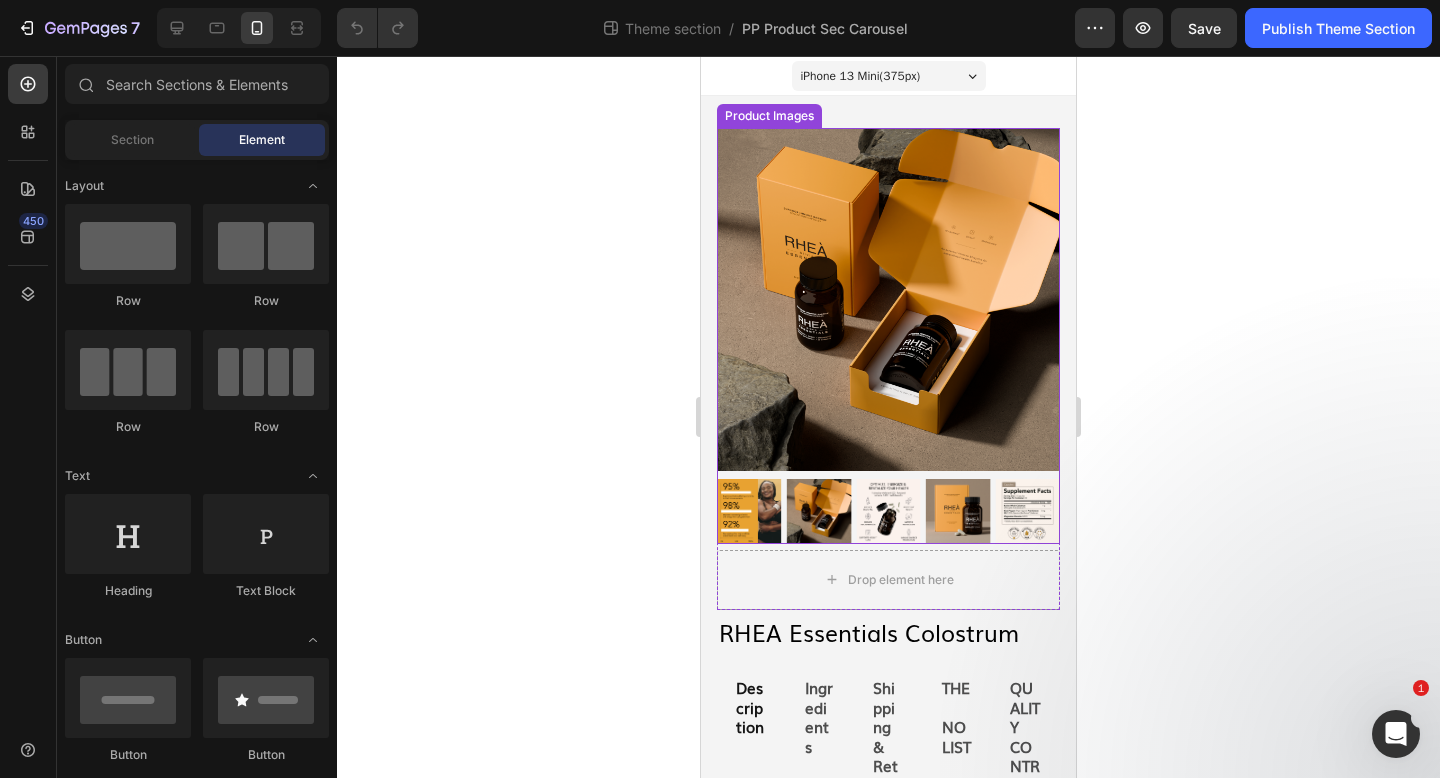 scroll, scrollTop: 169, scrollLeft: 0, axis: vertical 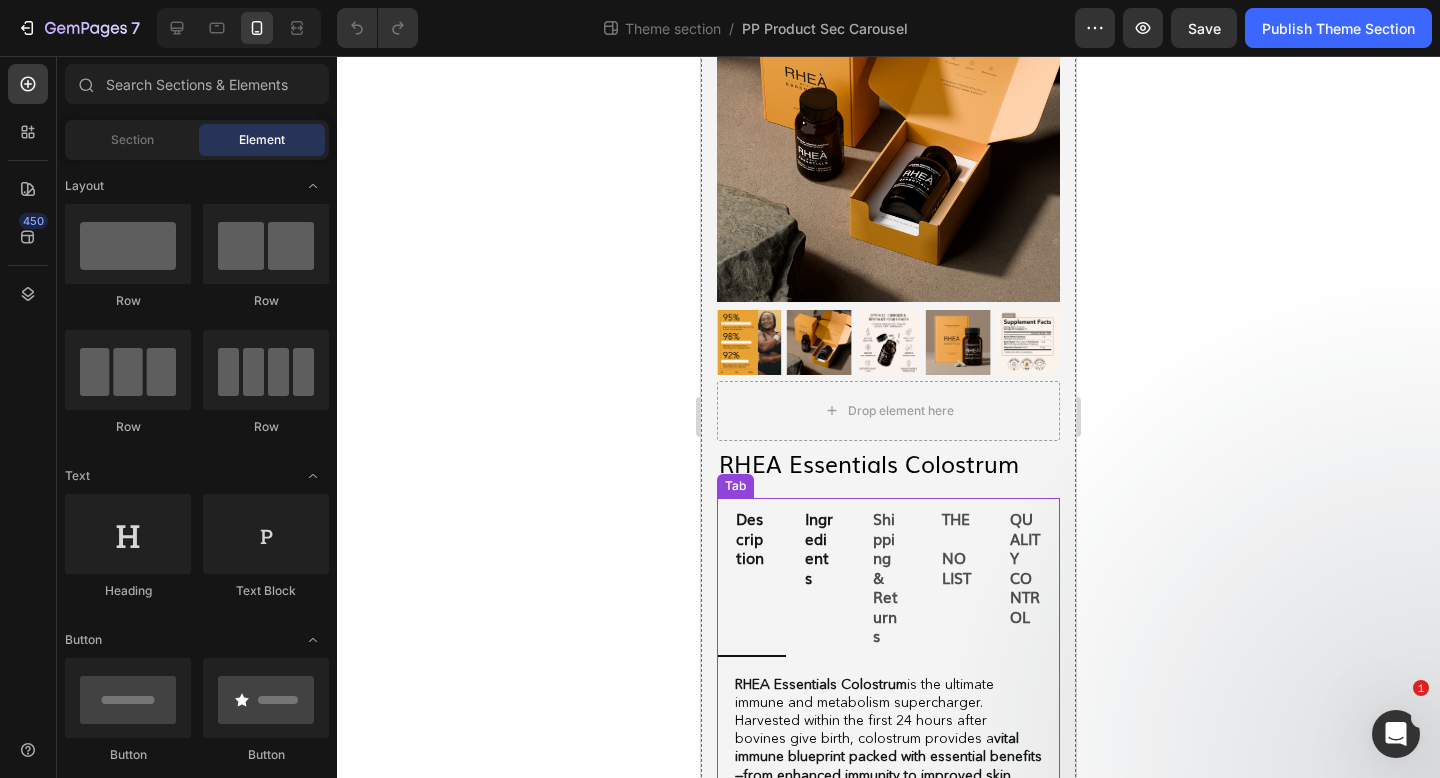 click on "Ingredients" at bounding box center [820, 577] 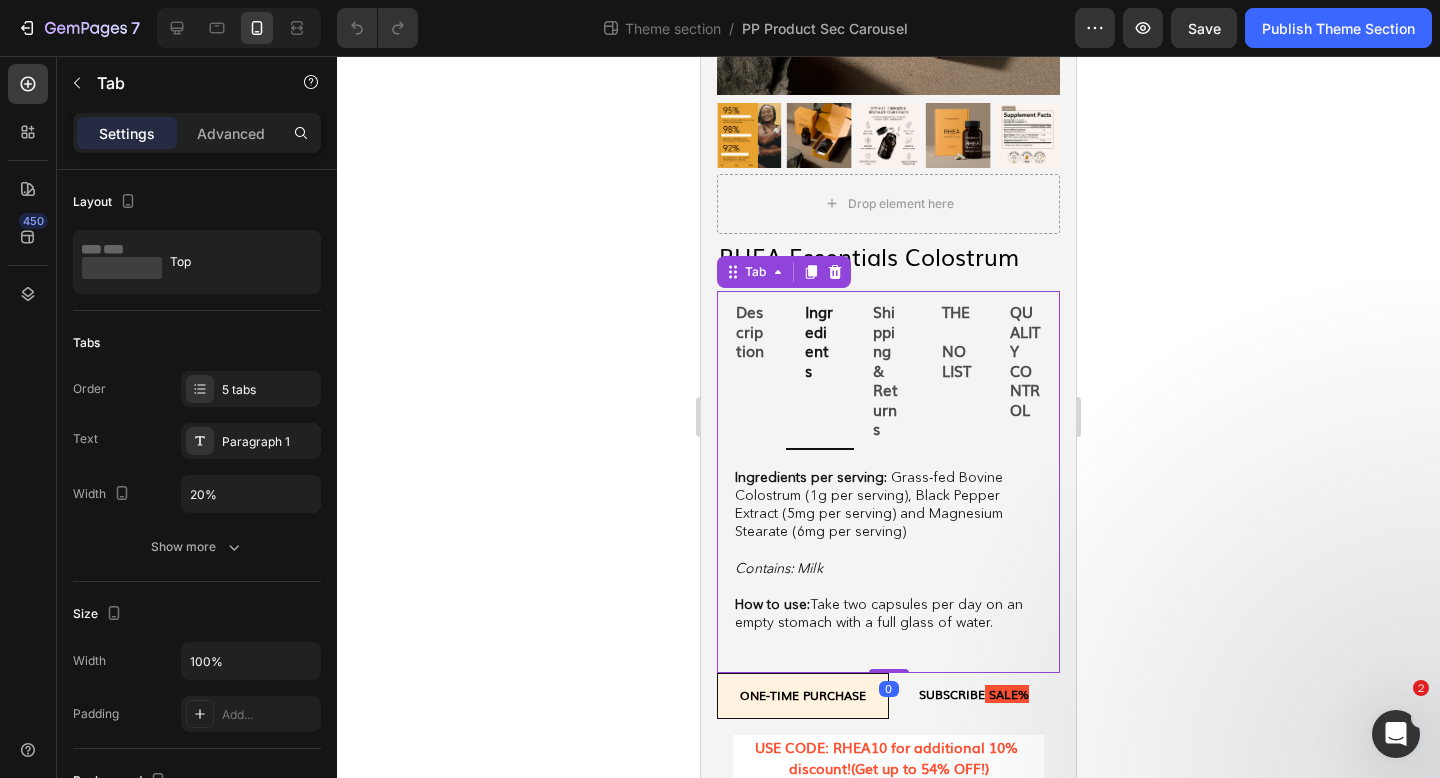 scroll, scrollTop: 390, scrollLeft: 0, axis: vertical 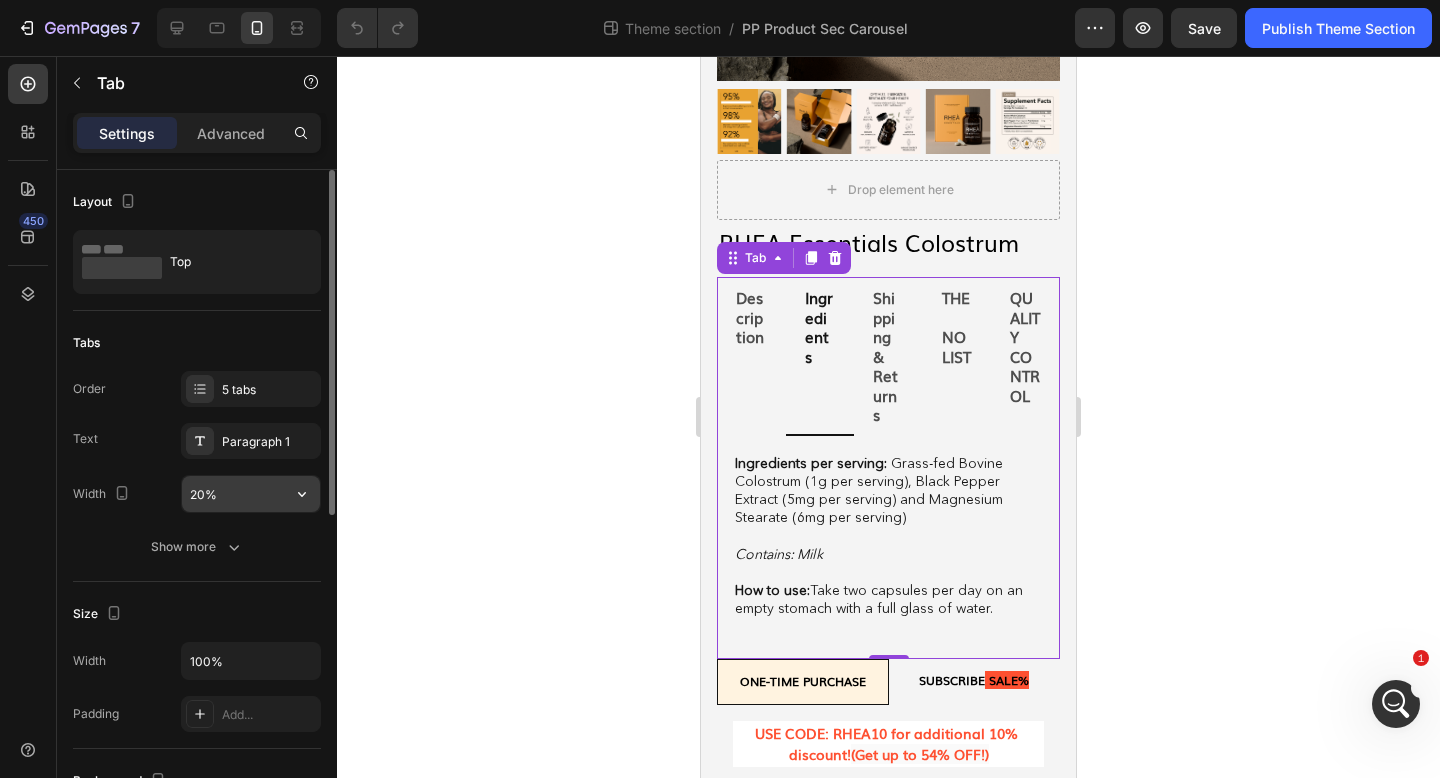 click on "20%" at bounding box center [251, 494] 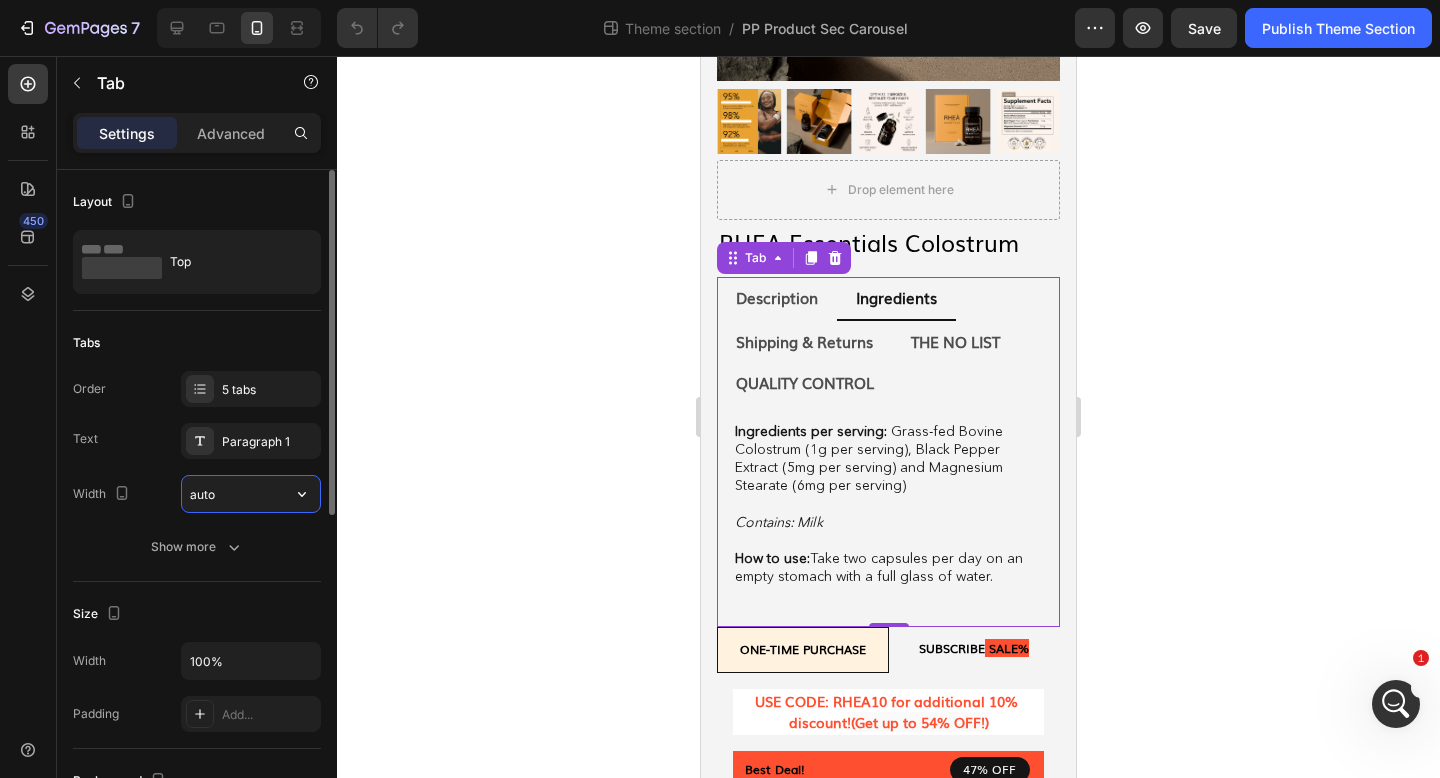 type on "Auto" 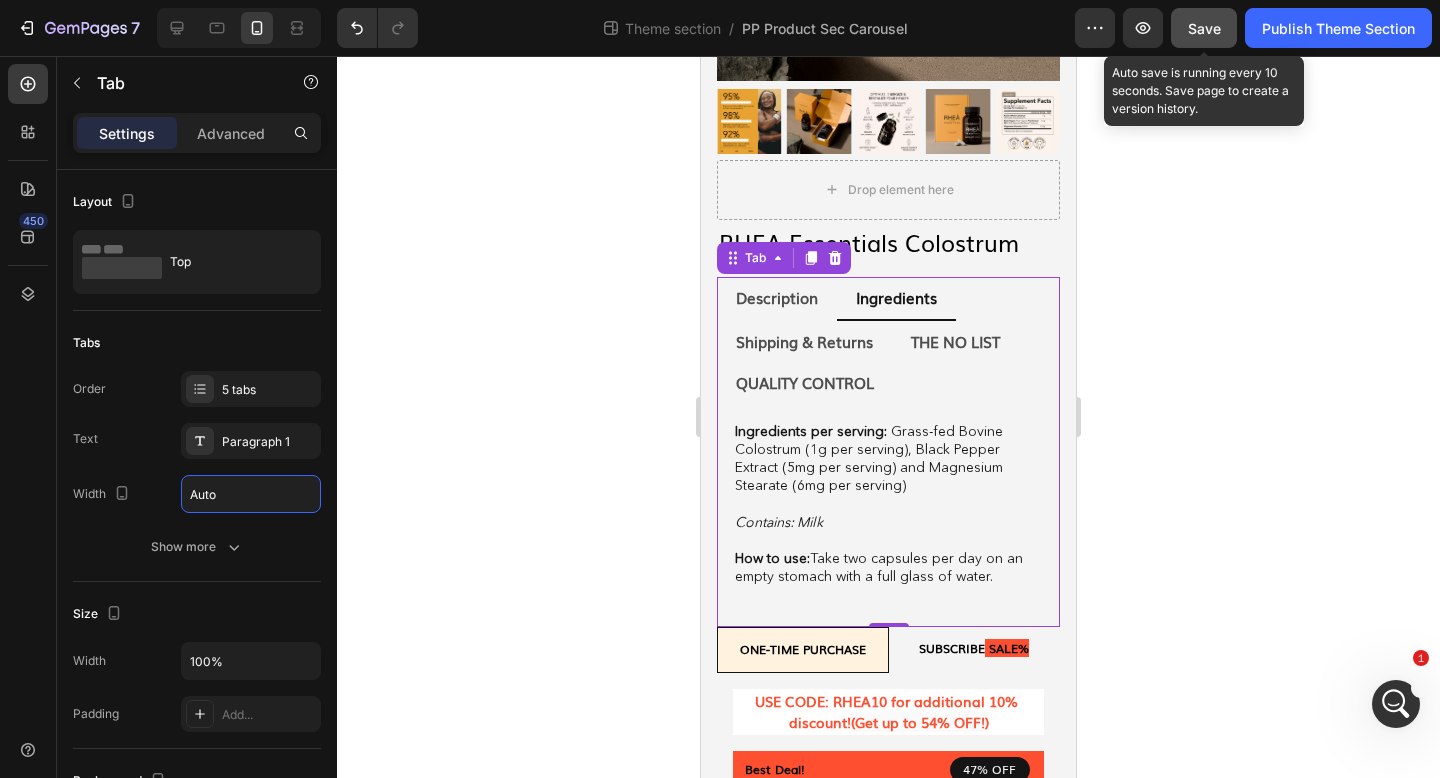 click on "Save" at bounding box center (1204, 28) 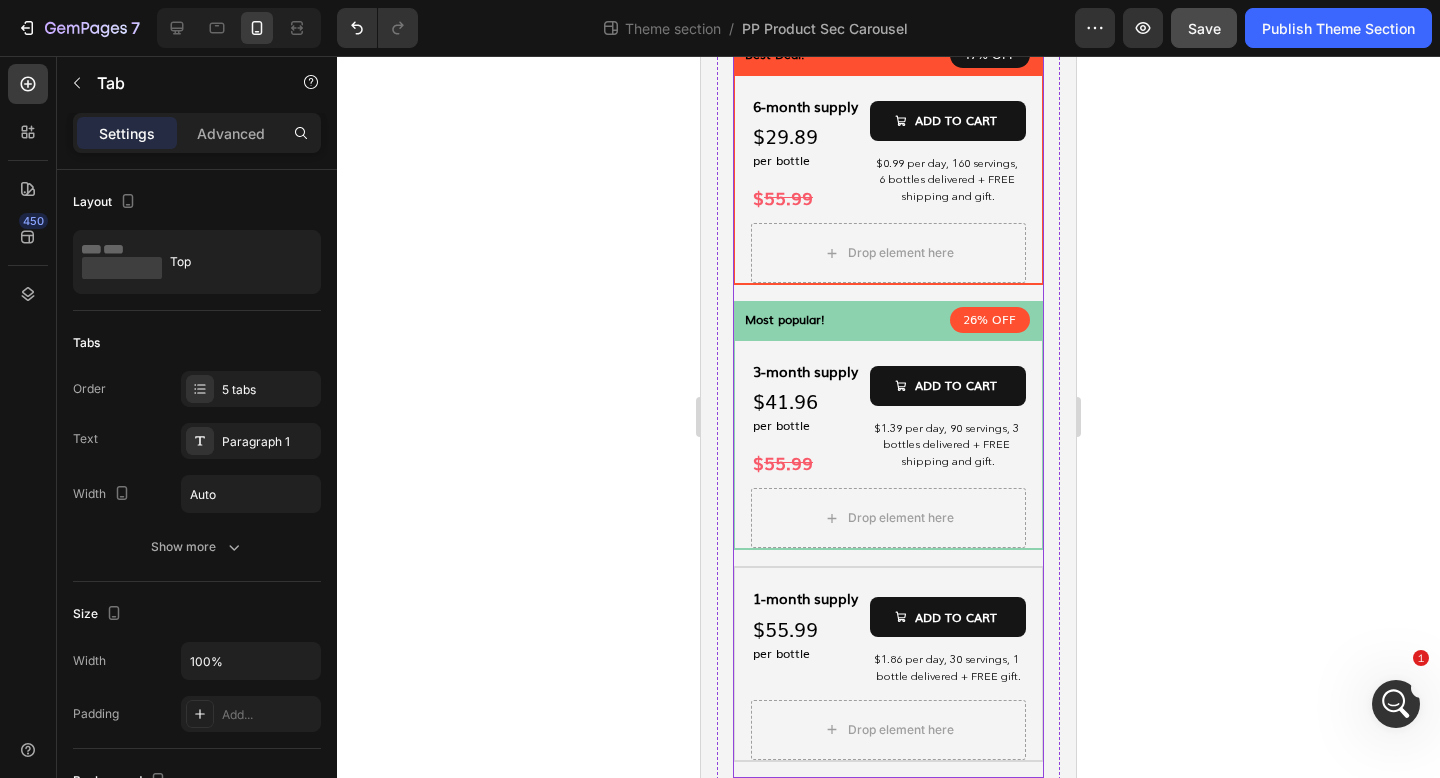 scroll, scrollTop: 1142, scrollLeft: 0, axis: vertical 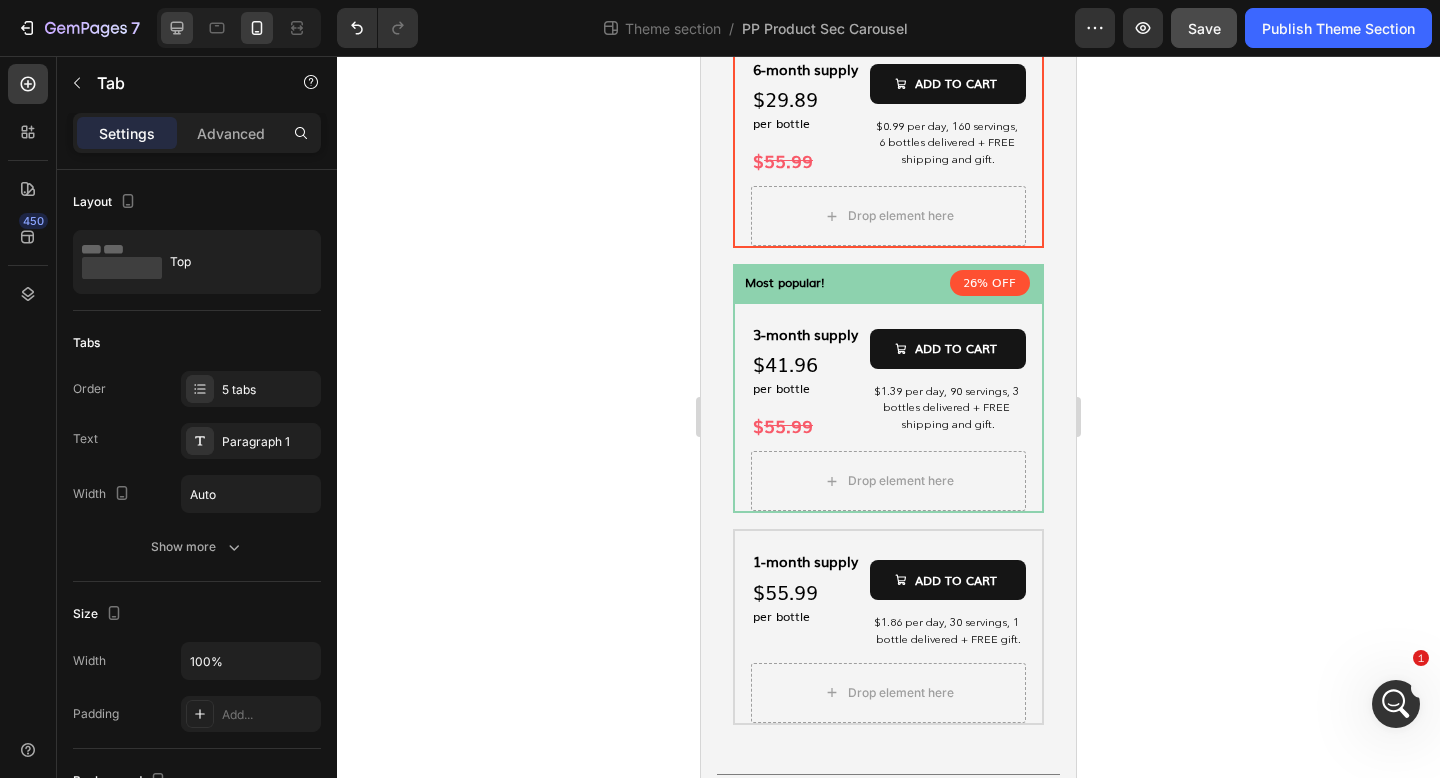 click 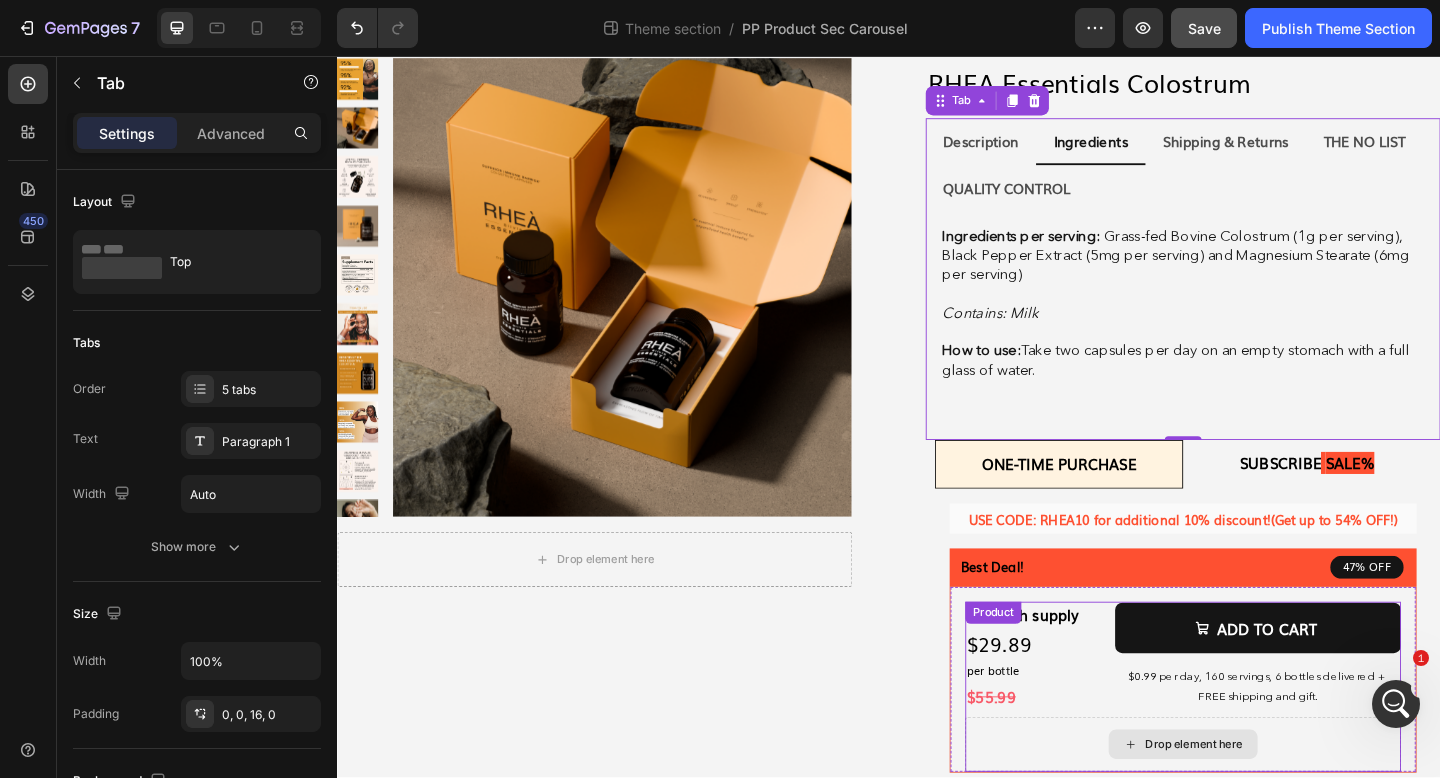 scroll, scrollTop: 0, scrollLeft: 0, axis: both 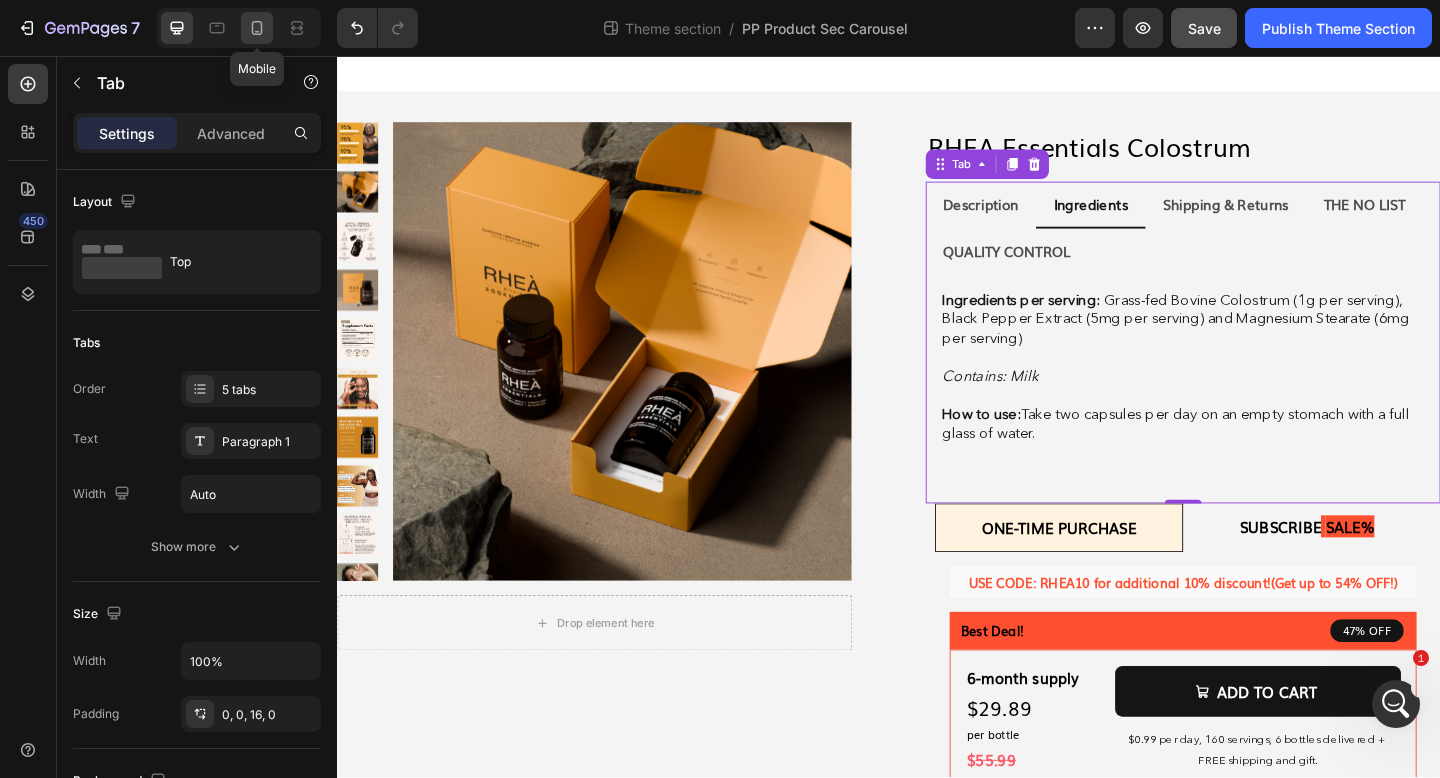 click 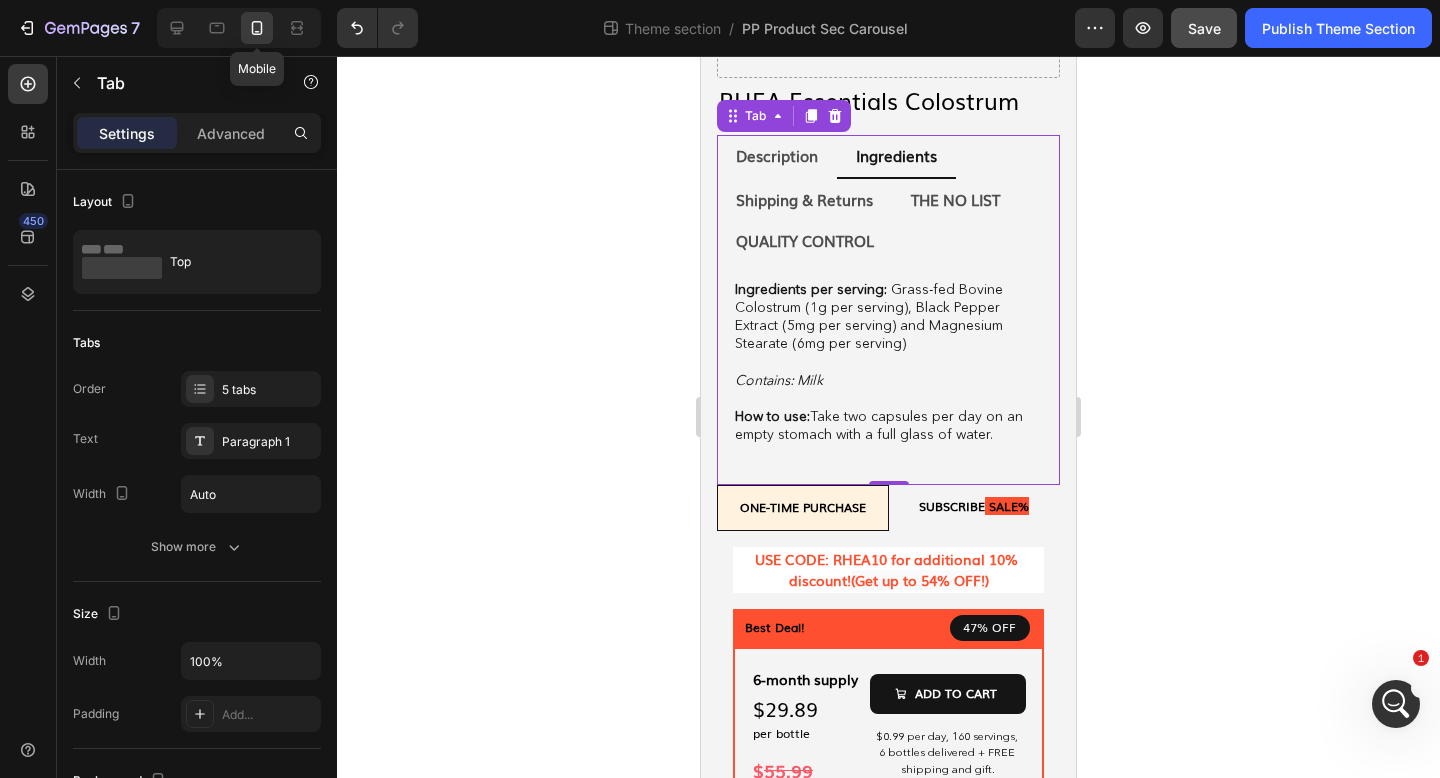 scroll, scrollTop: 541, scrollLeft: 0, axis: vertical 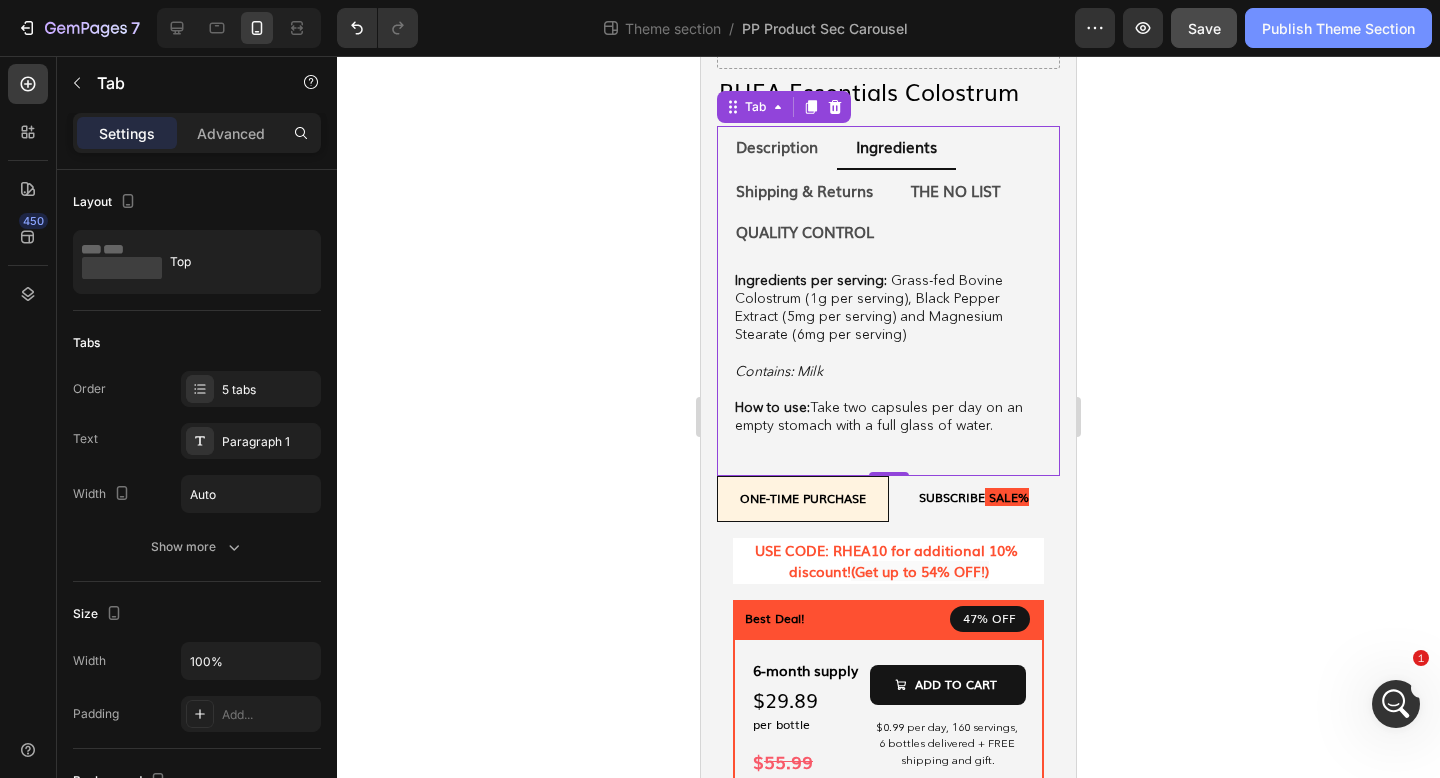 click on "Publish Theme Section" at bounding box center [1338, 28] 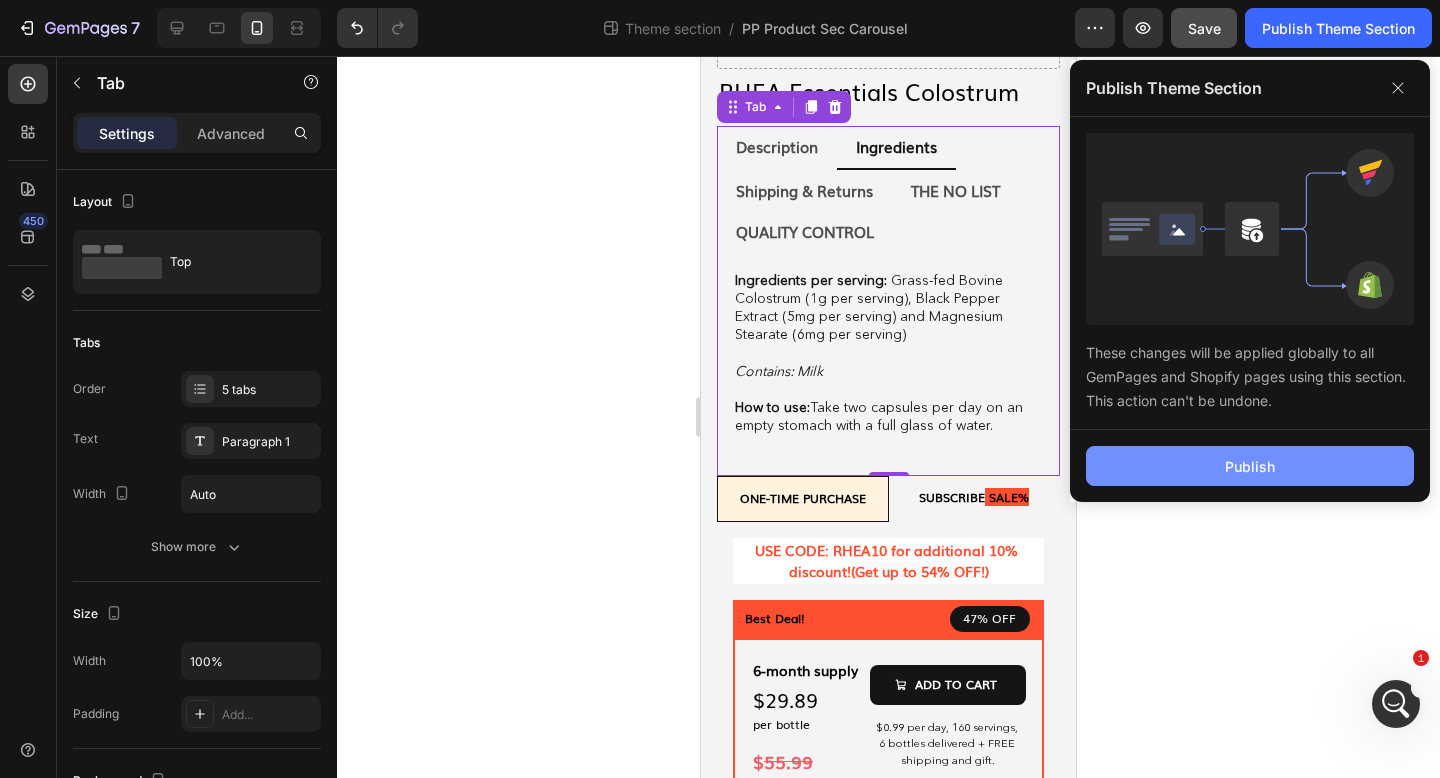 click on "Publish" 